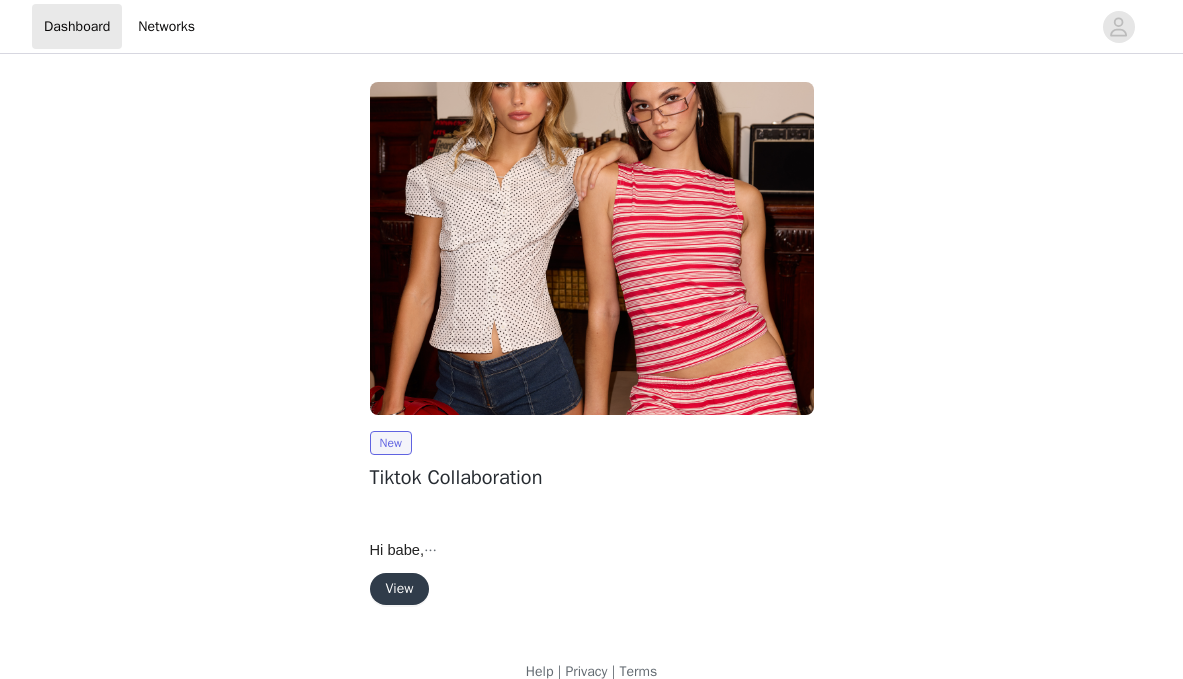 scroll, scrollTop: 0, scrollLeft: 0, axis: both 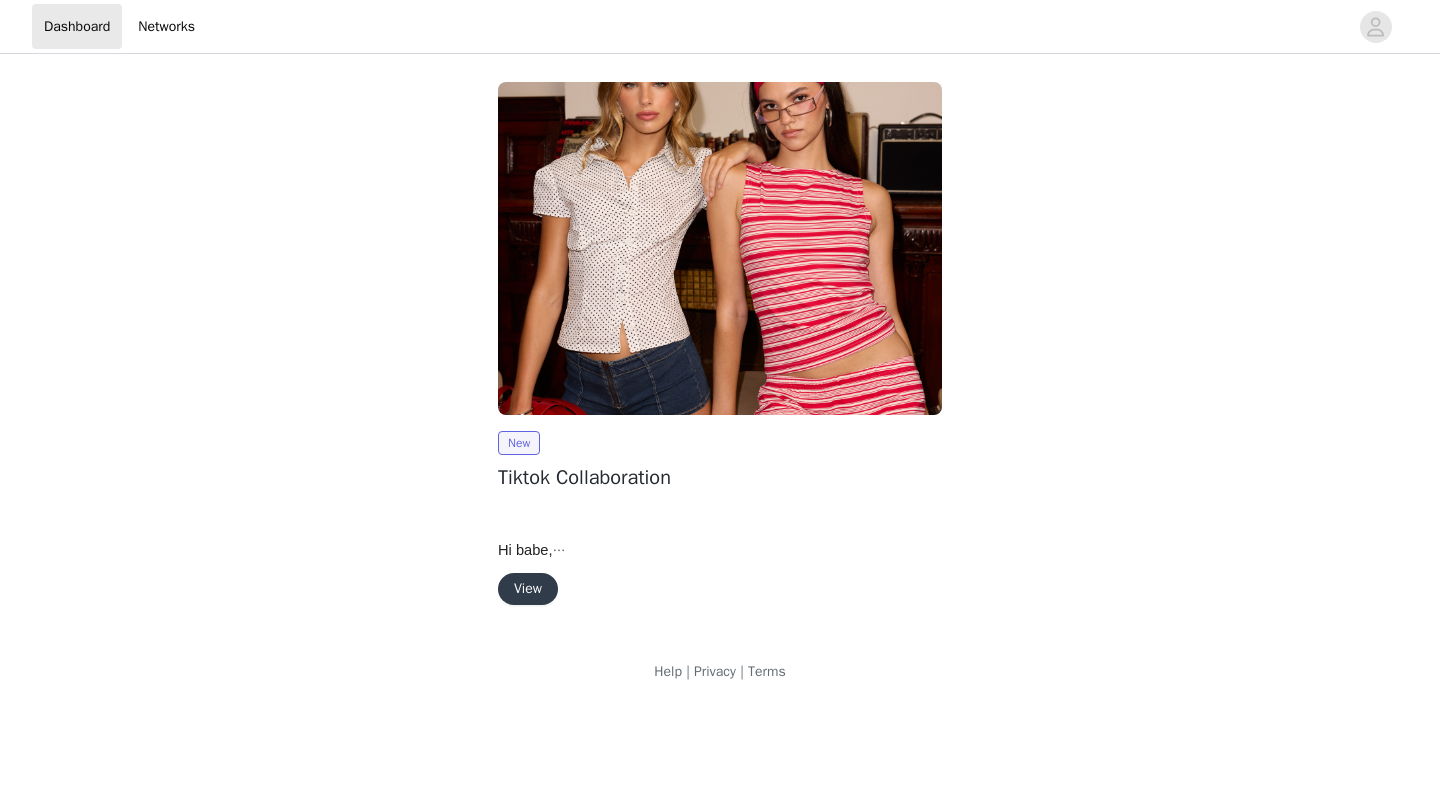 click on "View" at bounding box center (528, 589) 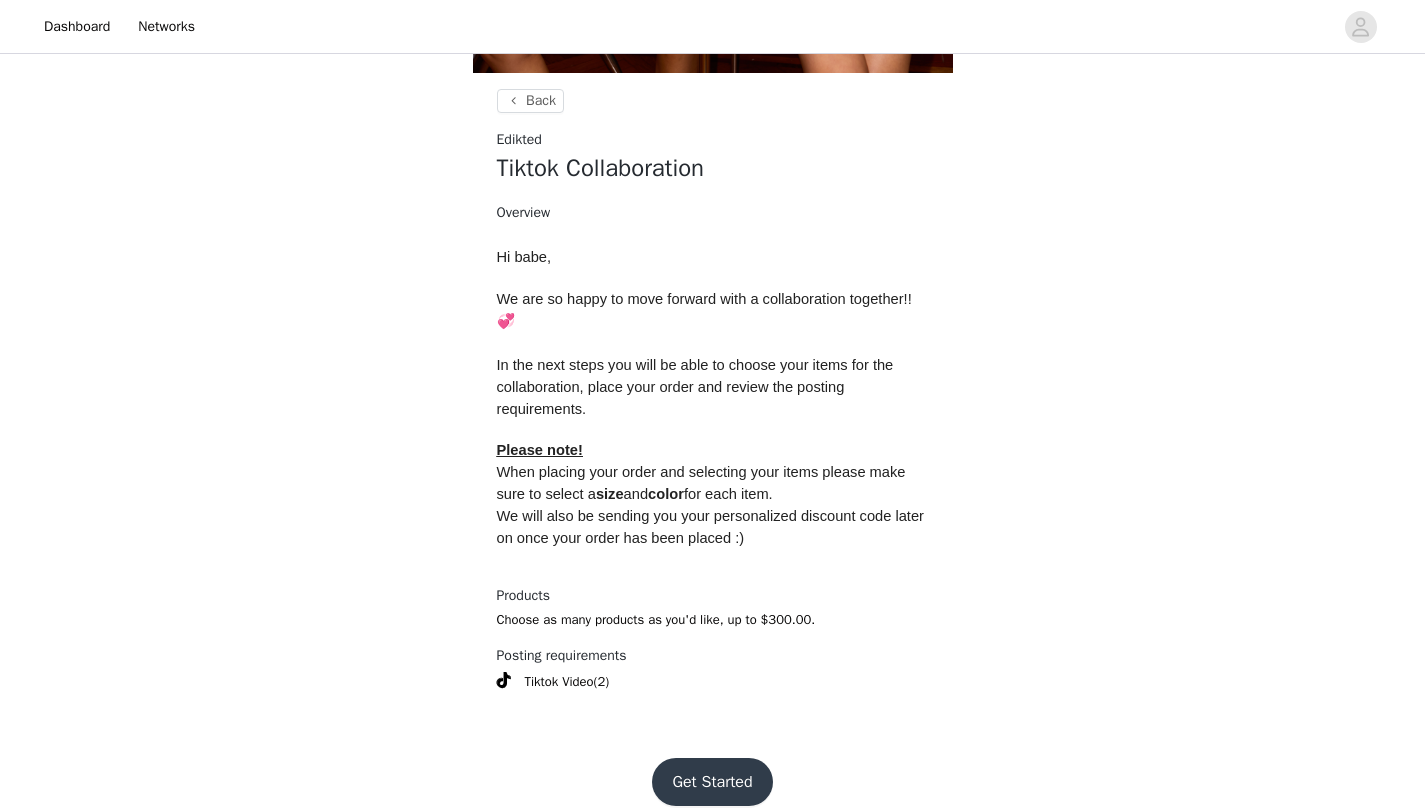 scroll, scrollTop: 723, scrollLeft: 0, axis: vertical 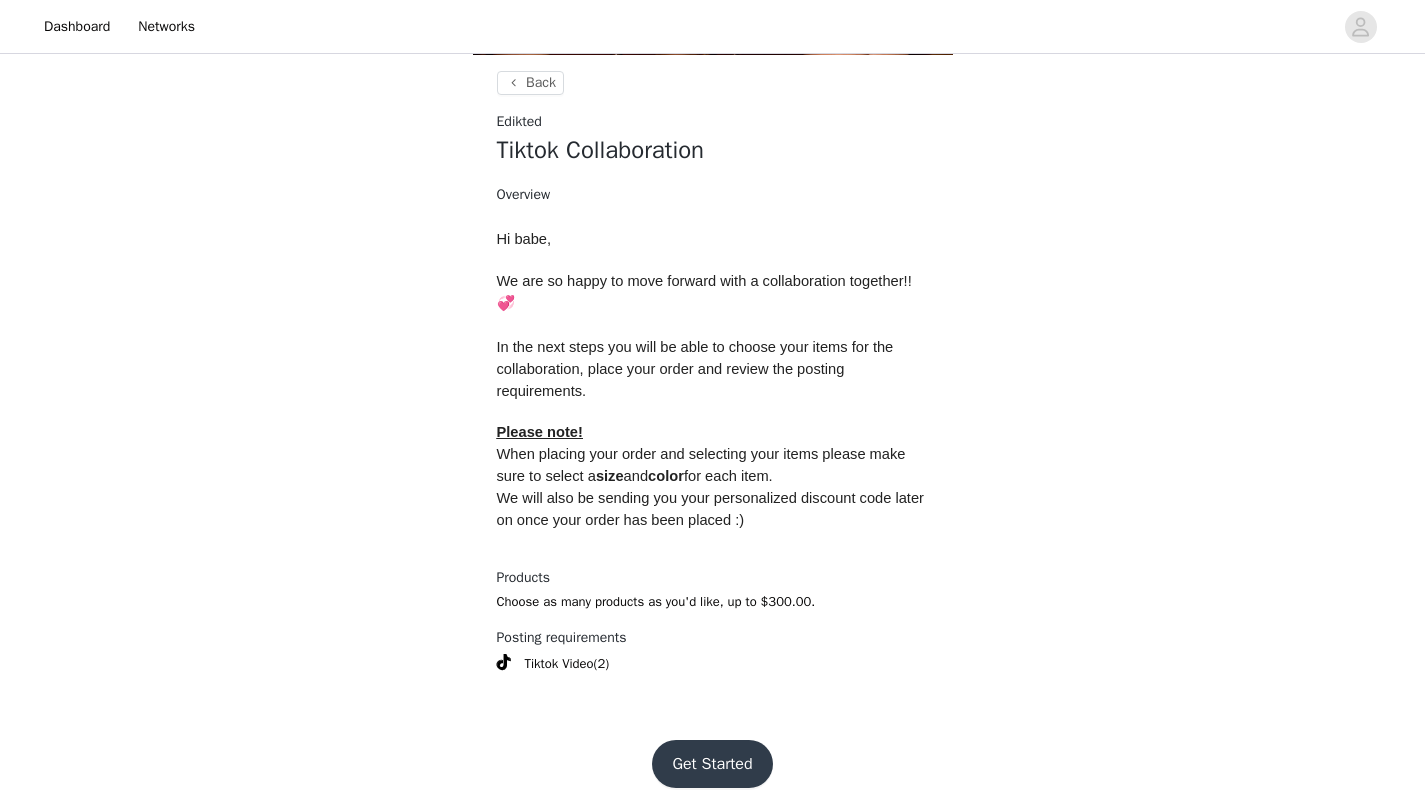 click on "Get Started" at bounding box center [712, 764] 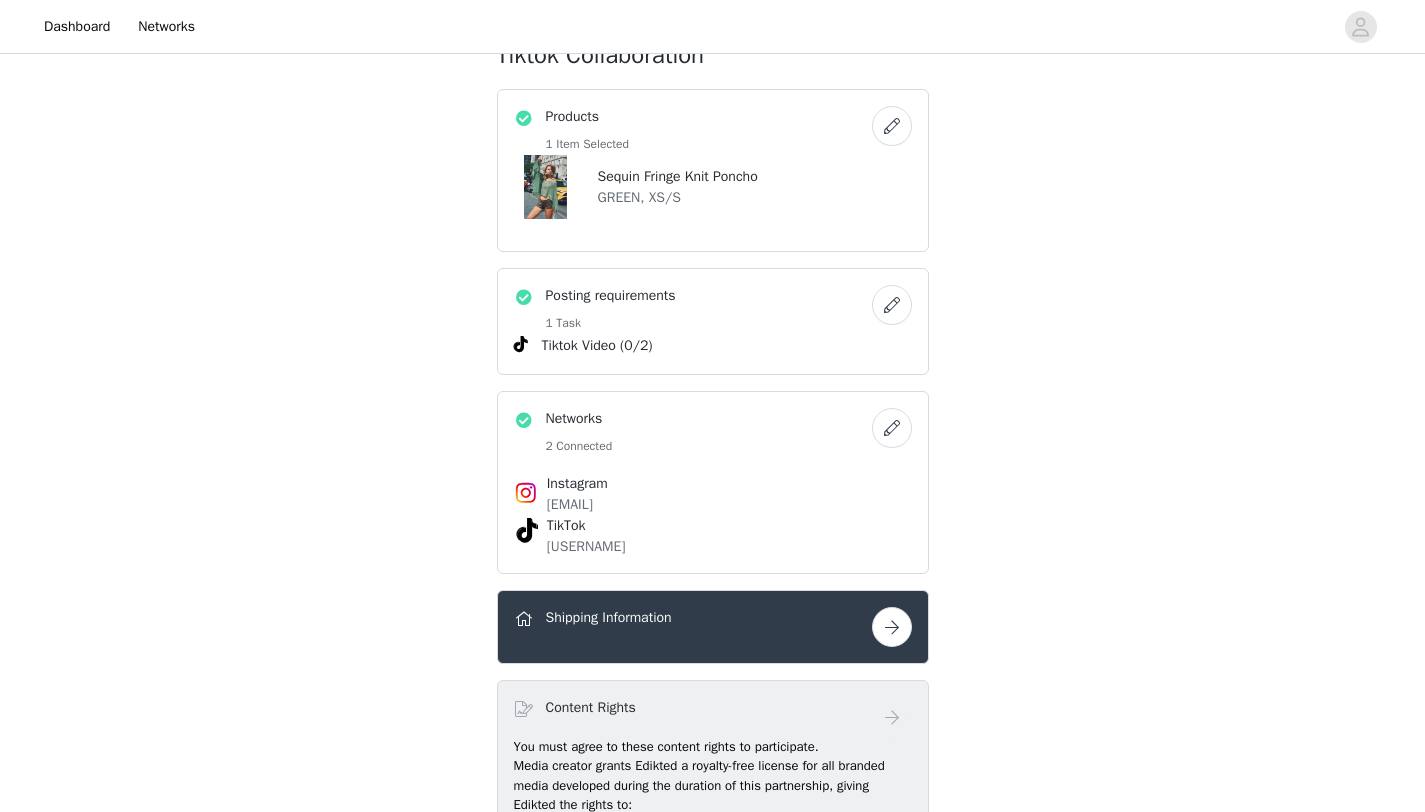 scroll, scrollTop: 761, scrollLeft: 0, axis: vertical 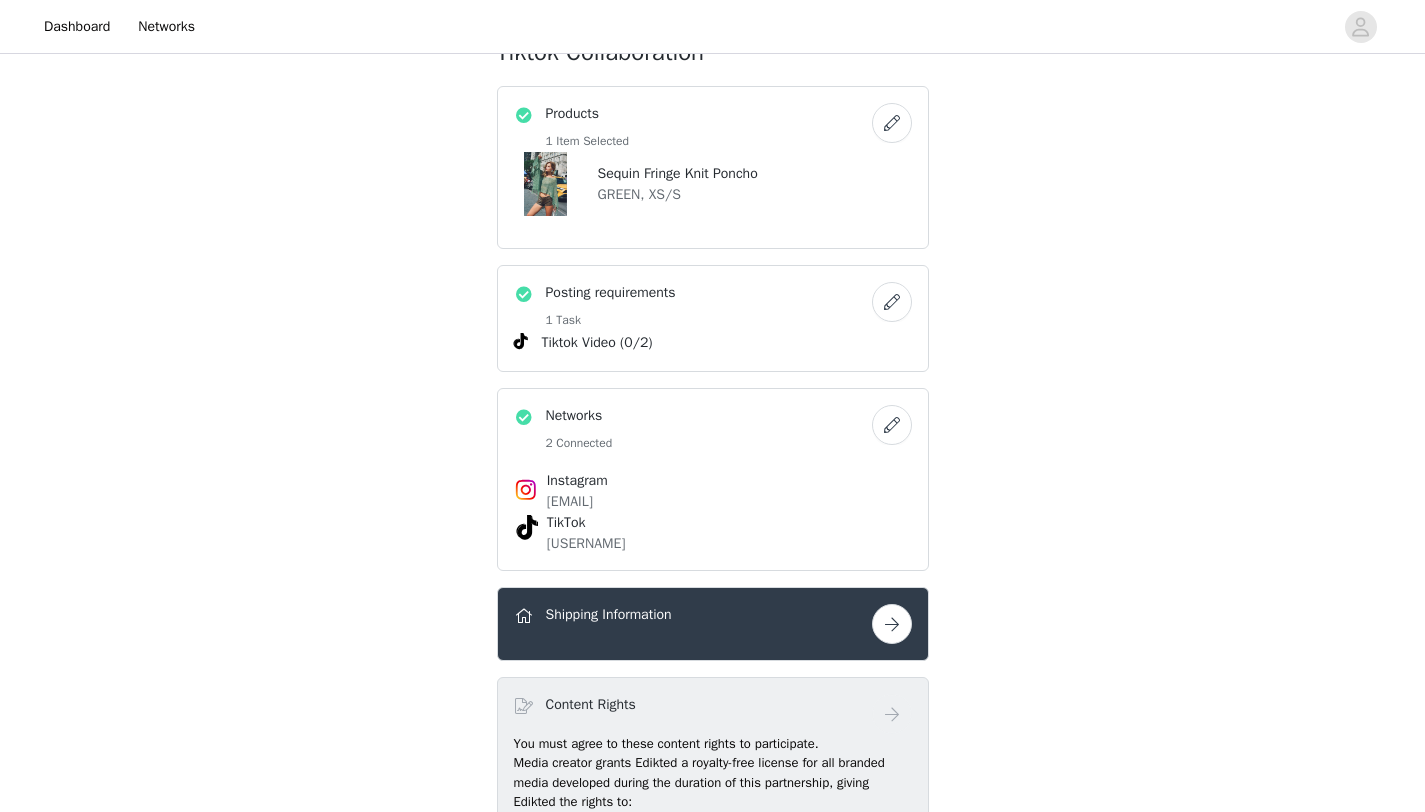 click at bounding box center (892, 123) 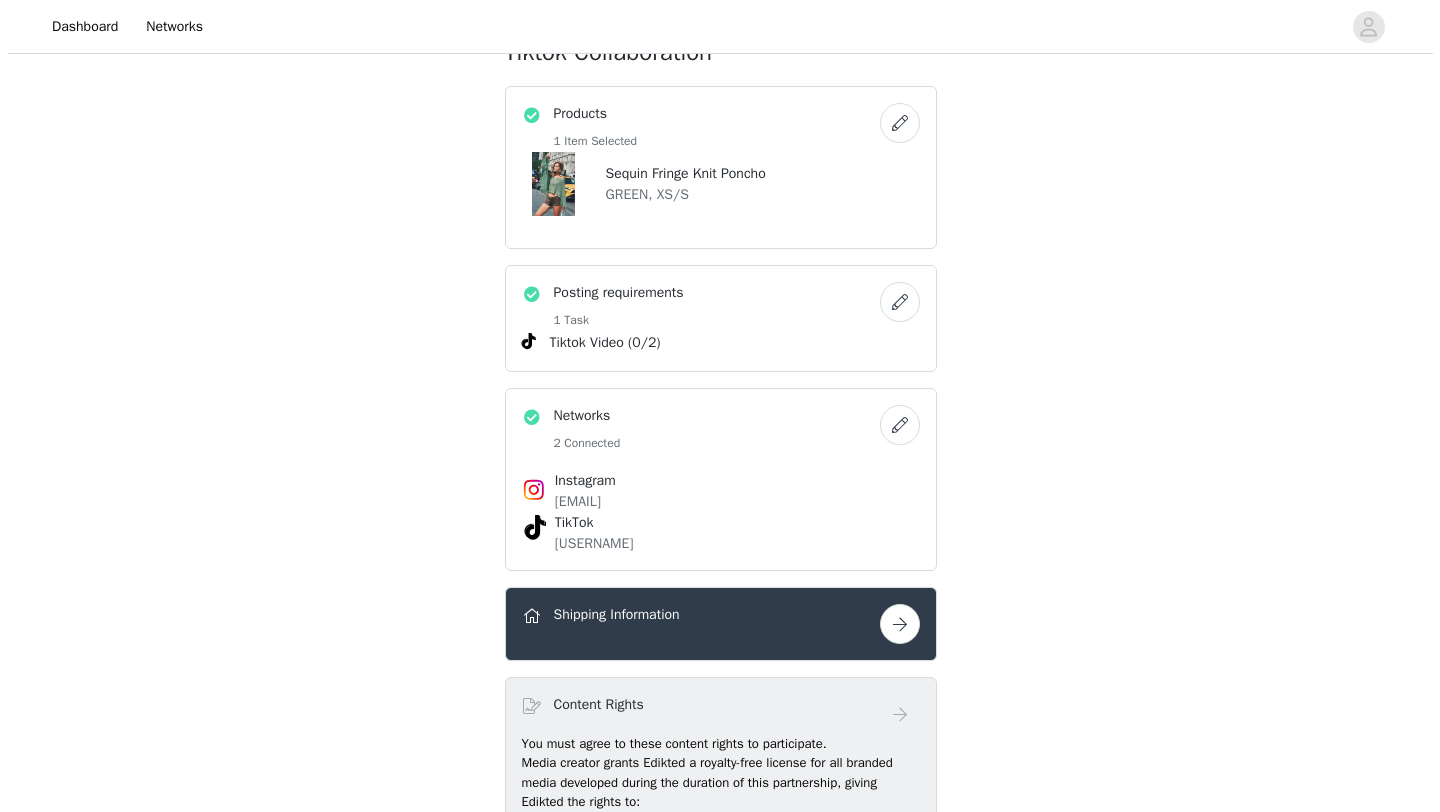 scroll, scrollTop: 0, scrollLeft: 0, axis: both 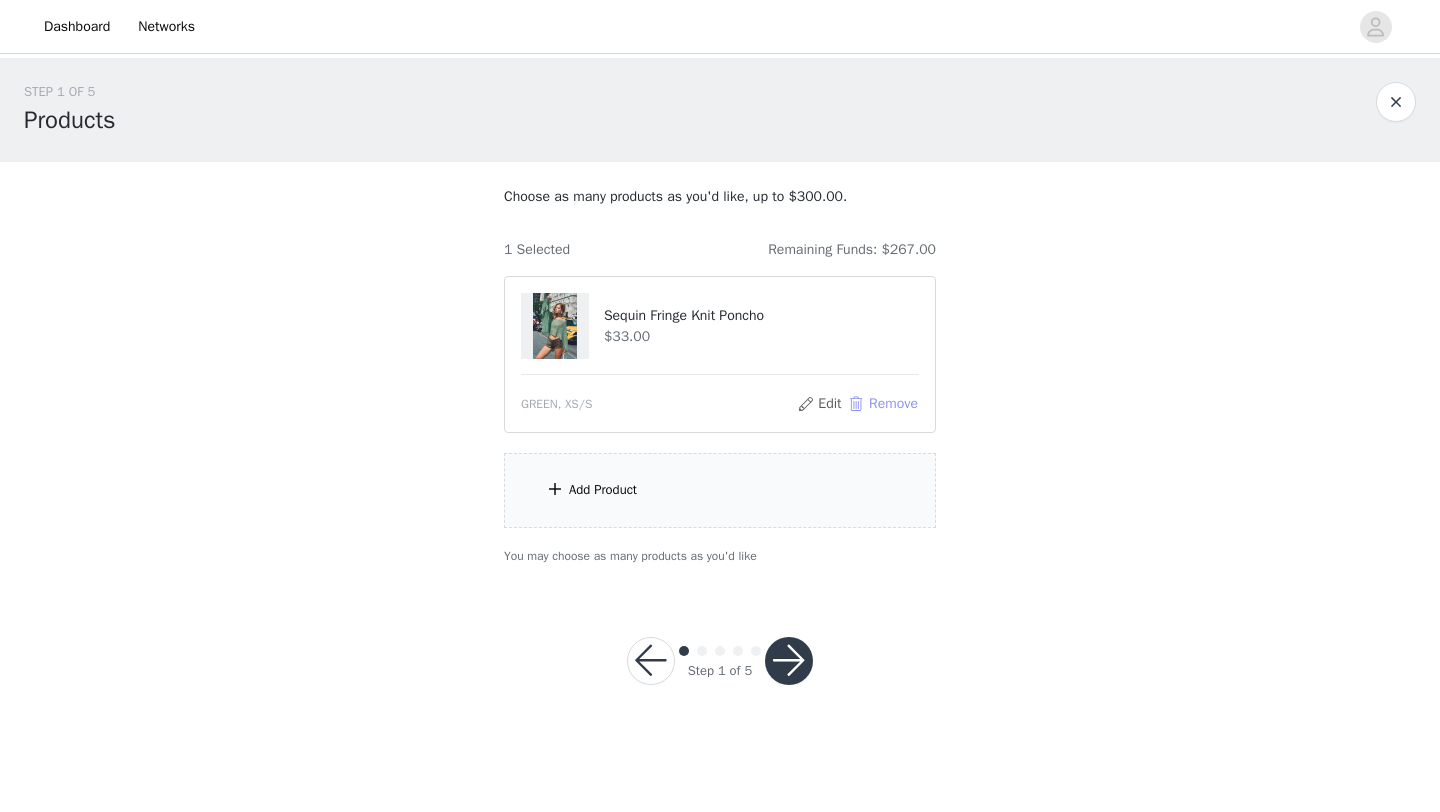 click on "Remove" at bounding box center [883, 404] 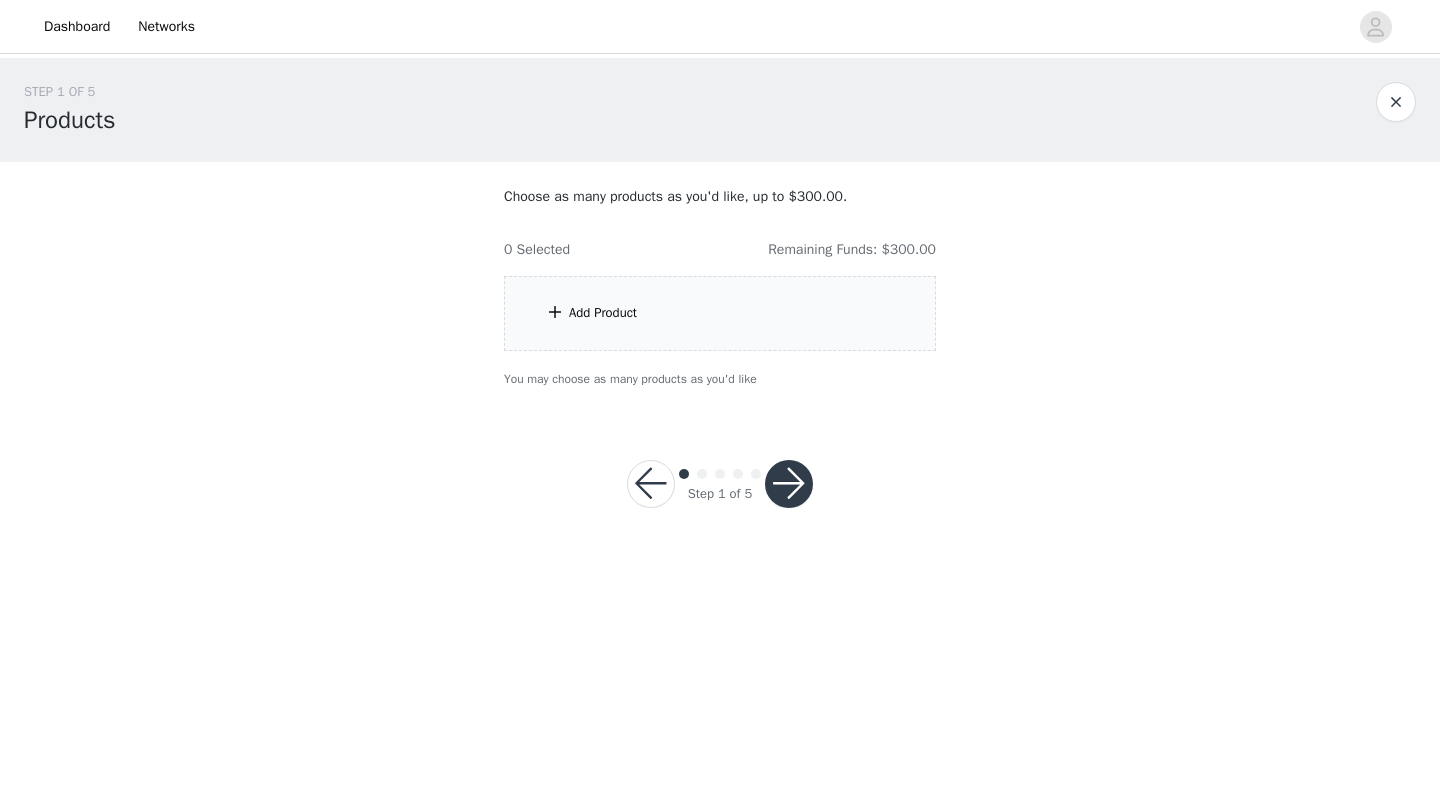 click on "Add Product" at bounding box center (720, 313) 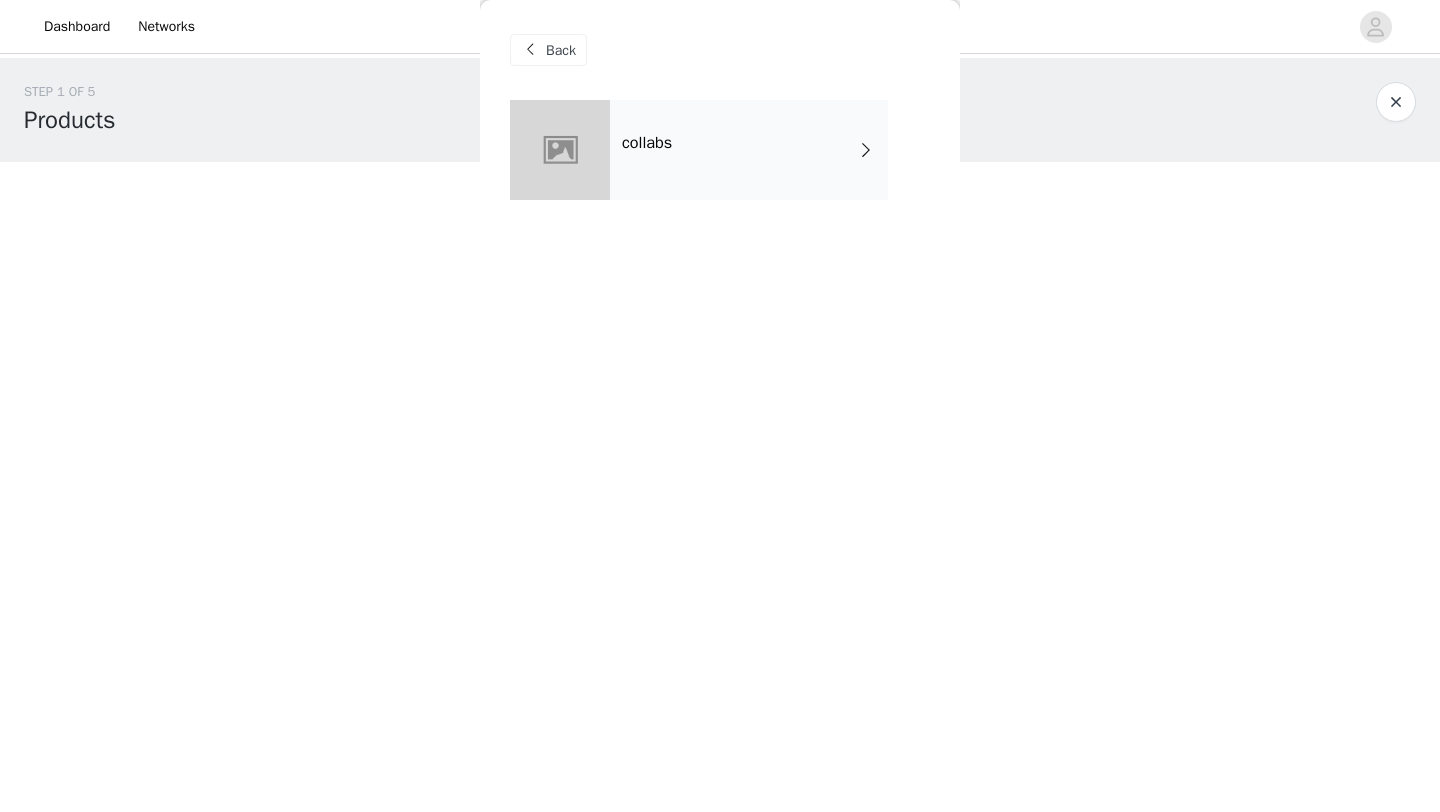 click on "collabs" at bounding box center (647, 143) 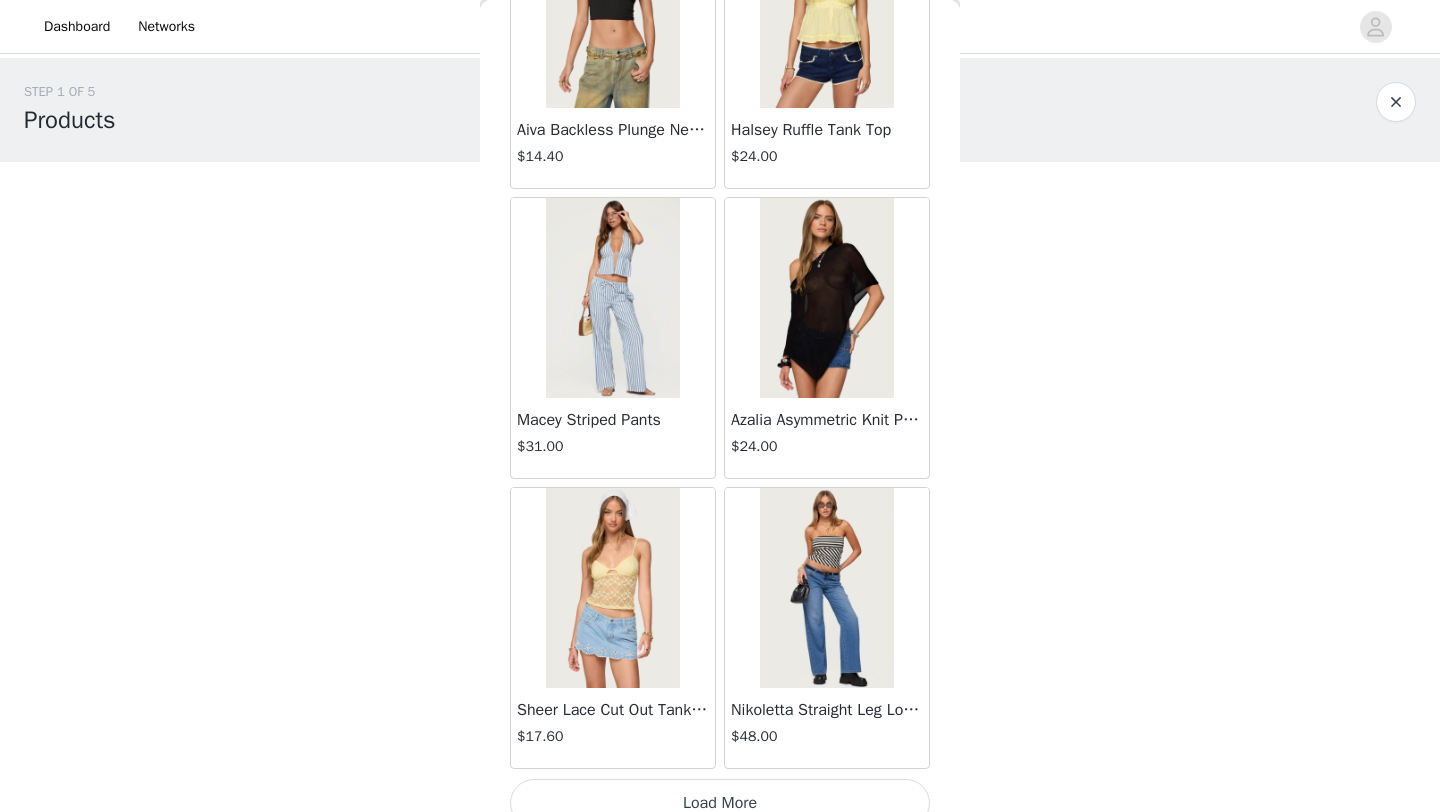scroll, scrollTop: 2248, scrollLeft: 0, axis: vertical 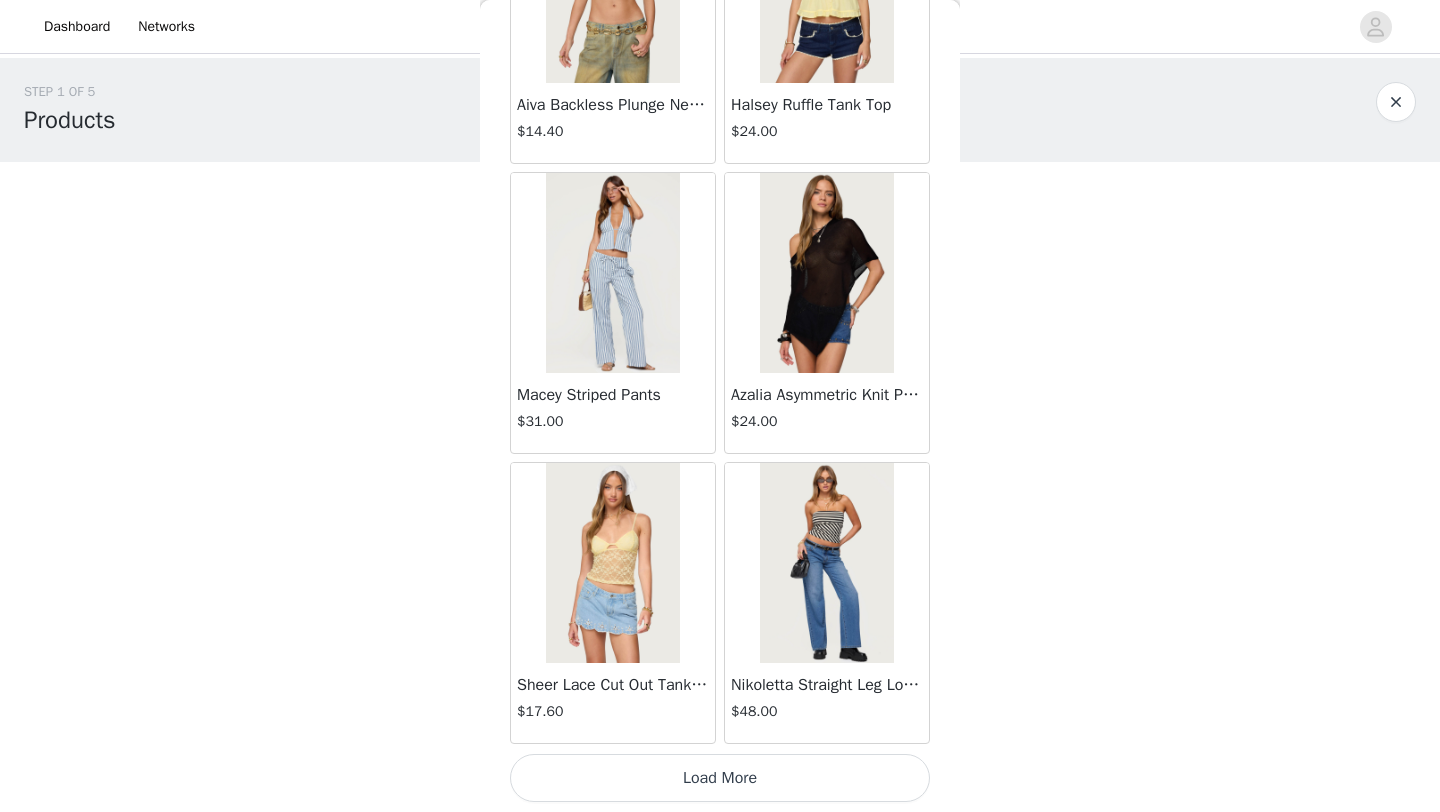 click on "Load More" at bounding box center [720, 778] 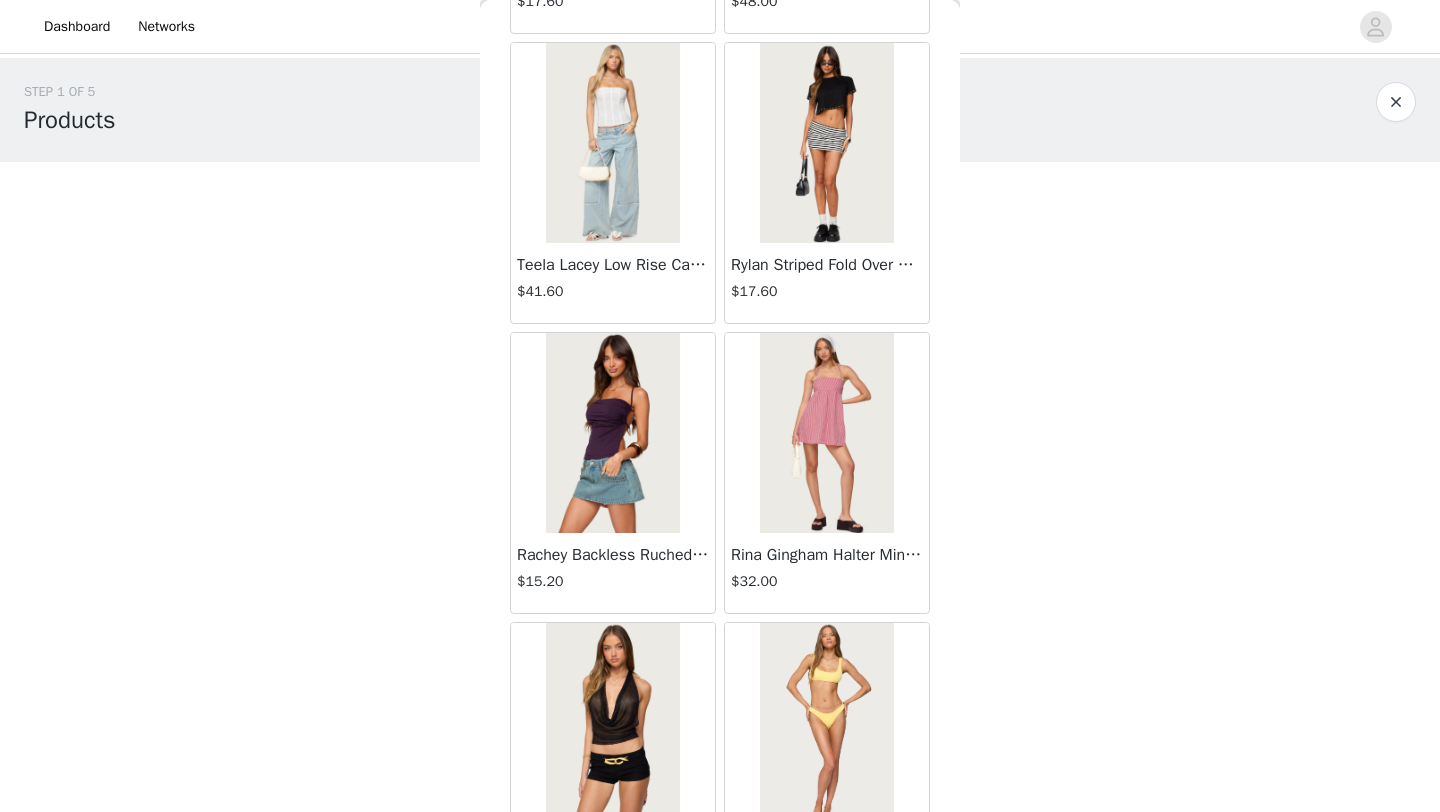 scroll, scrollTop: 4379, scrollLeft: 0, axis: vertical 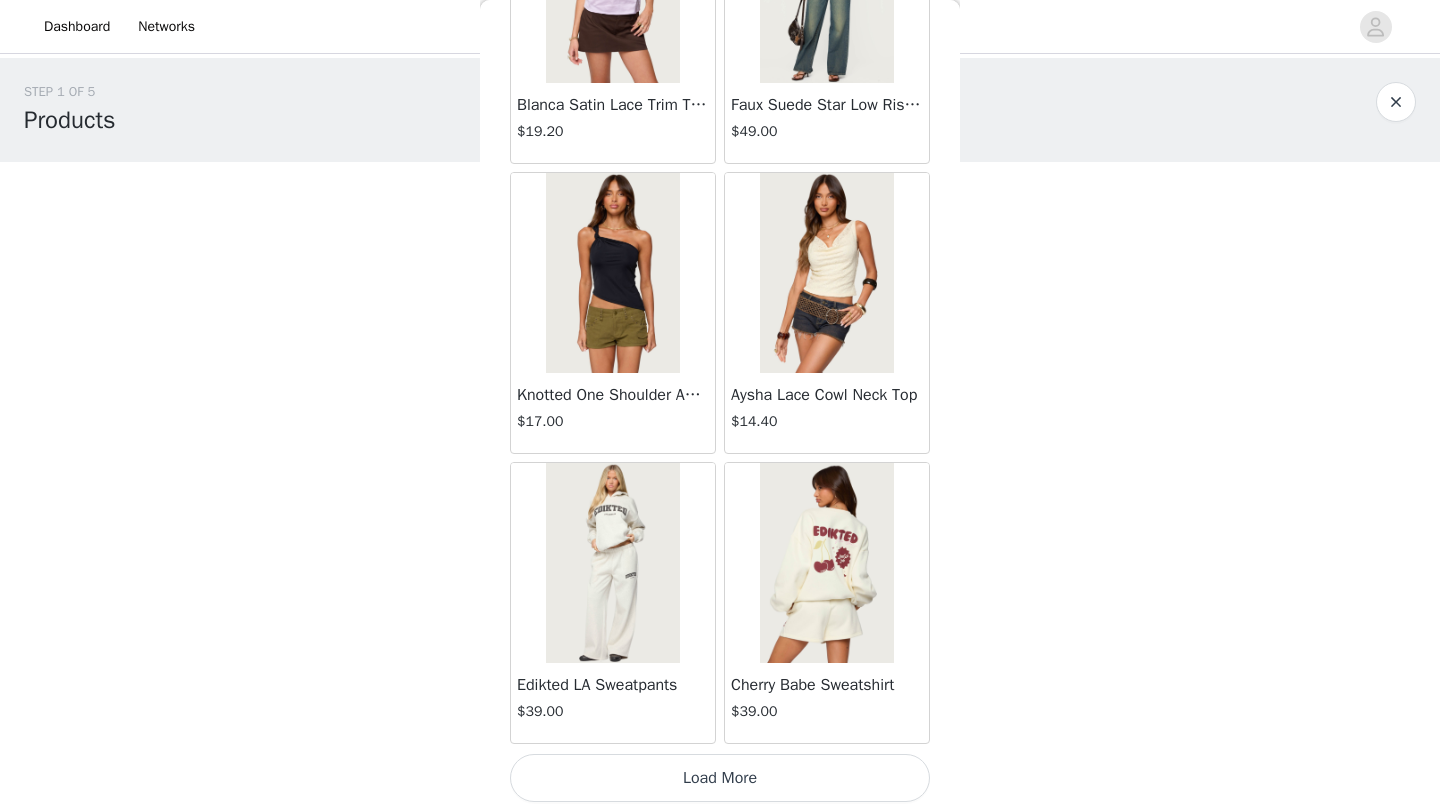 click on "Load More" at bounding box center [720, 778] 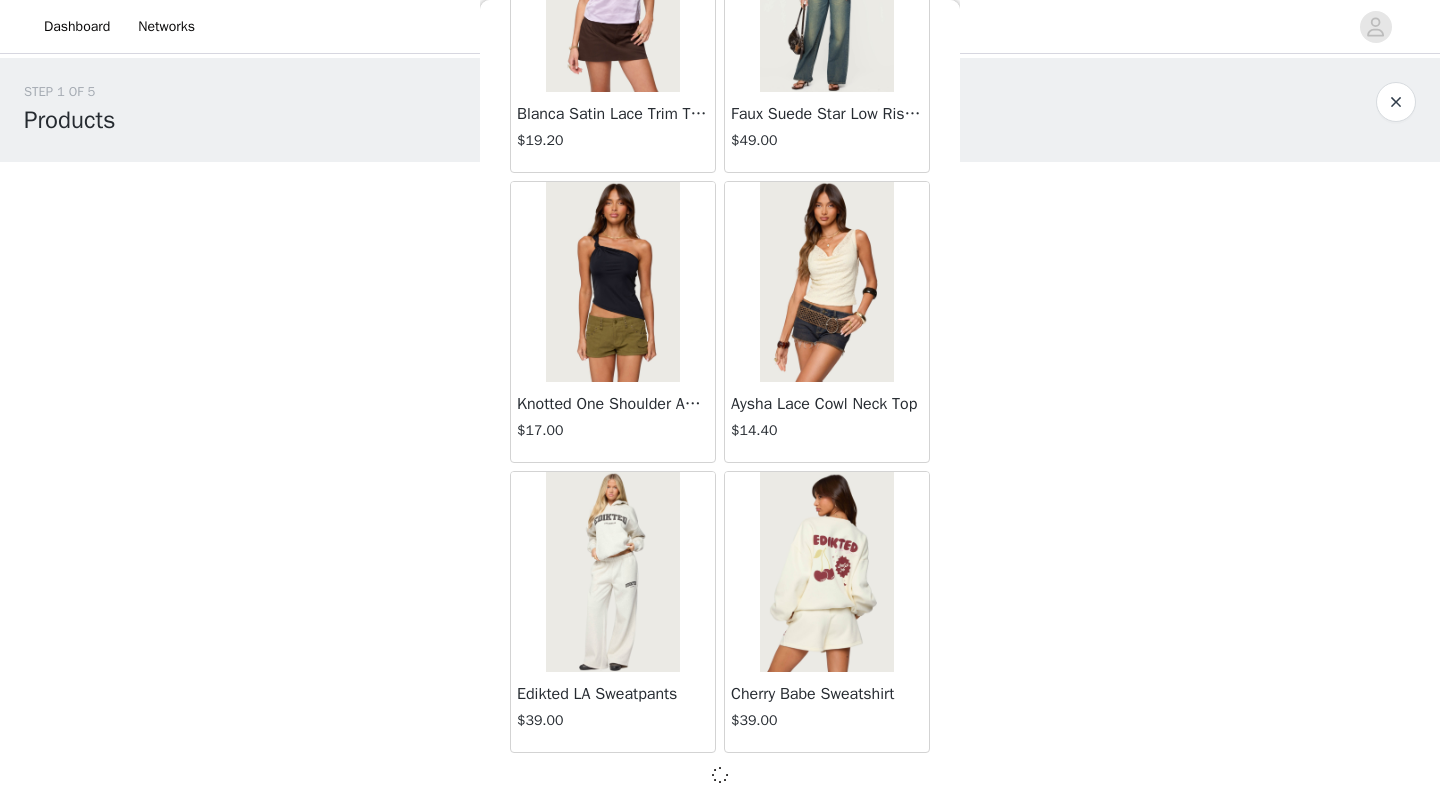scroll, scrollTop: 5148, scrollLeft: 0, axis: vertical 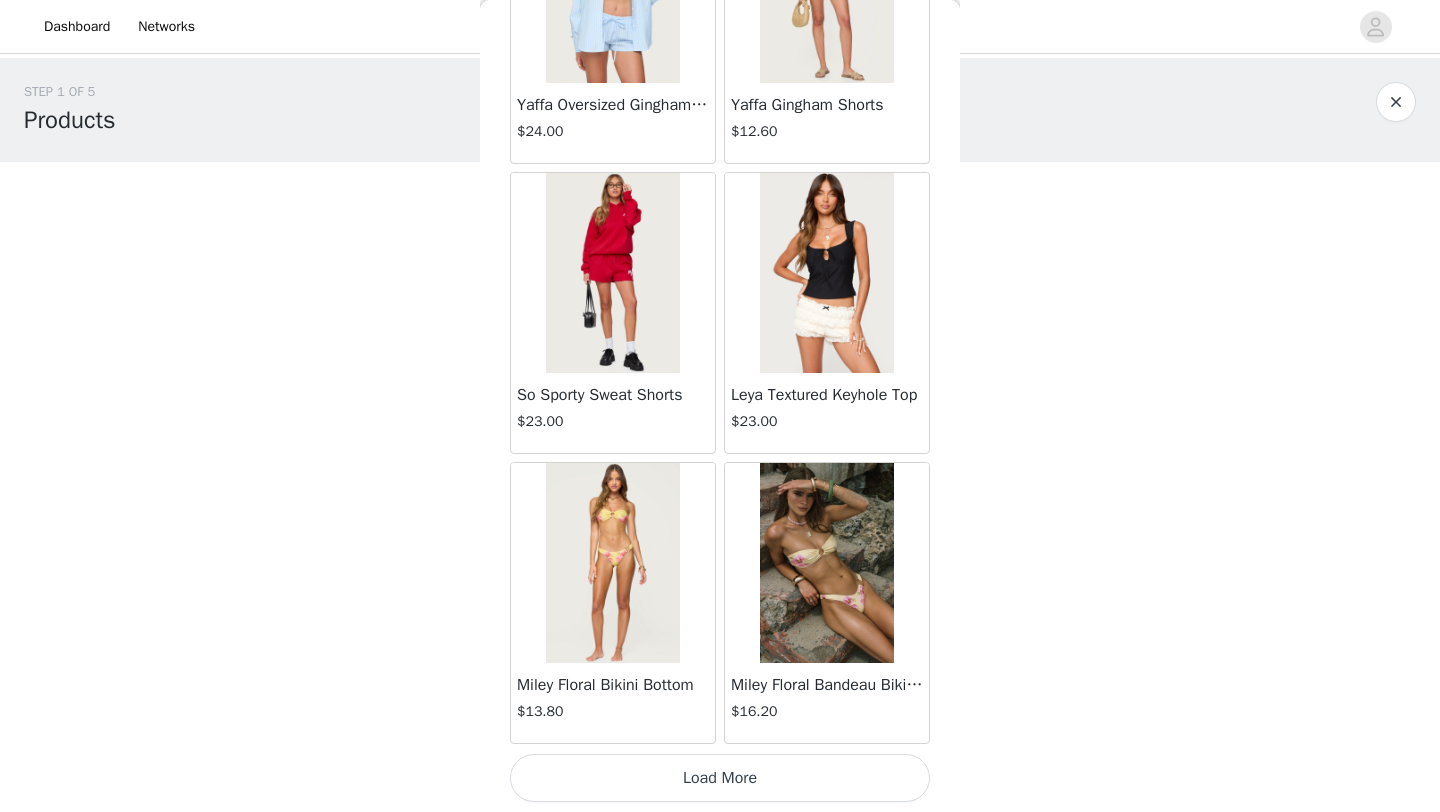 click on "Load More" at bounding box center [720, 778] 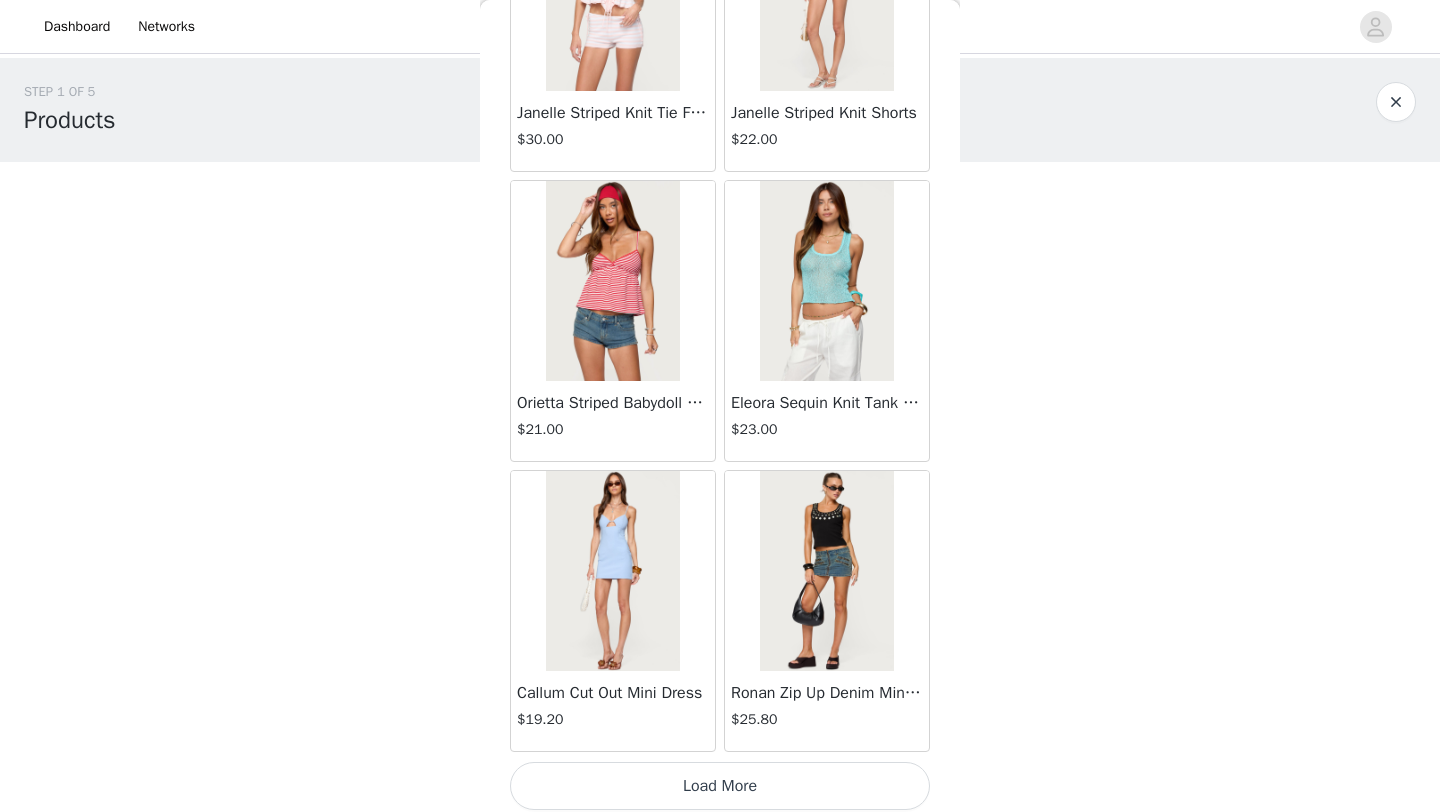 scroll, scrollTop: 10948, scrollLeft: 0, axis: vertical 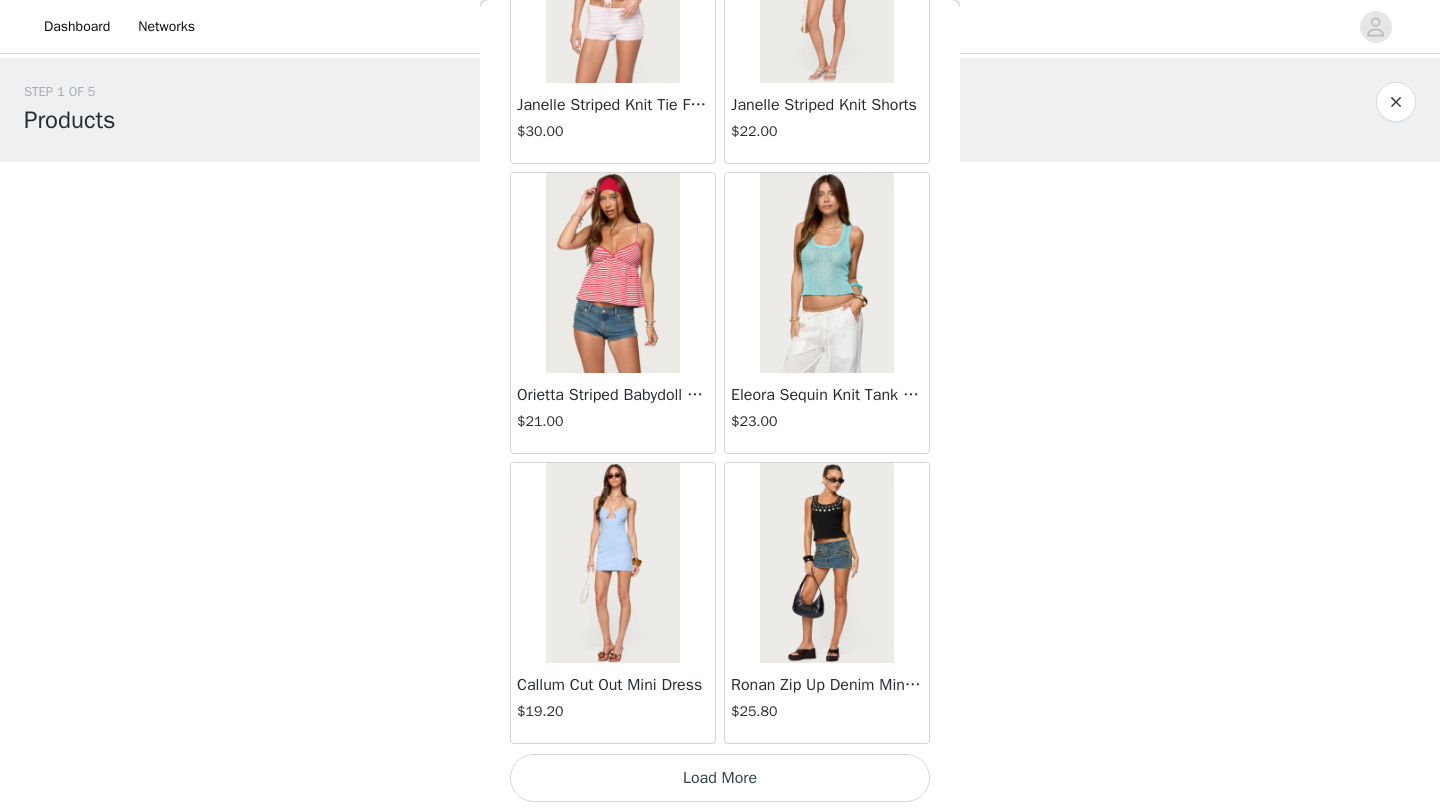 click on "Load More" at bounding box center (720, 778) 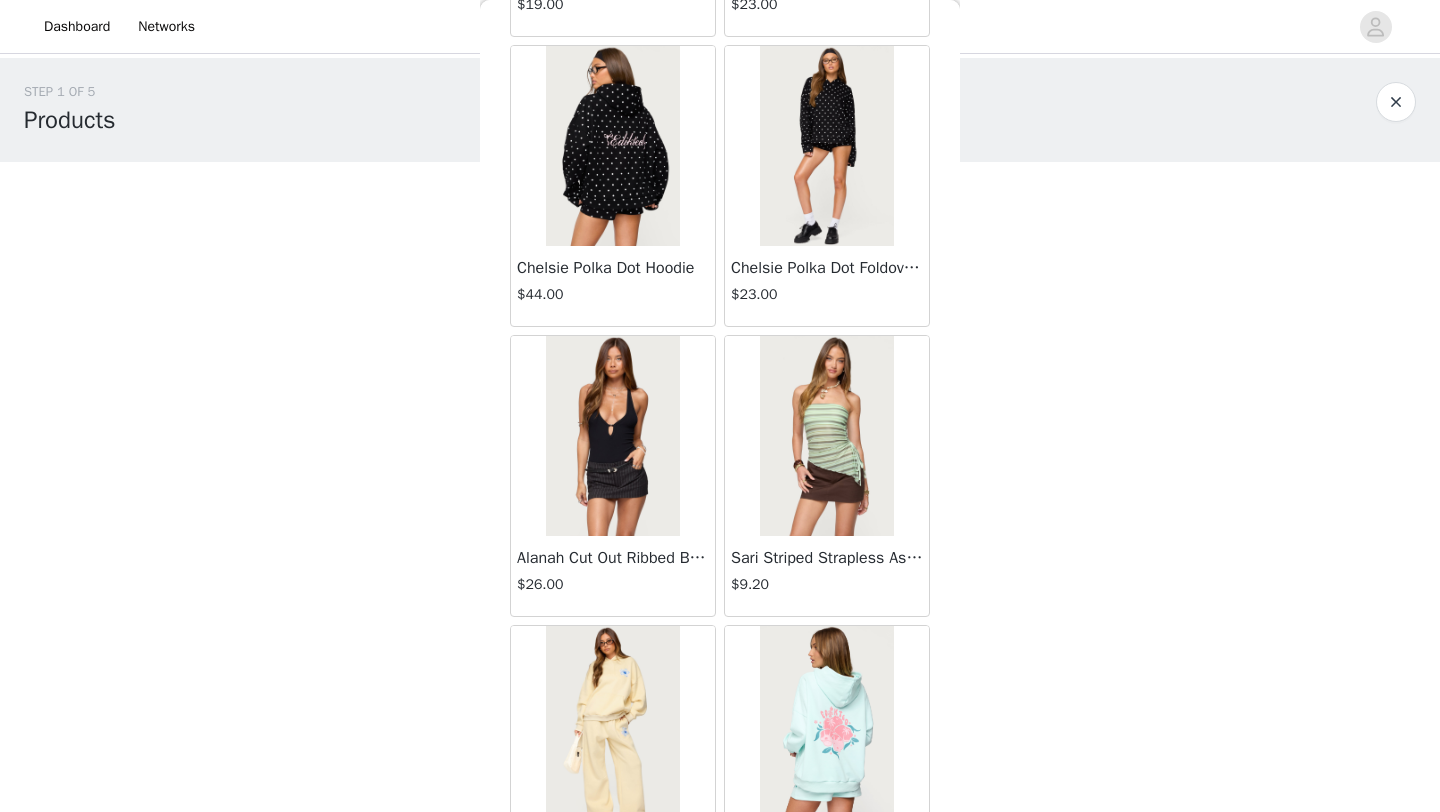 scroll, scrollTop: 13848, scrollLeft: 0, axis: vertical 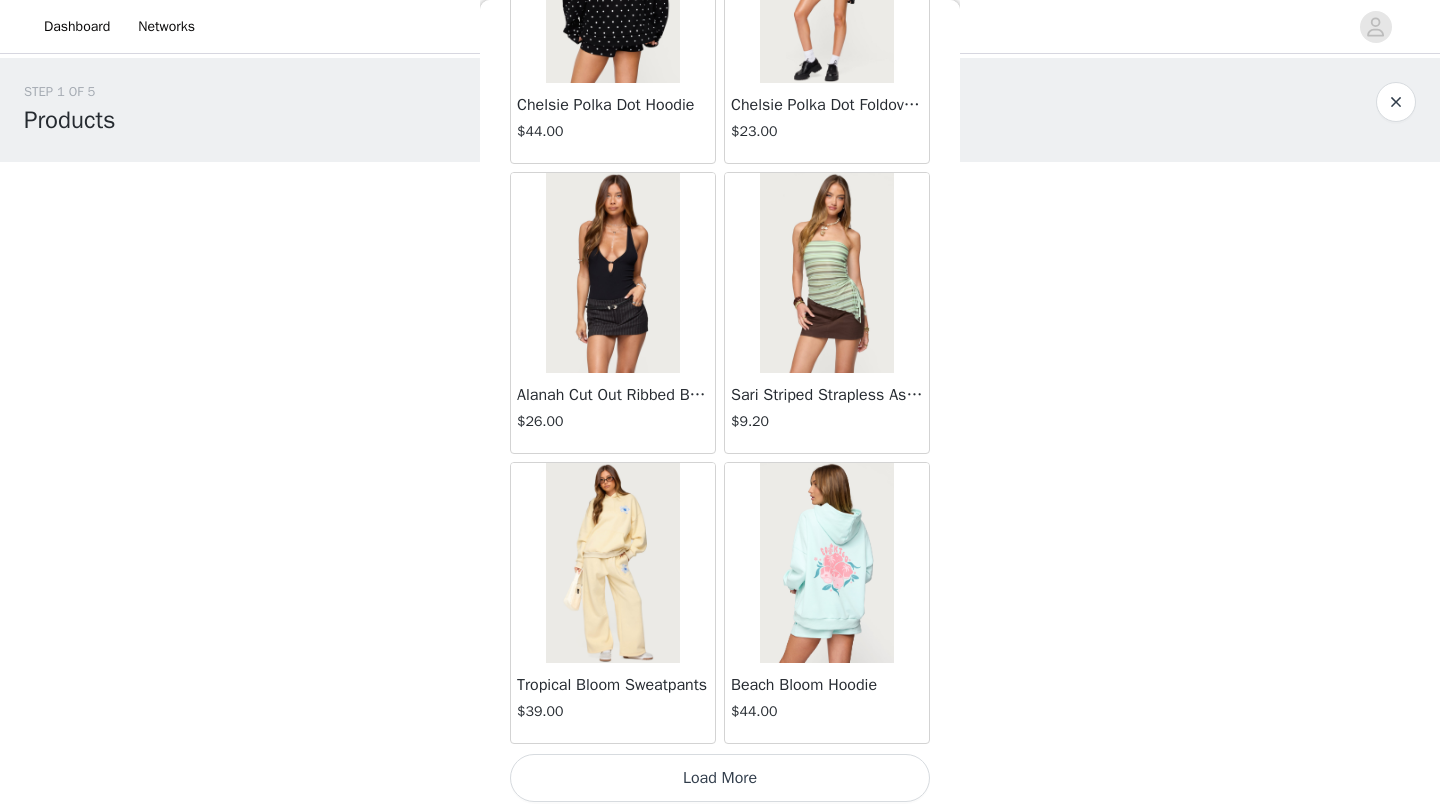 click on "Load More" at bounding box center (720, 778) 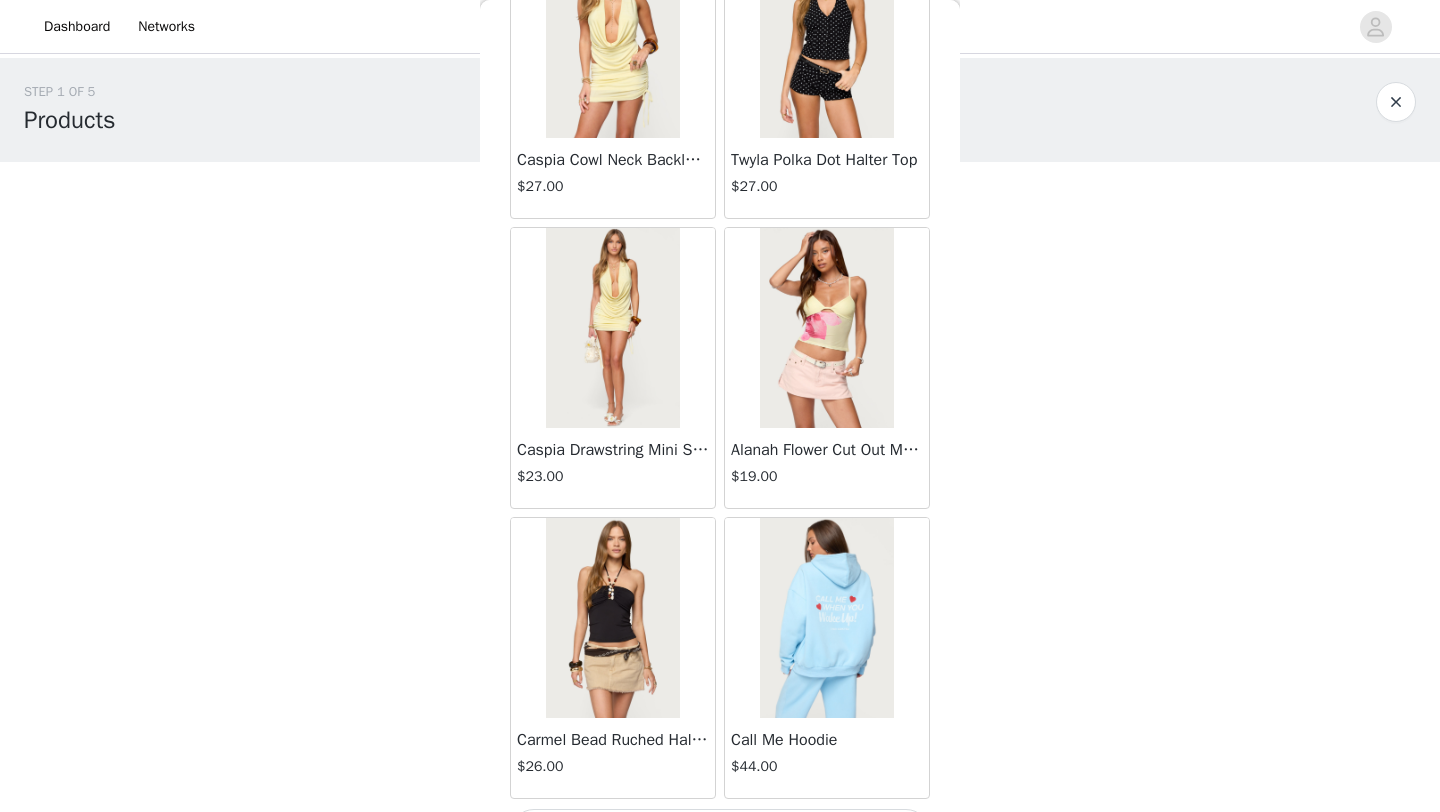 scroll, scrollTop: 16748, scrollLeft: 0, axis: vertical 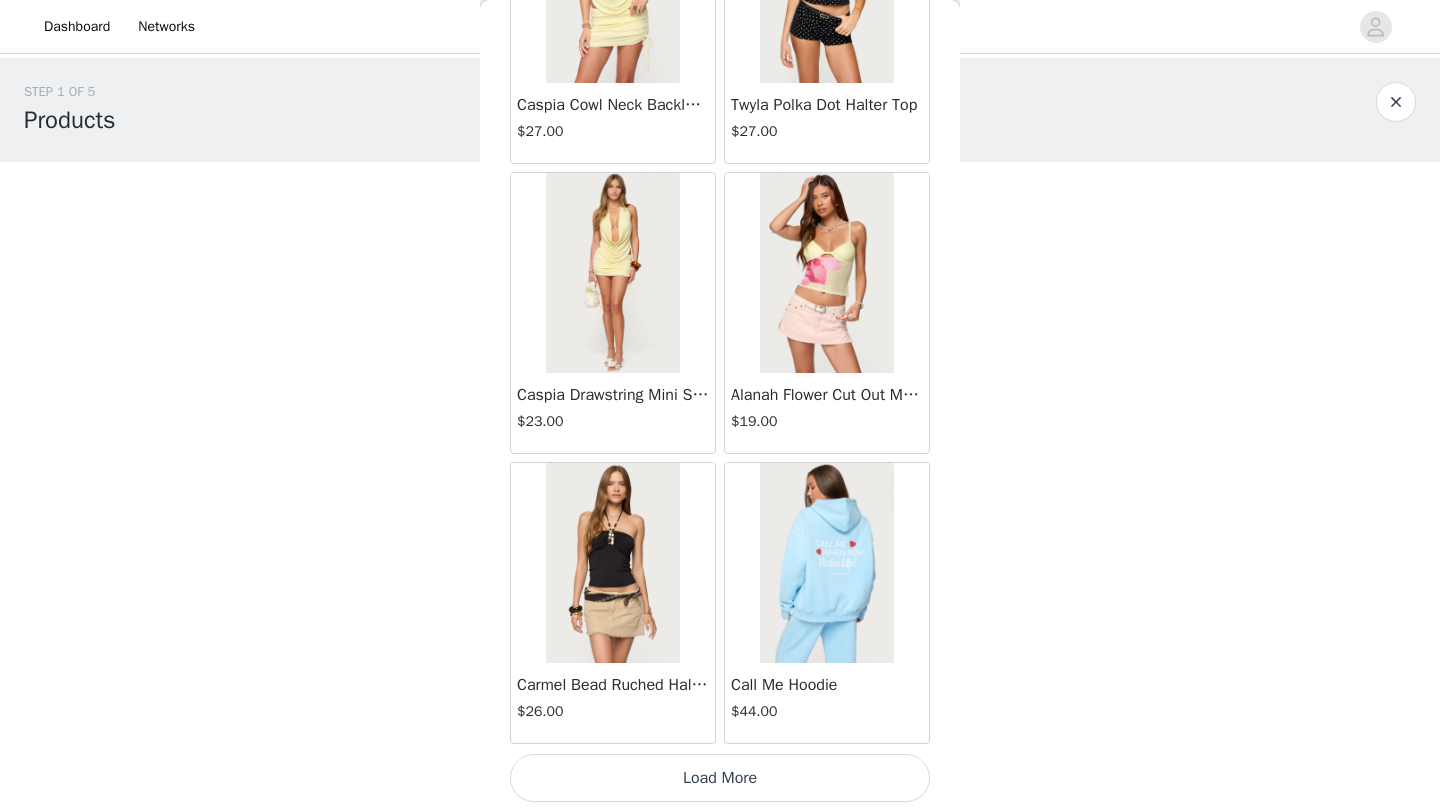click on "Load More" at bounding box center (720, 778) 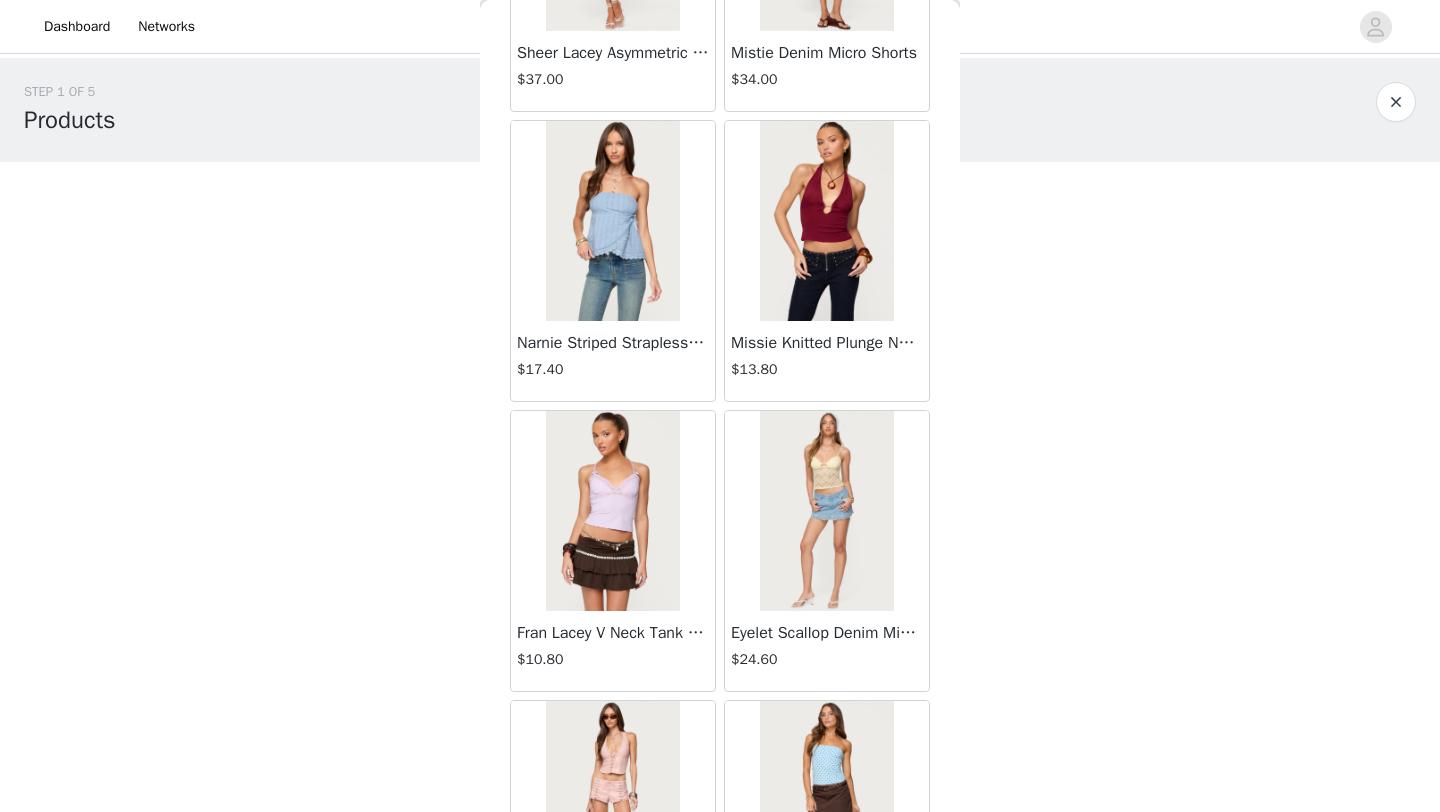 scroll, scrollTop: 18552, scrollLeft: 0, axis: vertical 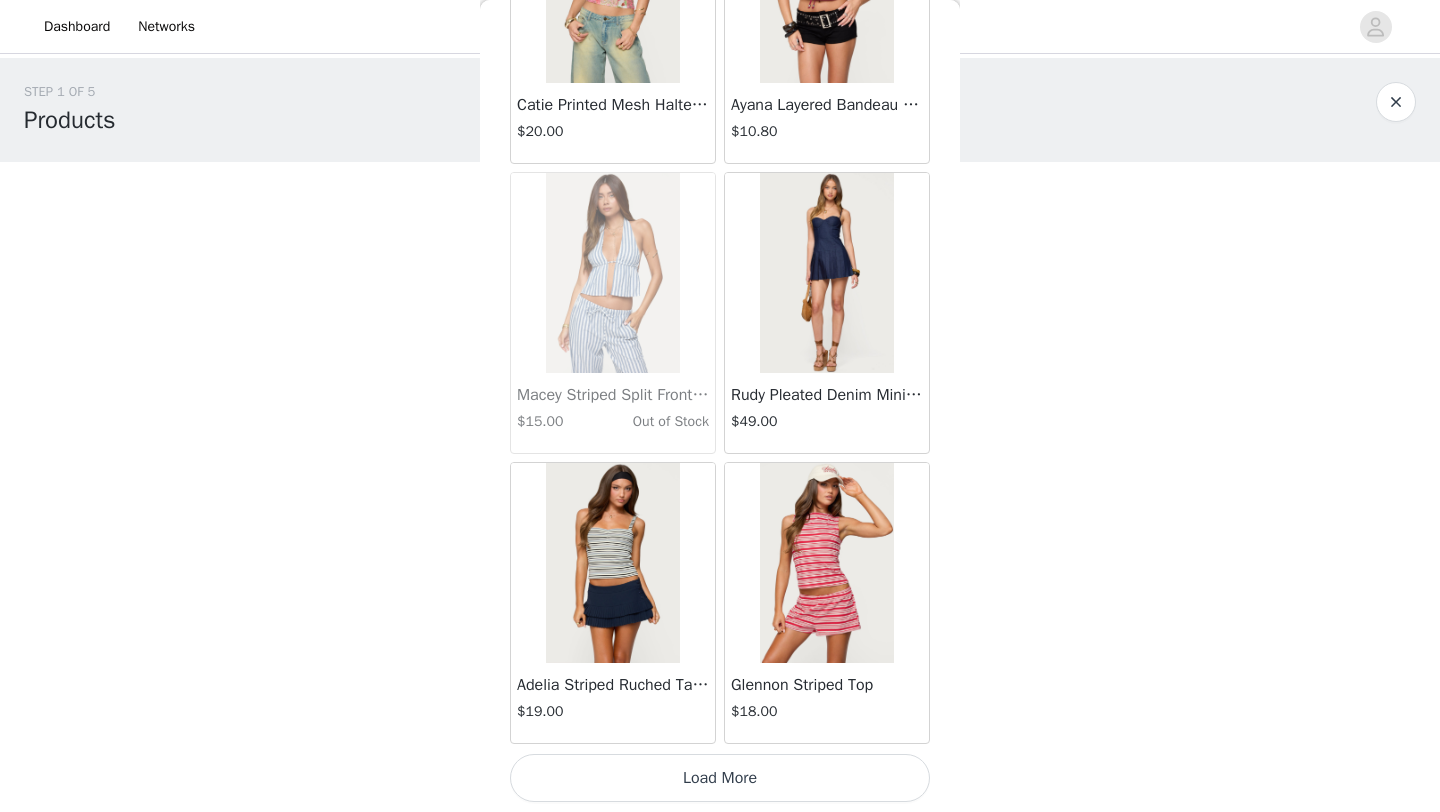 click on "Load More" at bounding box center [720, 778] 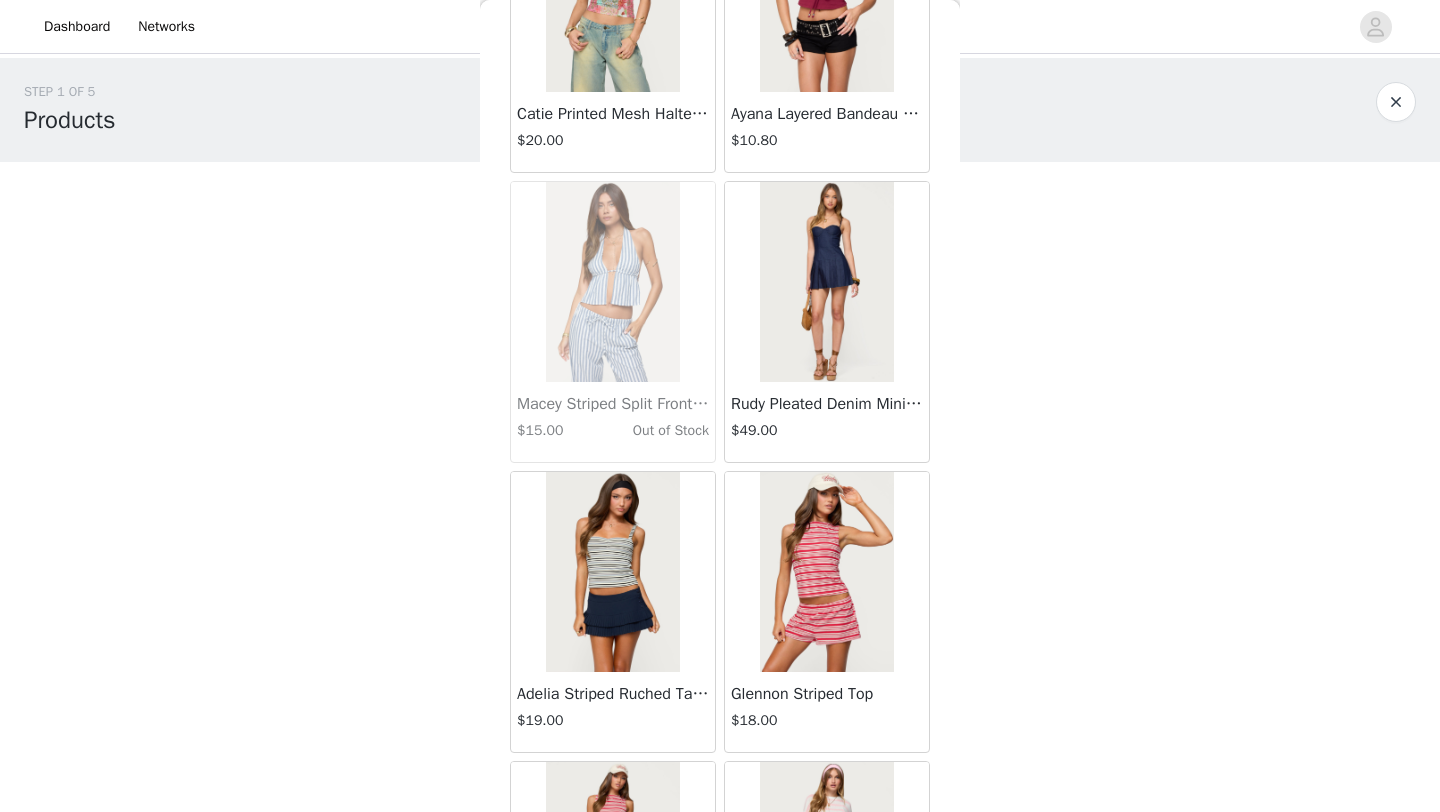 scroll, scrollTop: 19648, scrollLeft: 0, axis: vertical 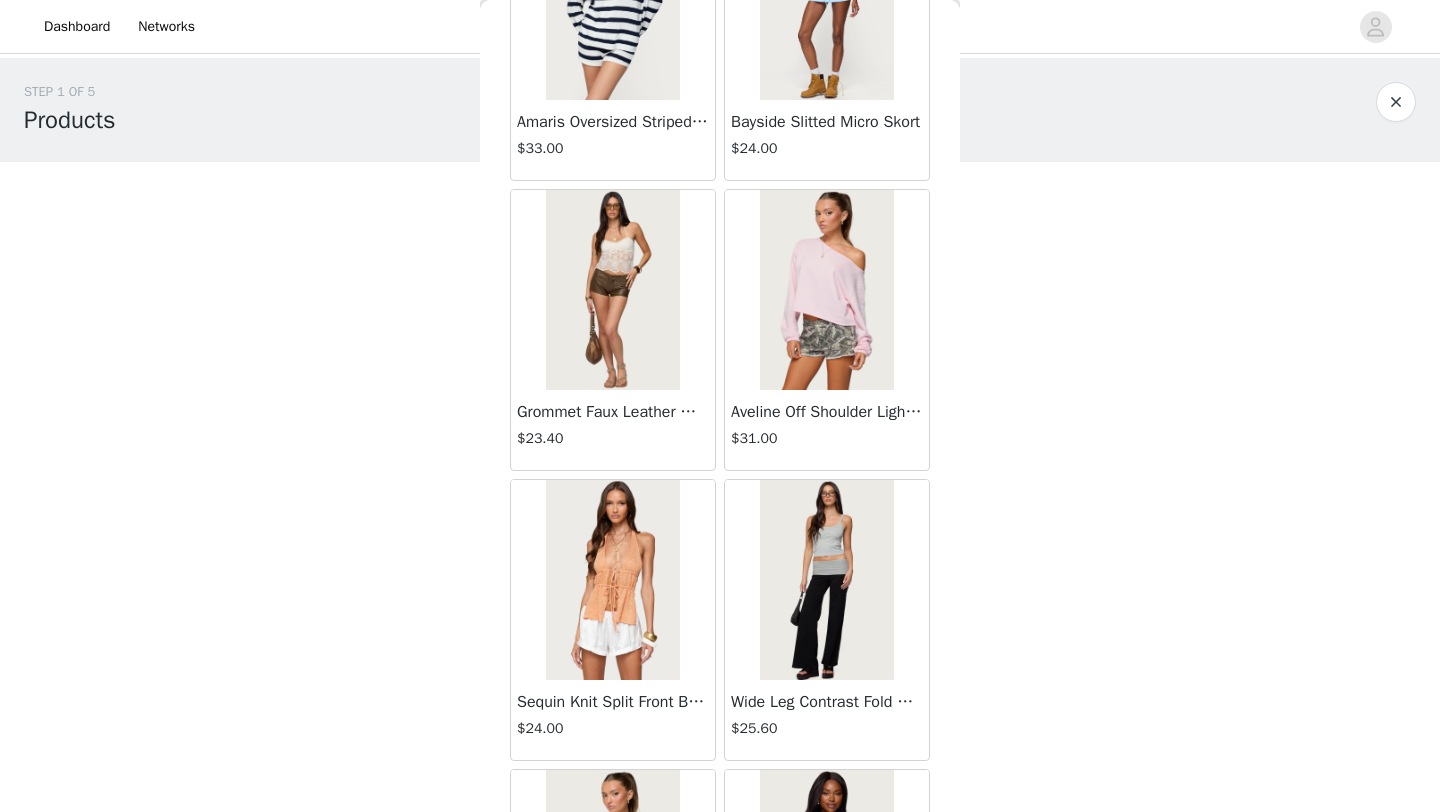 click on "Grommet Faux Leather Micro Shorts" at bounding box center (613, 412) 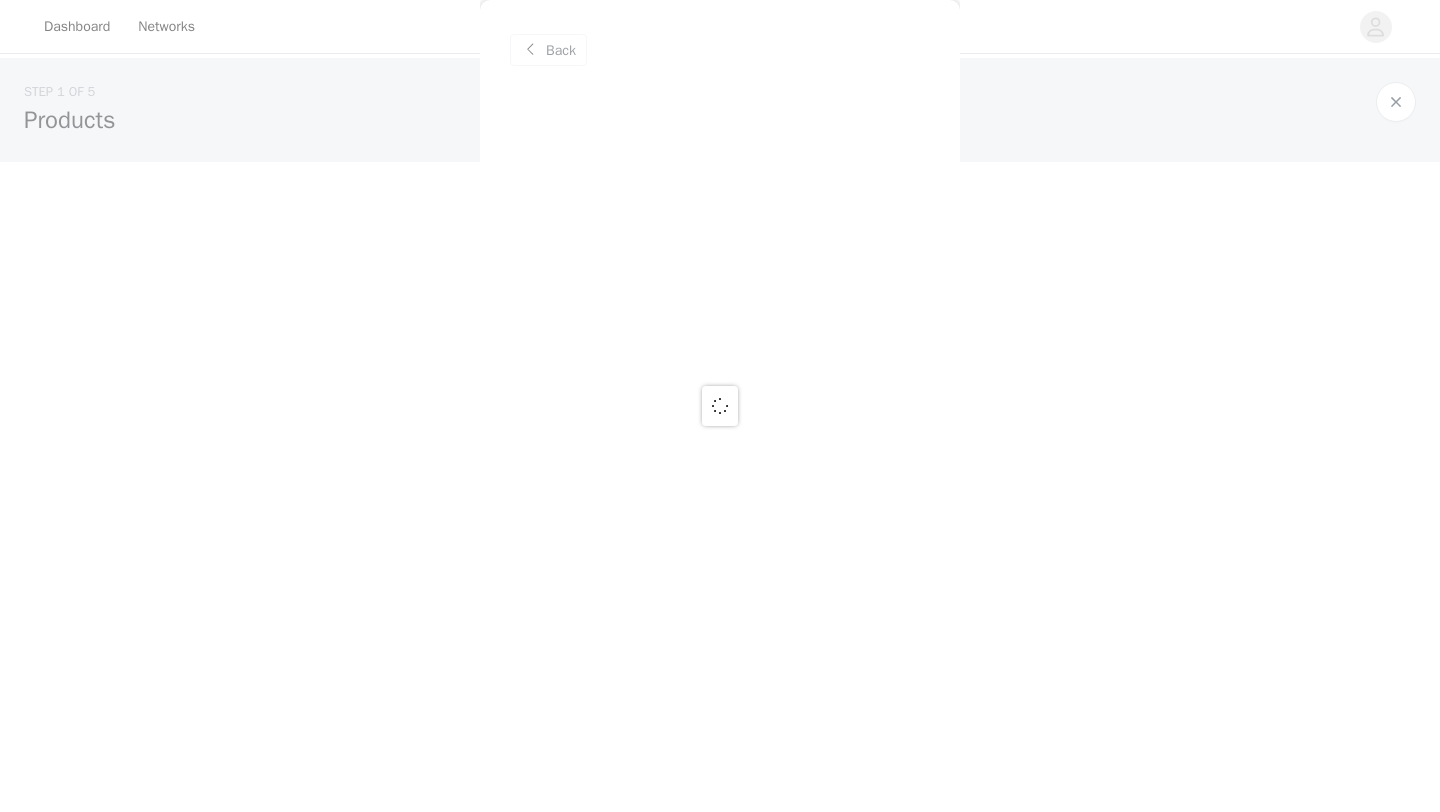 scroll, scrollTop: 0, scrollLeft: 0, axis: both 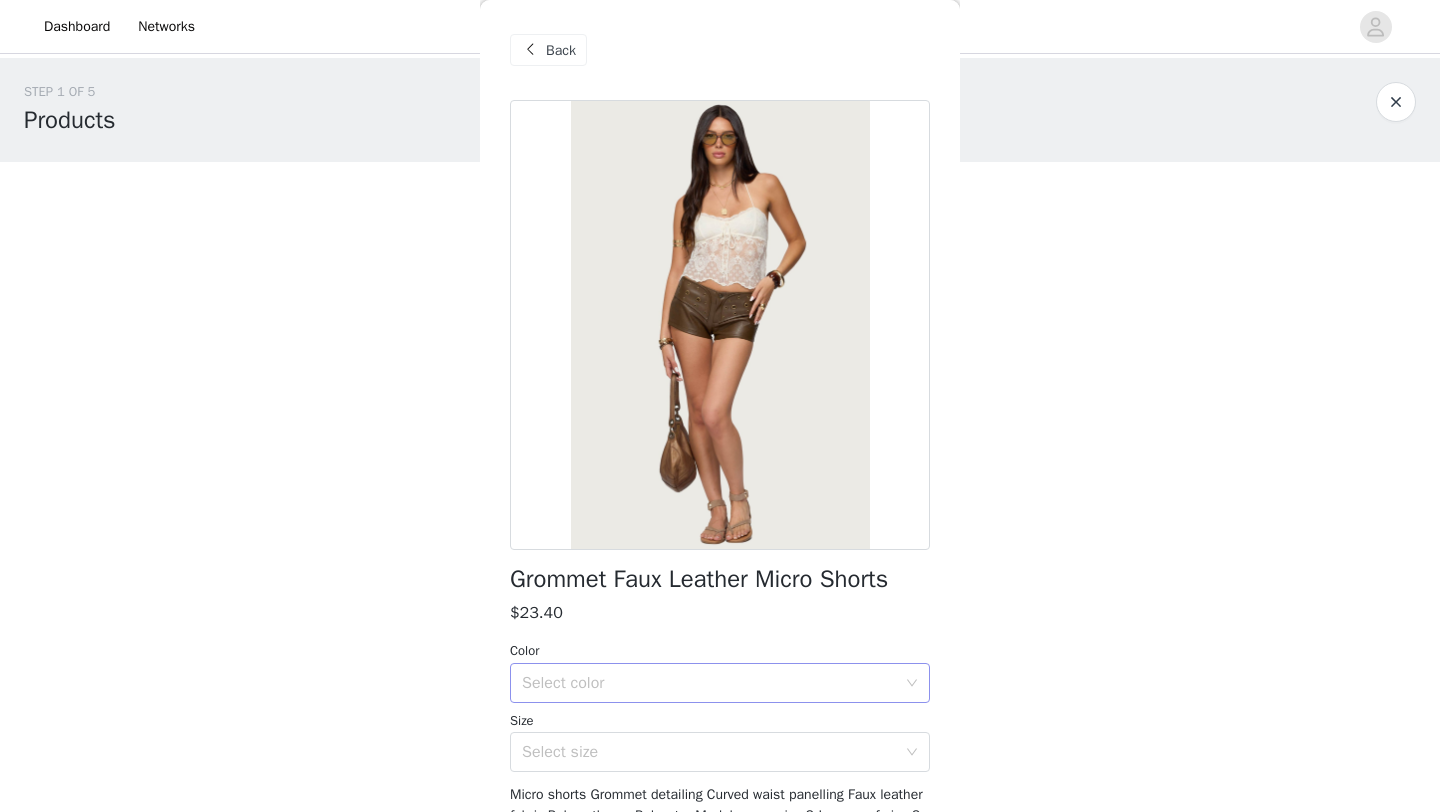 click on "Select color" at bounding box center [709, 683] 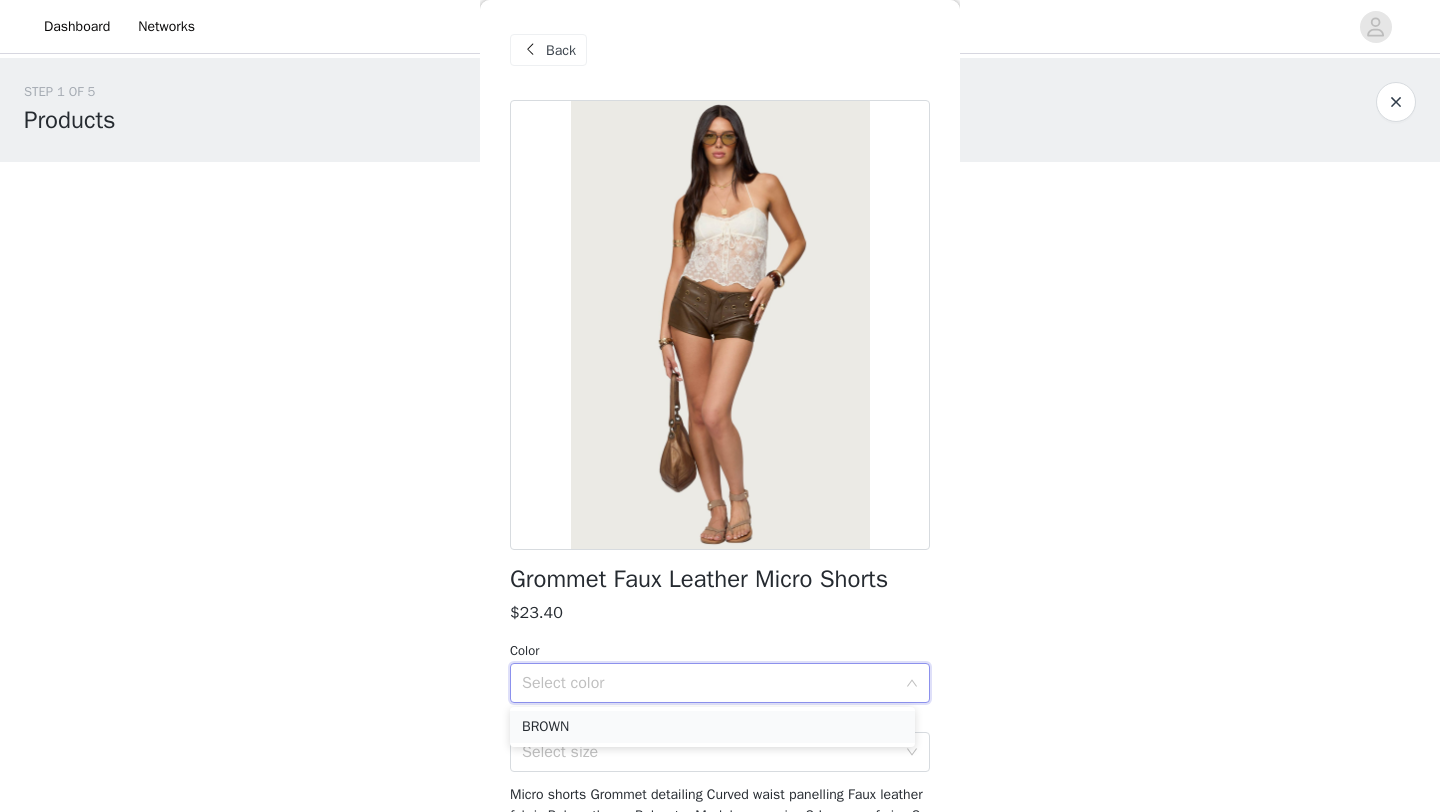 click on "BROWN" at bounding box center [712, 727] 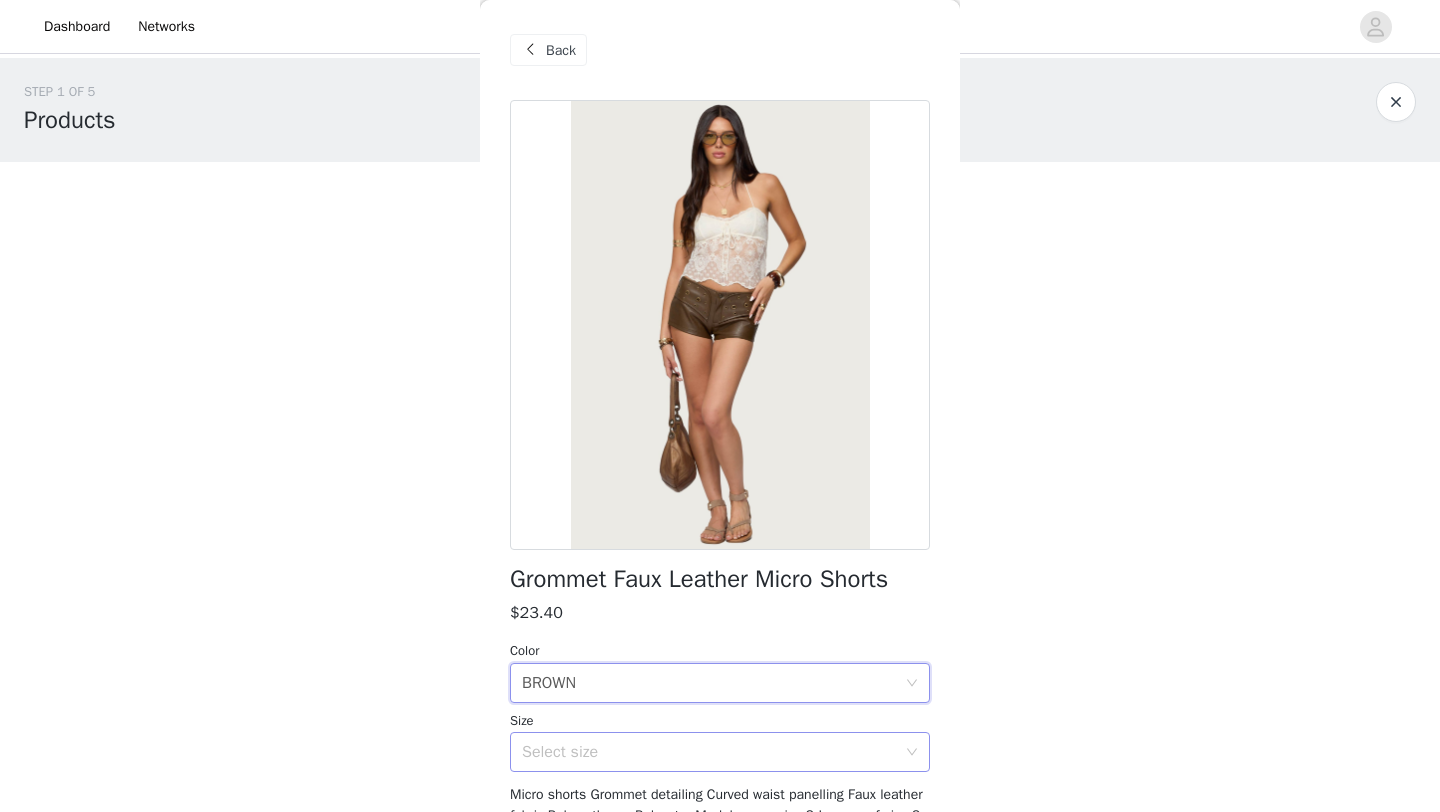 click on "Select size" at bounding box center (709, 752) 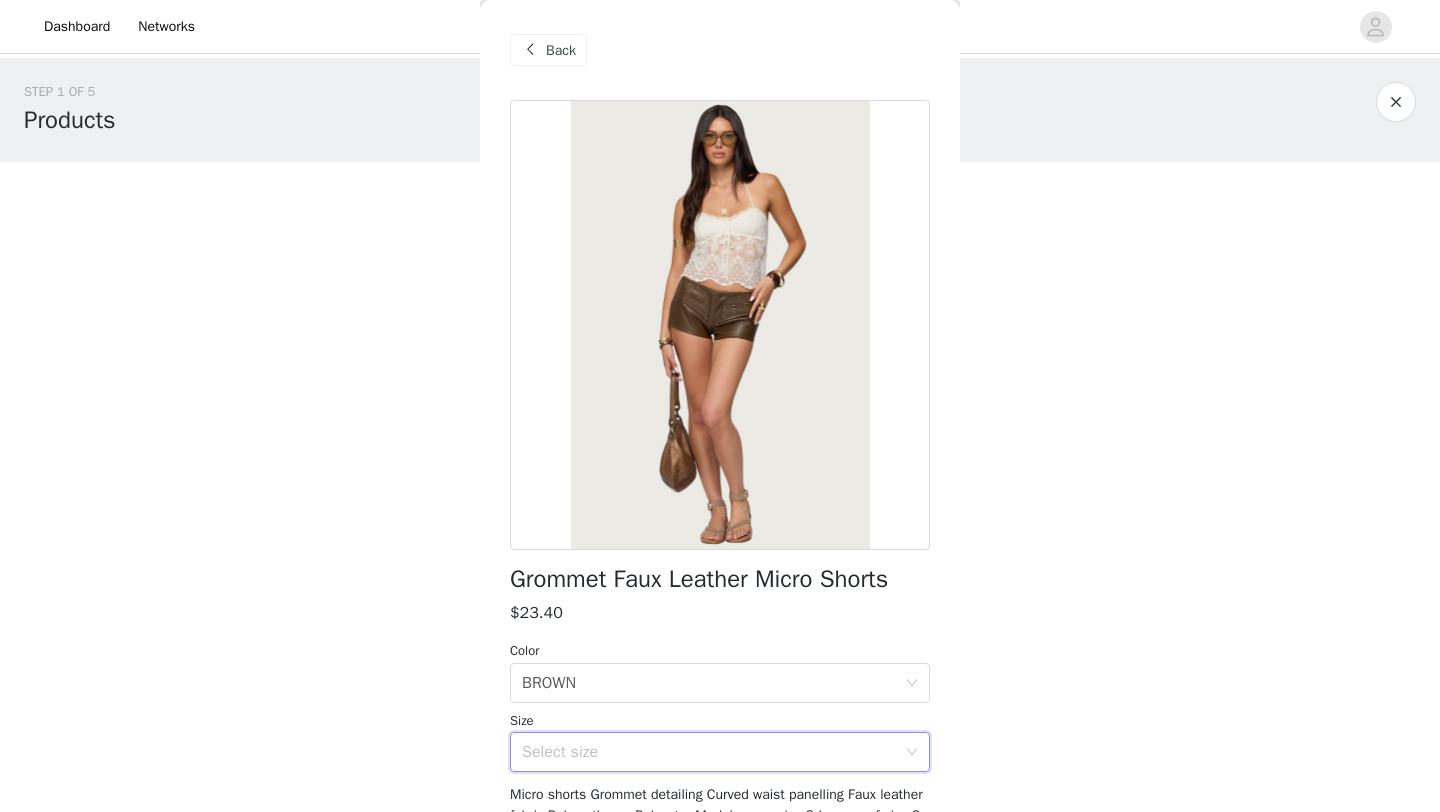 drag, startPoint x: 1437, startPoint y: 390, endPoint x: 1437, endPoint y: 427, distance: 37 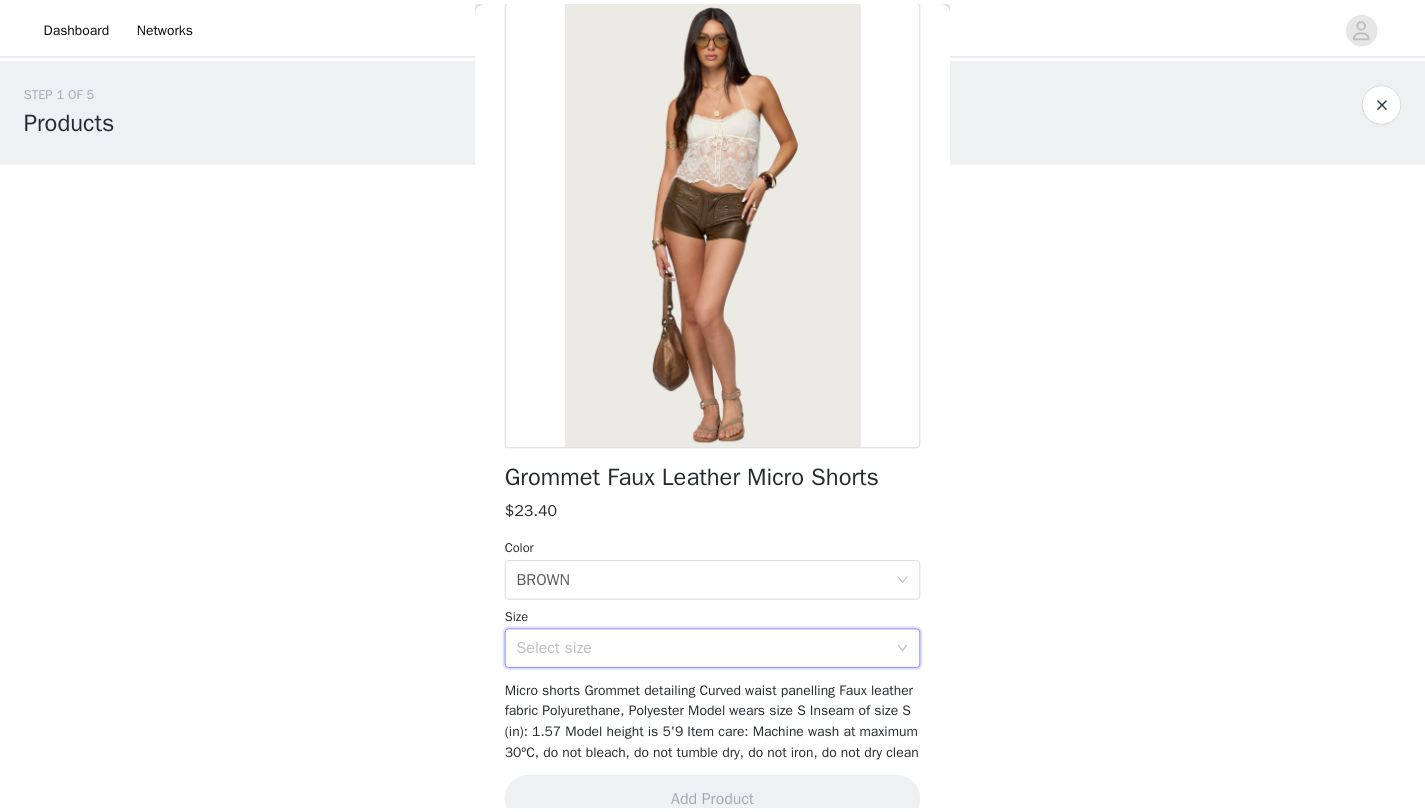 scroll, scrollTop: 161, scrollLeft: 0, axis: vertical 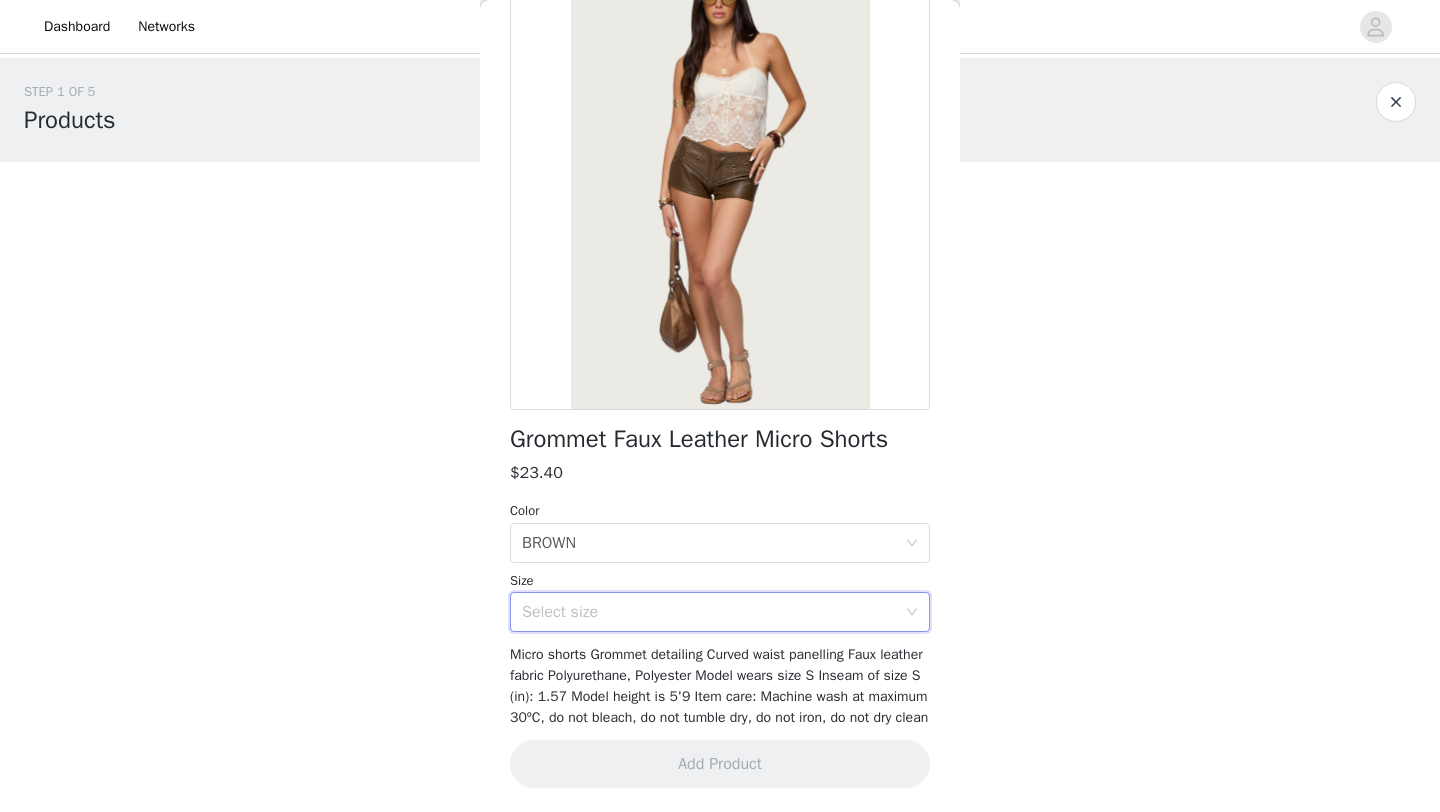 click on "Select size" at bounding box center [709, 612] 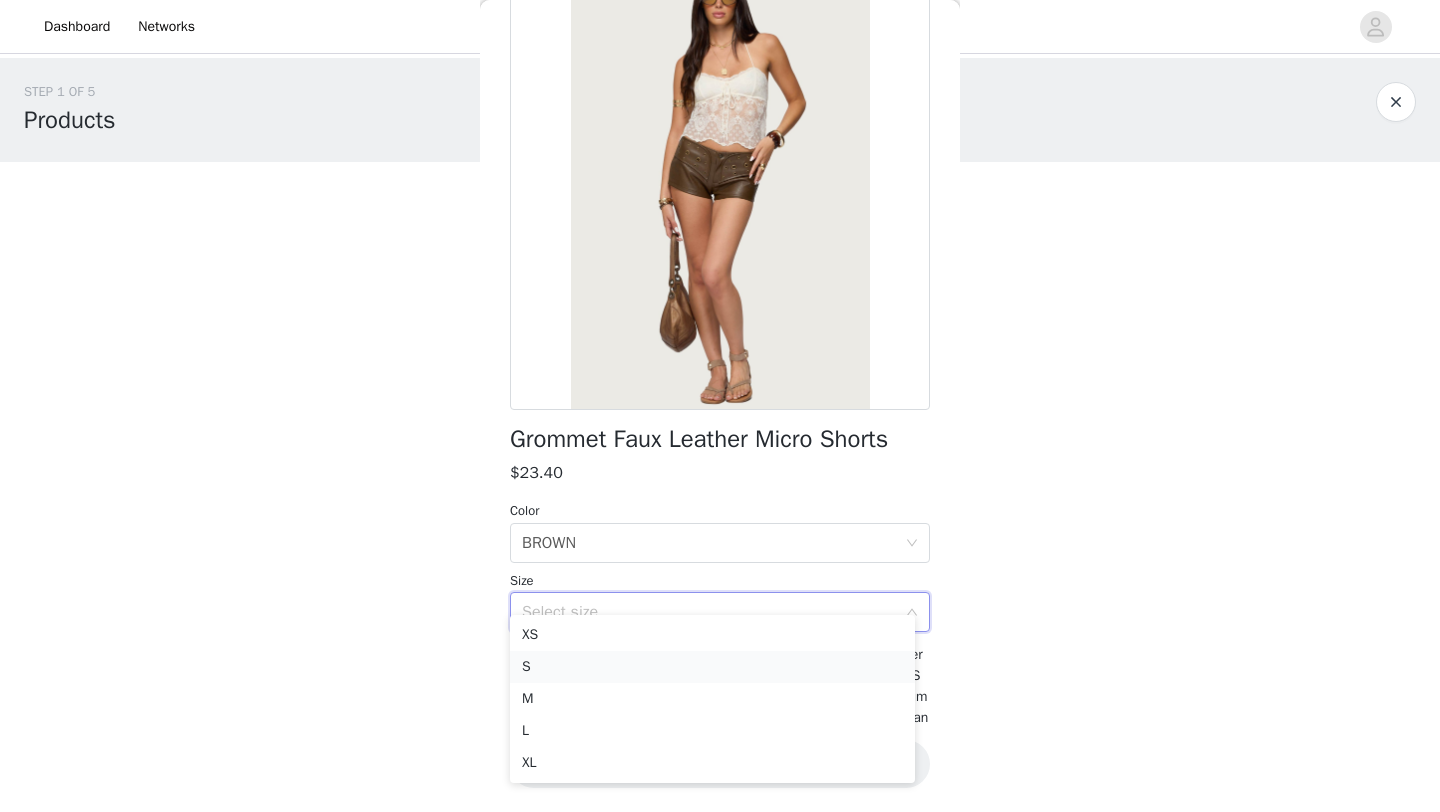 click on "S" at bounding box center (712, 667) 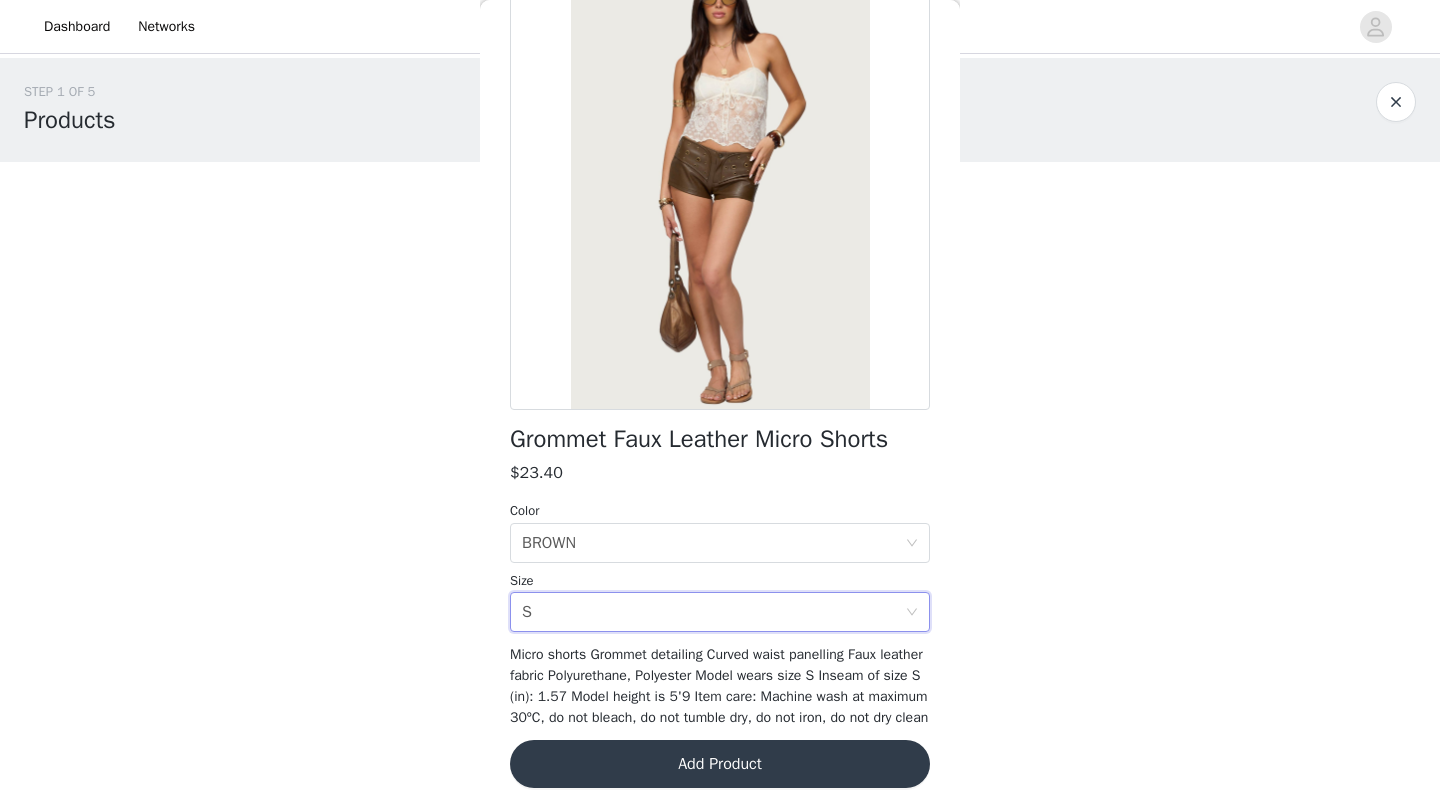 click on "Add Product" at bounding box center [720, 764] 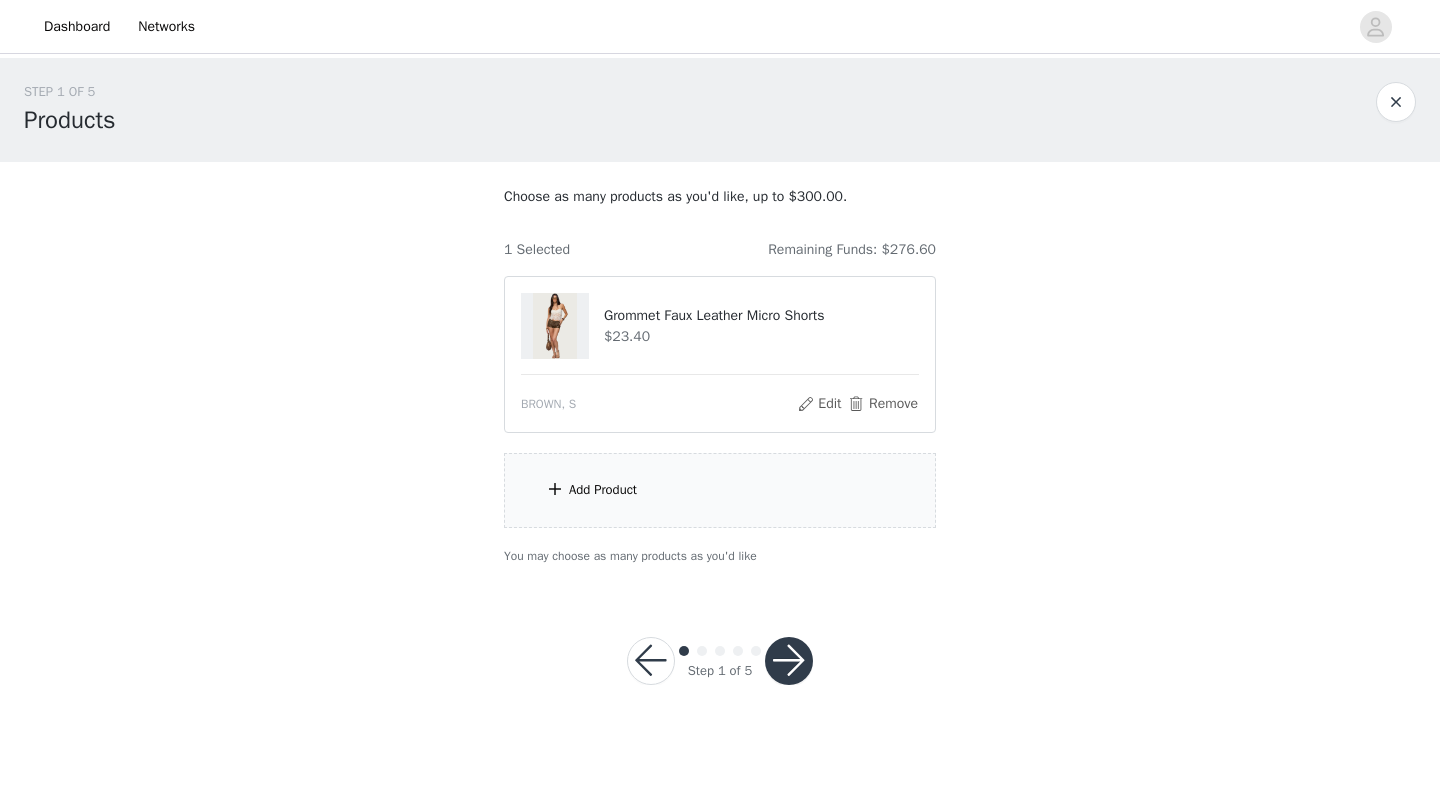 click on "Add Product" at bounding box center [720, 490] 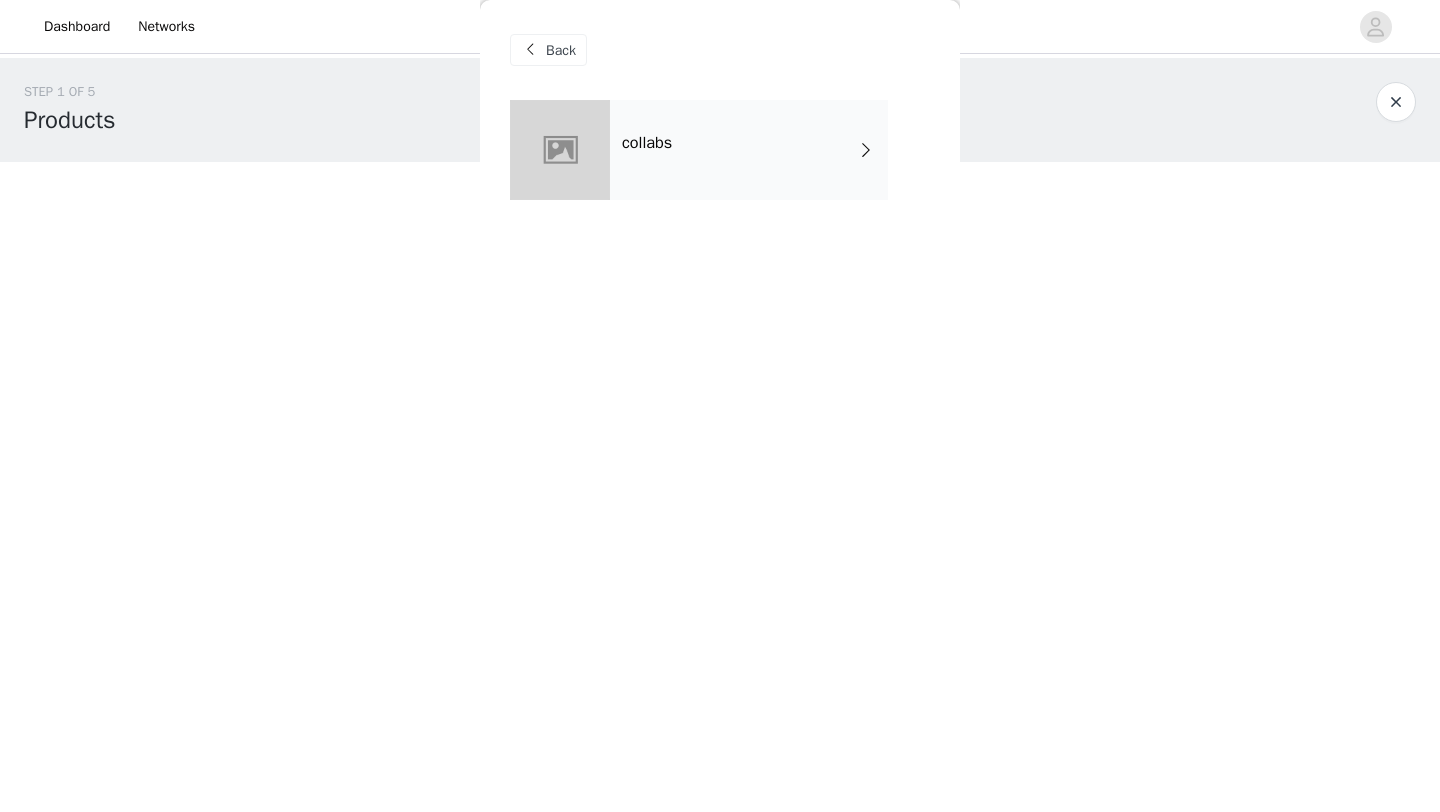 click on "collabs" at bounding box center [749, 150] 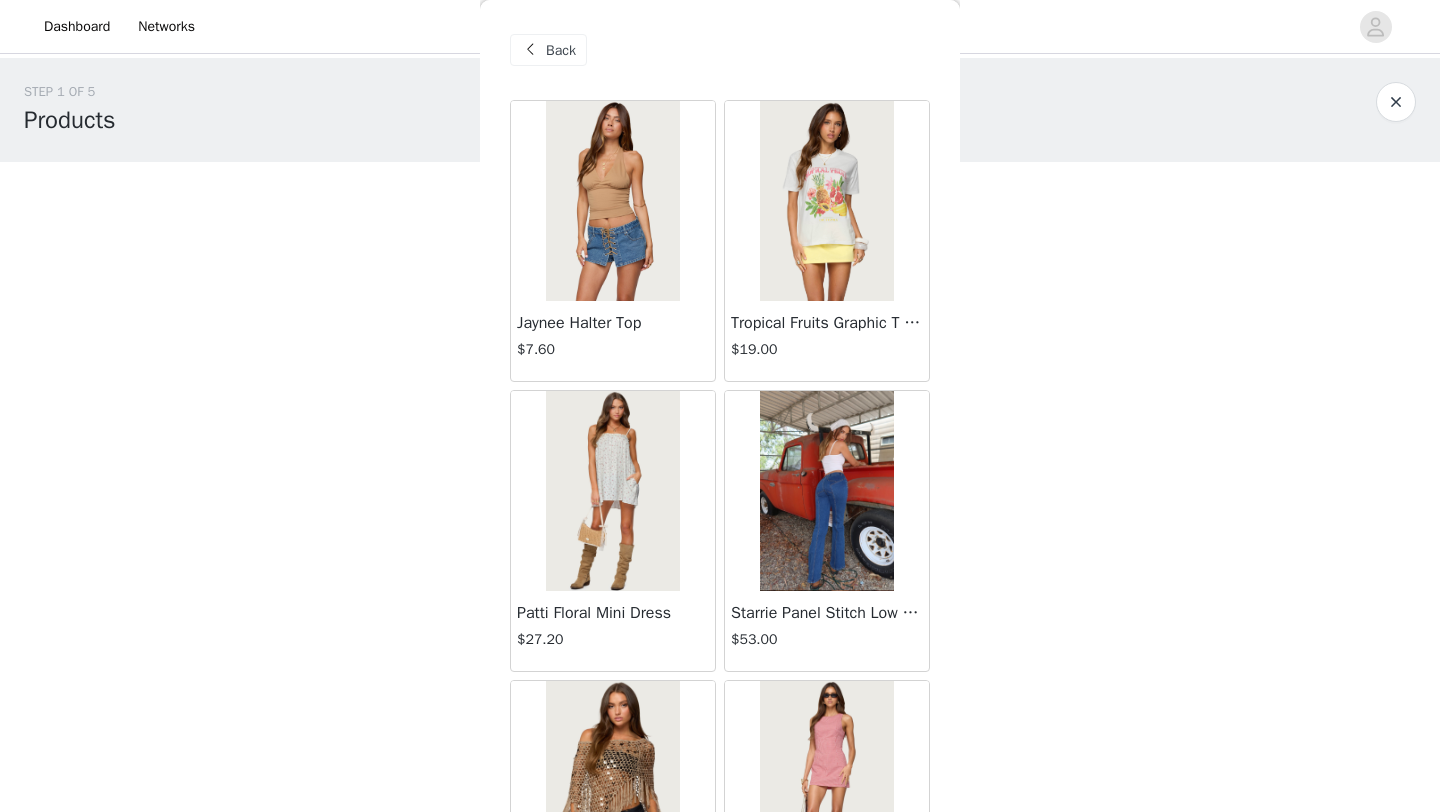 click at bounding box center [612, 781] 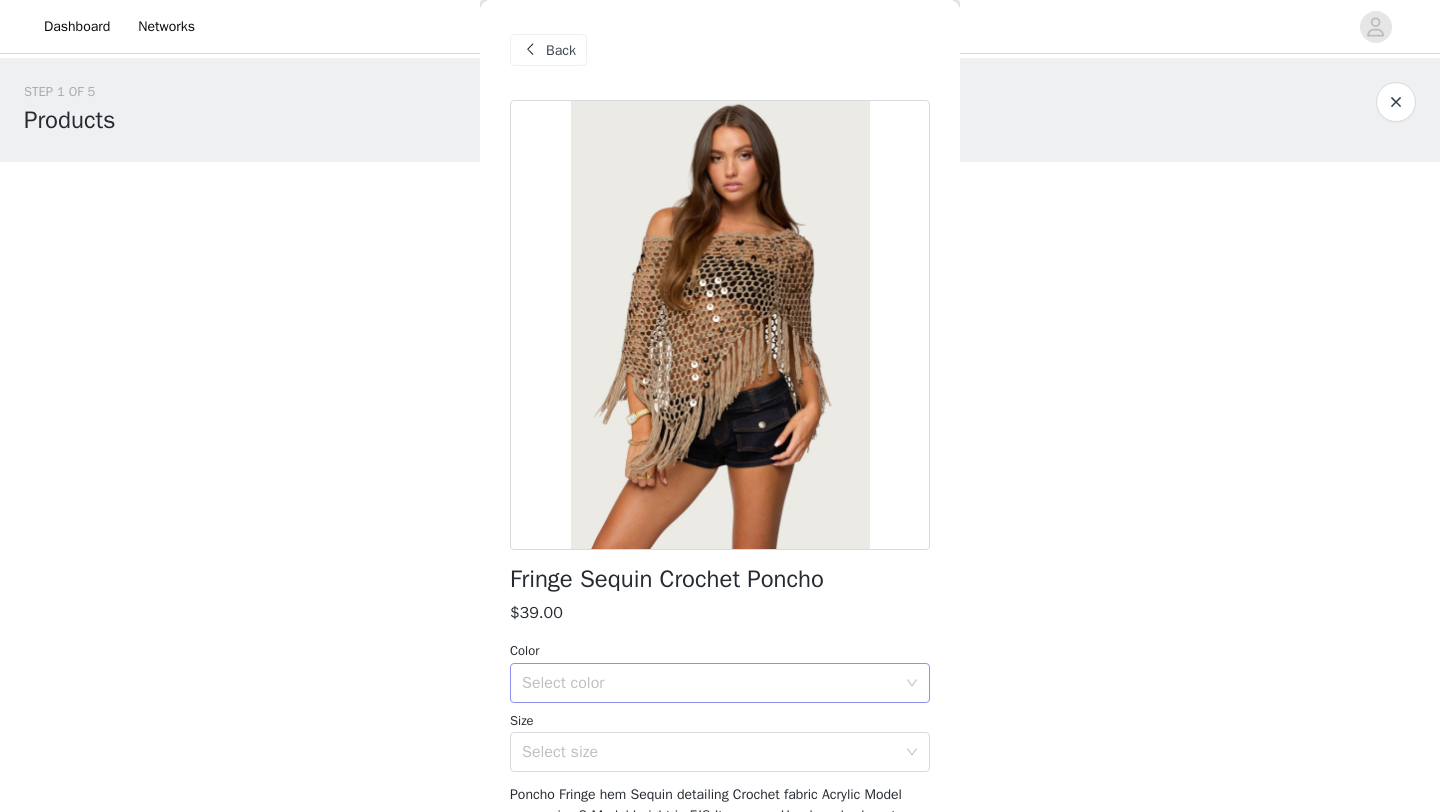 click on "Select color" at bounding box center [709, 683] 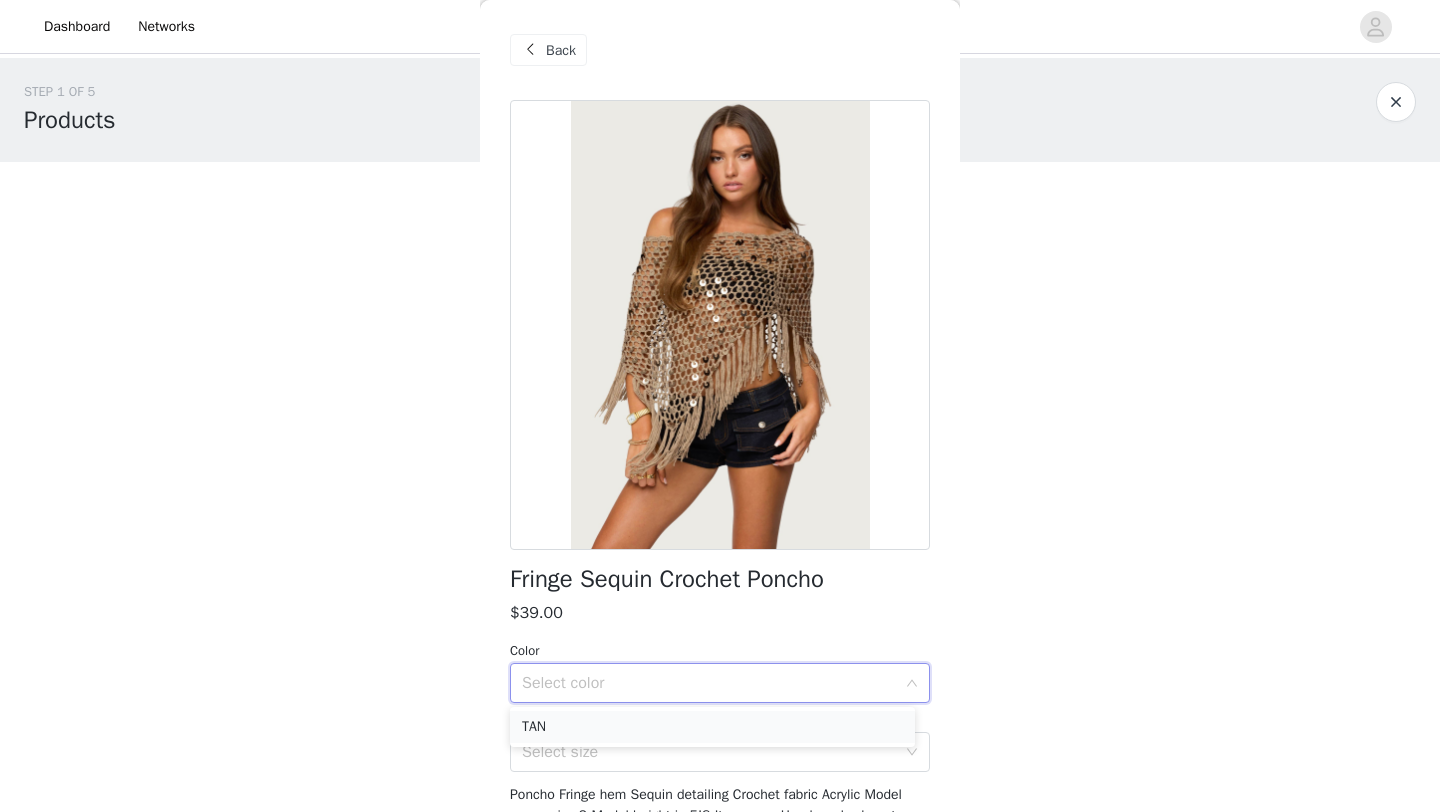 click on "TAN" at bounding box center [712, 727] 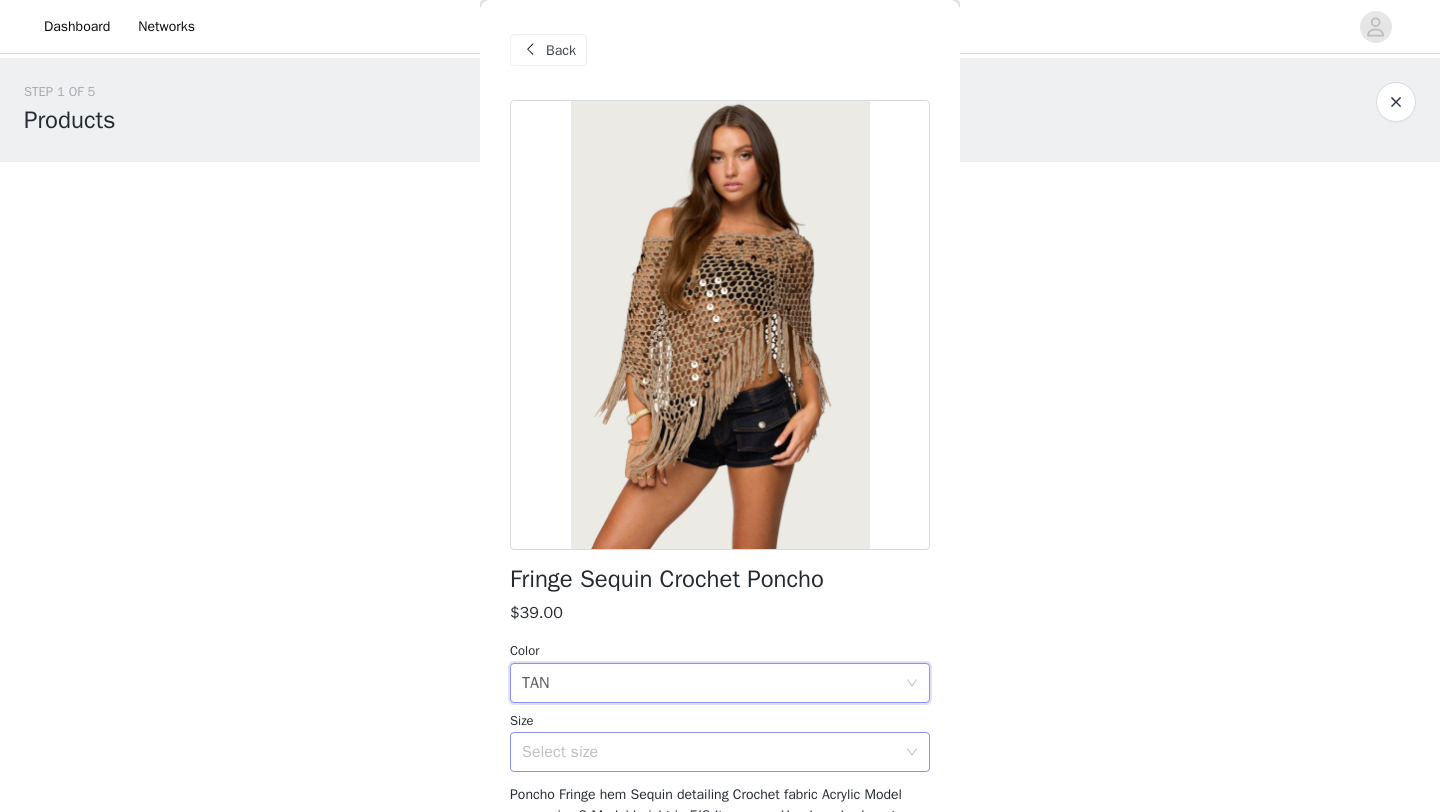 click on "Select size" at bounding box center (709, 752) 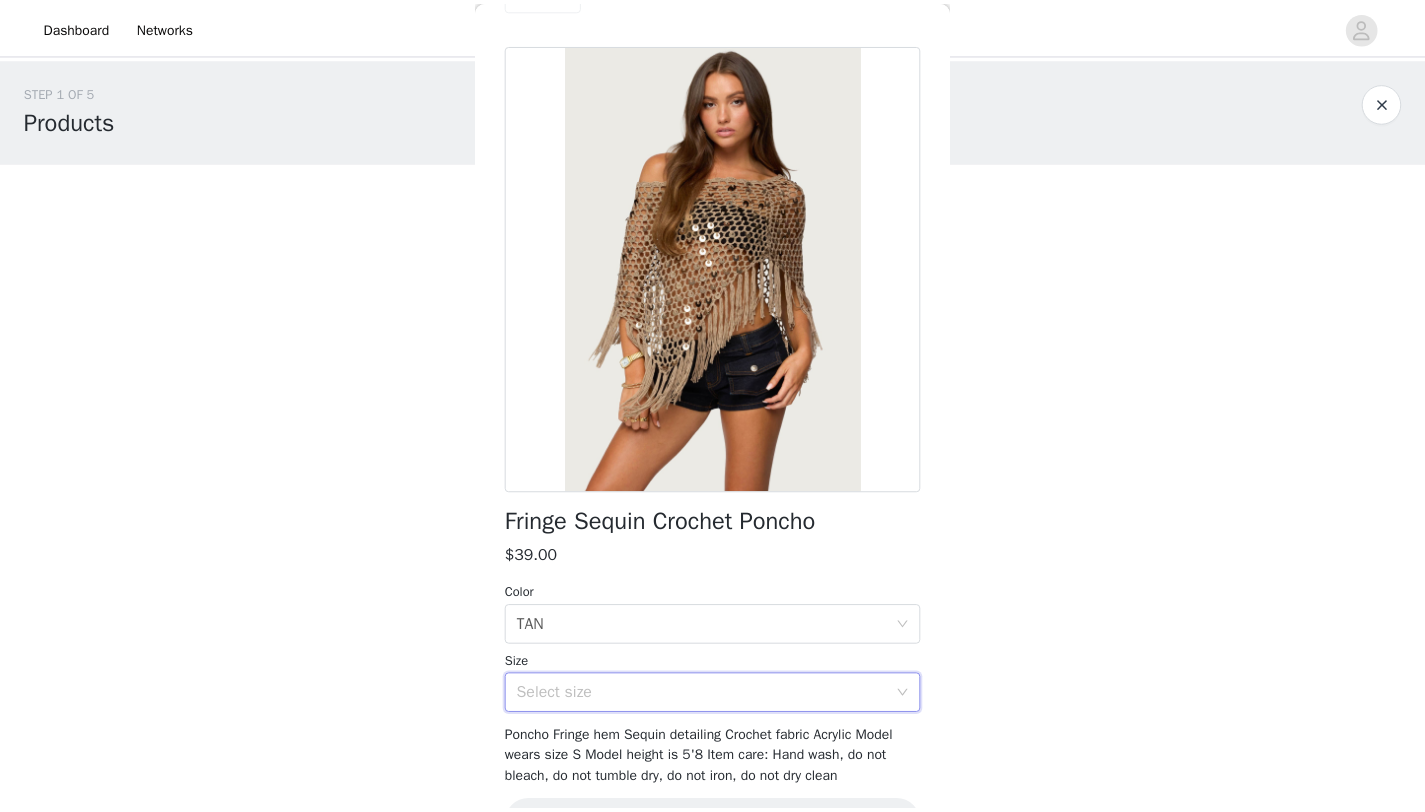 scroll, scrollTop: 119, scrollLeft: 0, axis: vertical 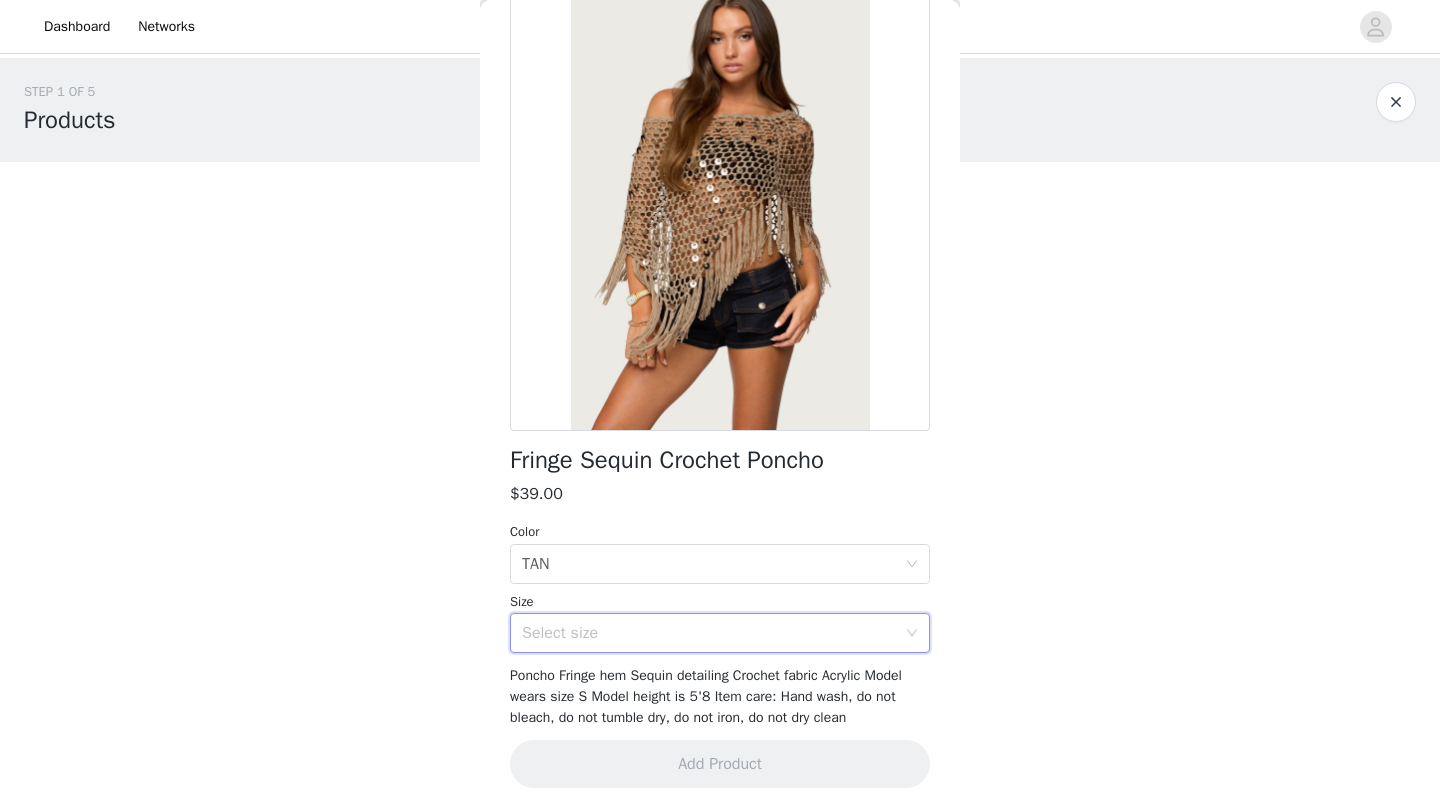 click on "Select size" at bounding box center [709, 633] 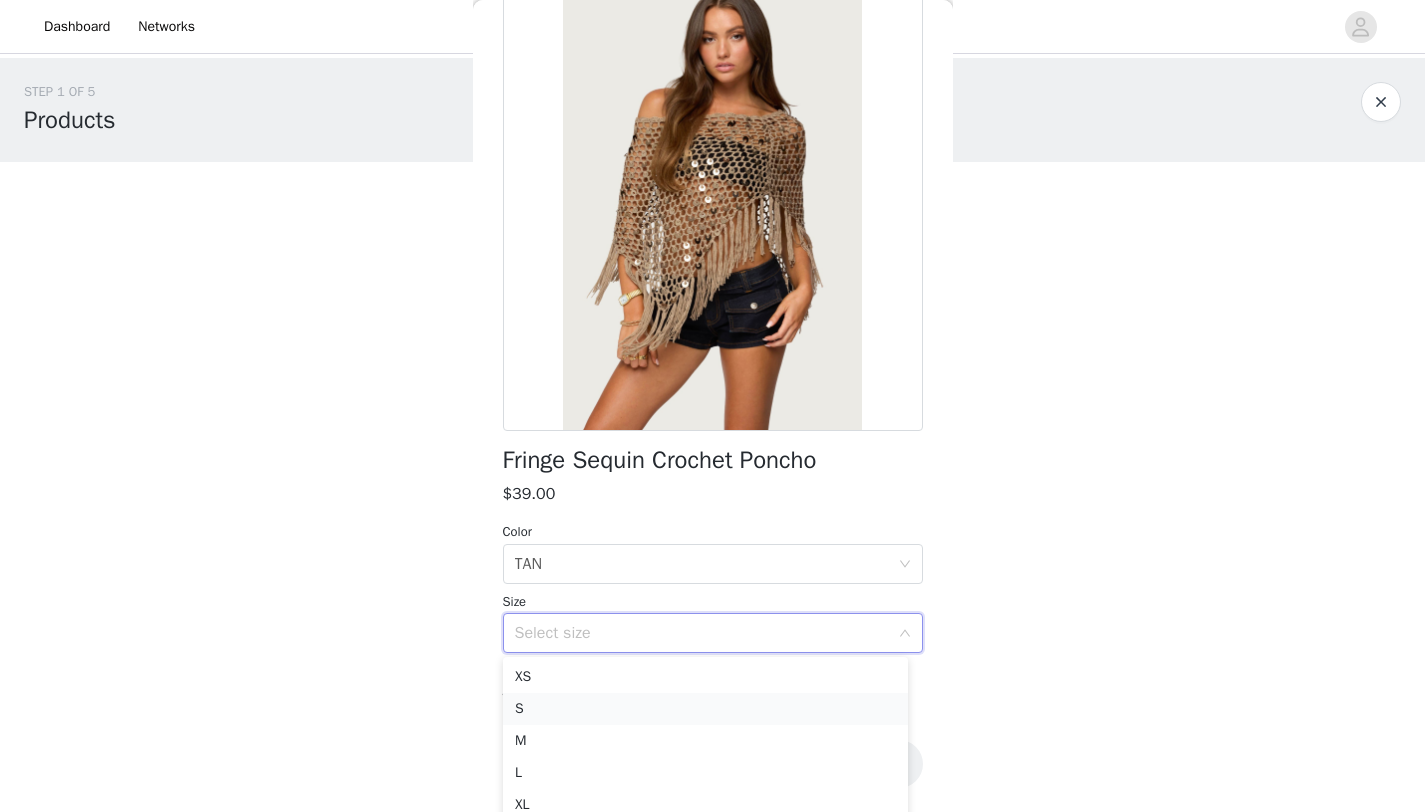 click on "S" at bounding box center (705, 709) 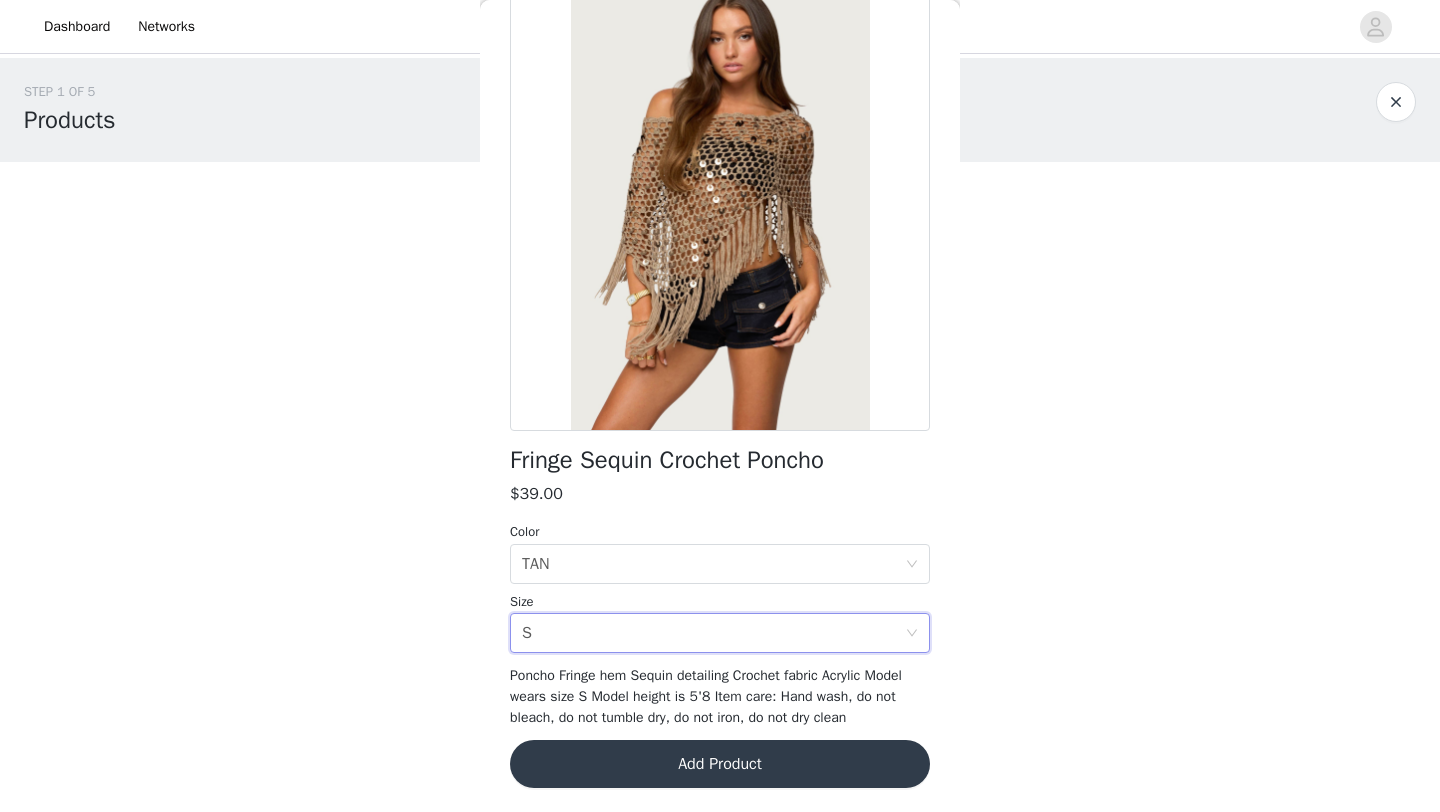 click on "Add Product" at bounding box center (720, 764) 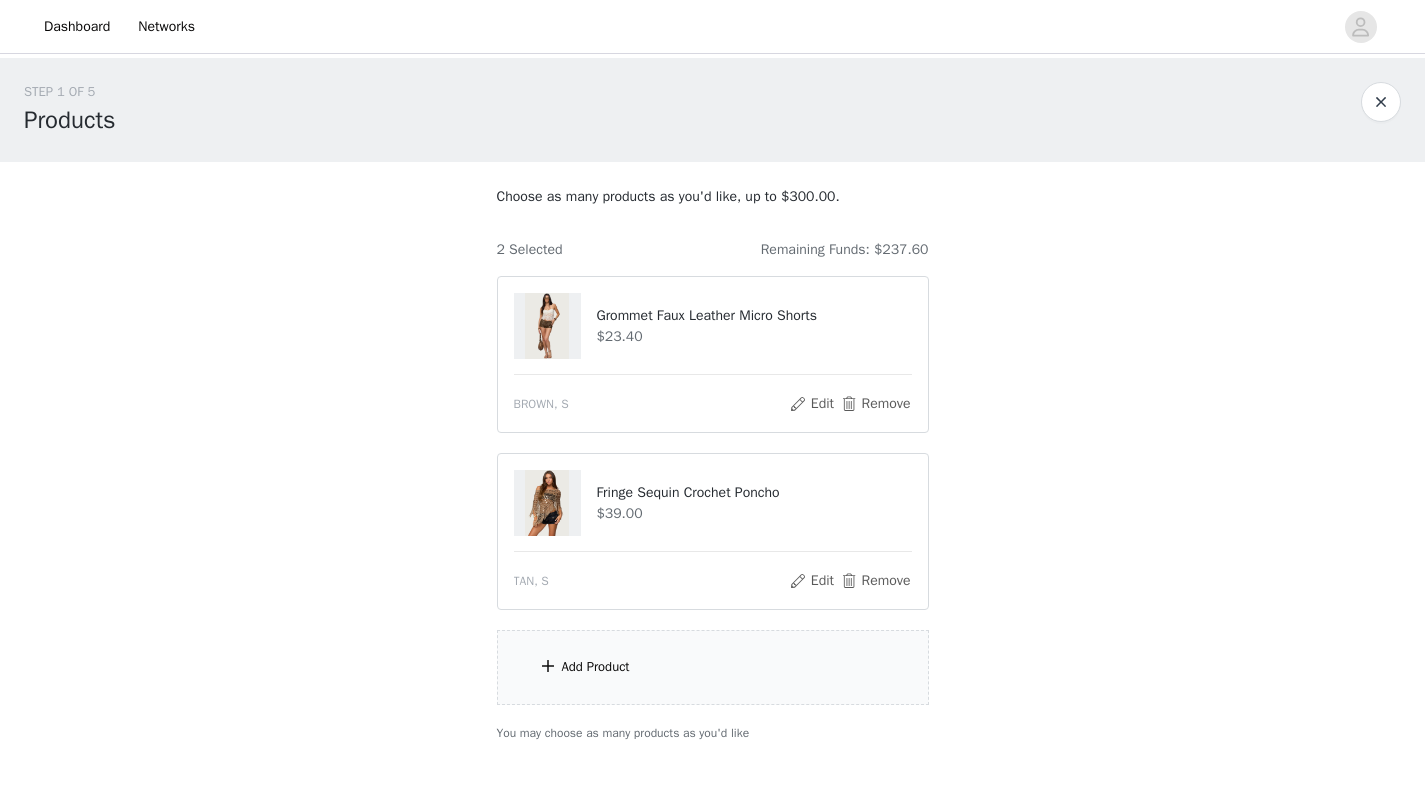 click on "Add Product" at bounding box center (713, 667) 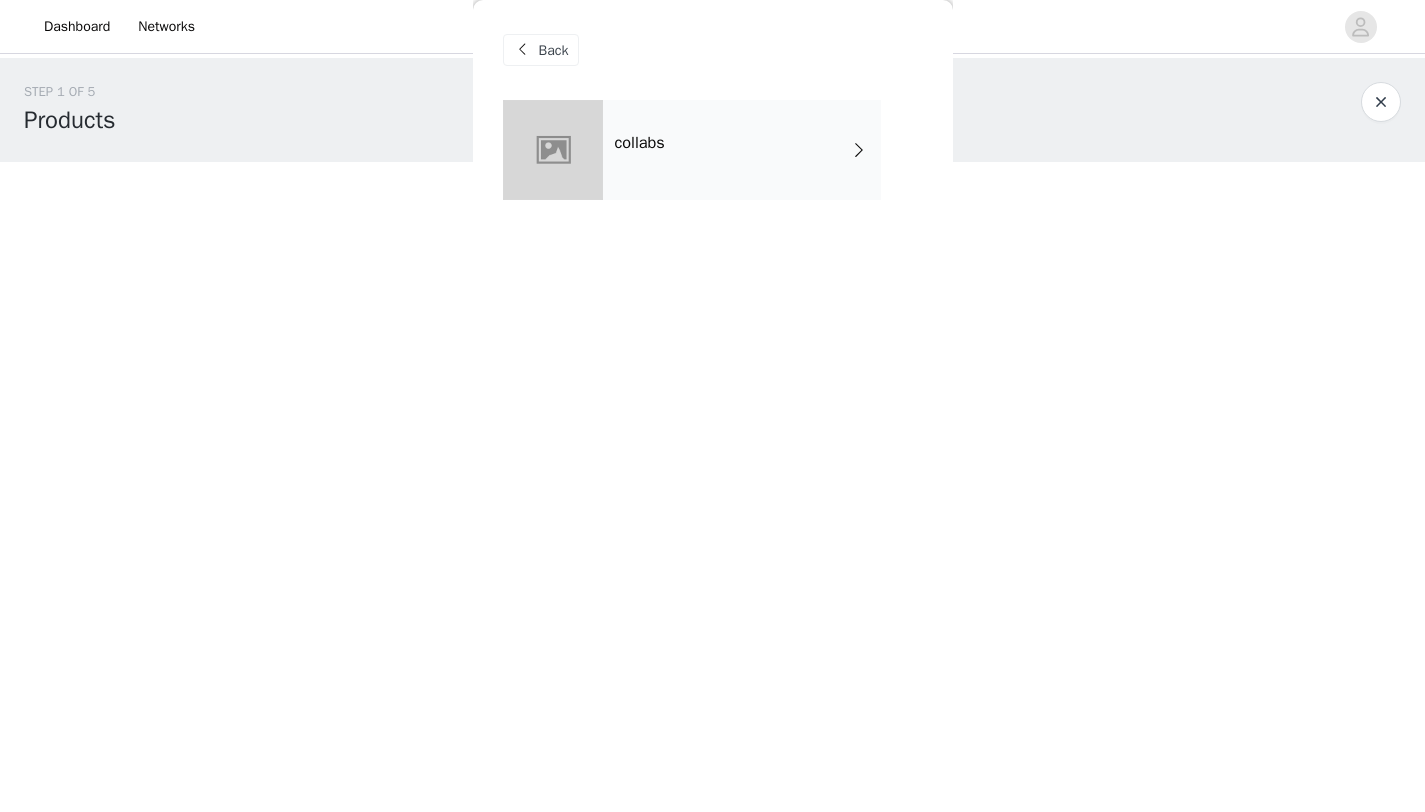 click on "collabs" at bounding box center (742, 150) 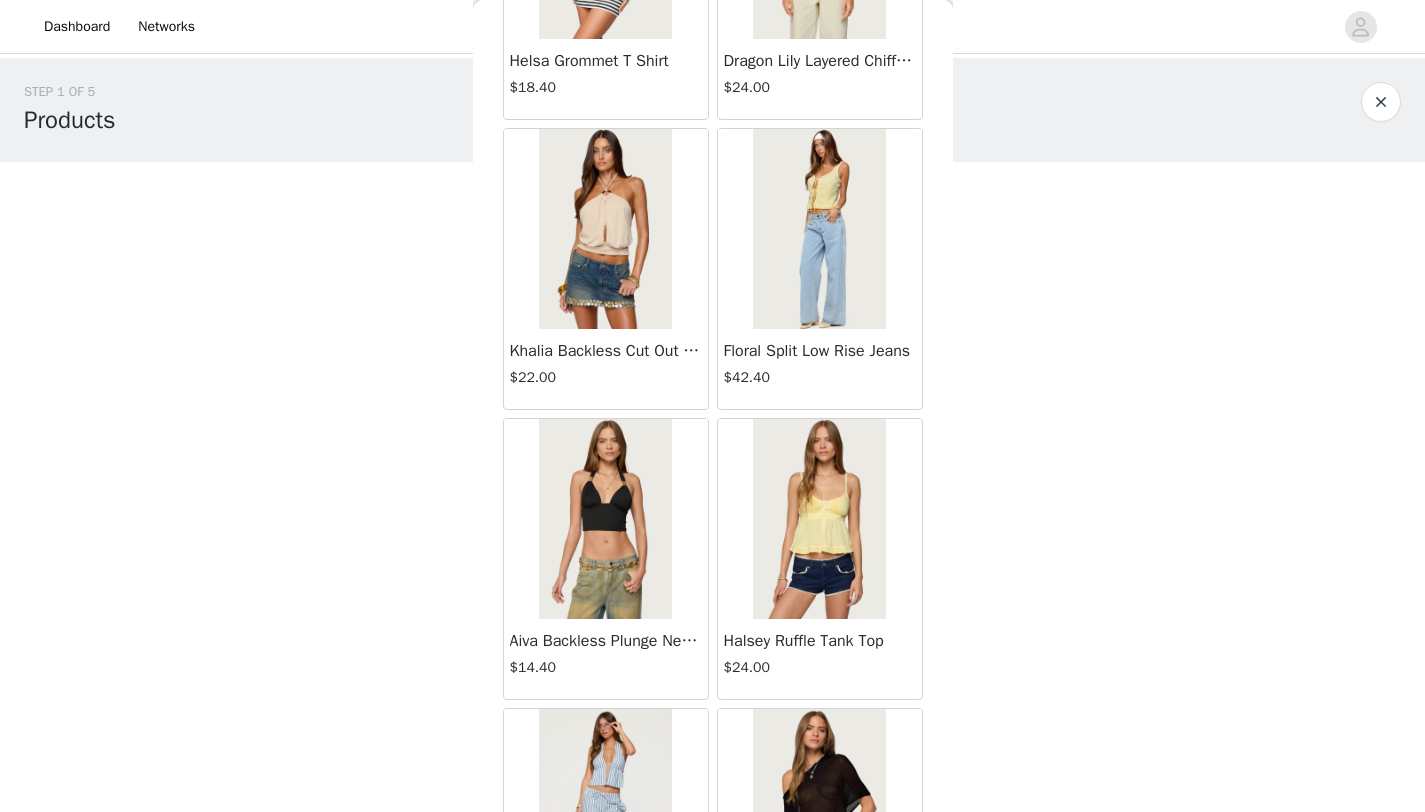 scroll, scrollTop: 1769, scrollLeft: 0, axis: vertical 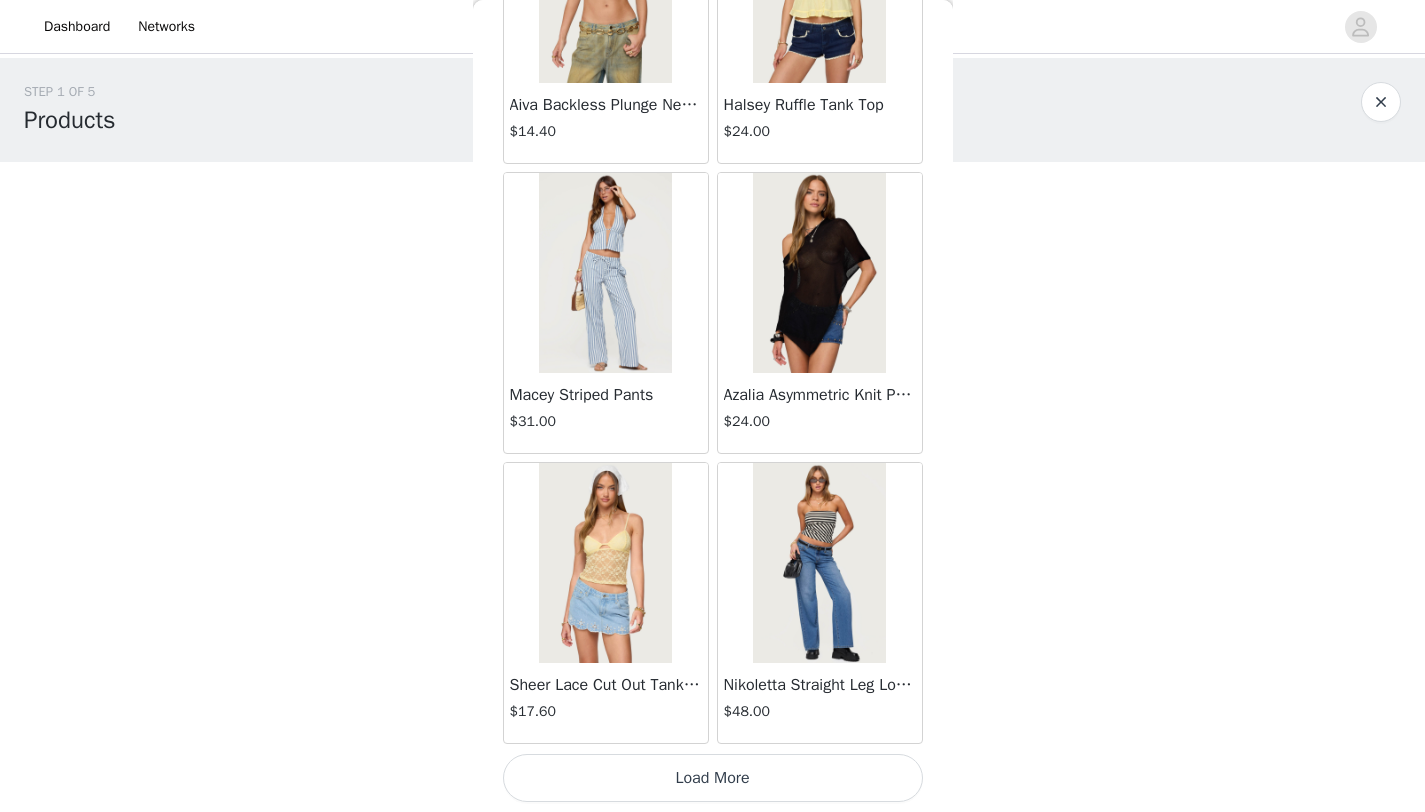 click on "Load More" at bounding box center (713, 778) 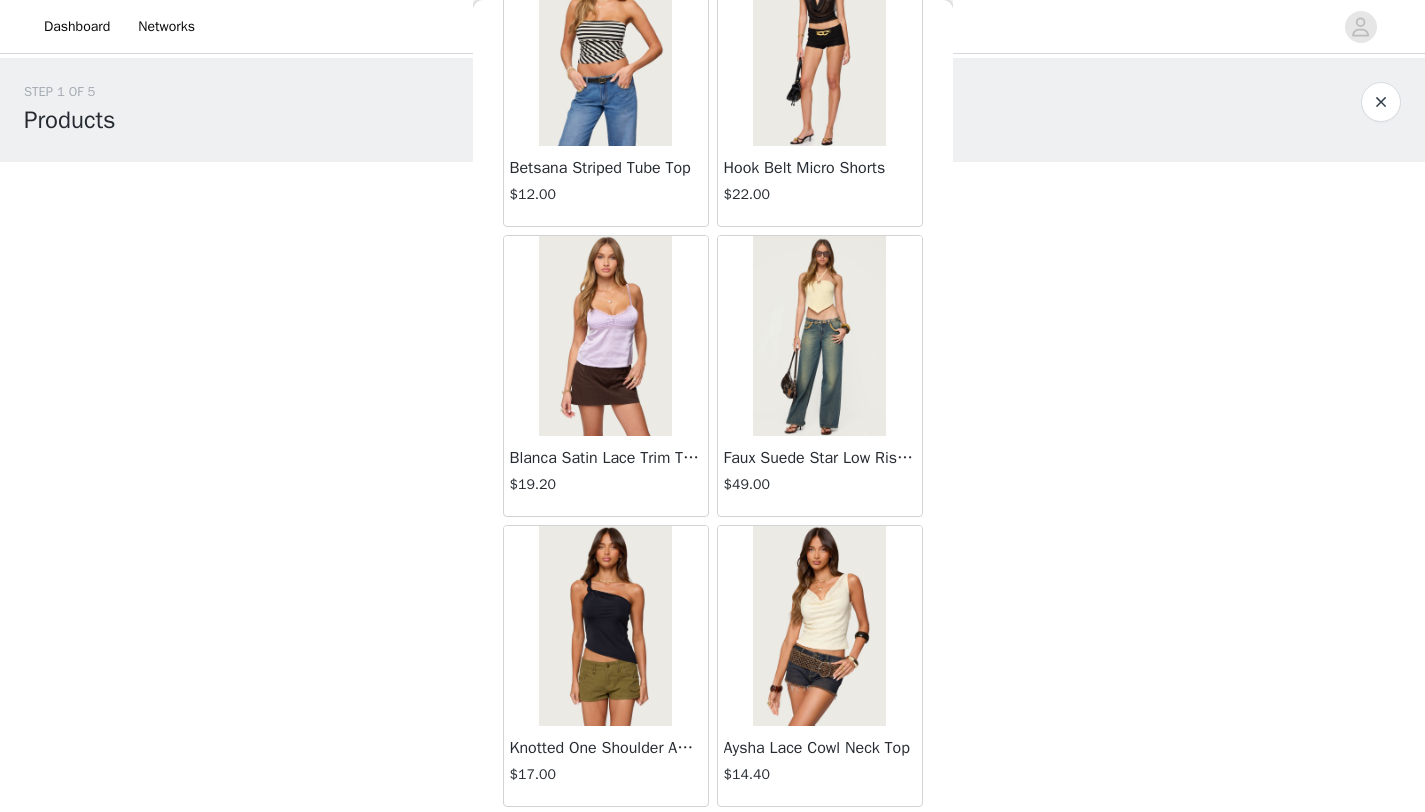 scroll, scrollTop: 5148, scrollLeft: 0, axis: vertical 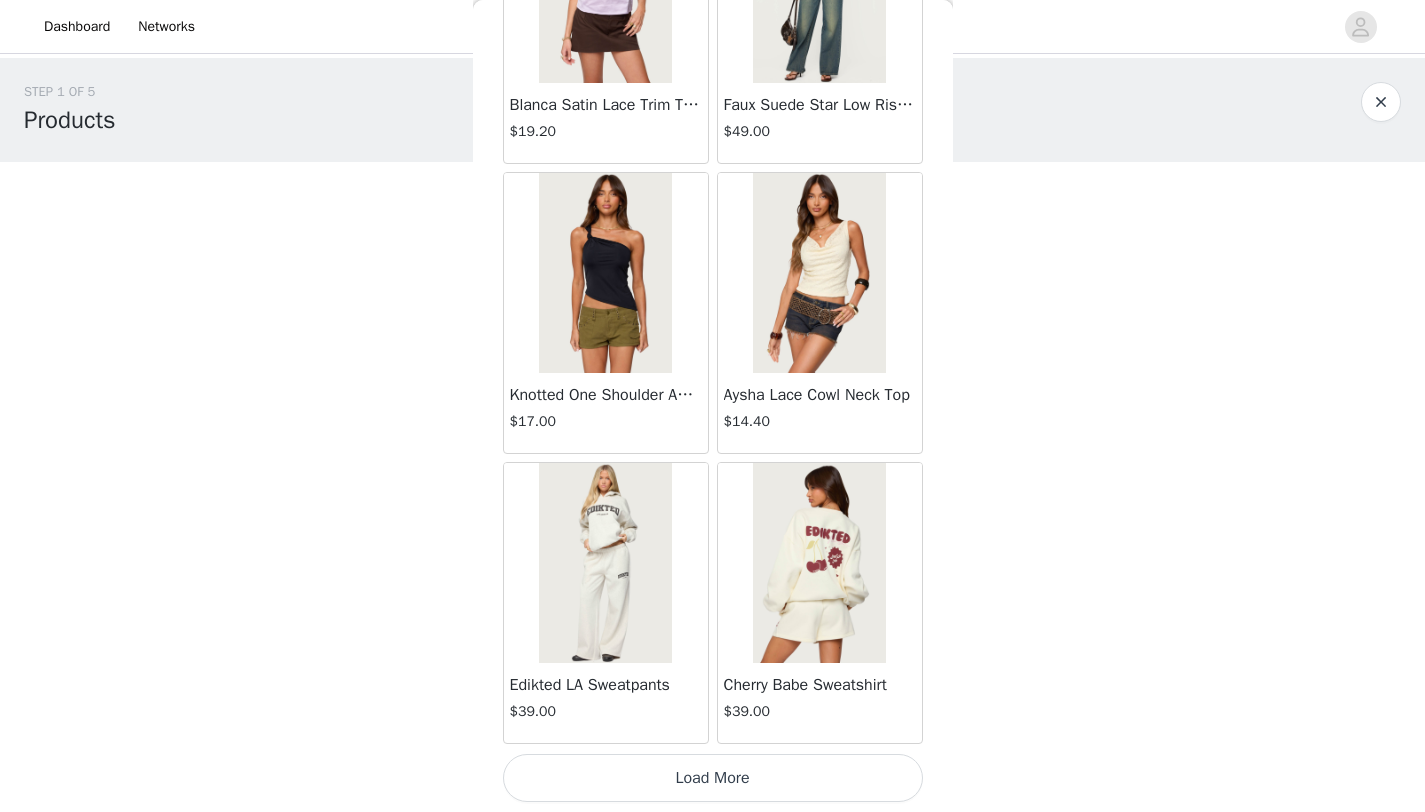click on "Load More" at bounding box center [713, 778] 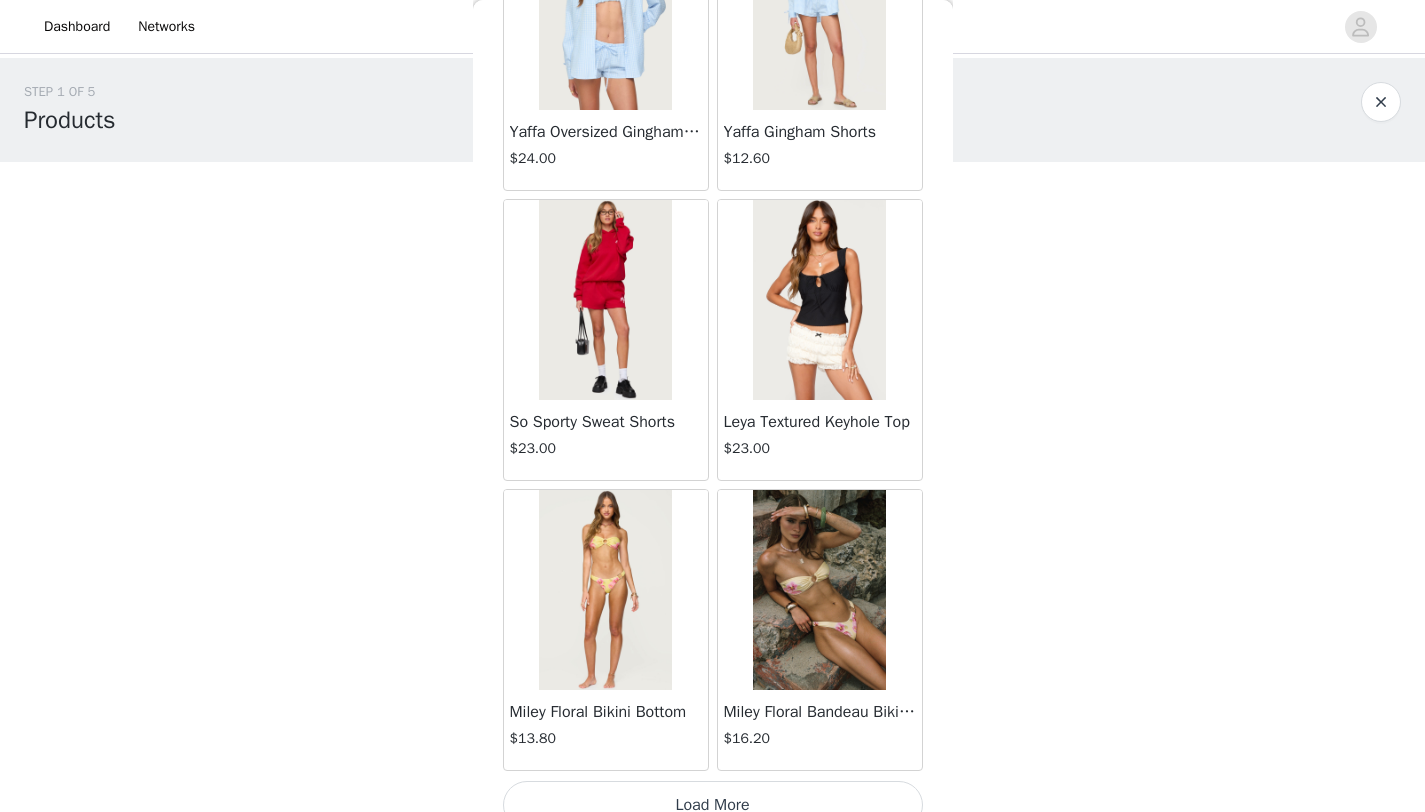 scroll, scrollTop: 8048, scrollLeft: 0, axis: vertical 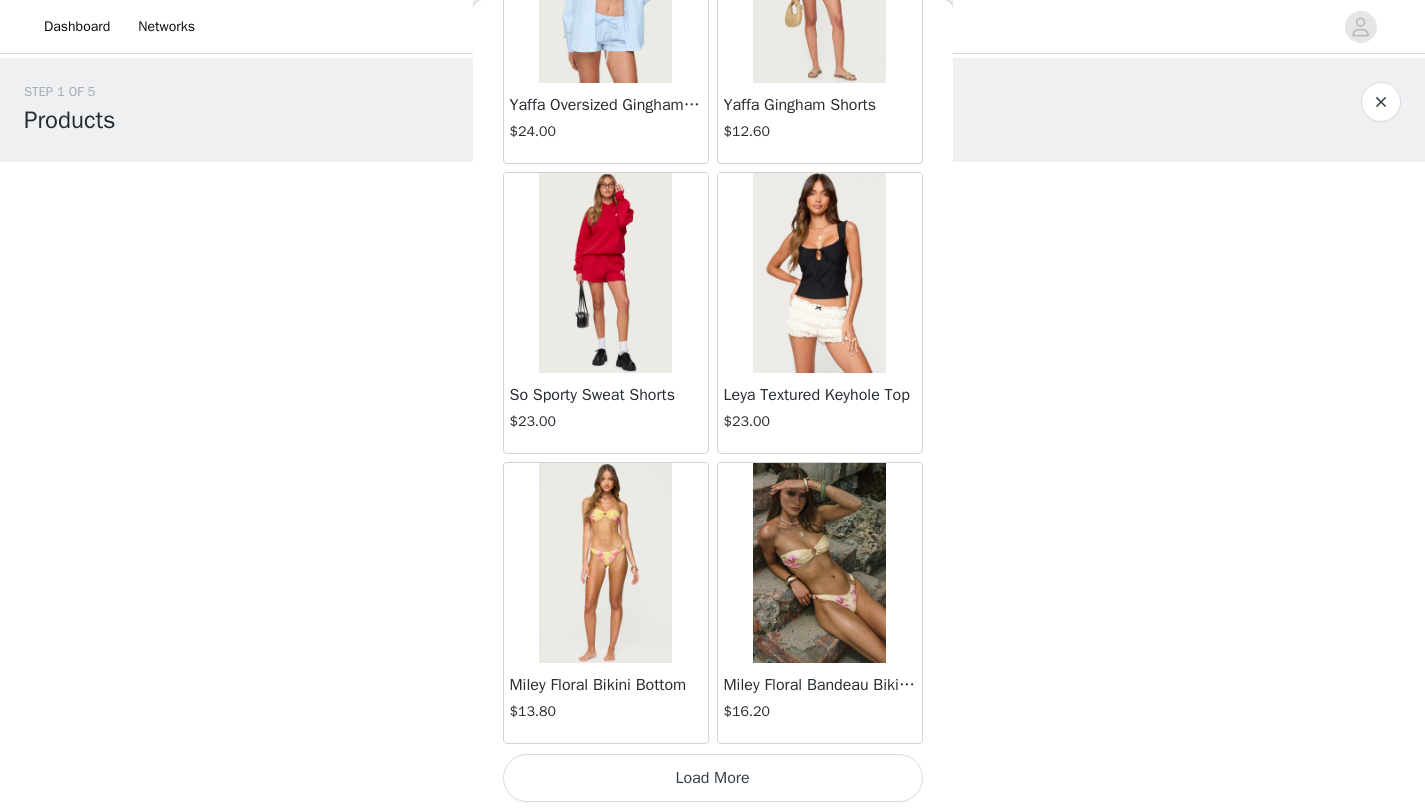 click on "Load More" at bounding box center (713, 778) 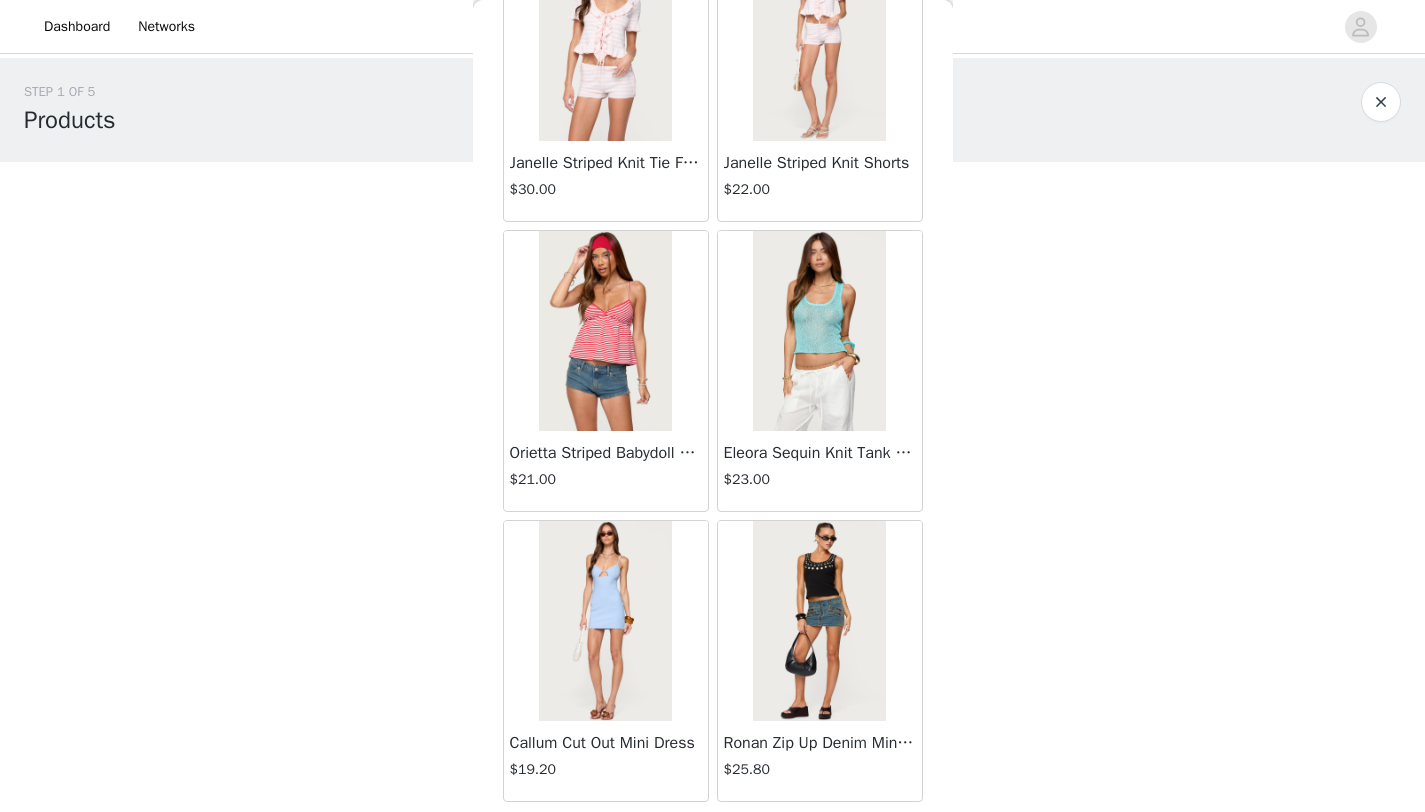 scroll, scrollTop: 10948, scrollLeft: 0, axis: vertical 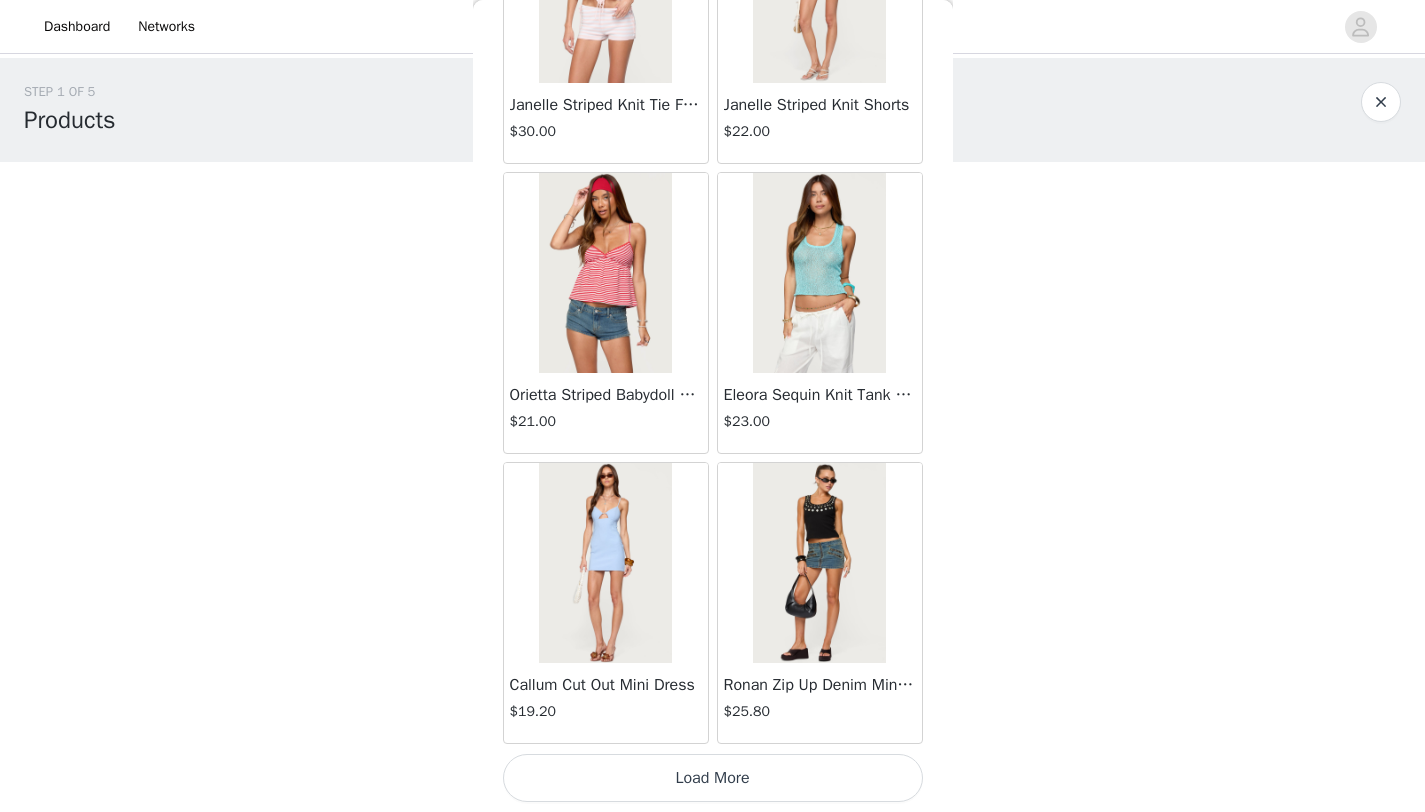 click on "Load More" at bounding box center [713, 778] 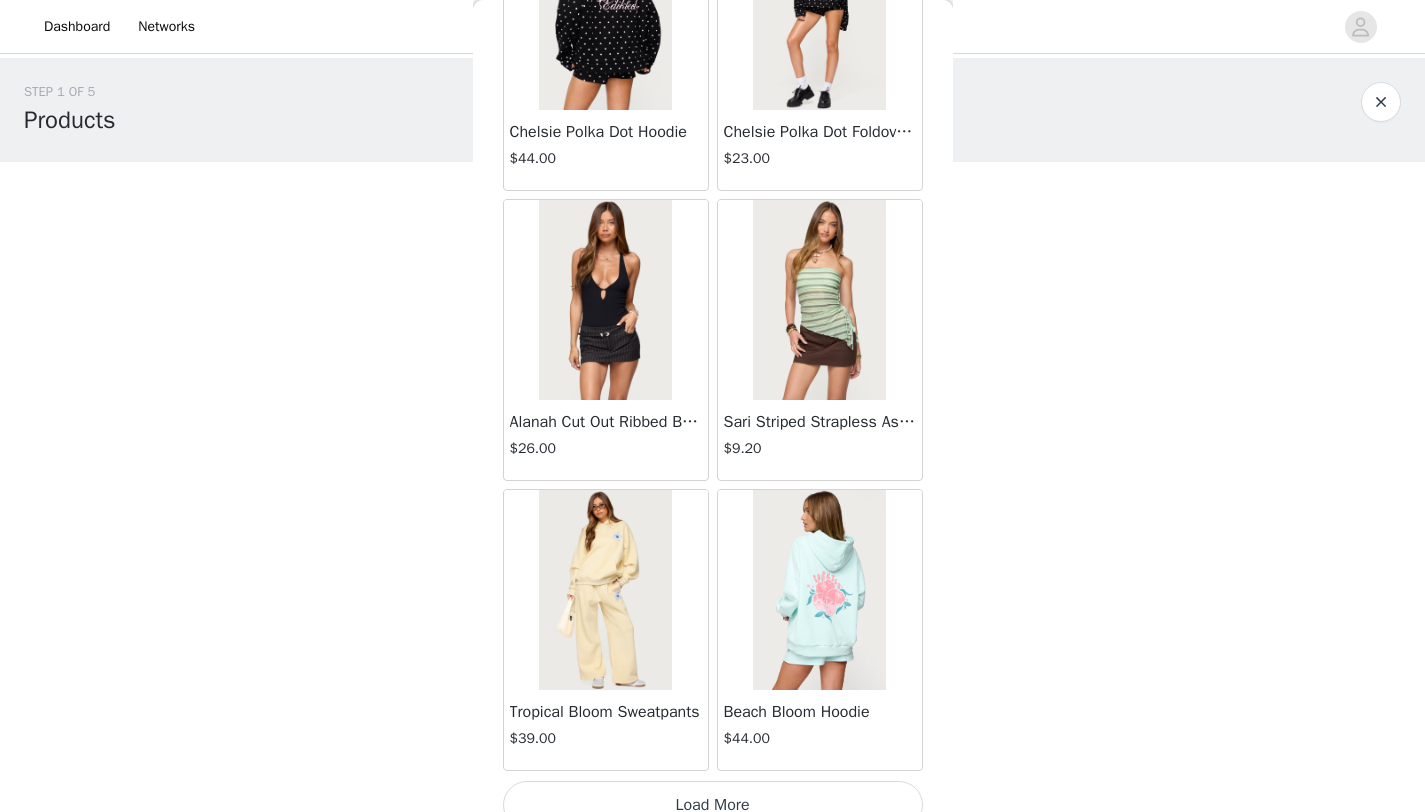 scroll, scrollTop: 13848, scrollLeft: 0, axis: vertical 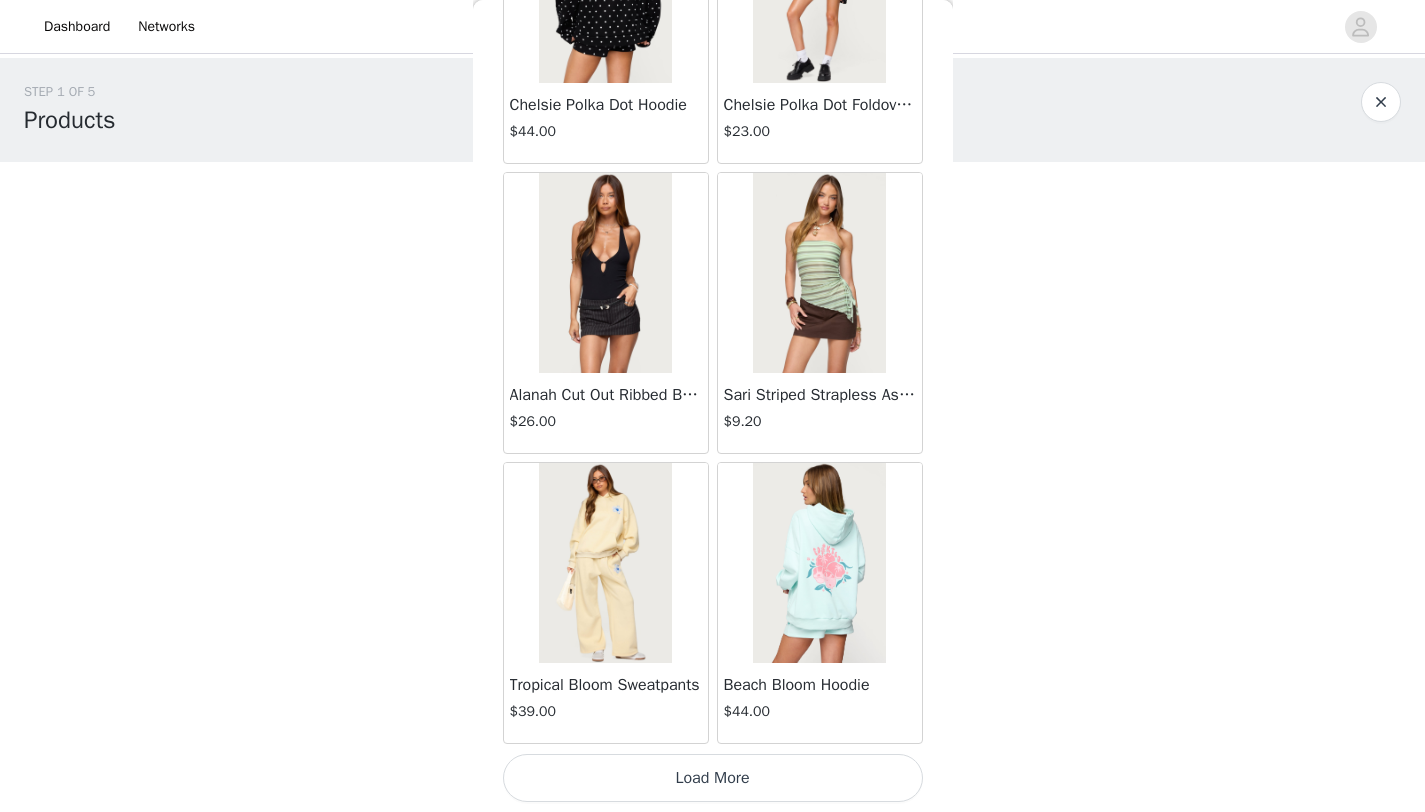 click on "Load More" at bounding box center (713, 778) 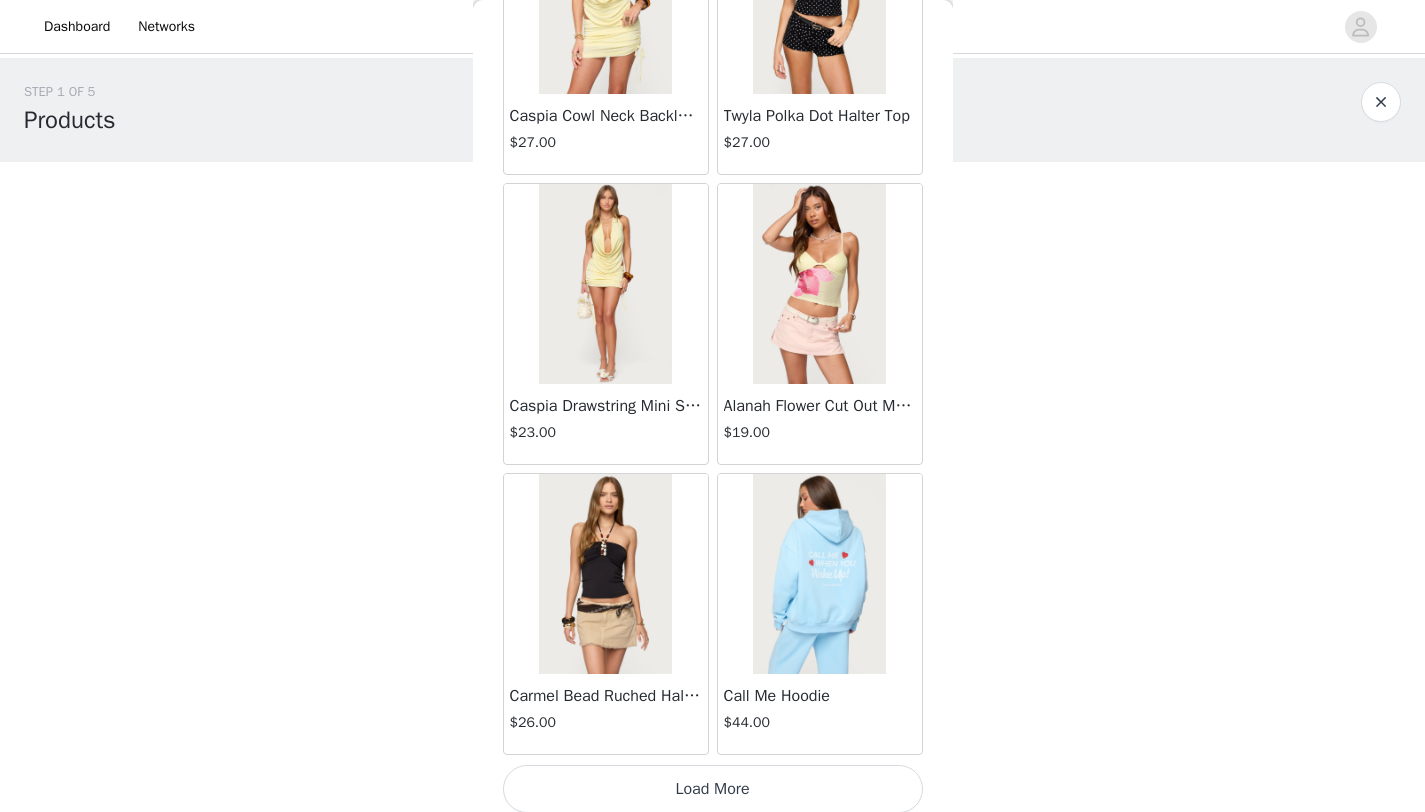 scroll, scrollTop: 16748, scrollLeft: 0, axis: vertical 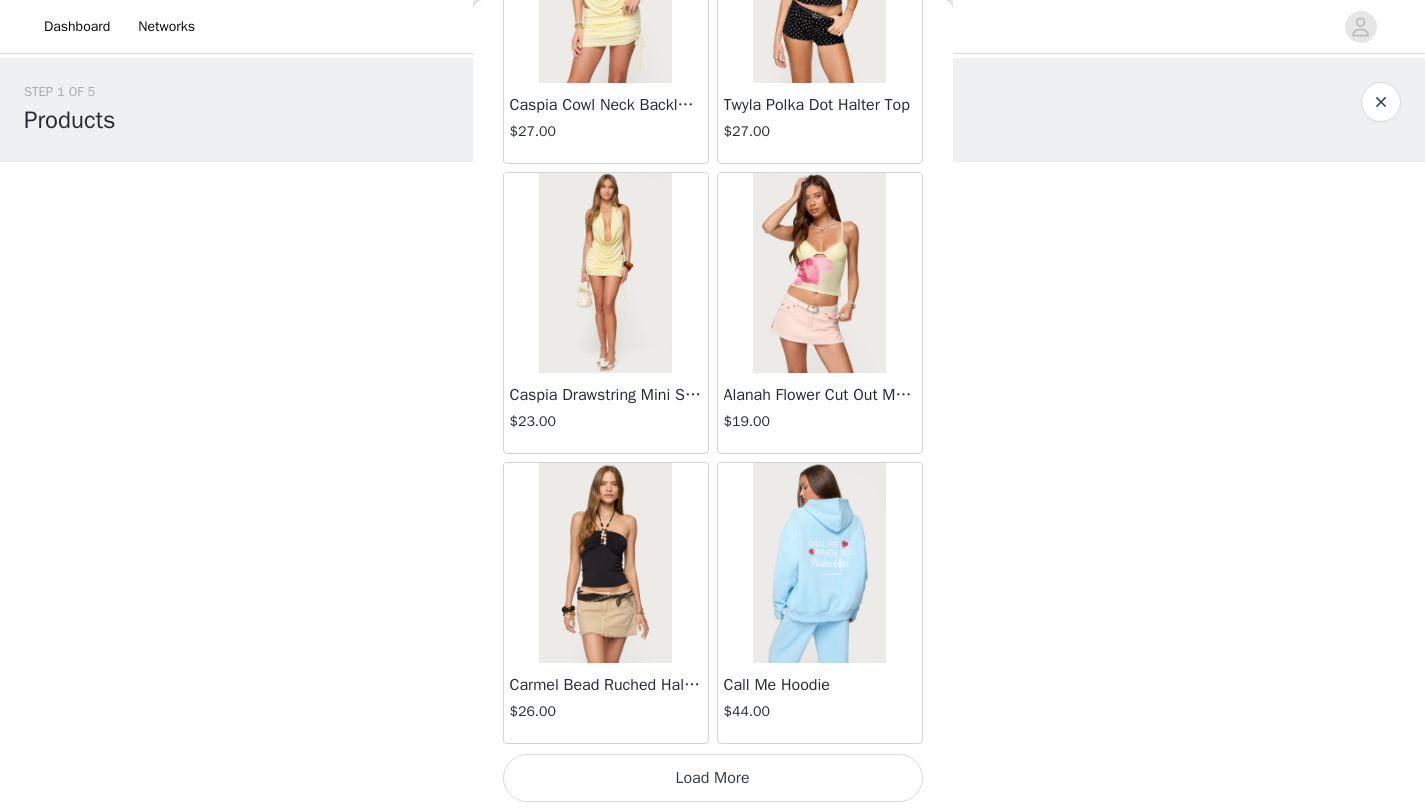click on "Load More" at bounding box center [713, 778] 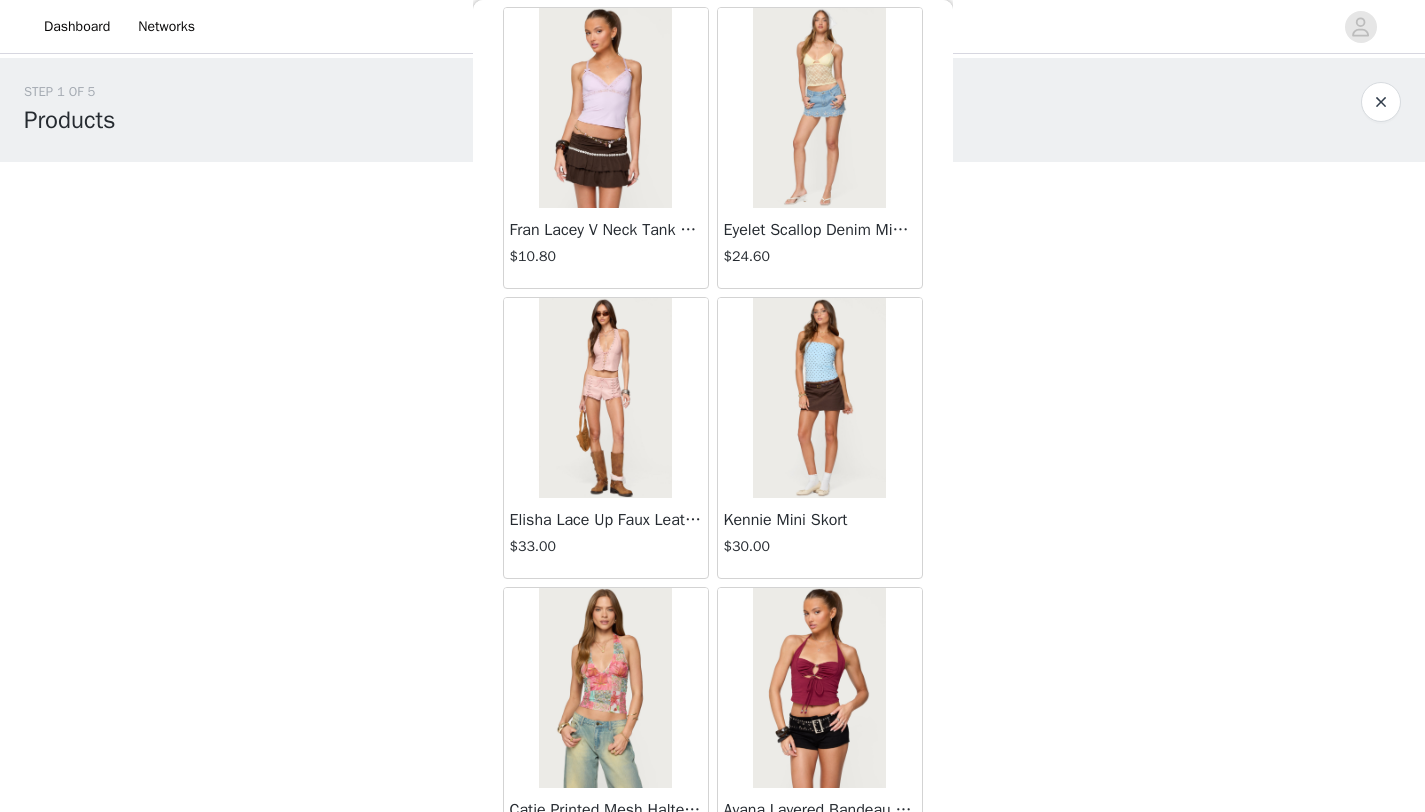 scroll, scrollTop: 18967, scrollLeft: 0, axis: vertical 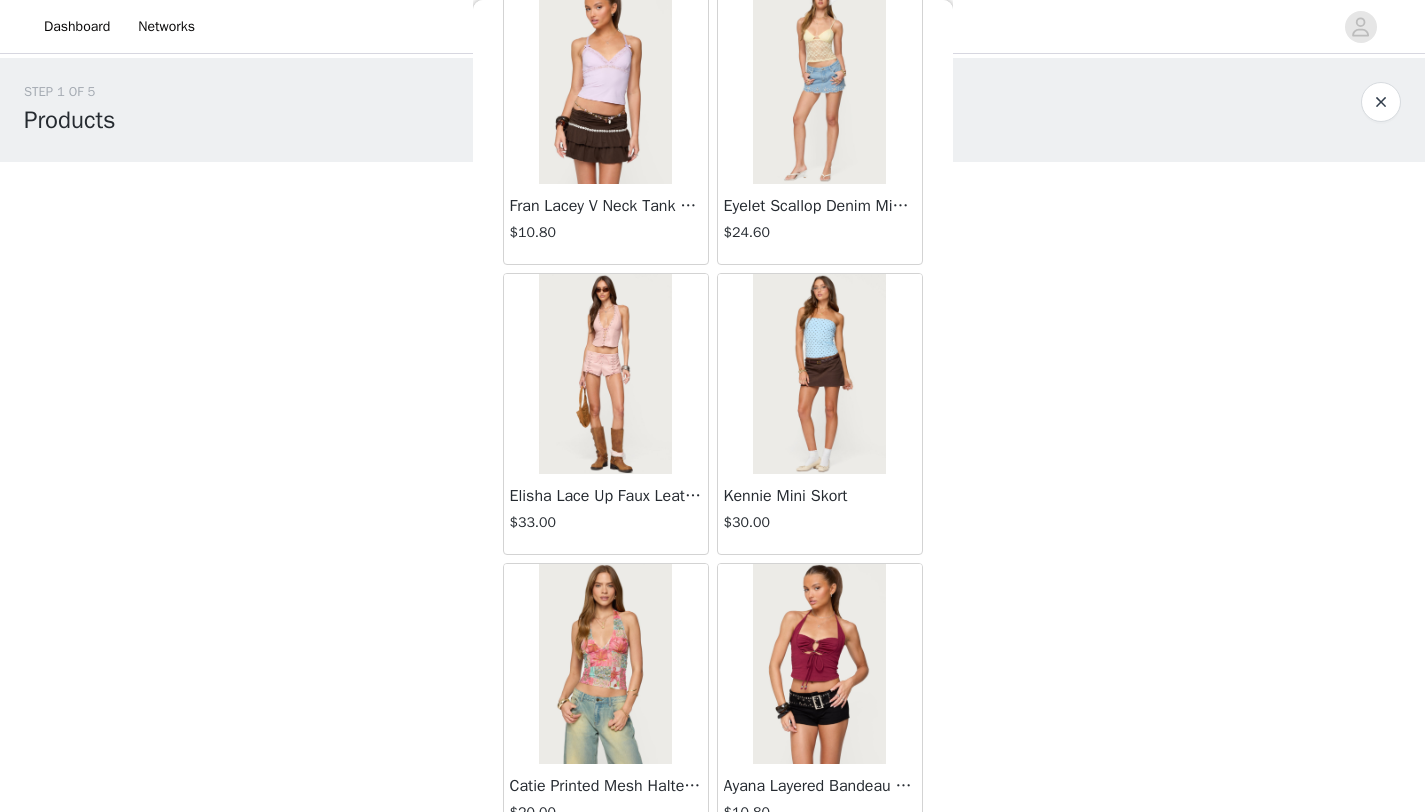 click at bounding box center [605, 374] 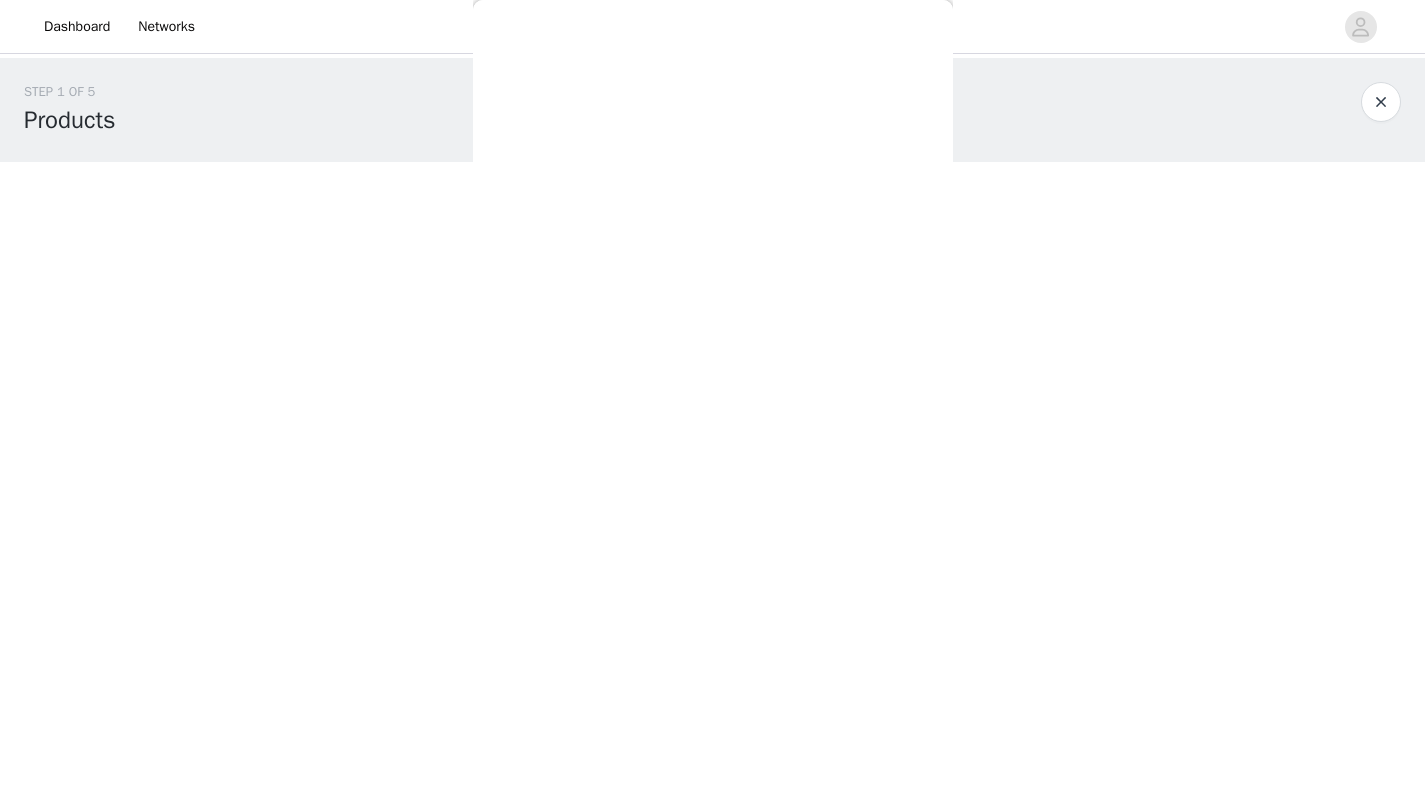 scroll, scrollTop: 0, scrollLeft: 0, axis: both 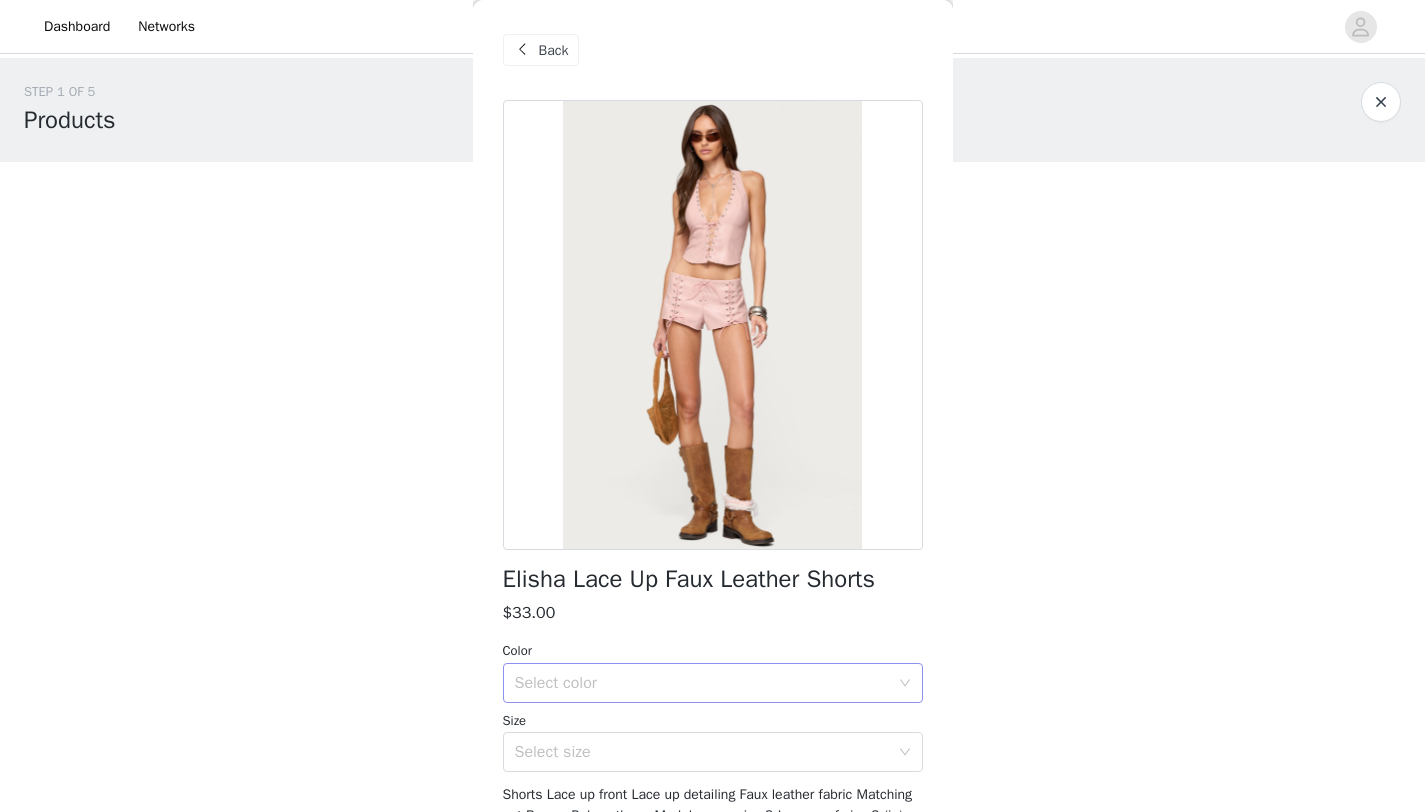click on "Select color" at bounding box center [702, 683] 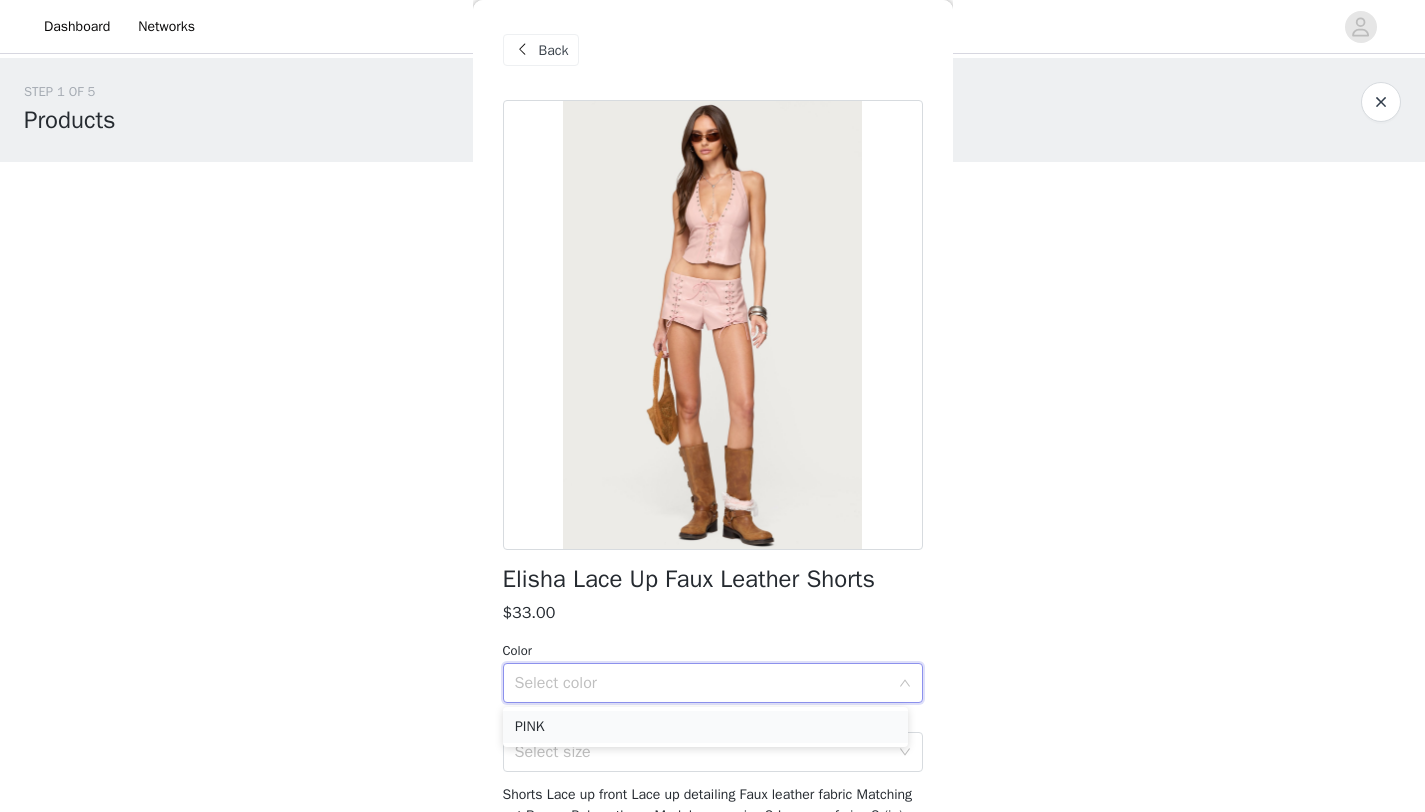click on "PINK" at bounding box center (705, 727) 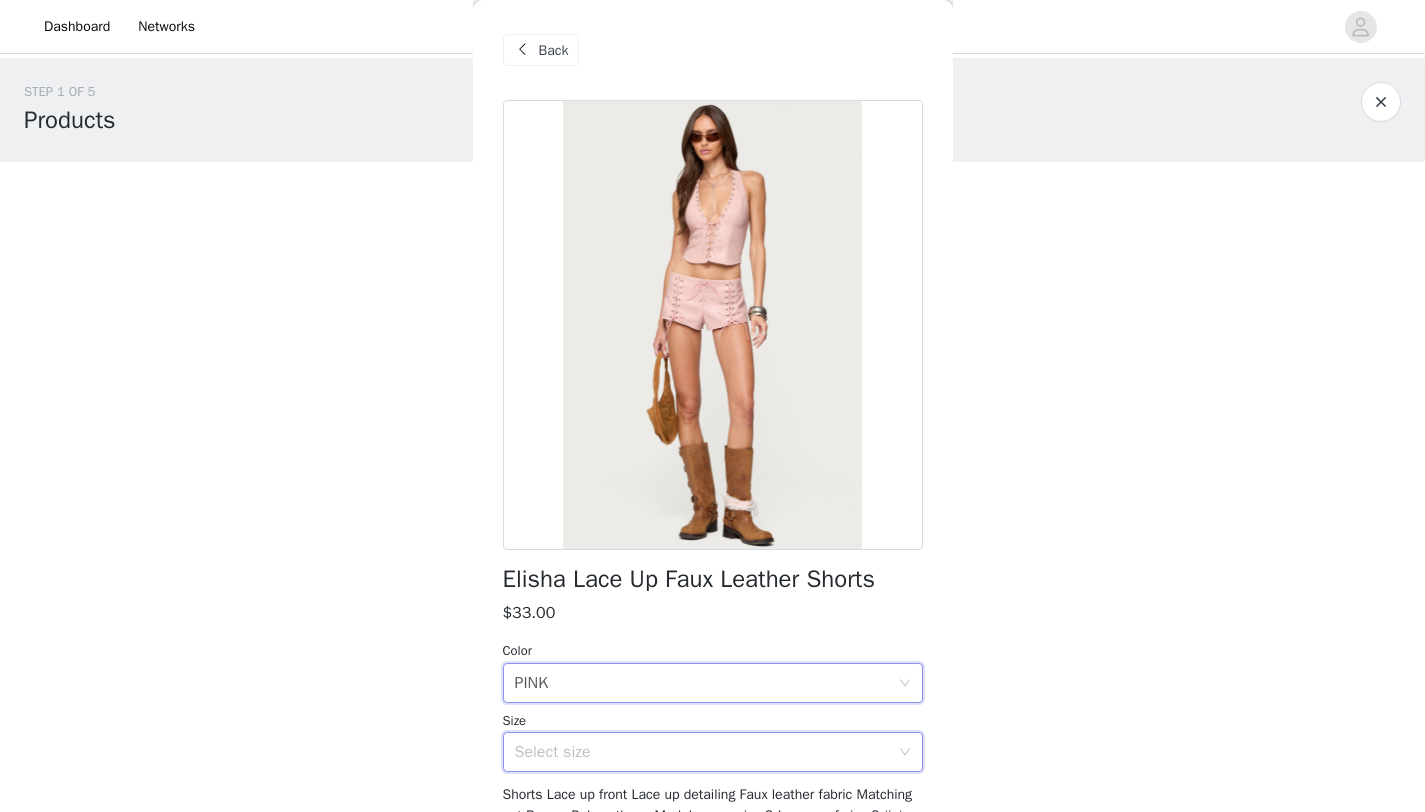click on "Select size" at bounding box center [706, 752] 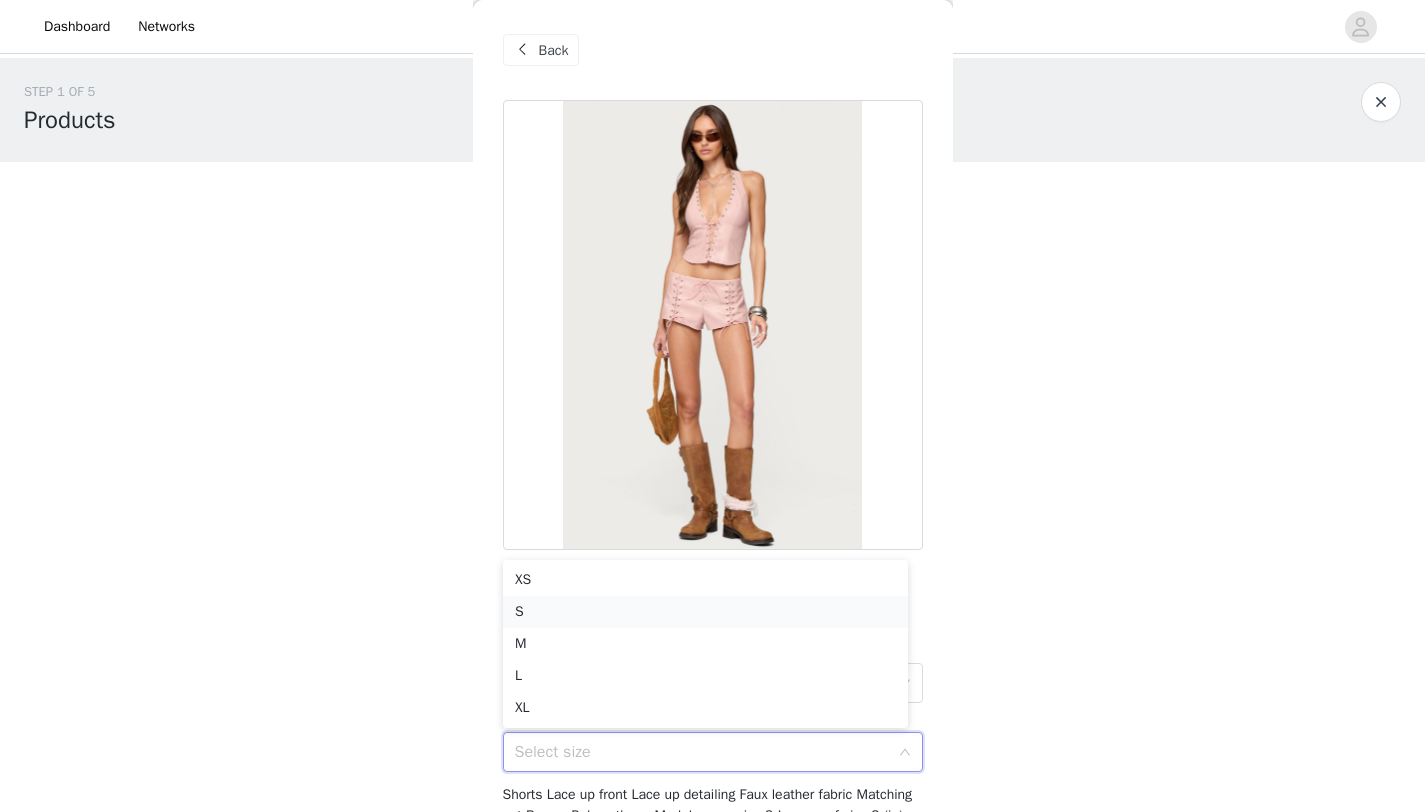 click on "S" at bounding box center [705, 612] 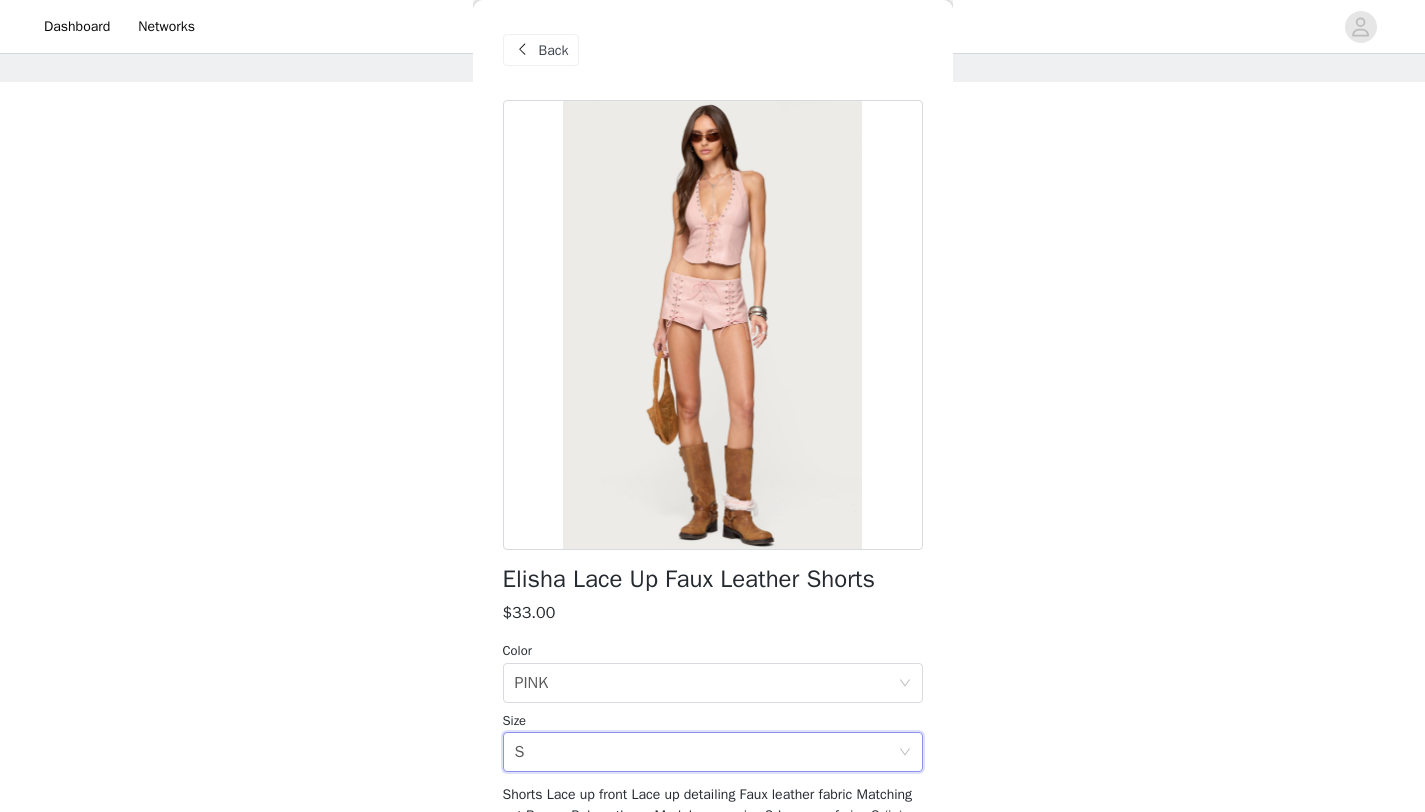 scroll, scrollTop: 80, scrollLeft: 0, axis: vertical 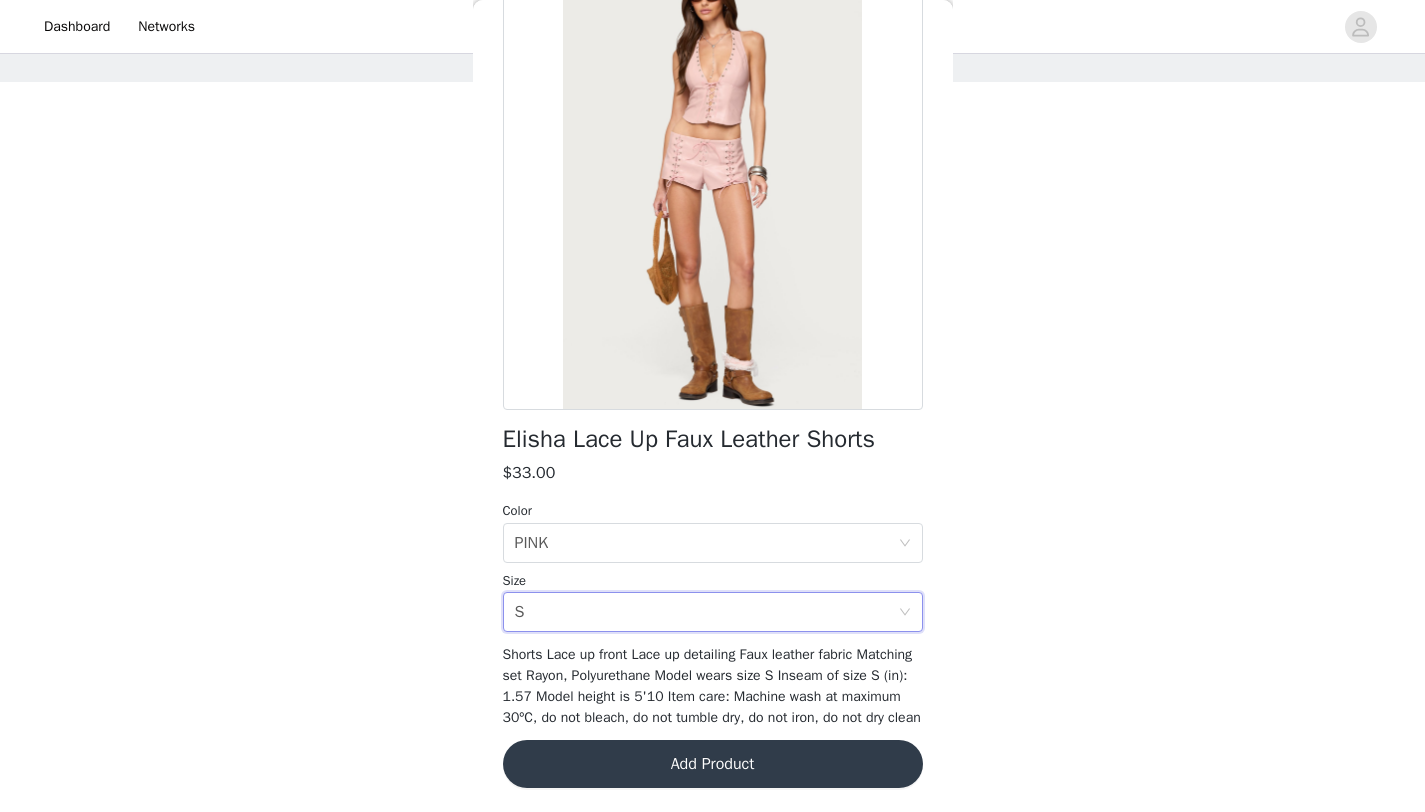 click on "Add Product" at bounding box center (713, 764) 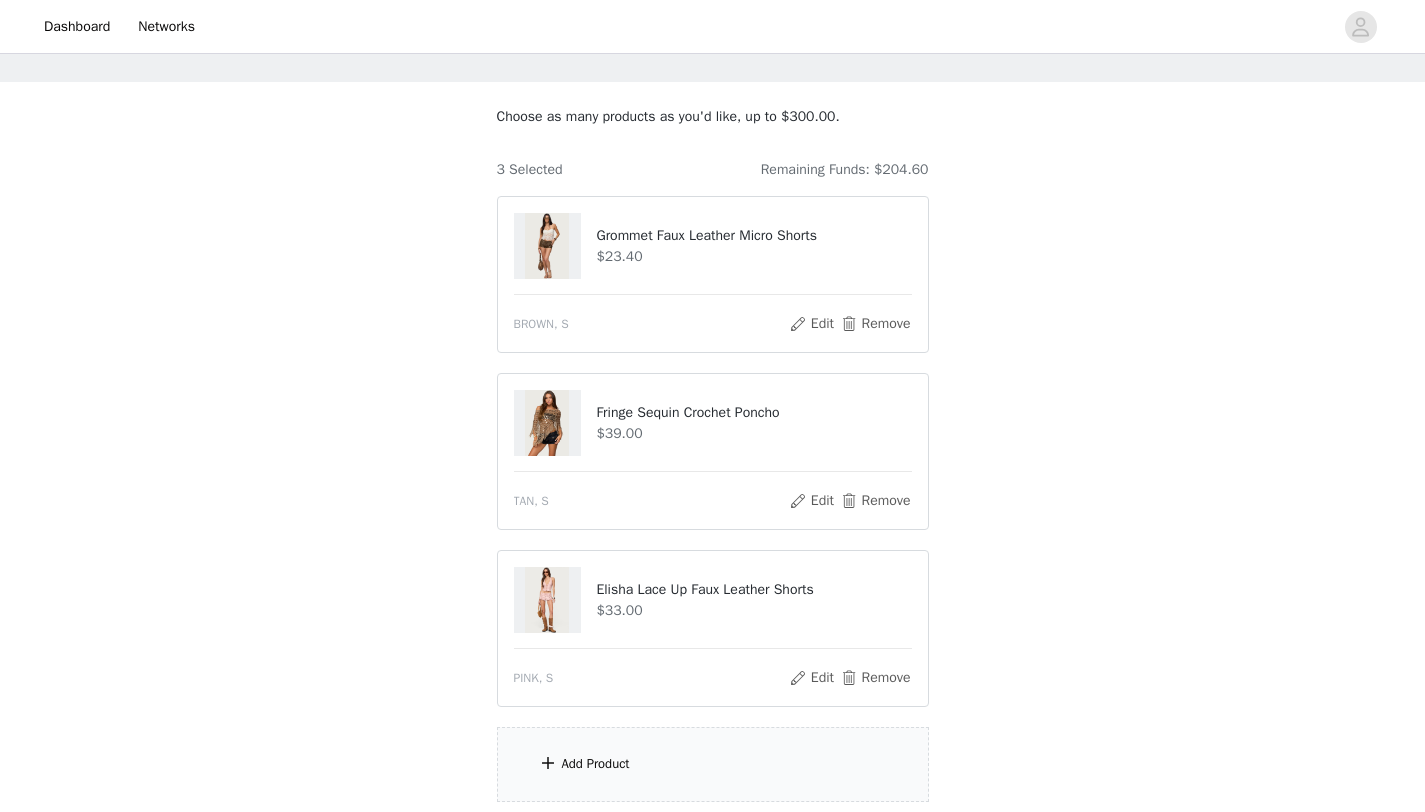 click on "Add Product" at bounding box center (713, 764) 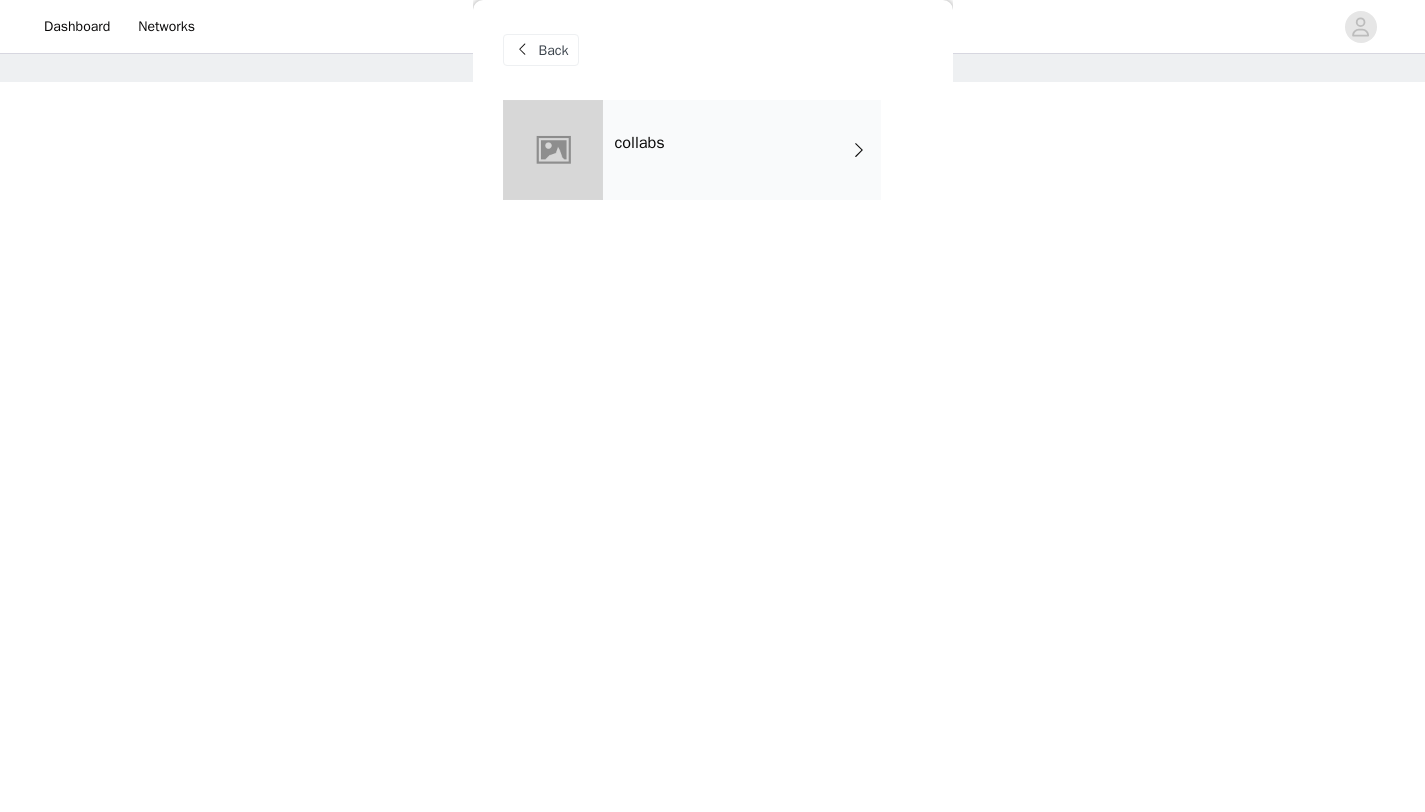 click on "collabs" at bounding box center [742, 150] 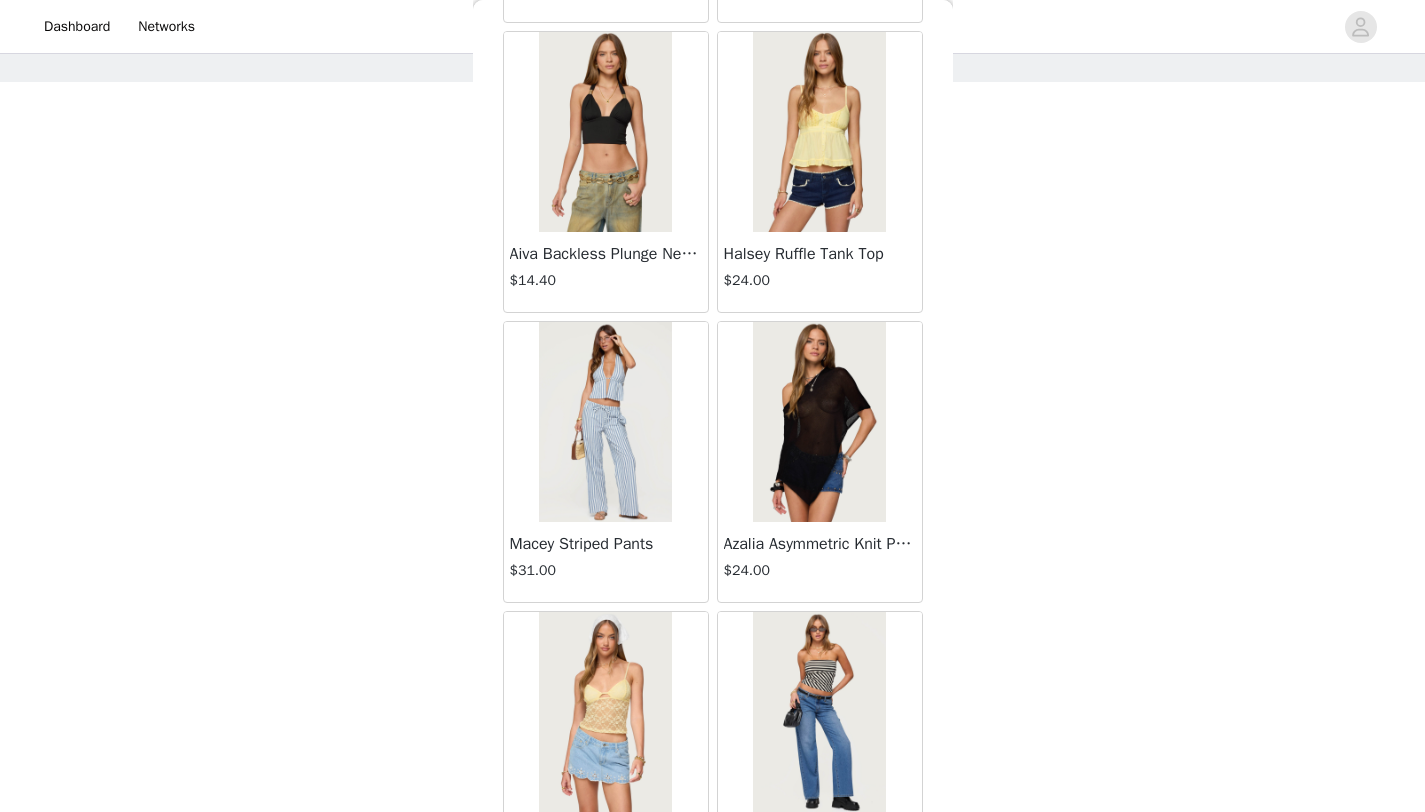 scroll, scrollTop: 2248, scrollLeft: 0, axis: vertical 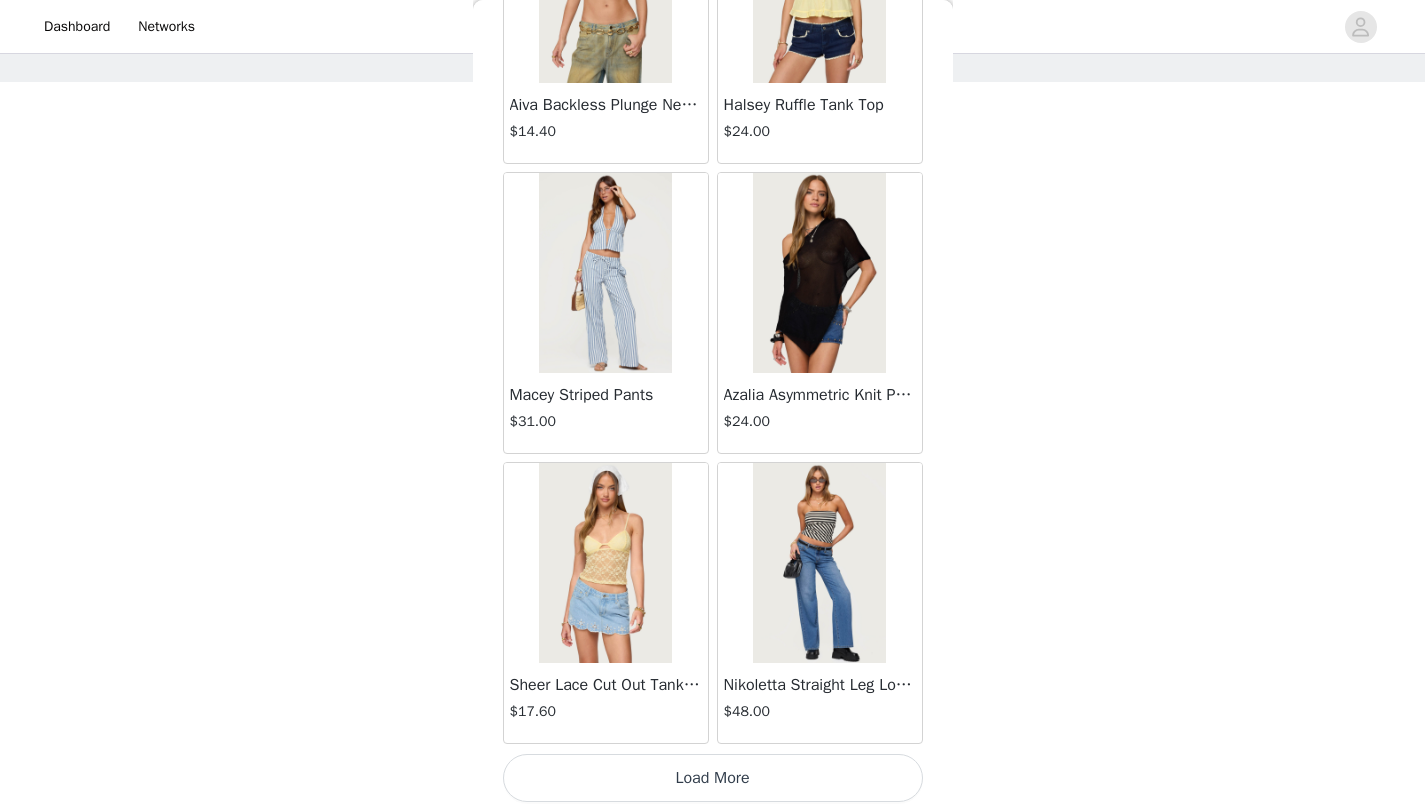 click on "Load More" at bounding box center [713, 778] 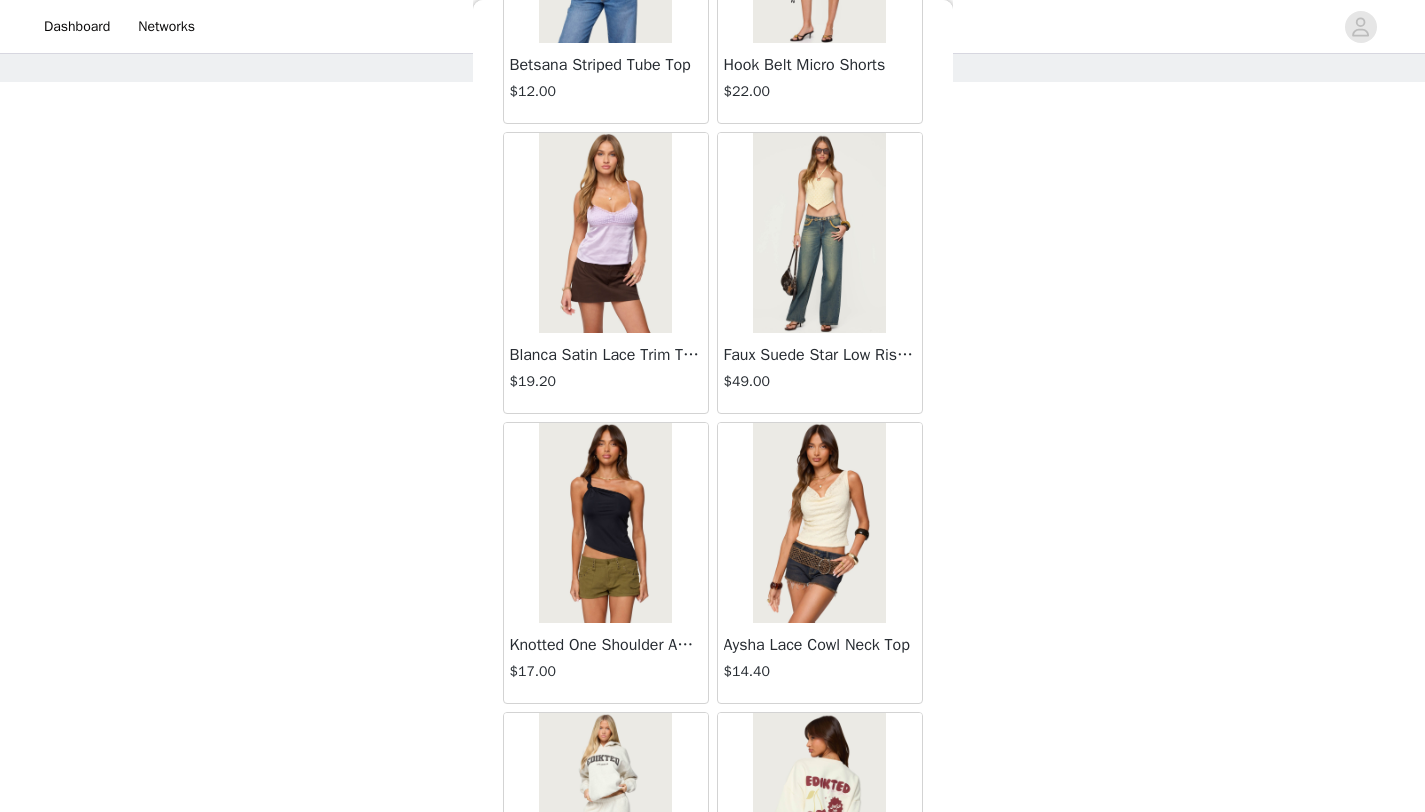 scroll, scrollTop: 5148, scrollLeft: 0, axis: vertical 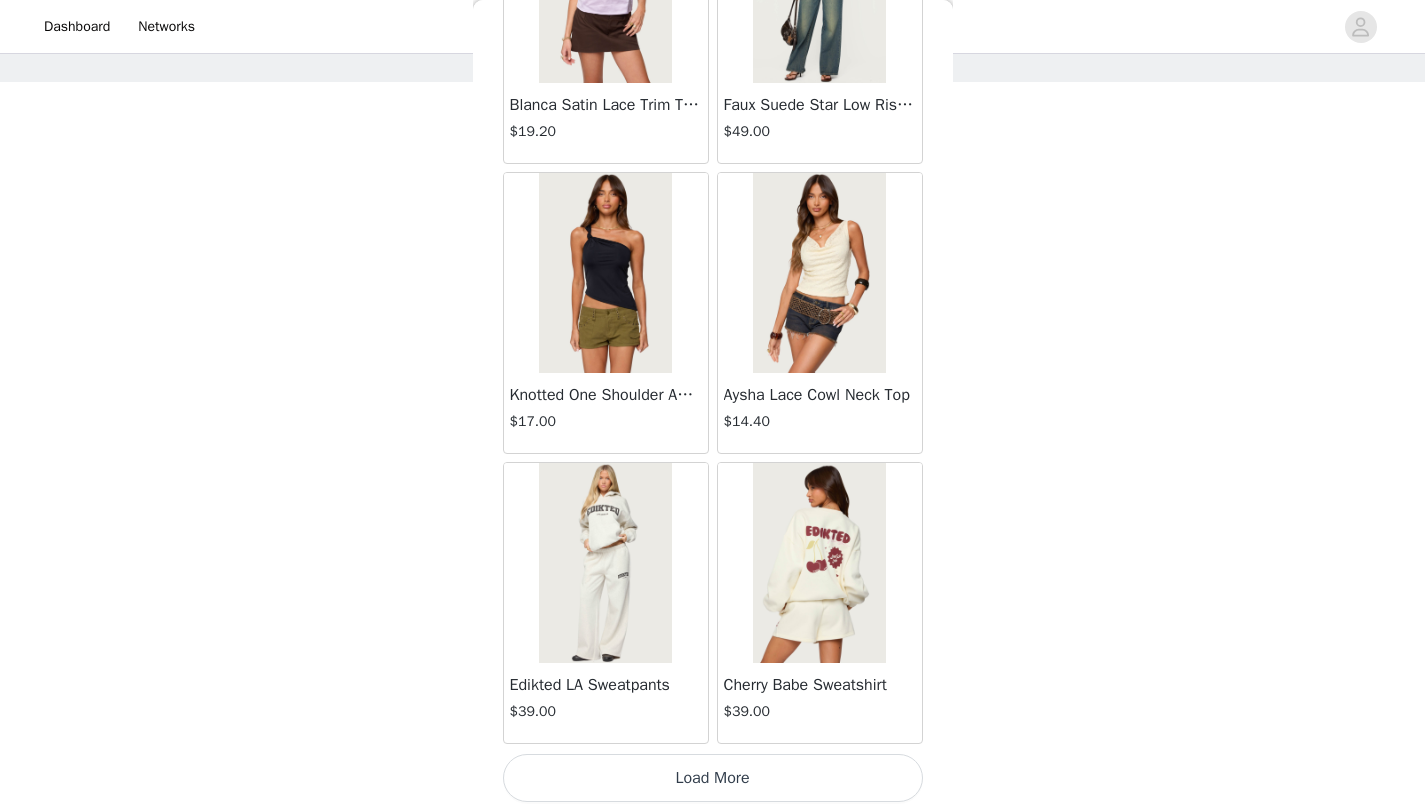 click on "Load More" at bounding box center [713, 778] 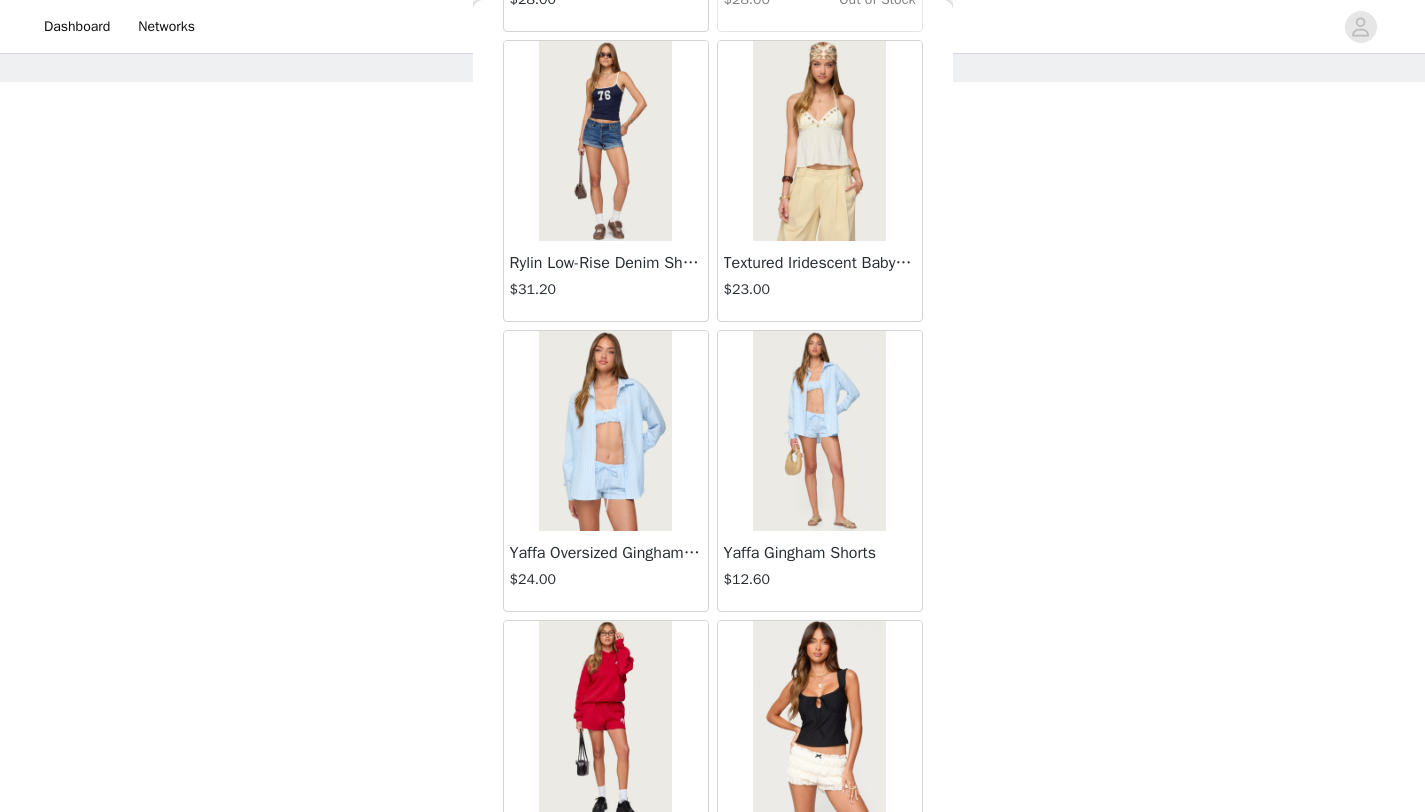 scroll, scrollTop: 8048, scrollLeft: 0, axis: vertical 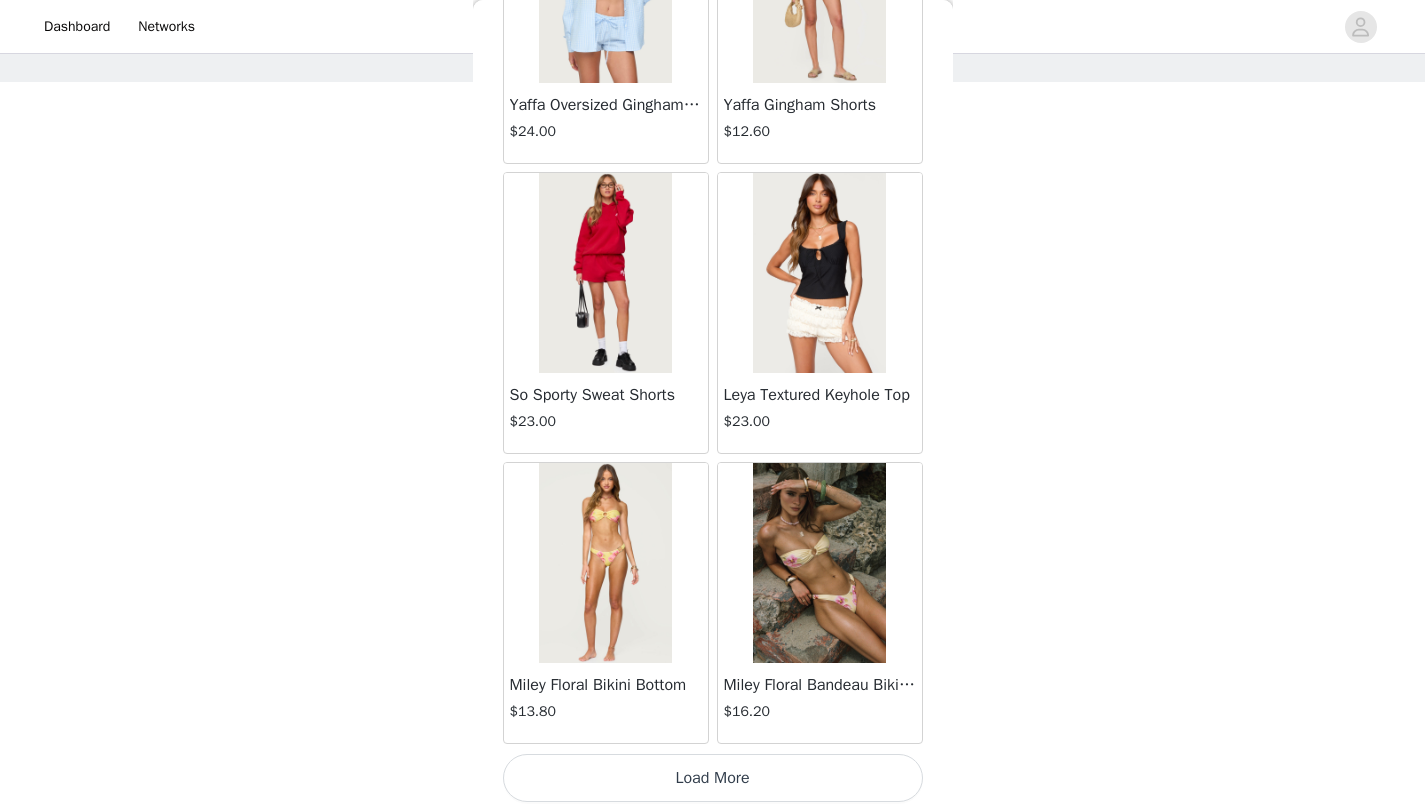 click on "Load More" at bounding box center [713, 778] 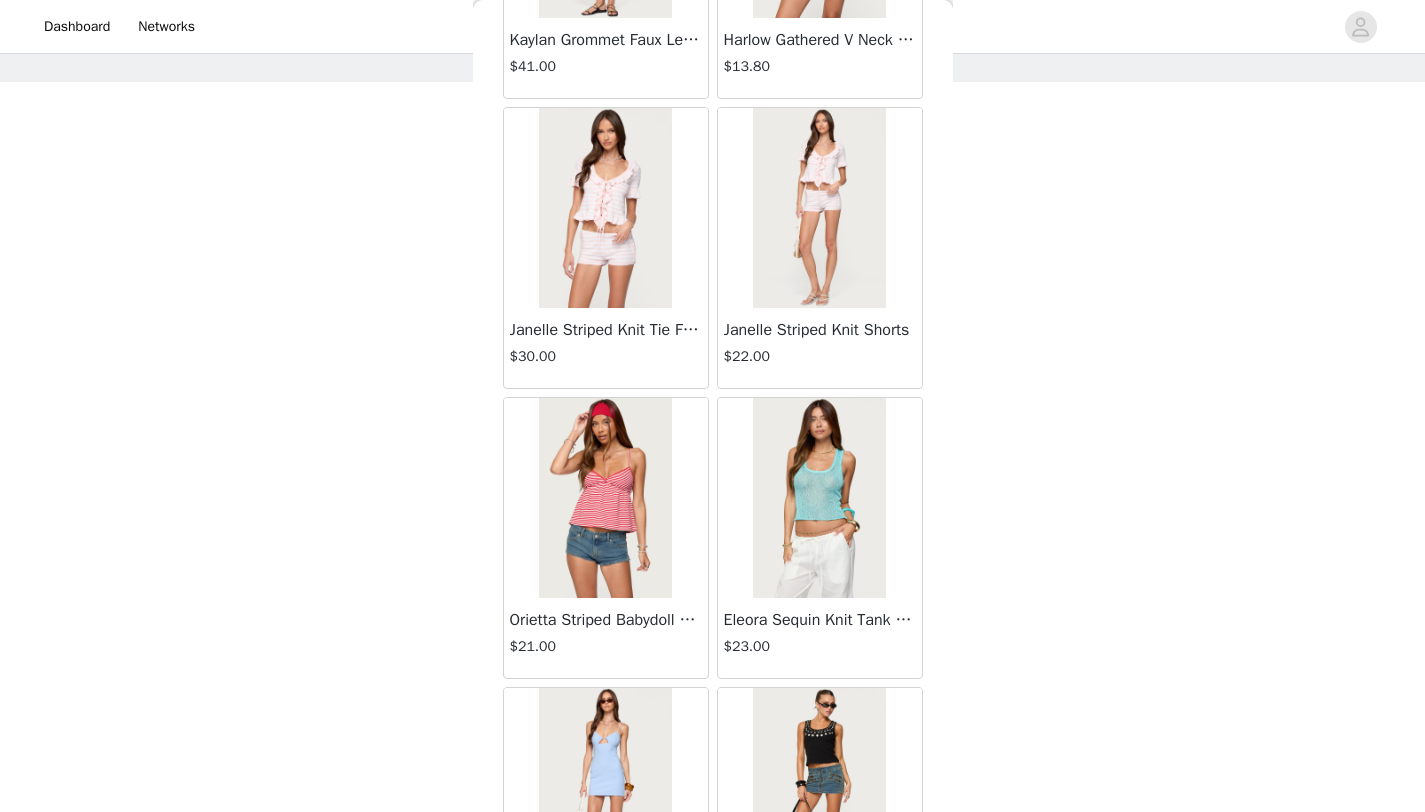 scroll, scrollTop: 10948, scrollLeft: 0, axis: vertical 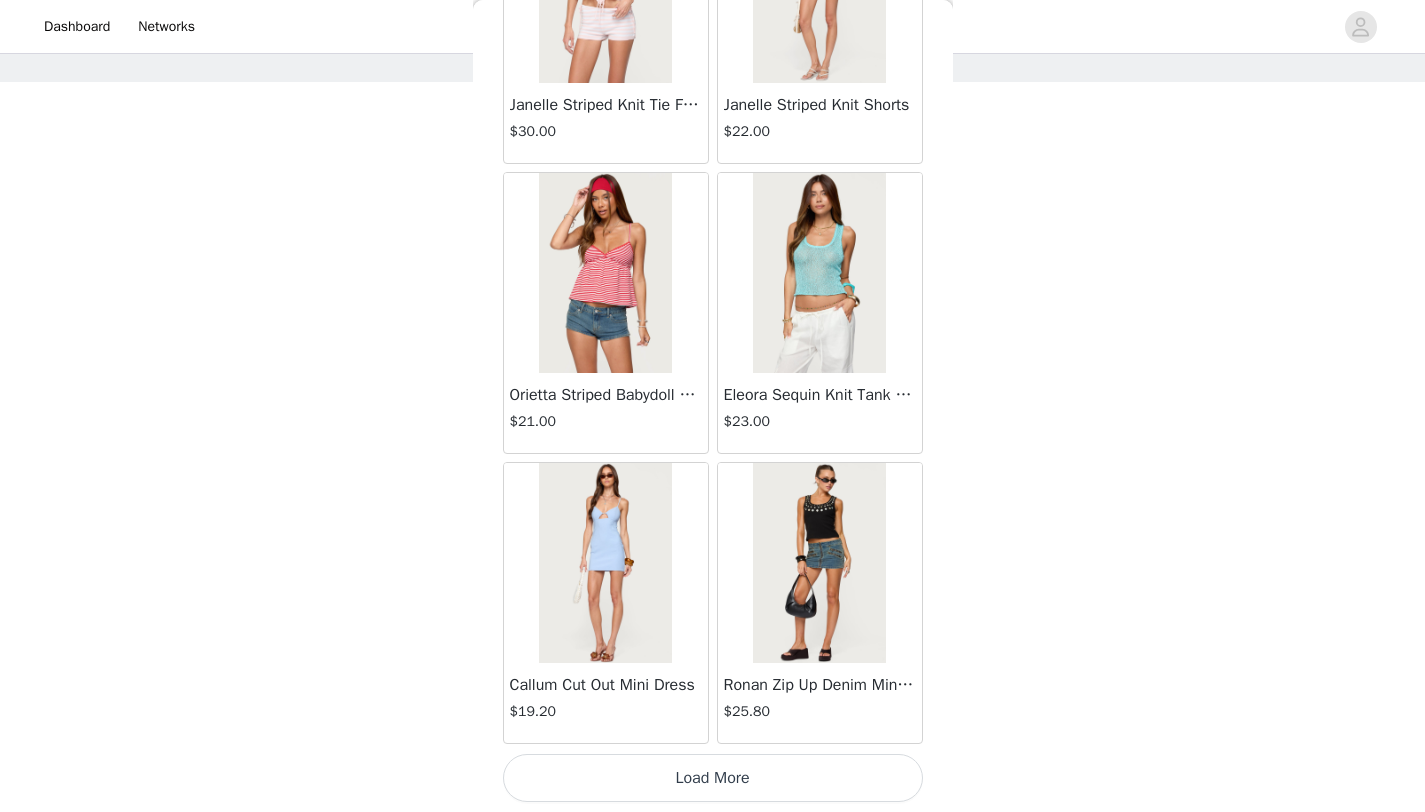 click on "Load More" at bounding box center [713, 778] 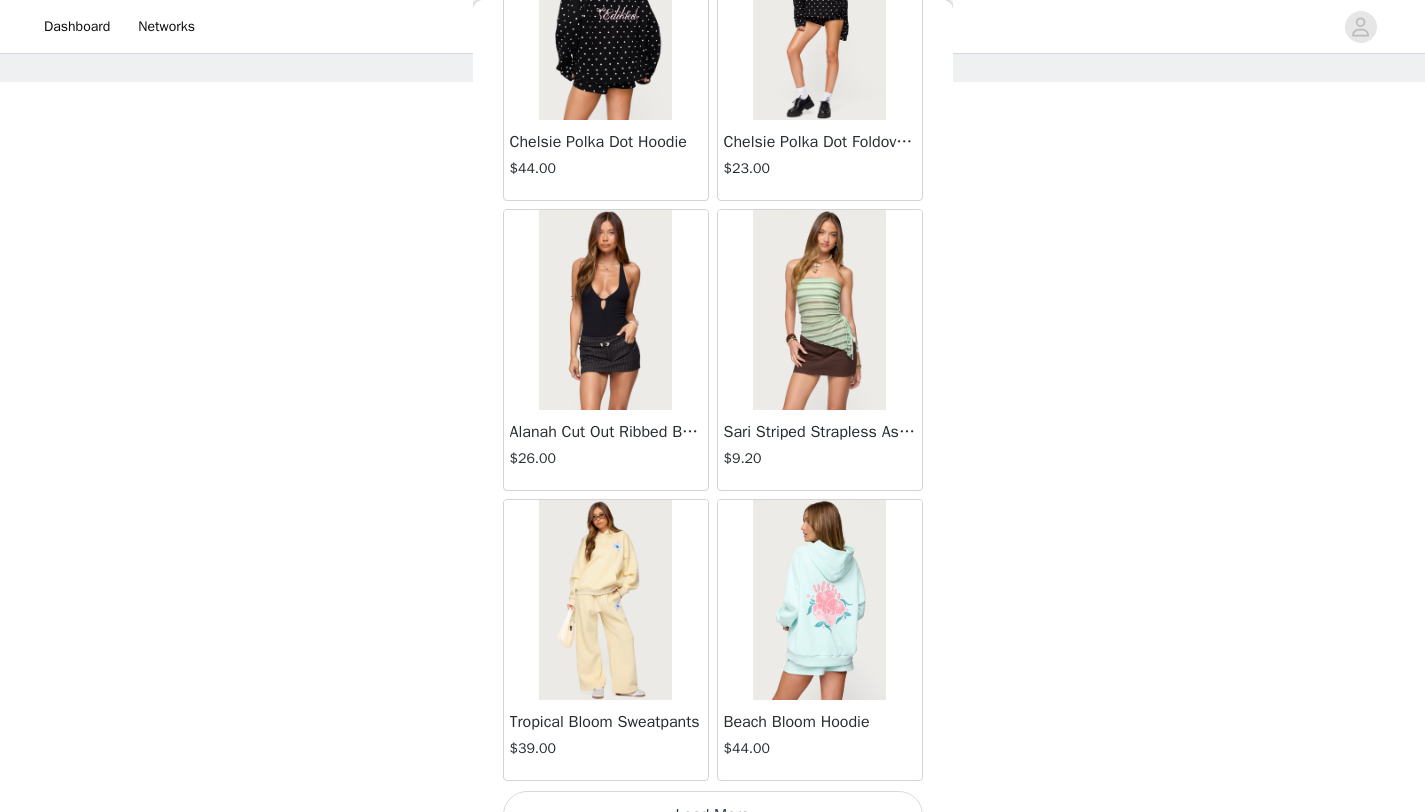 scroll, scrollTop: 13848, scrollLeft: 0, axis: vertical 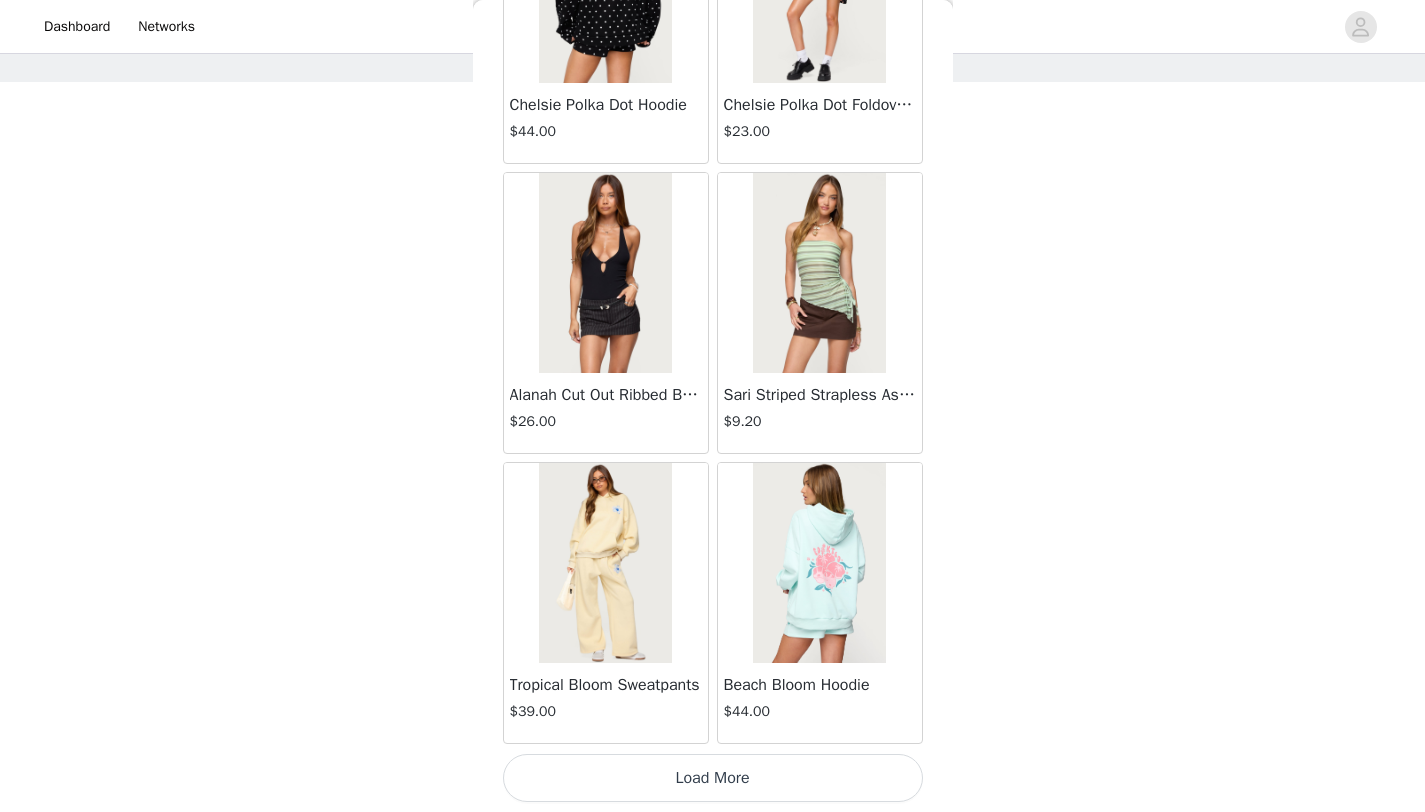 click on "Load More" at bounding box center [713, 778] 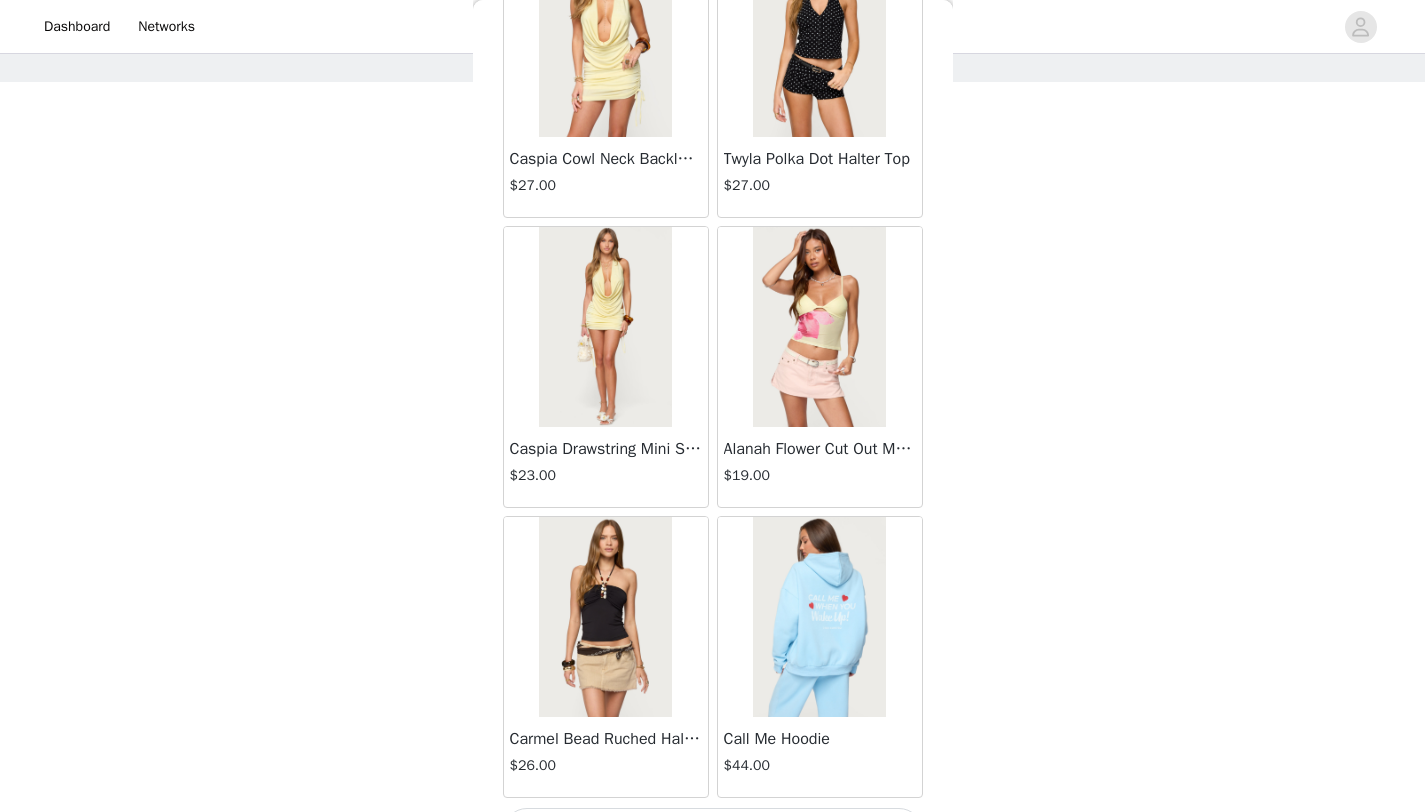 scroll, scrollTop: 16748, scrollLeft: 0, axis: vertical 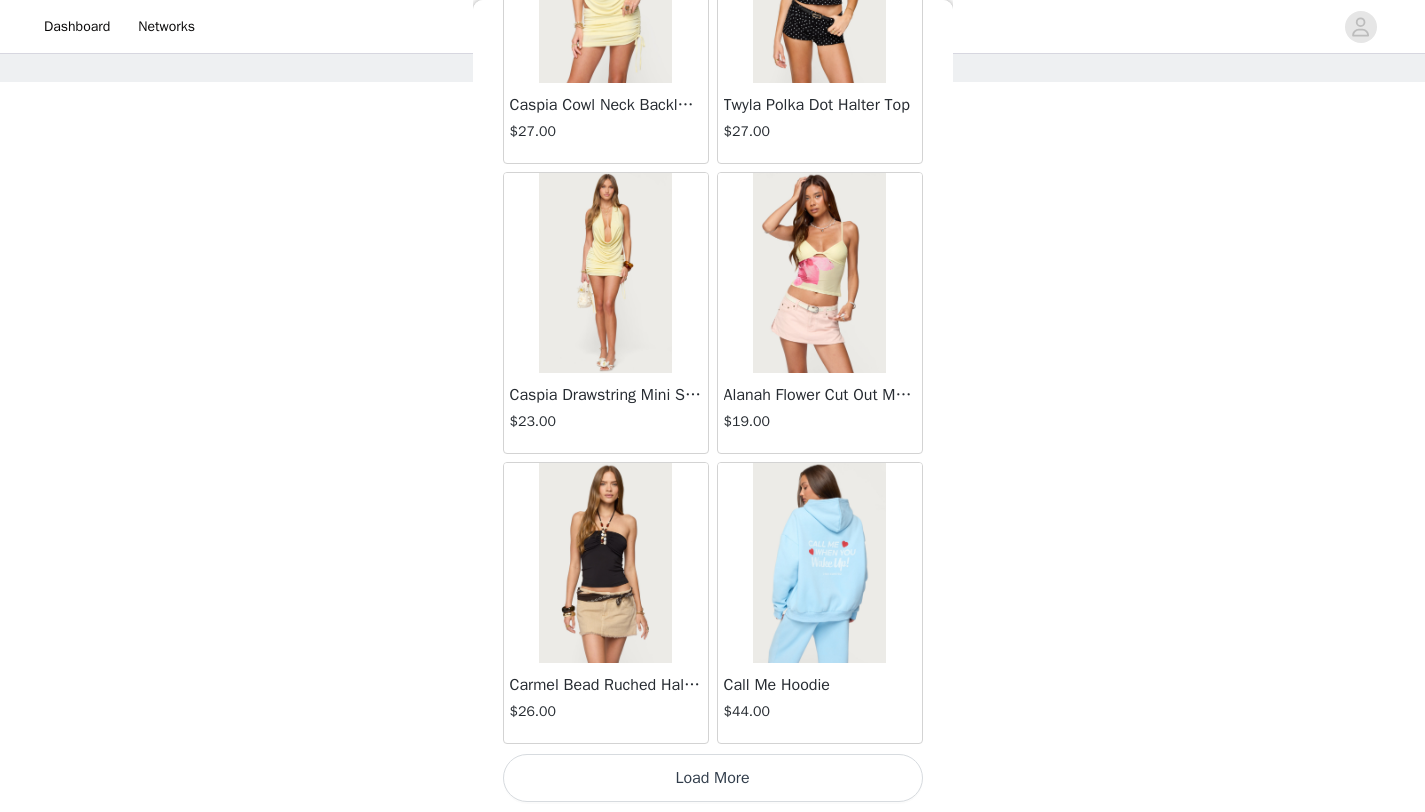 click on "Load More" at bounding box center [713, 778] 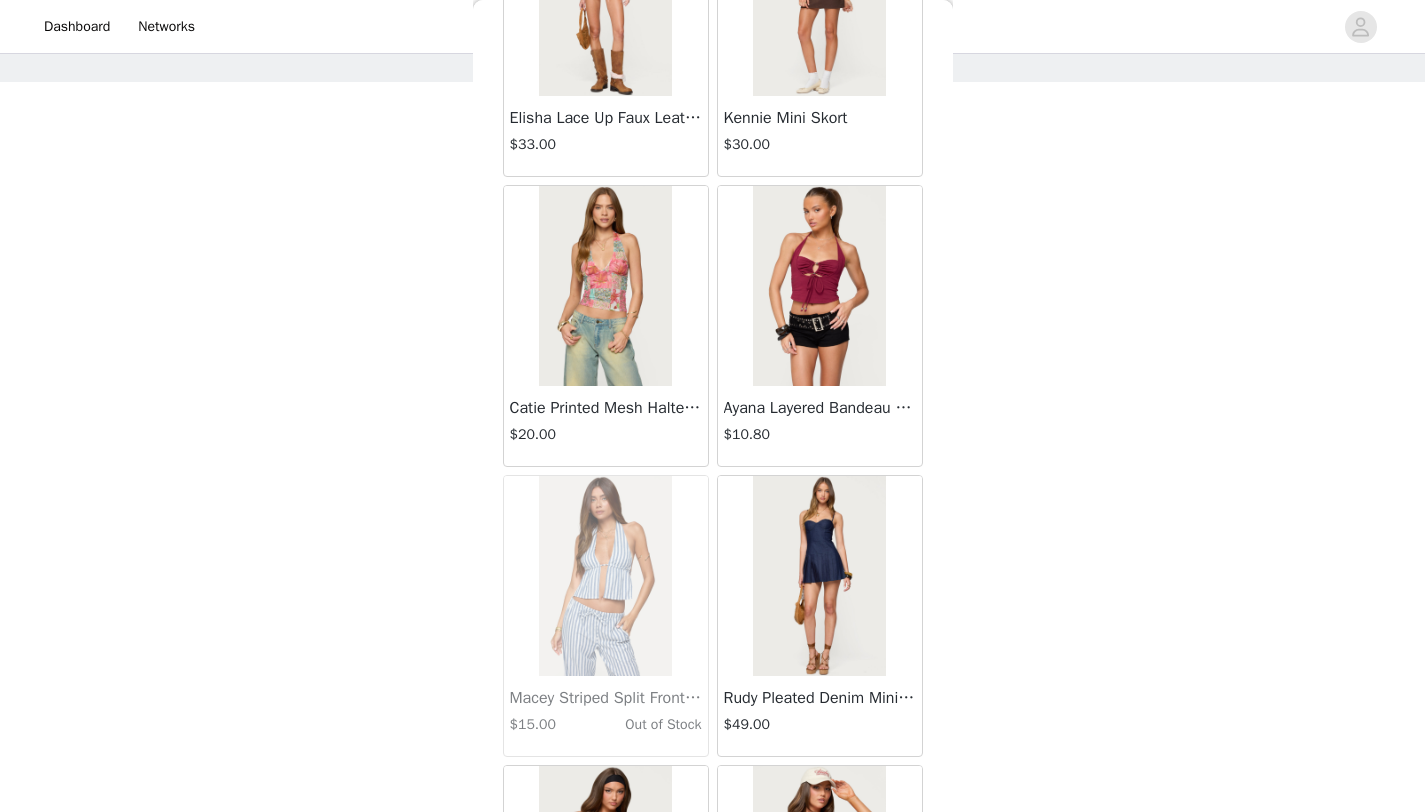 scroll, scrollTop: 19648, scrollLeft: 0, axis: vertical 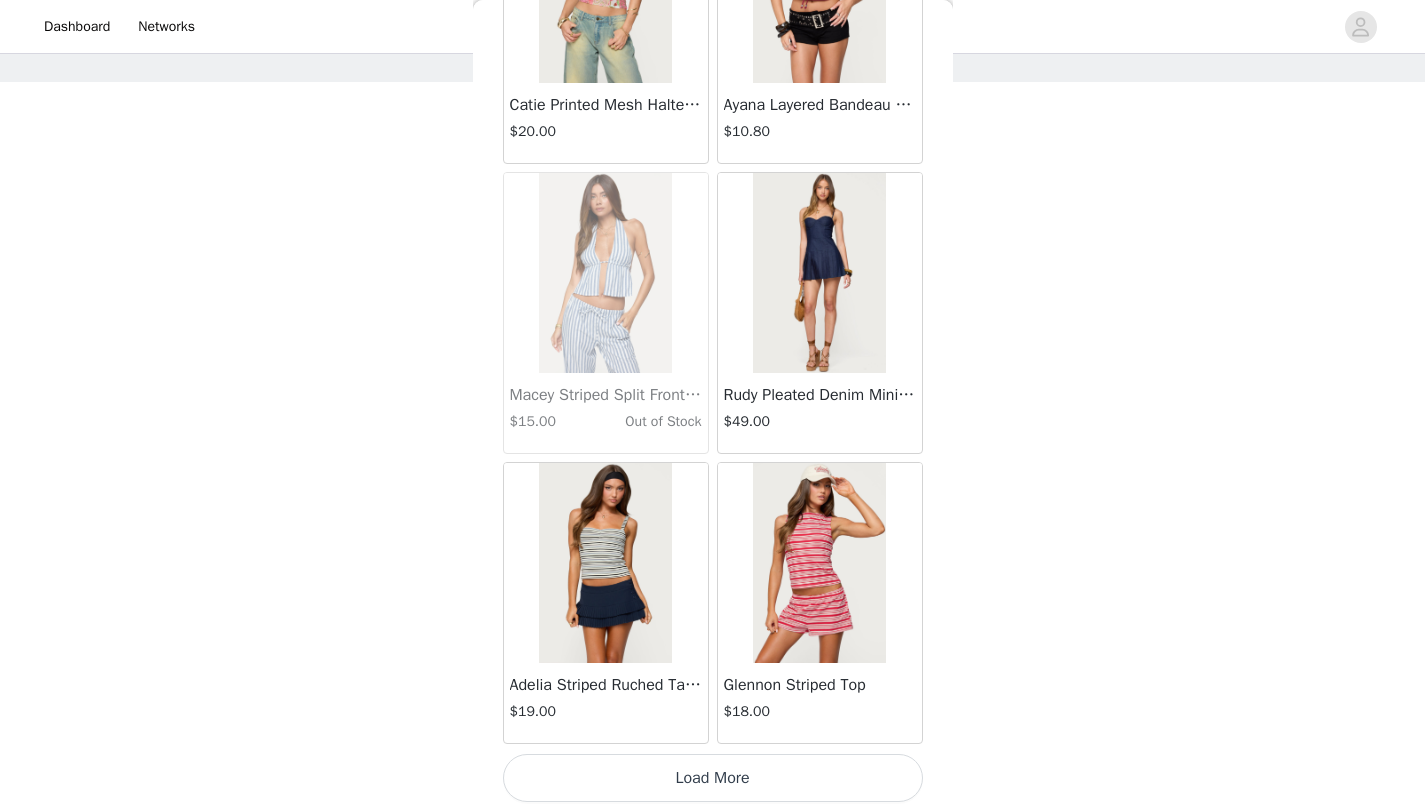 click on "Load More" at bounding box center (713, 778) 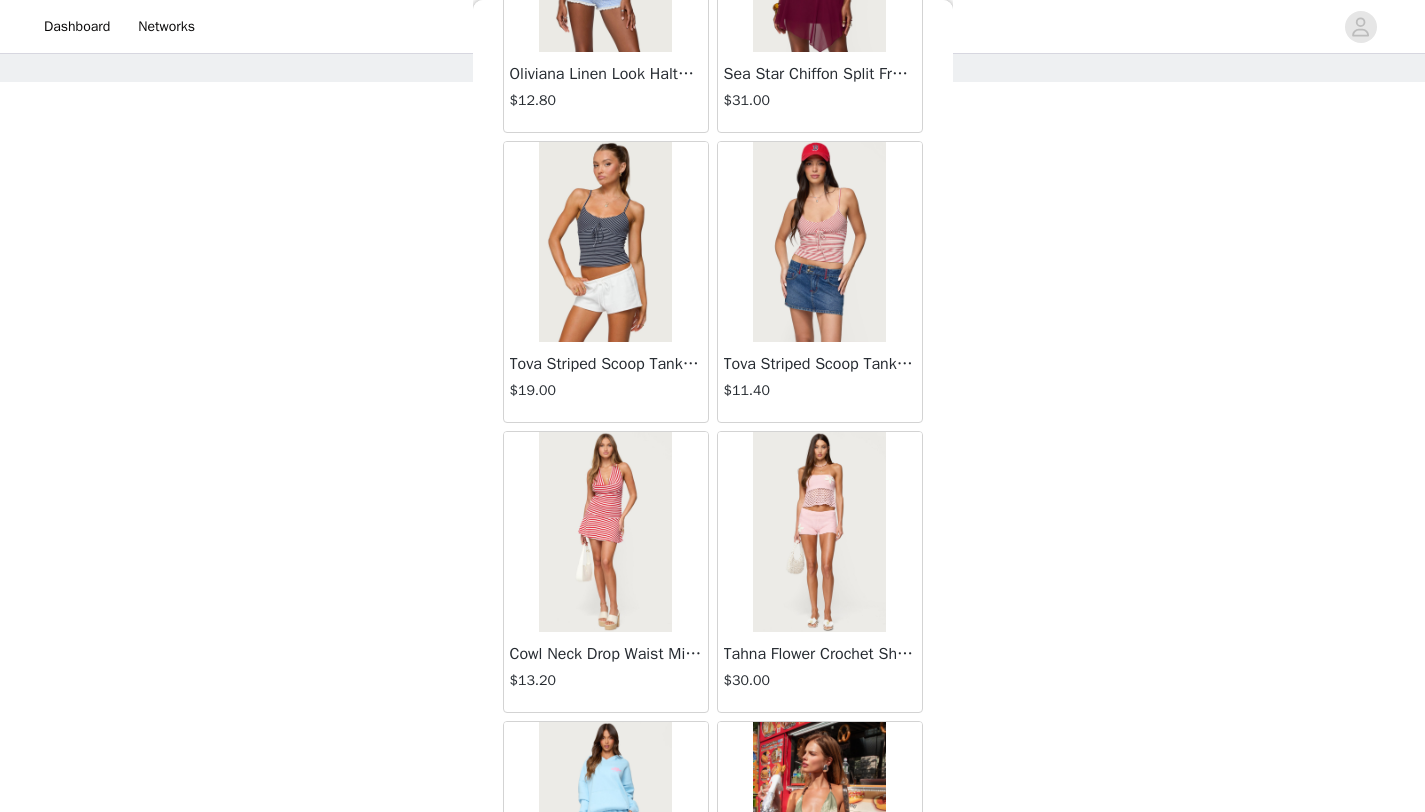 scroll, scrollTop: 22548, scrollLeft: 0, axis: vertical 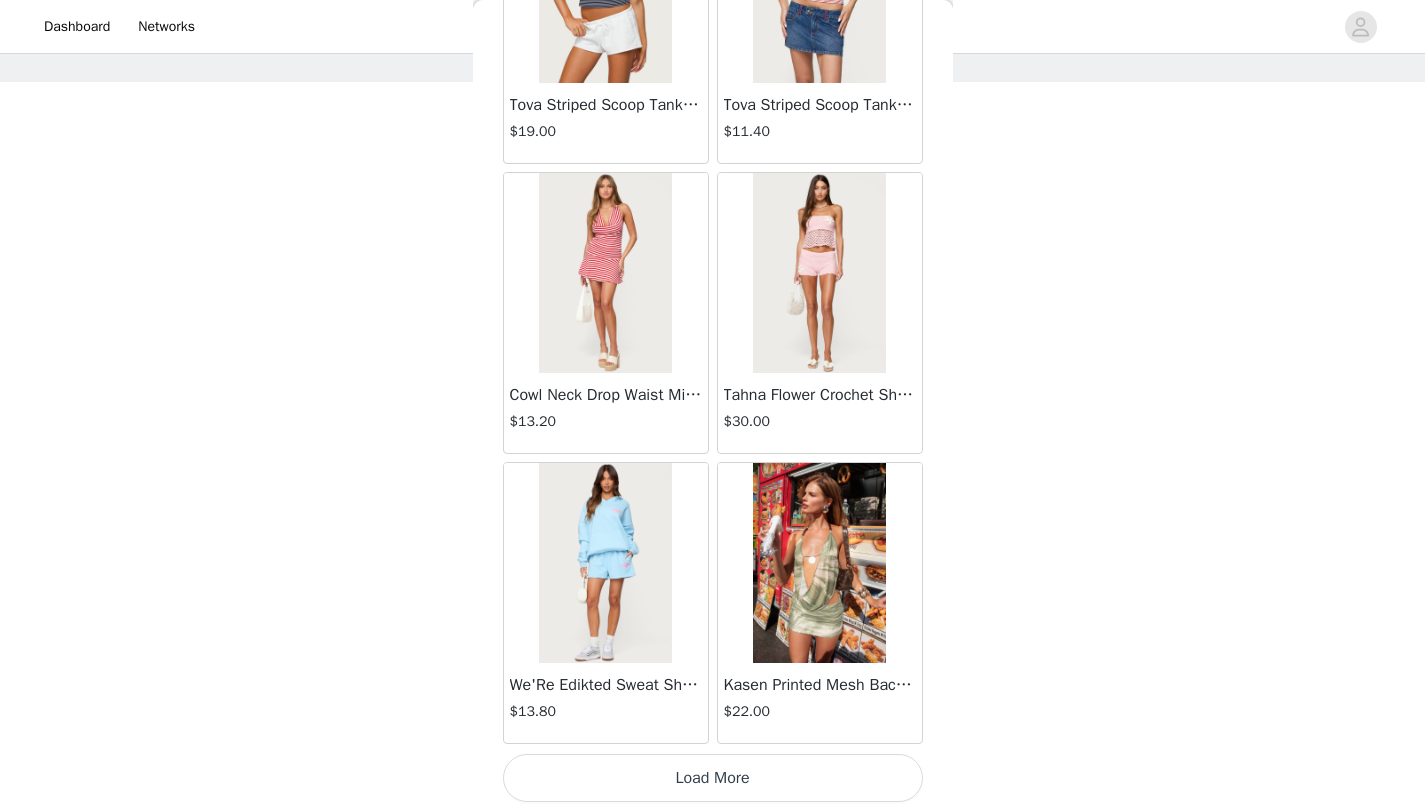 click on "Load More" at bounding box center (713, 778) 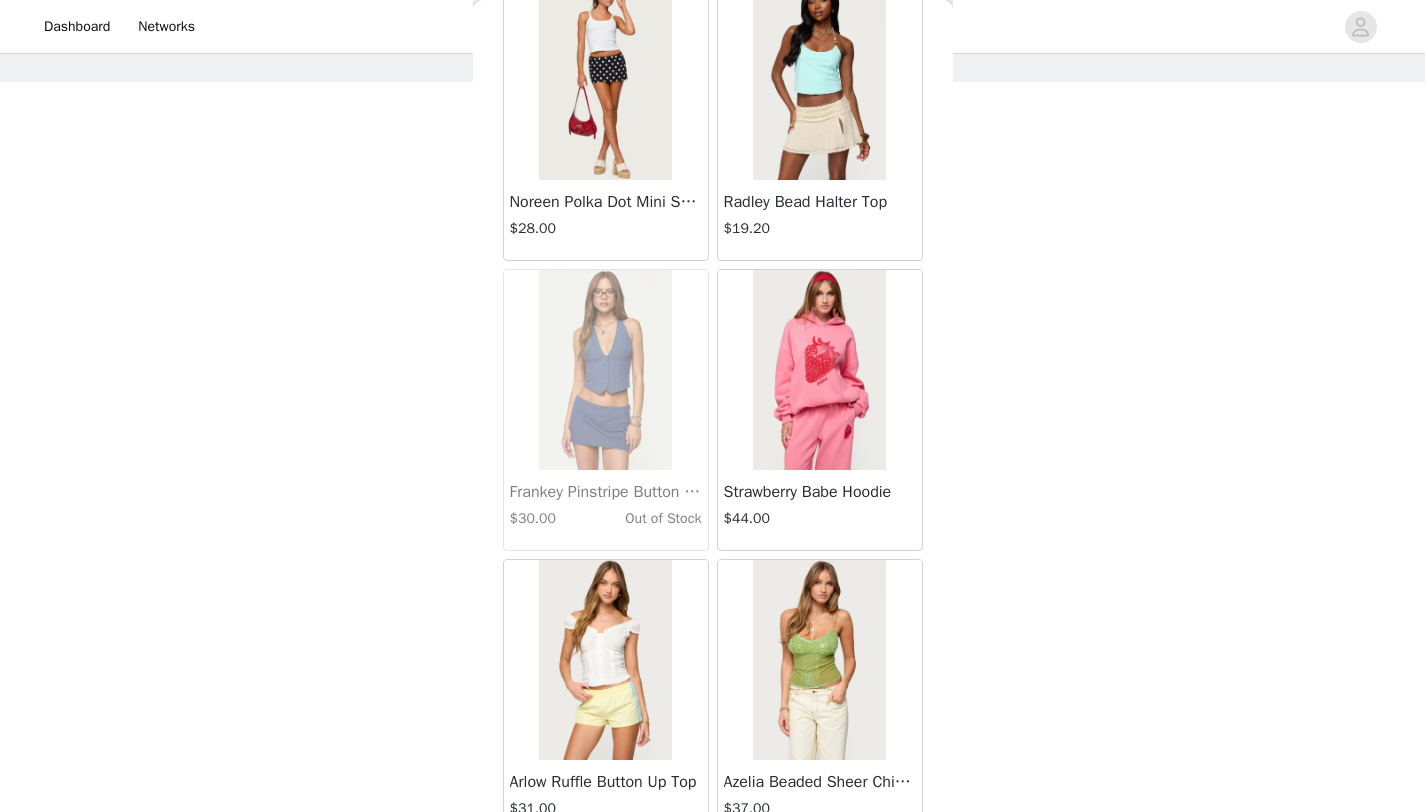 scroll, scrollTop: 25448, scrollLeft: 0, axis: vertical 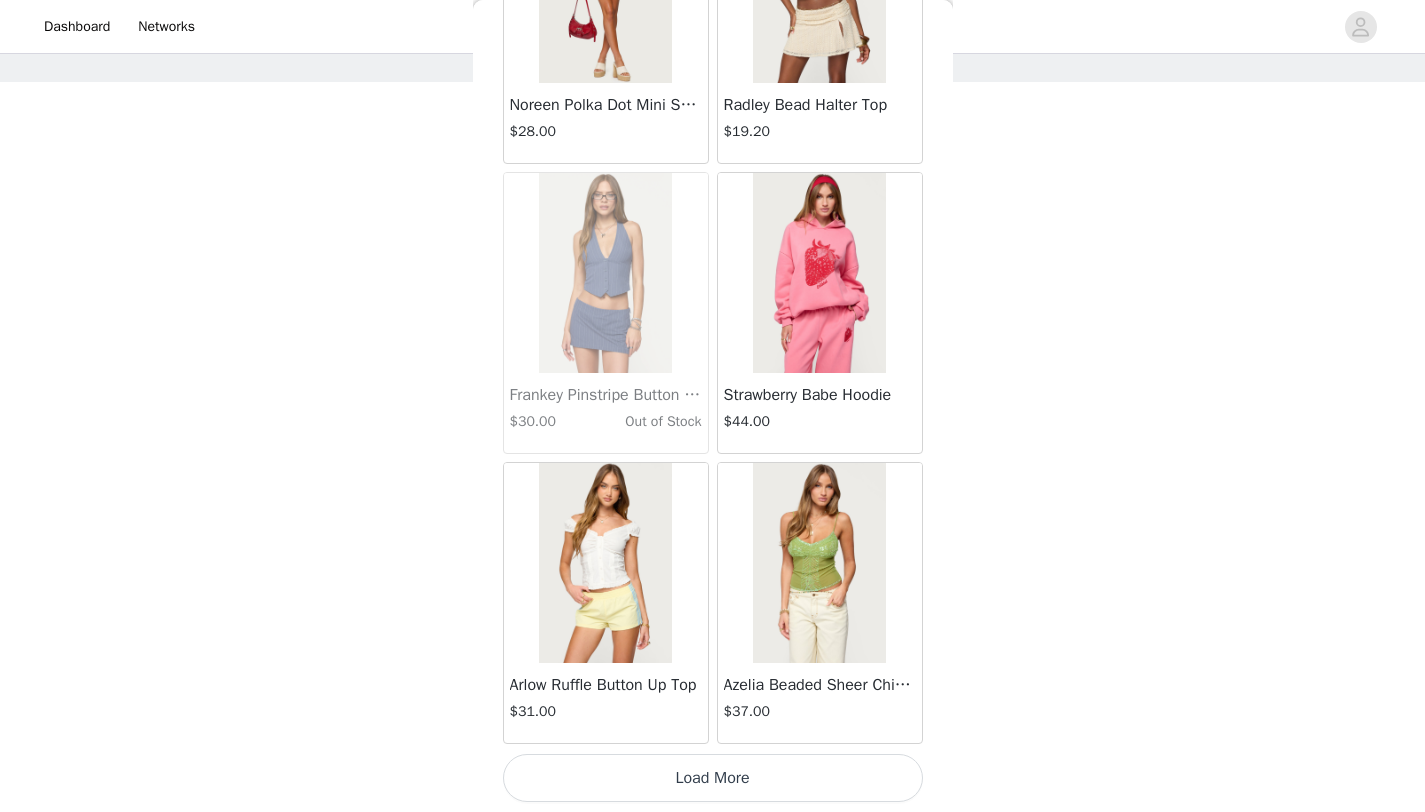 click on "Load More" at bounding box center (713, 778) 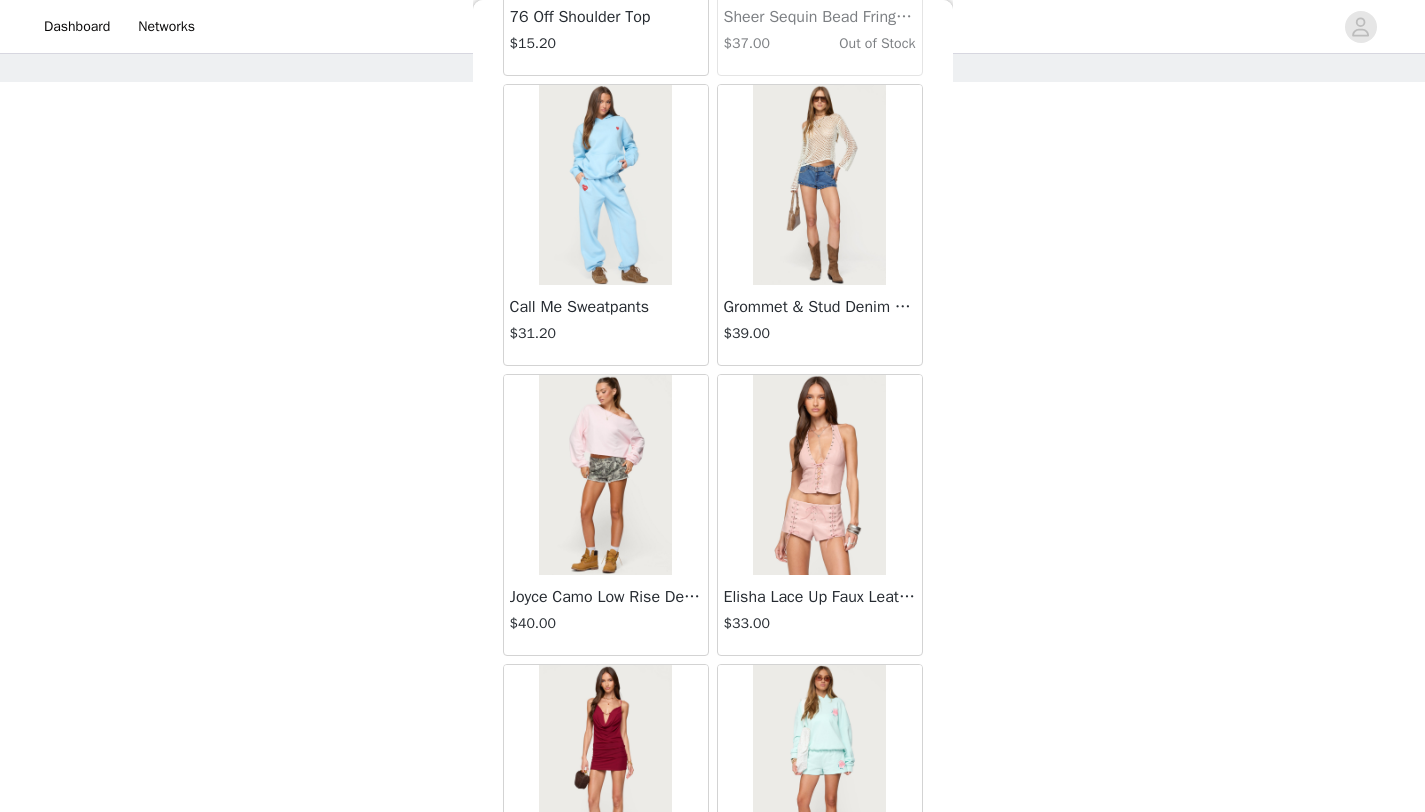 scroll, scrollTop: 26714, scrollLeft: 0, axis: vertical 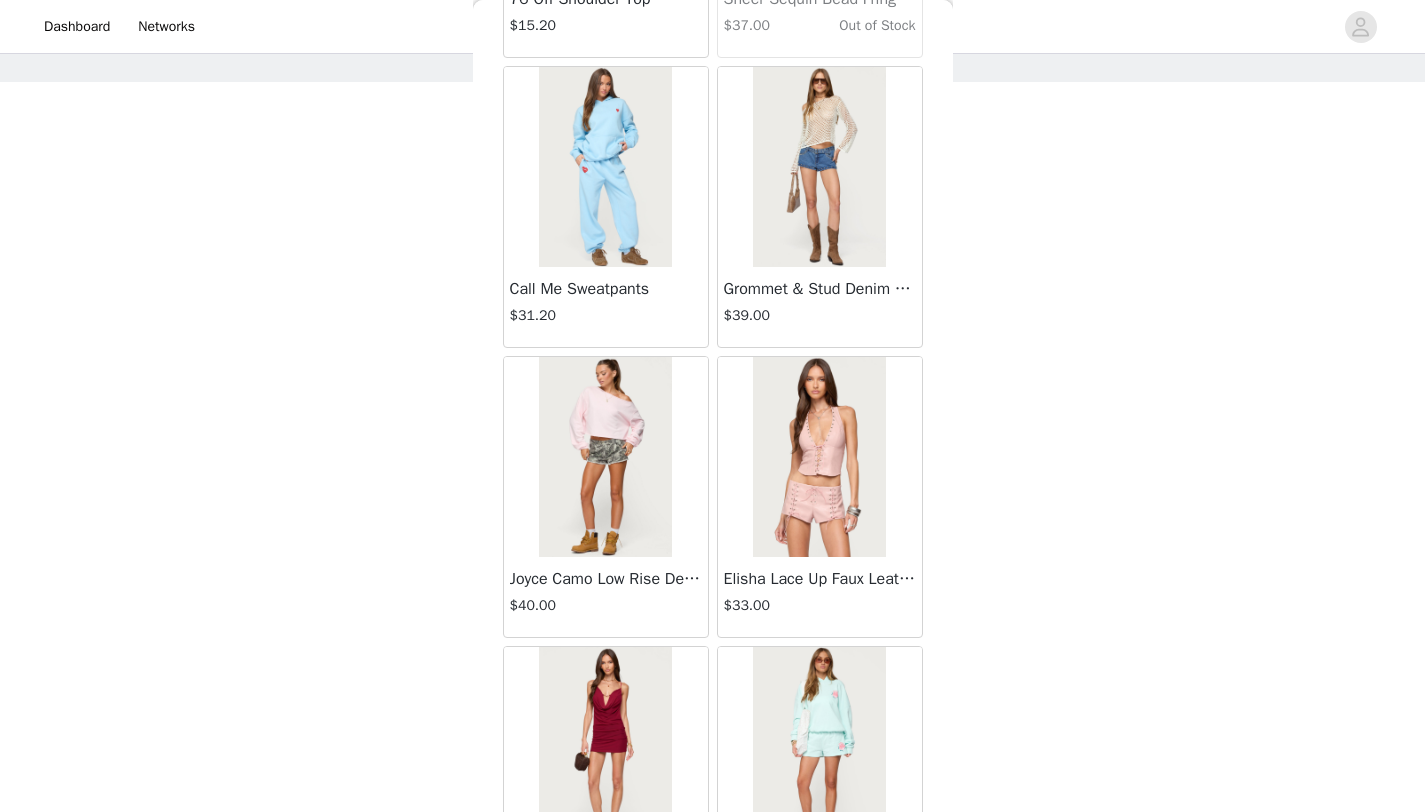 click at bounding box center [819, 457] 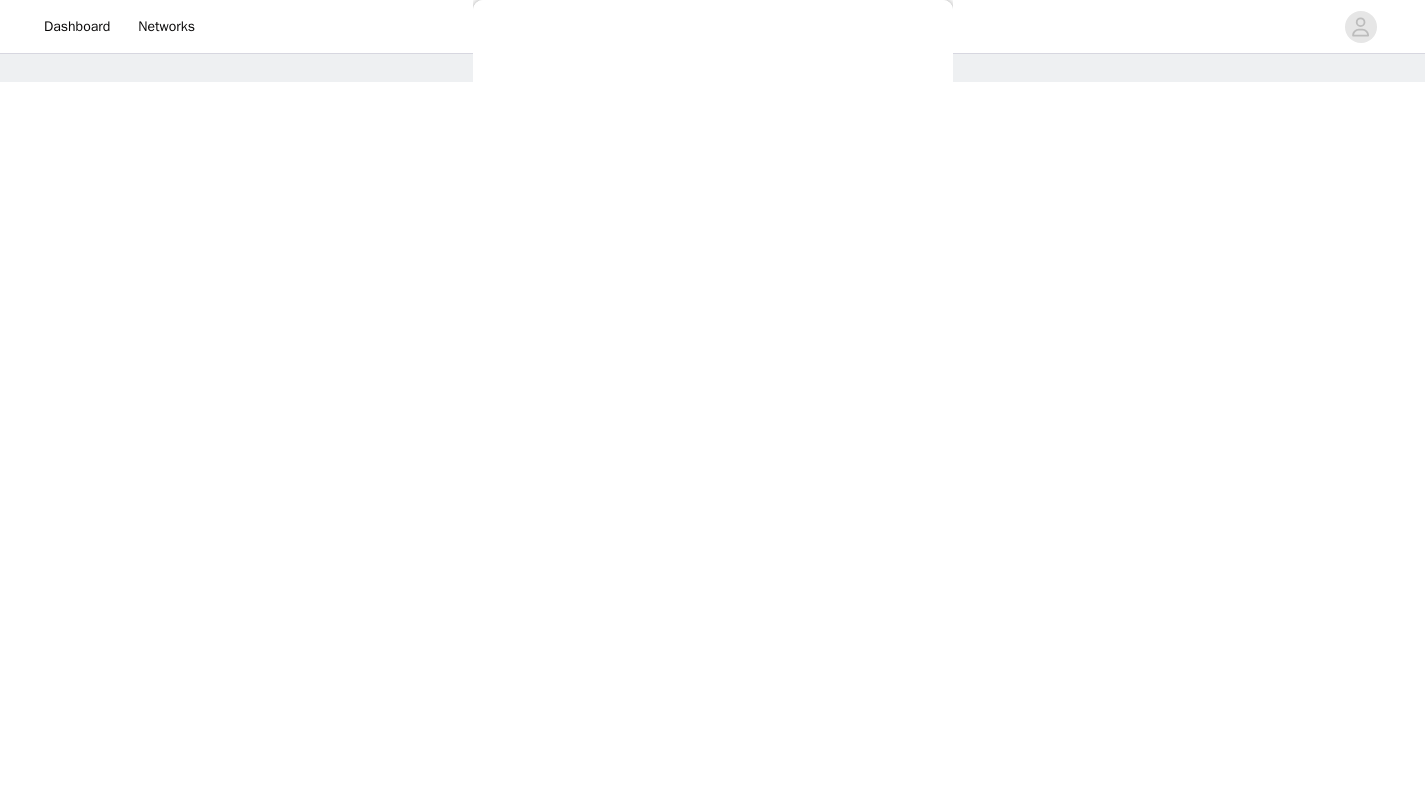 scroll, scrollTop: 0, scrollLeft: 0, axis: both 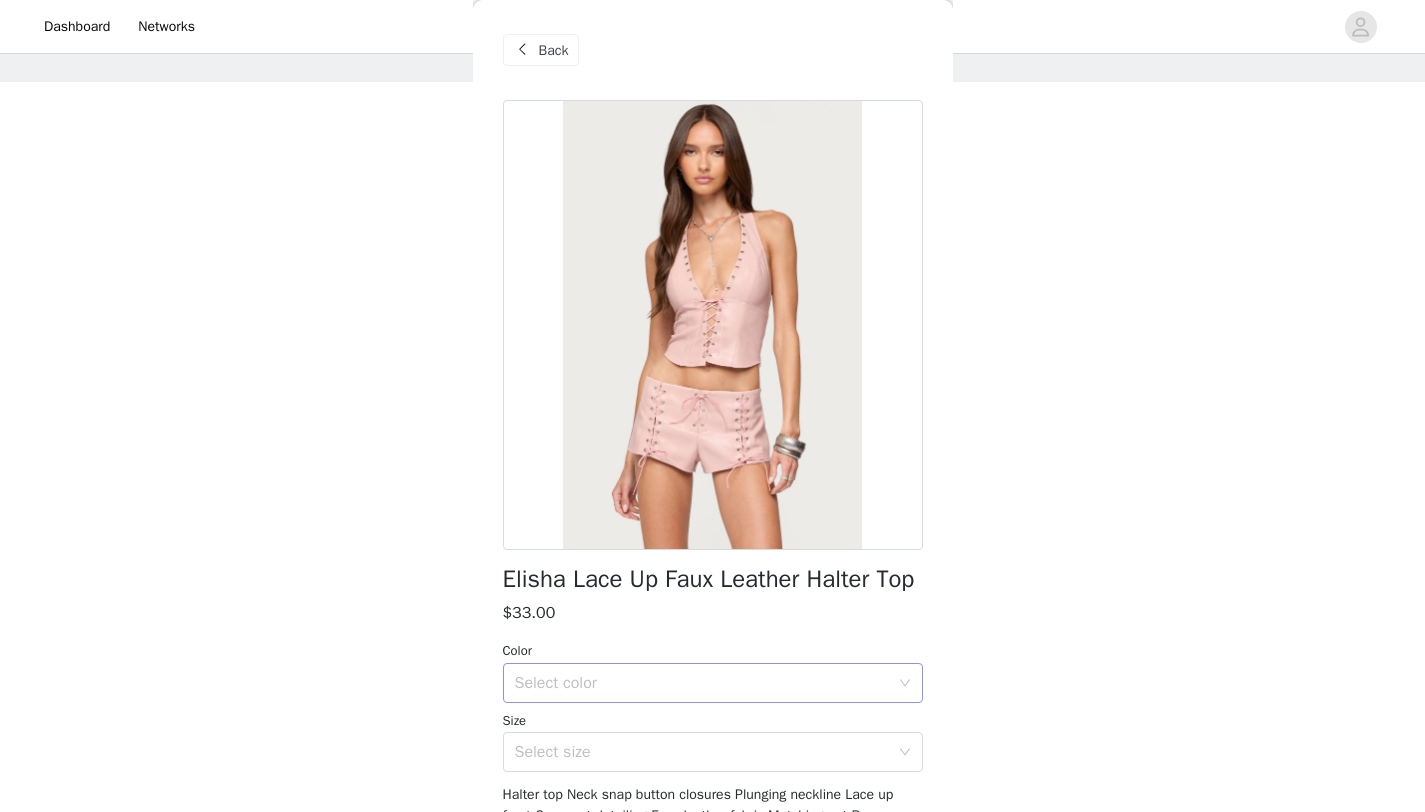click on "Select color" at bounding box center [702, 683] 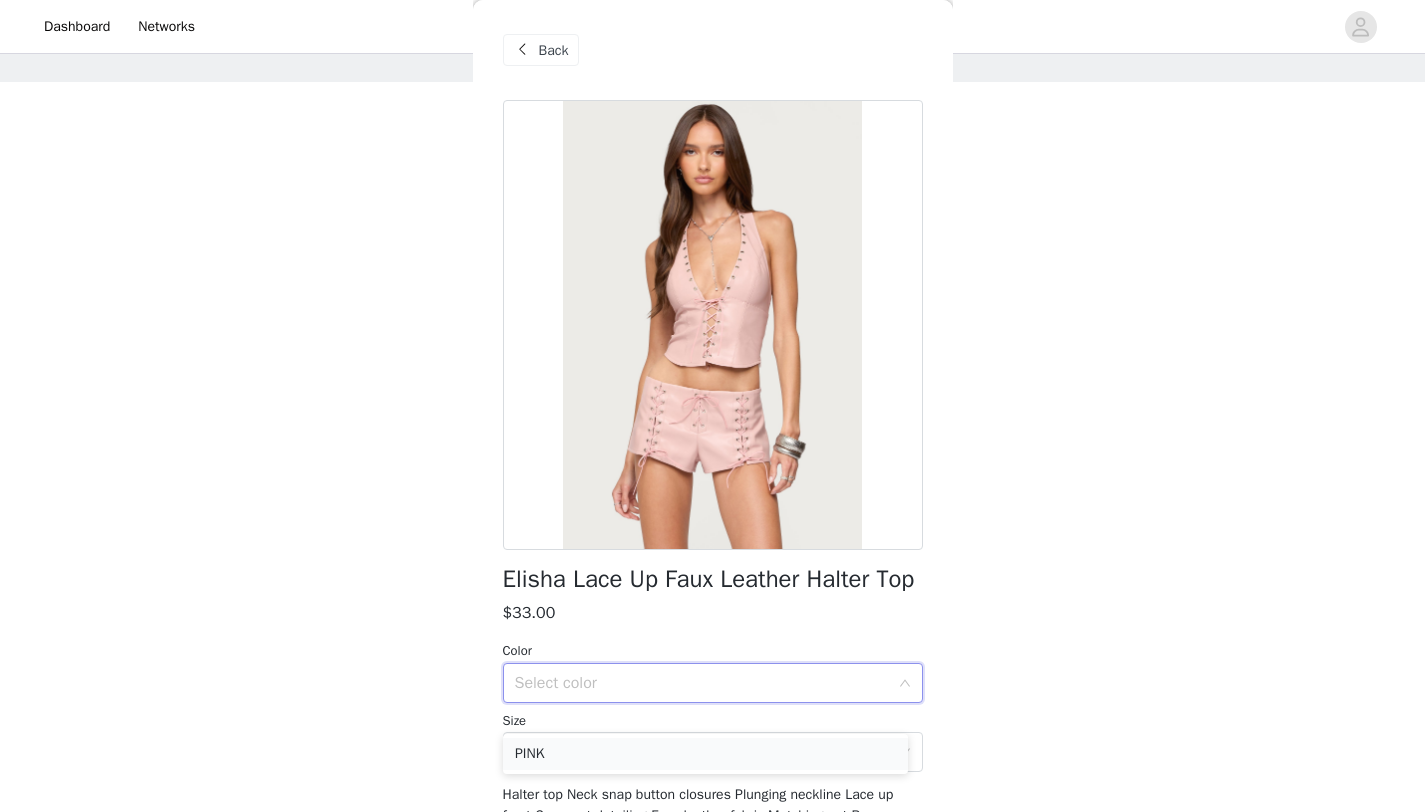 click on "PINK" at bounding box center (705, 754) 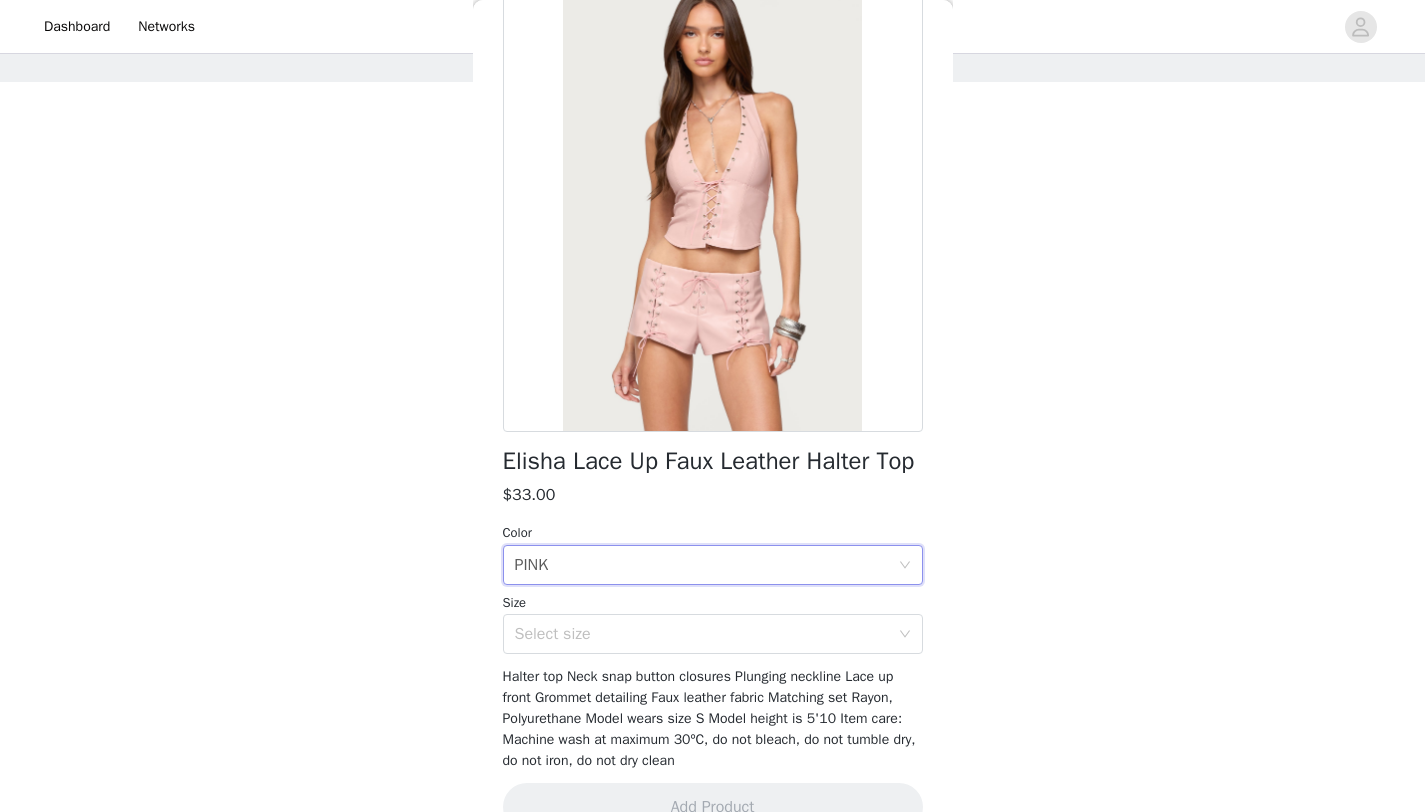 scroll, scrollTop: 132, scrollLeft: 0, axis: vertical 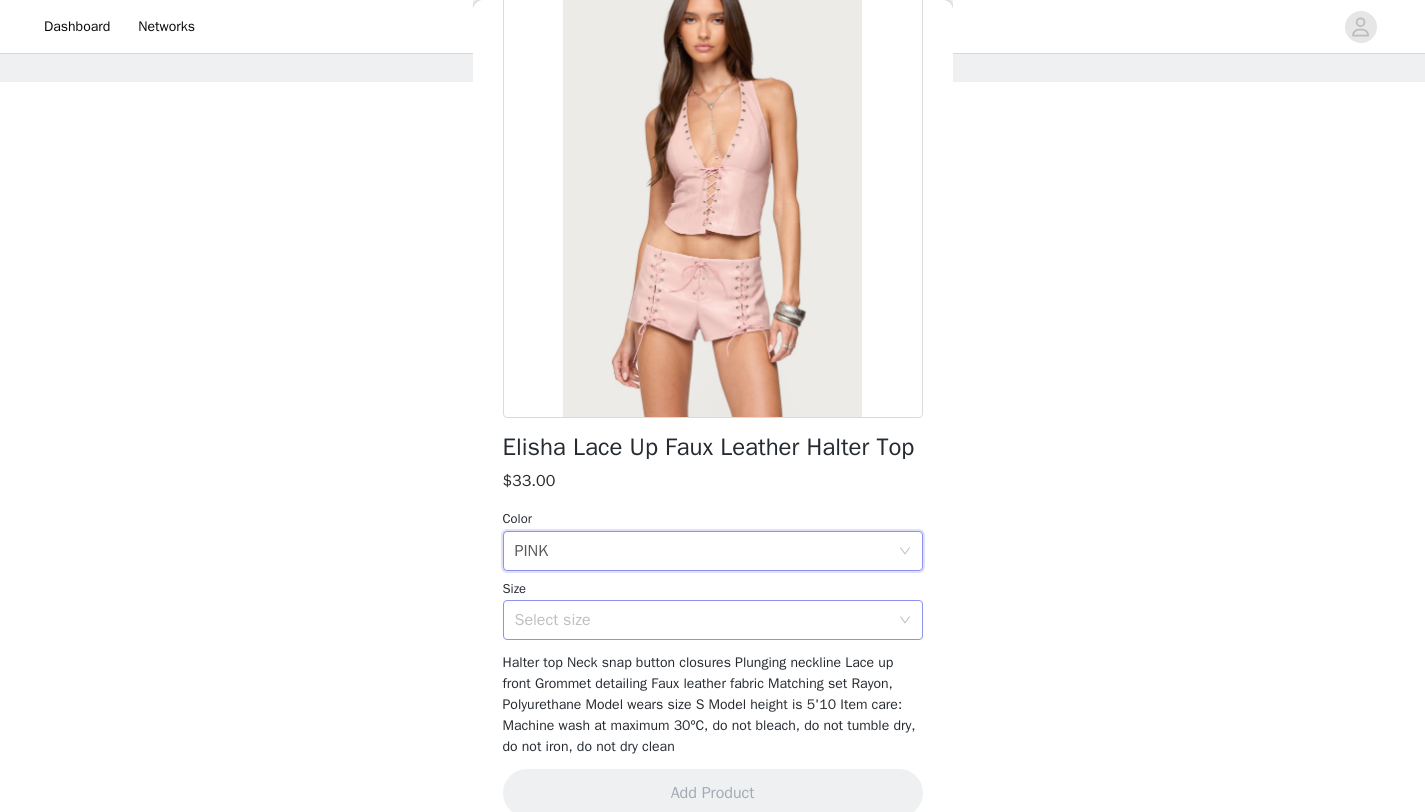 click on "Select size" at bounding box center [702, 620] 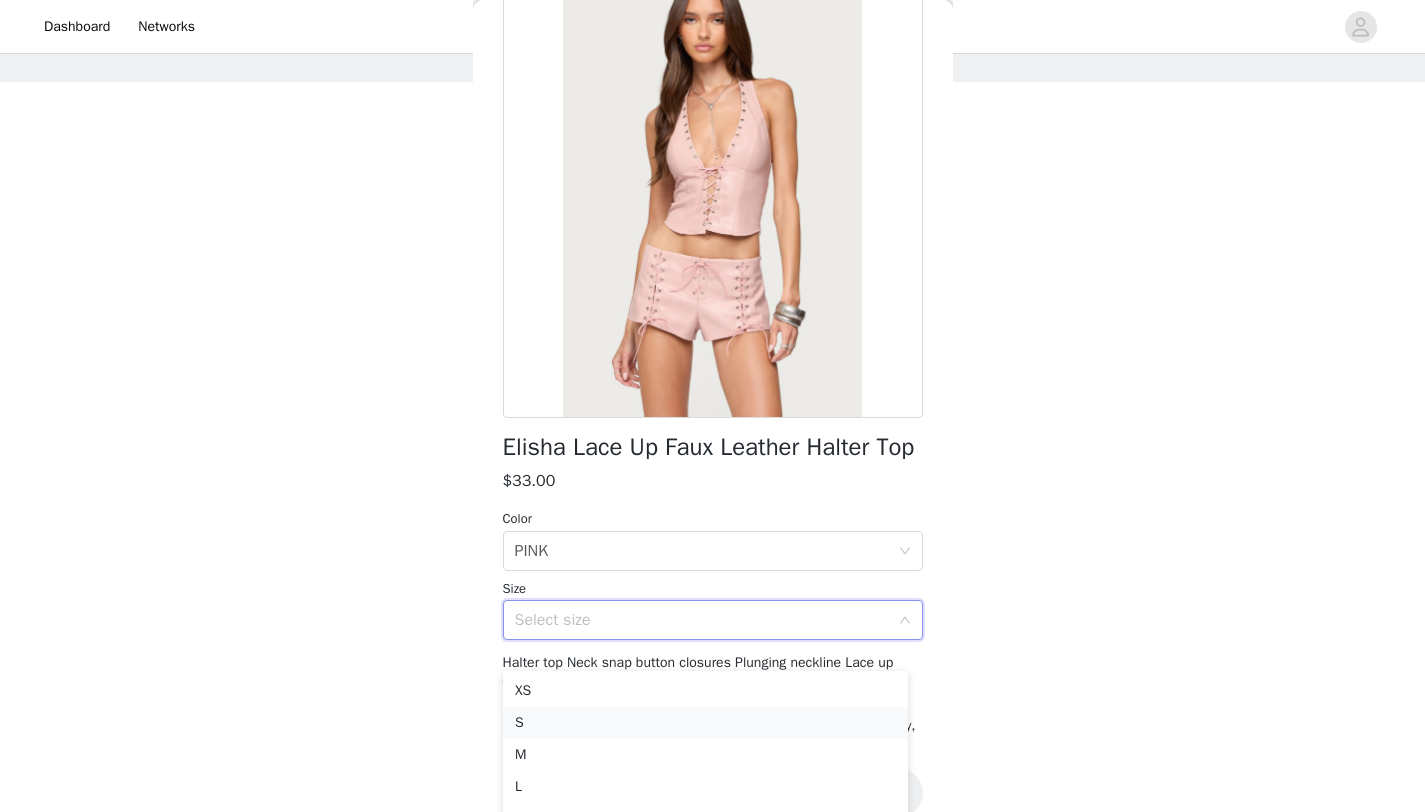 click on "S" at bounding box center (705, 723) 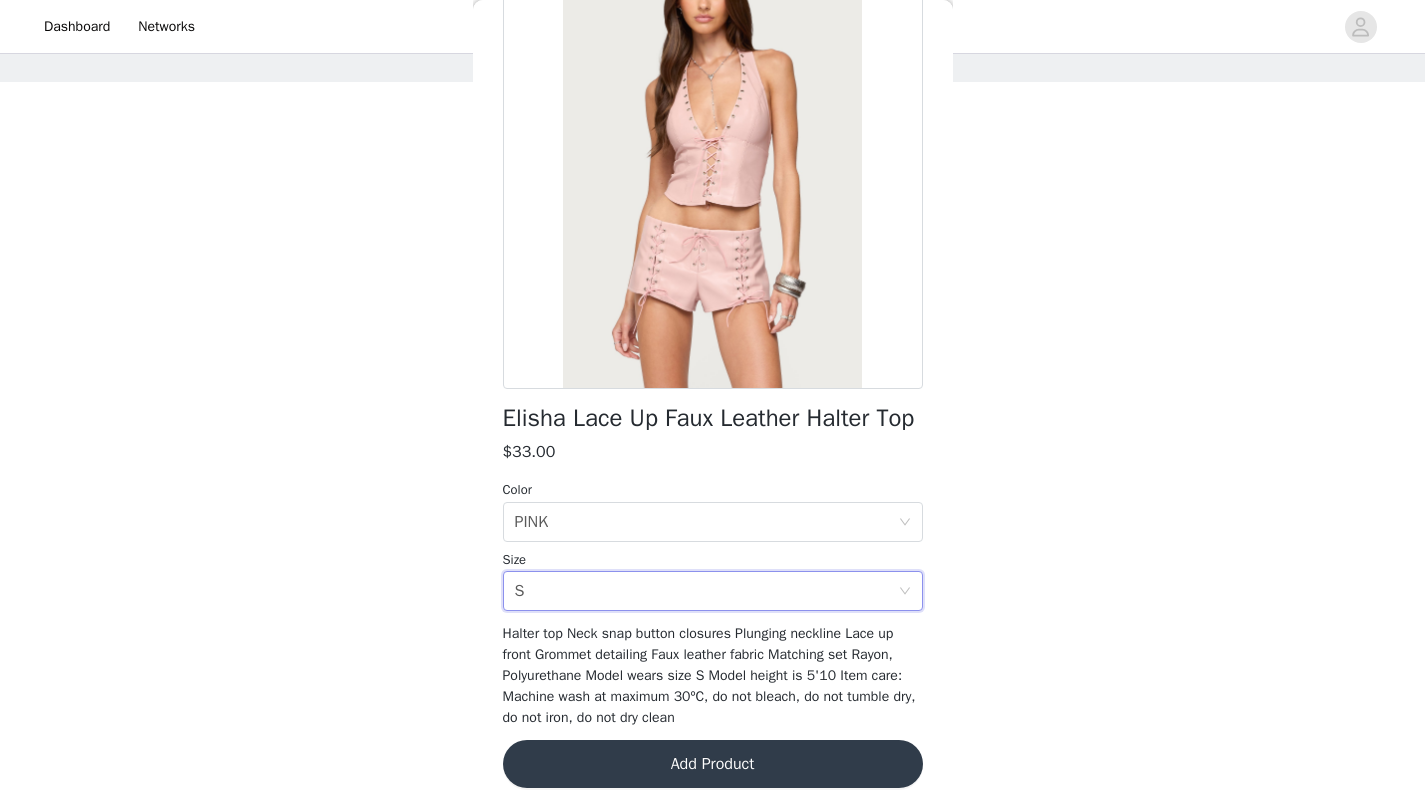 scroll, scrollTop: 188, scrollLeft: 0, axis: vertical 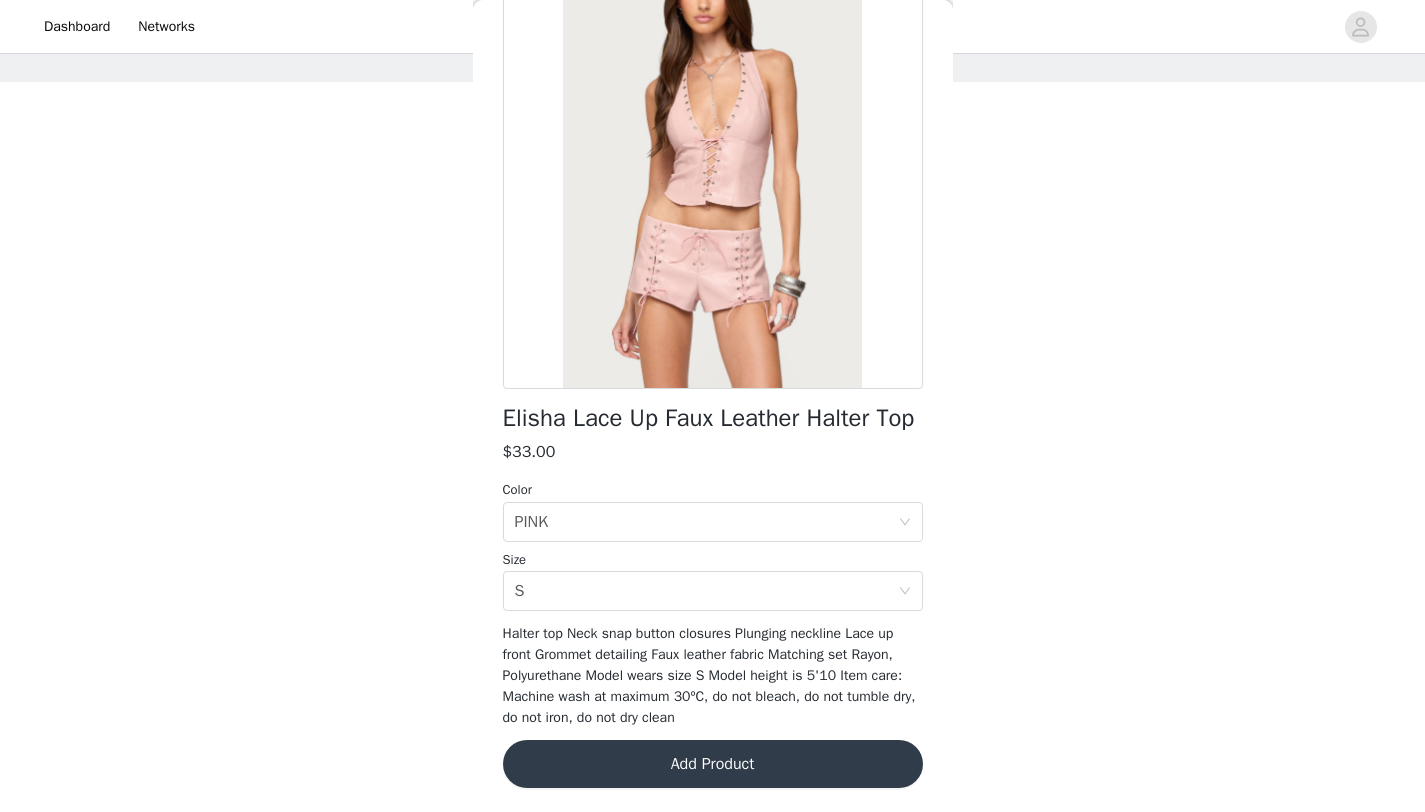 click on "Add Product" at bounding box center [713, 764] 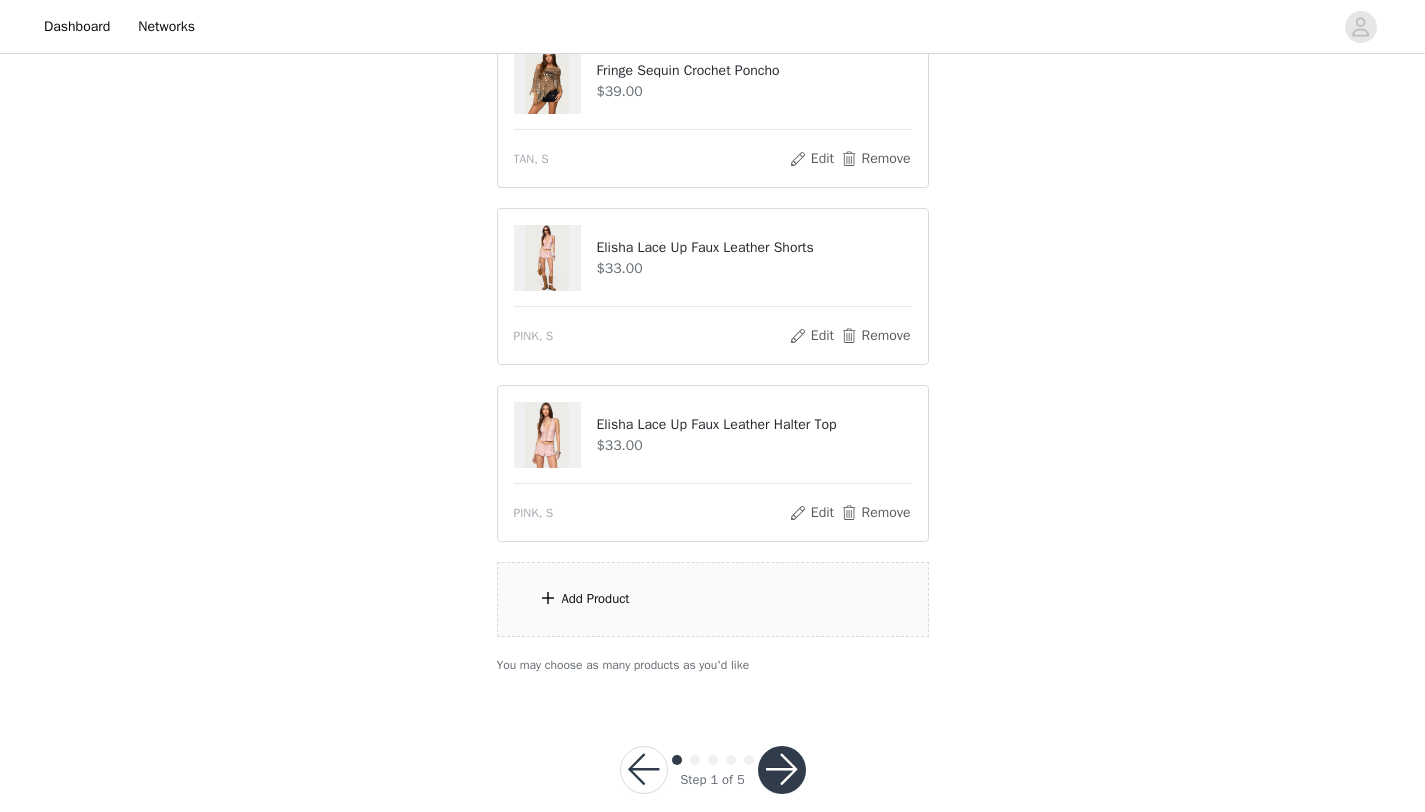 scroll, scrollTop: 452, scrollLeft: 0, axis: vertical 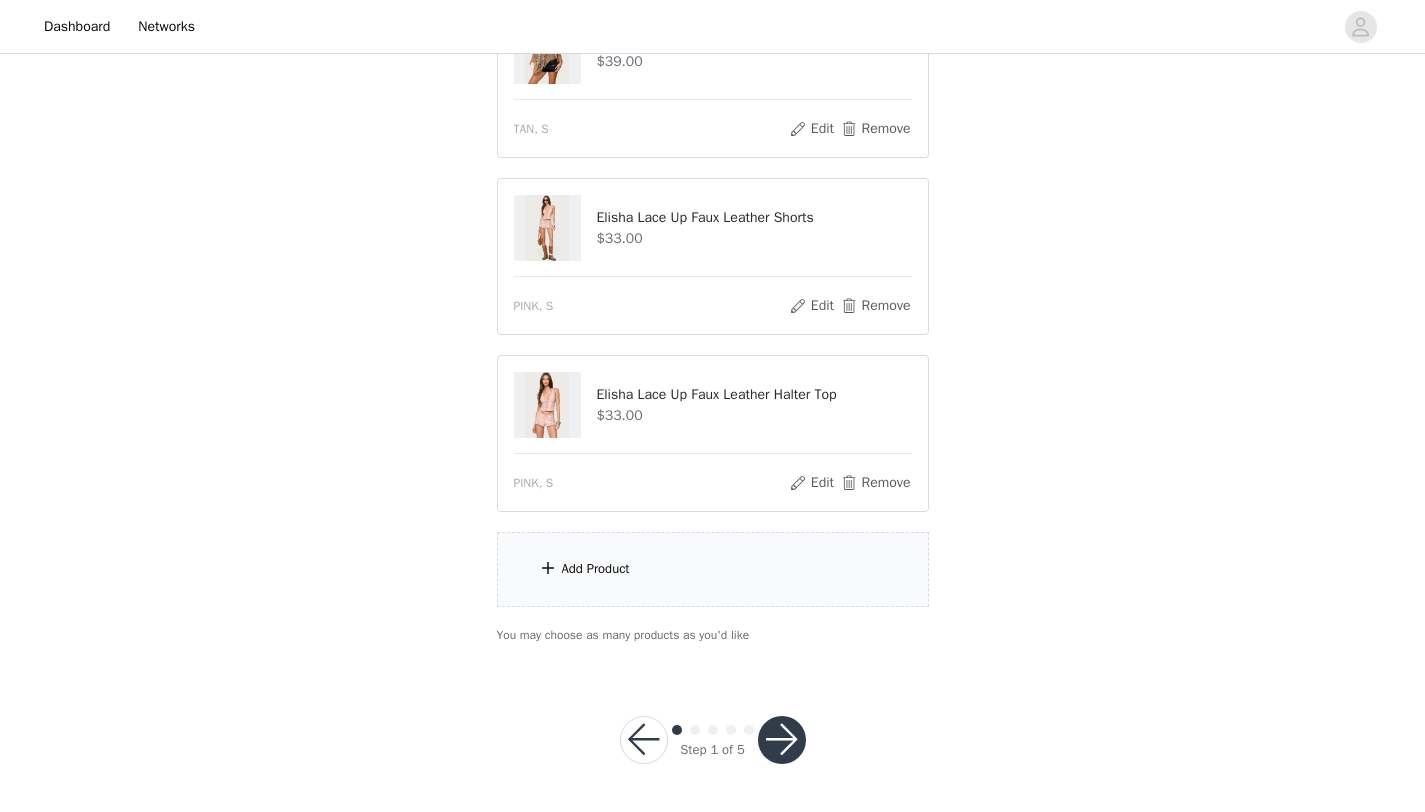 click on "Add Product" at bounding box center [713, 569] 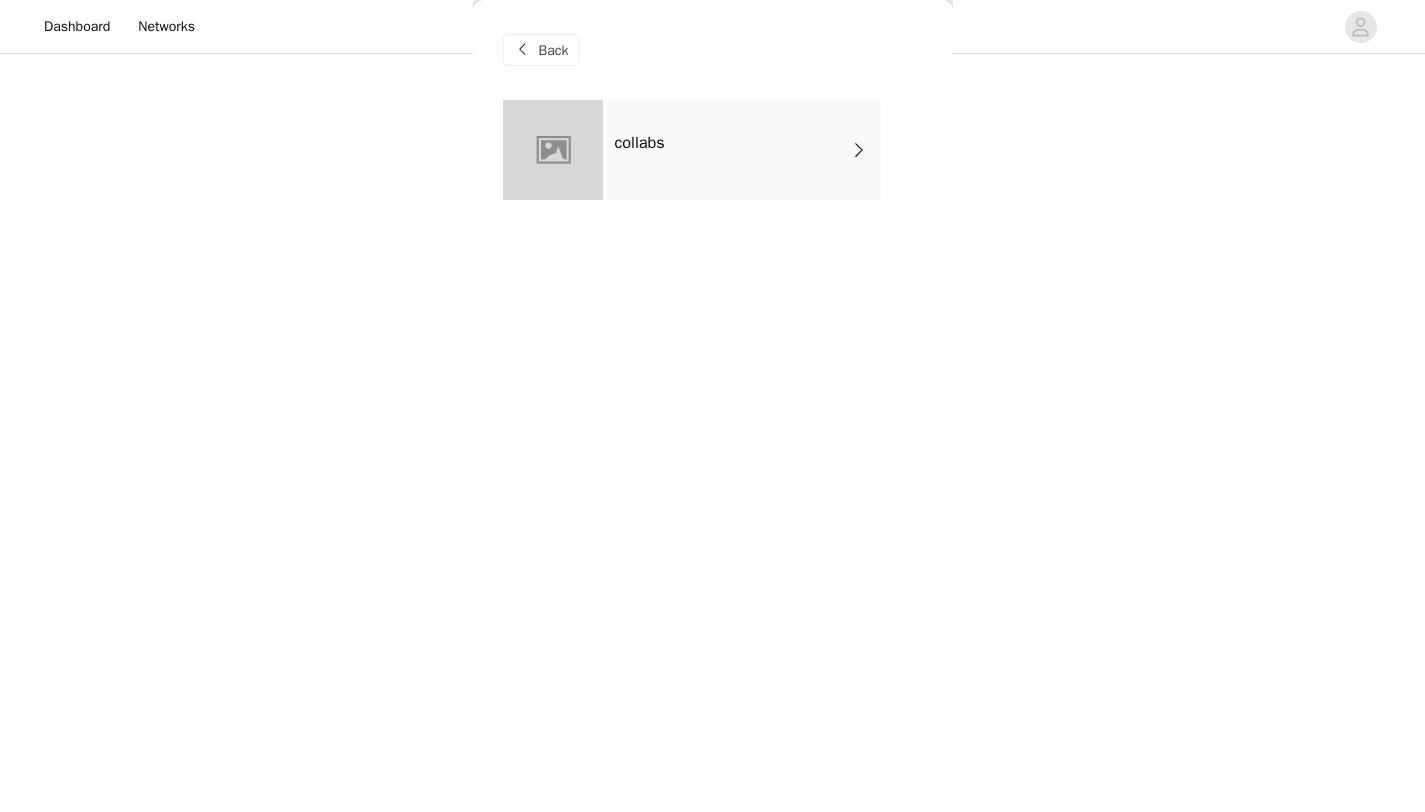 click on "collabs" at bounding box center (742, 150) 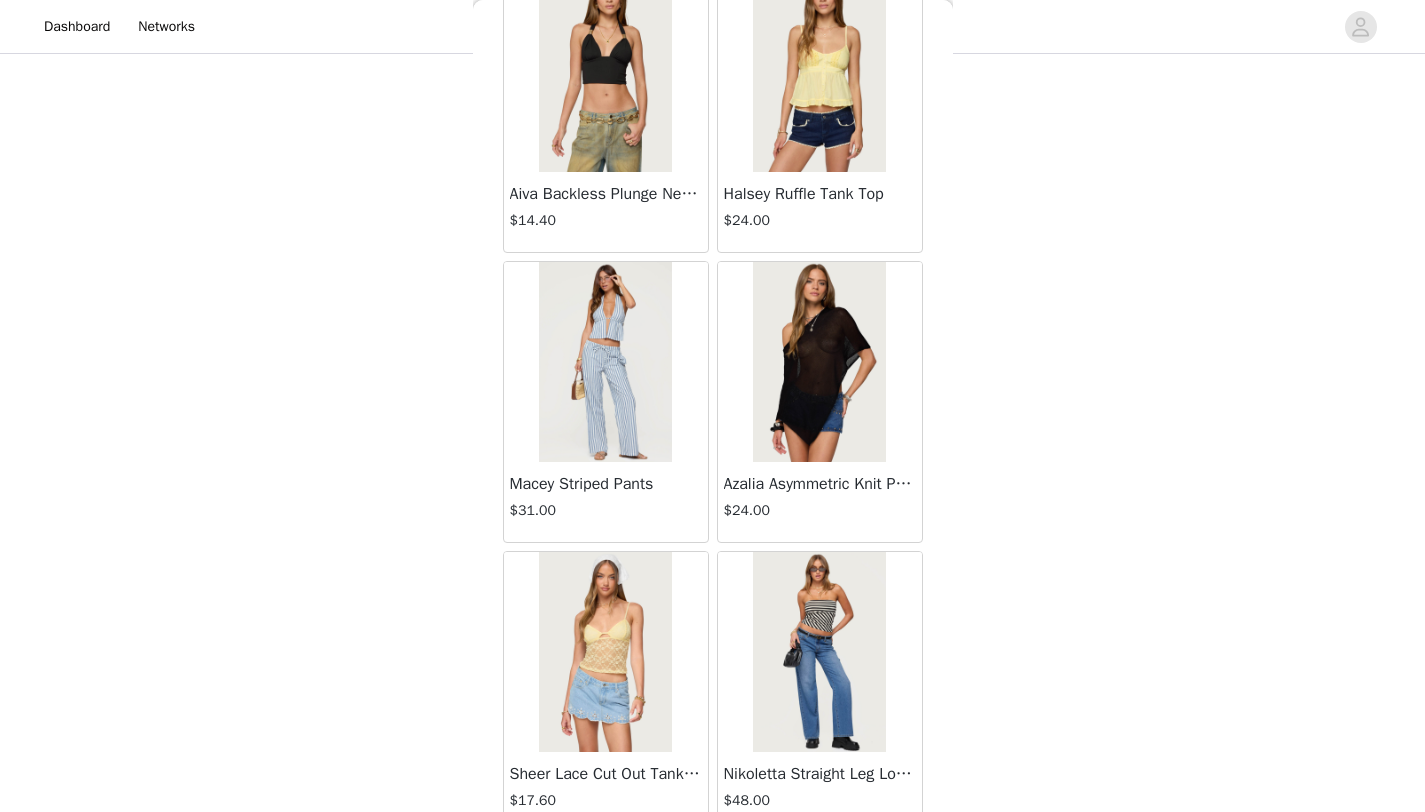 scroll, scrollTop: 2248, scrollLeft: 0, axis: vertical 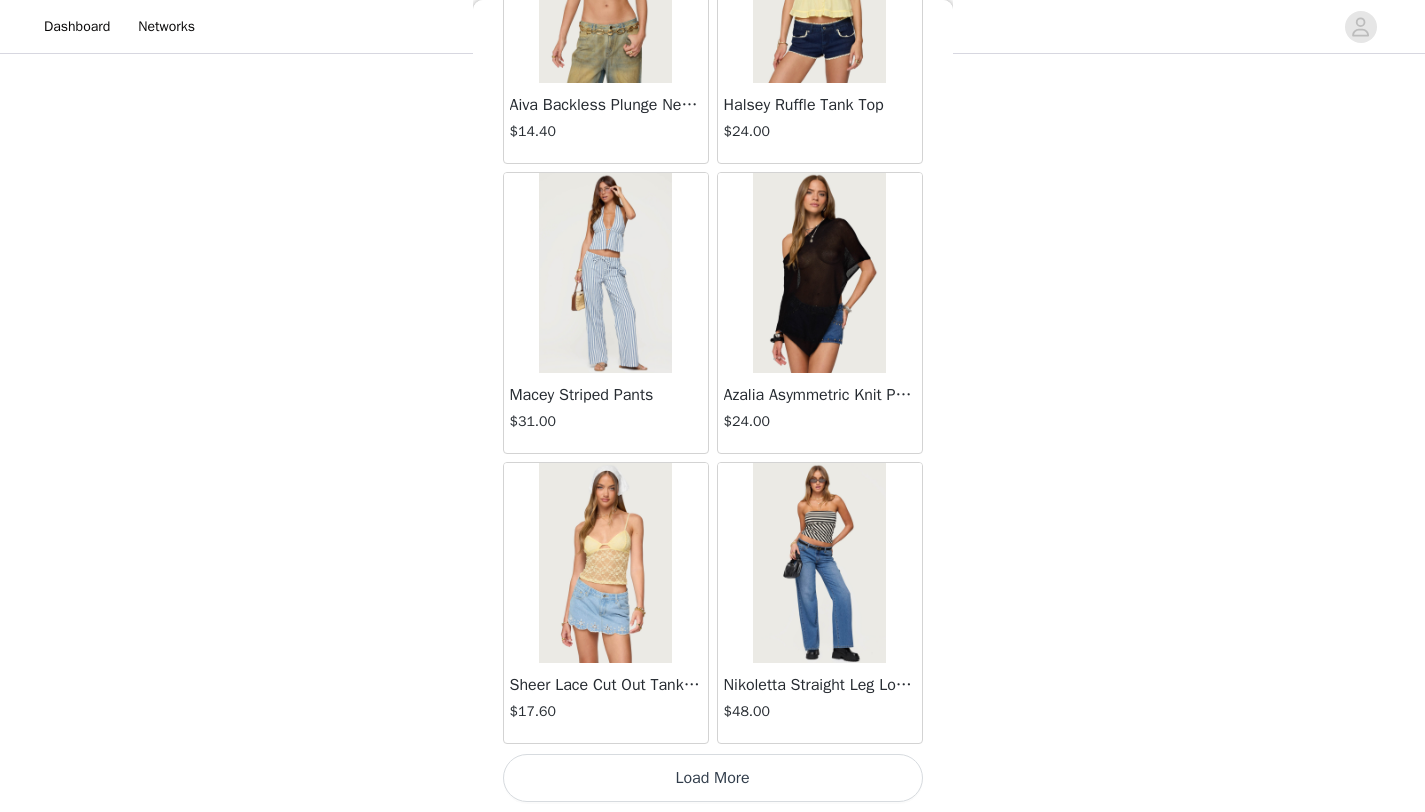 click on "Load More" at bounding box center [713, 778] 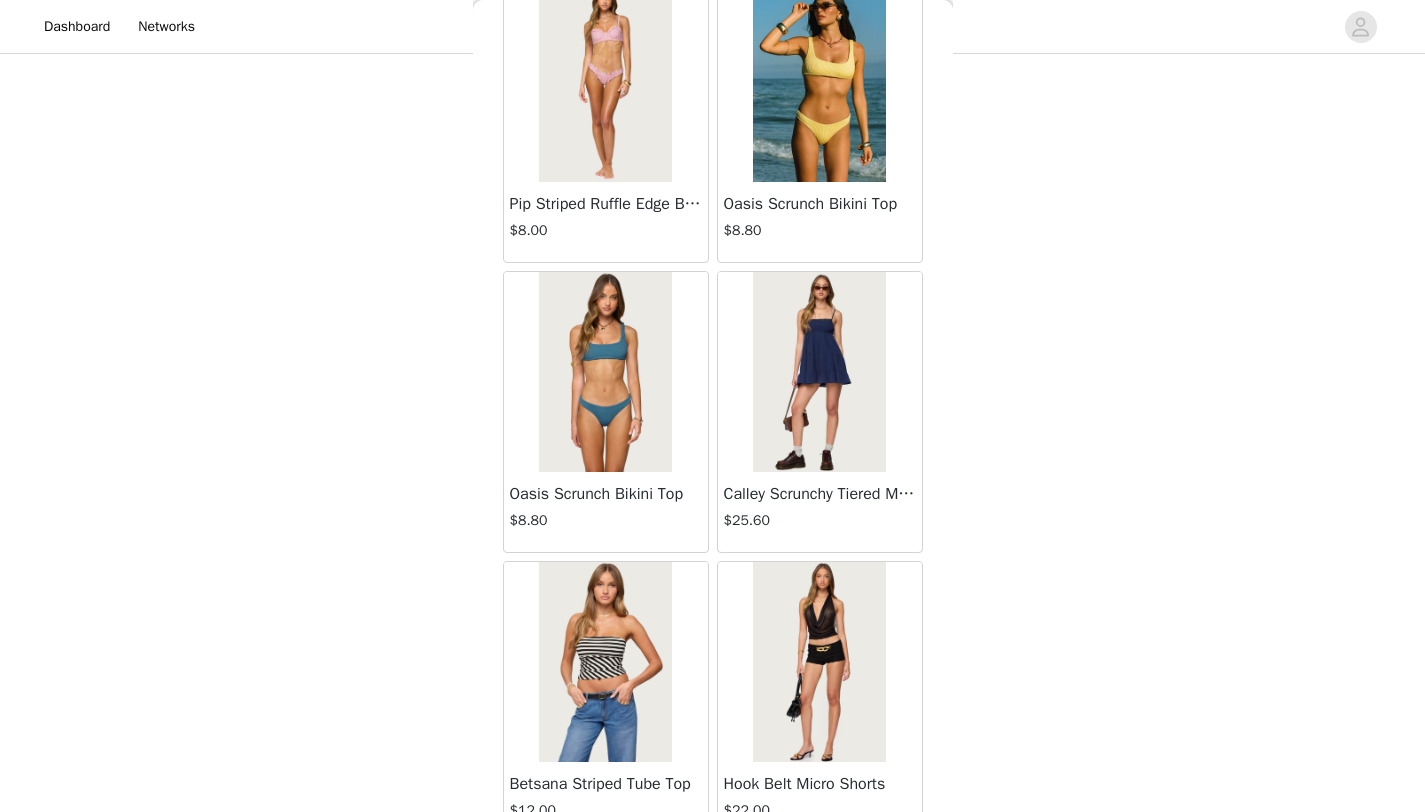 scroll, scrollTop: 5148, scrollLeft: 0, axis: vertical 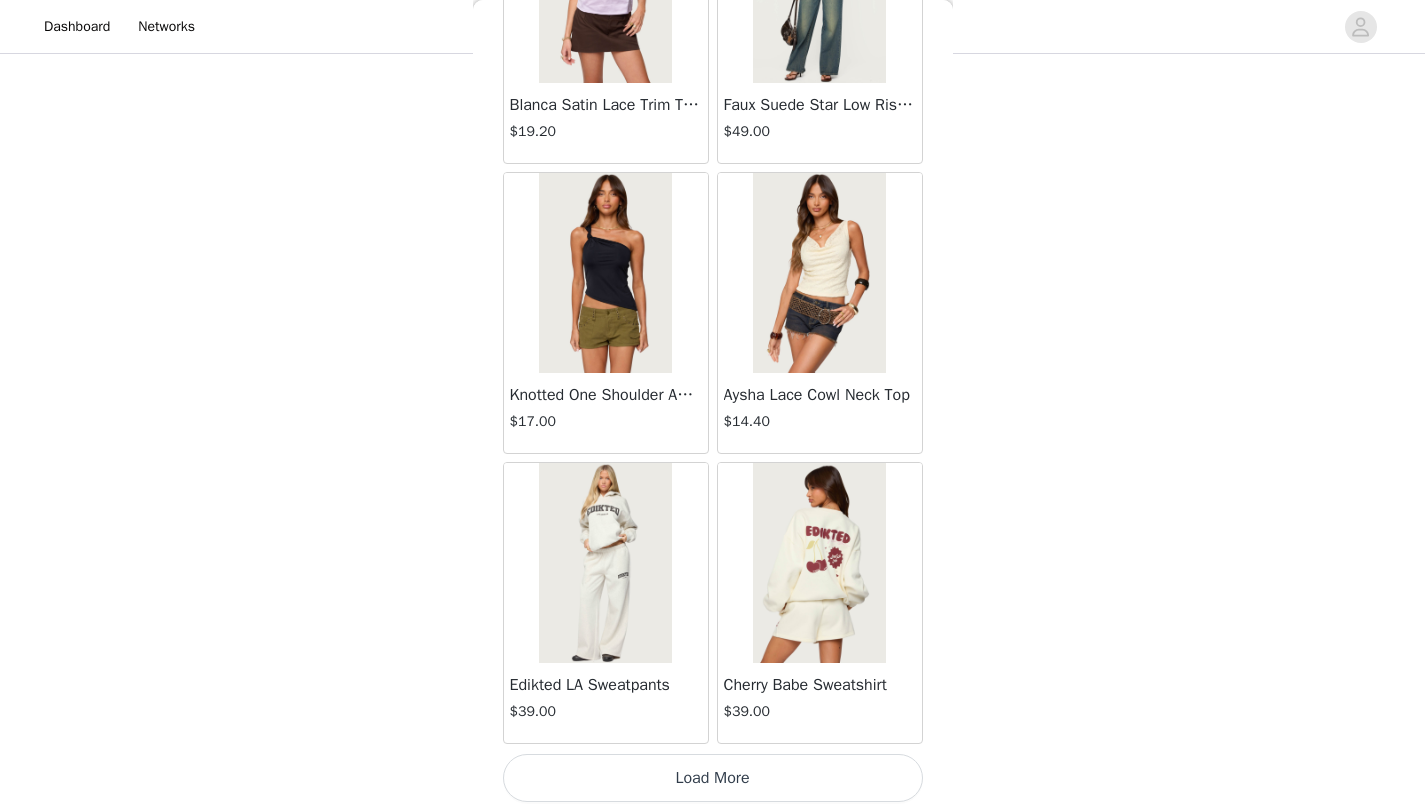 click on "Load More" at bounding box center [713, 778] 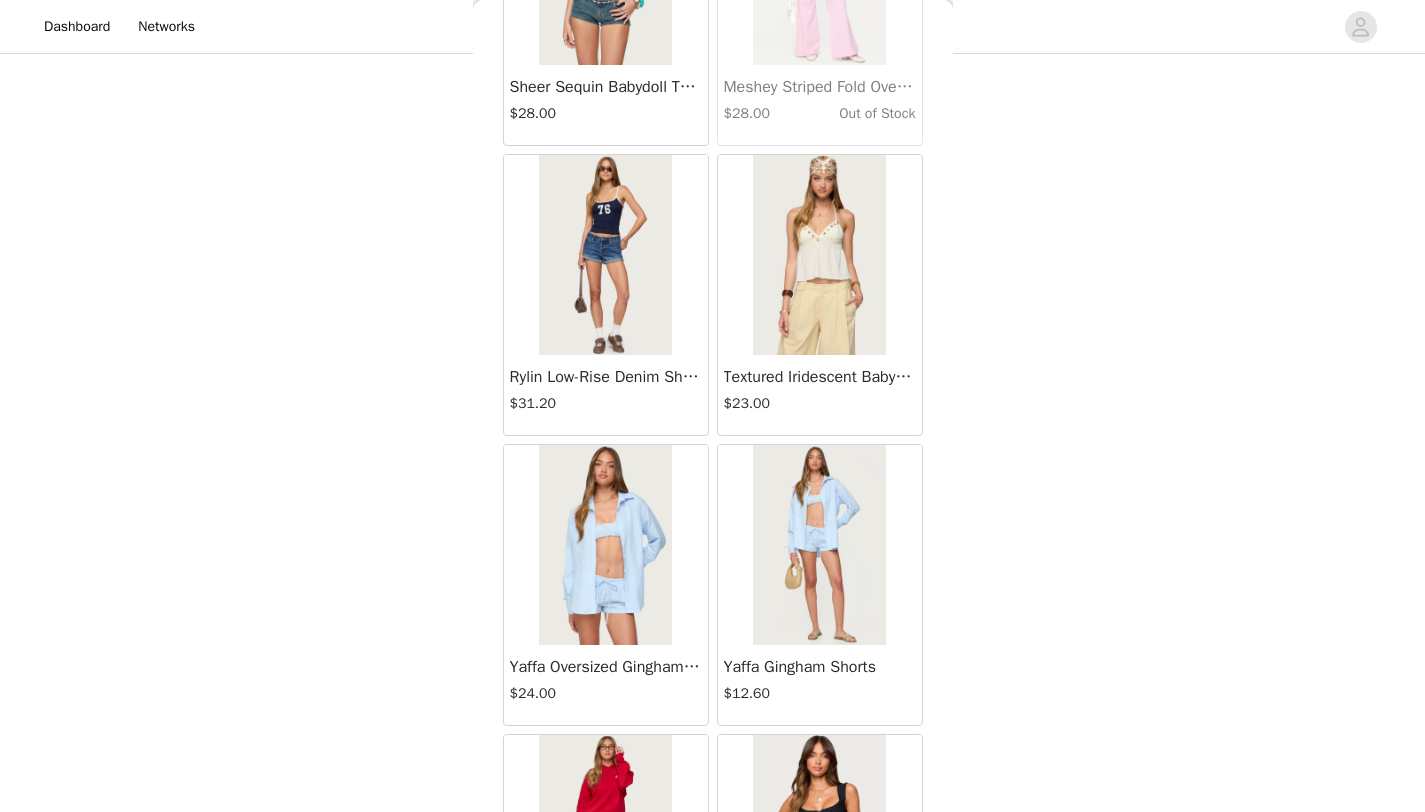 scroll, scrollTop: 8048, scrollLeft: 0, axis: vertical 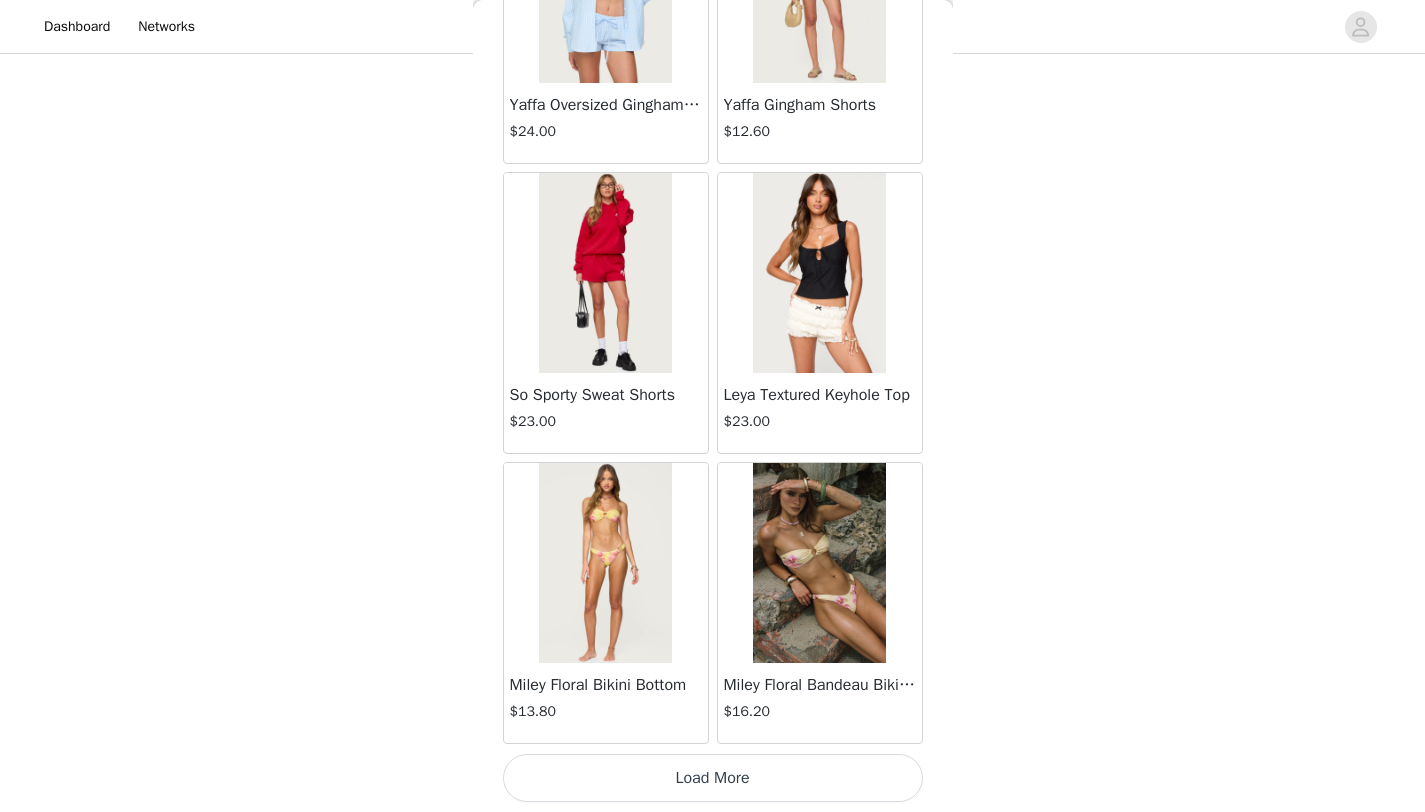 click on "Load More" at bounding box center (713, 778) 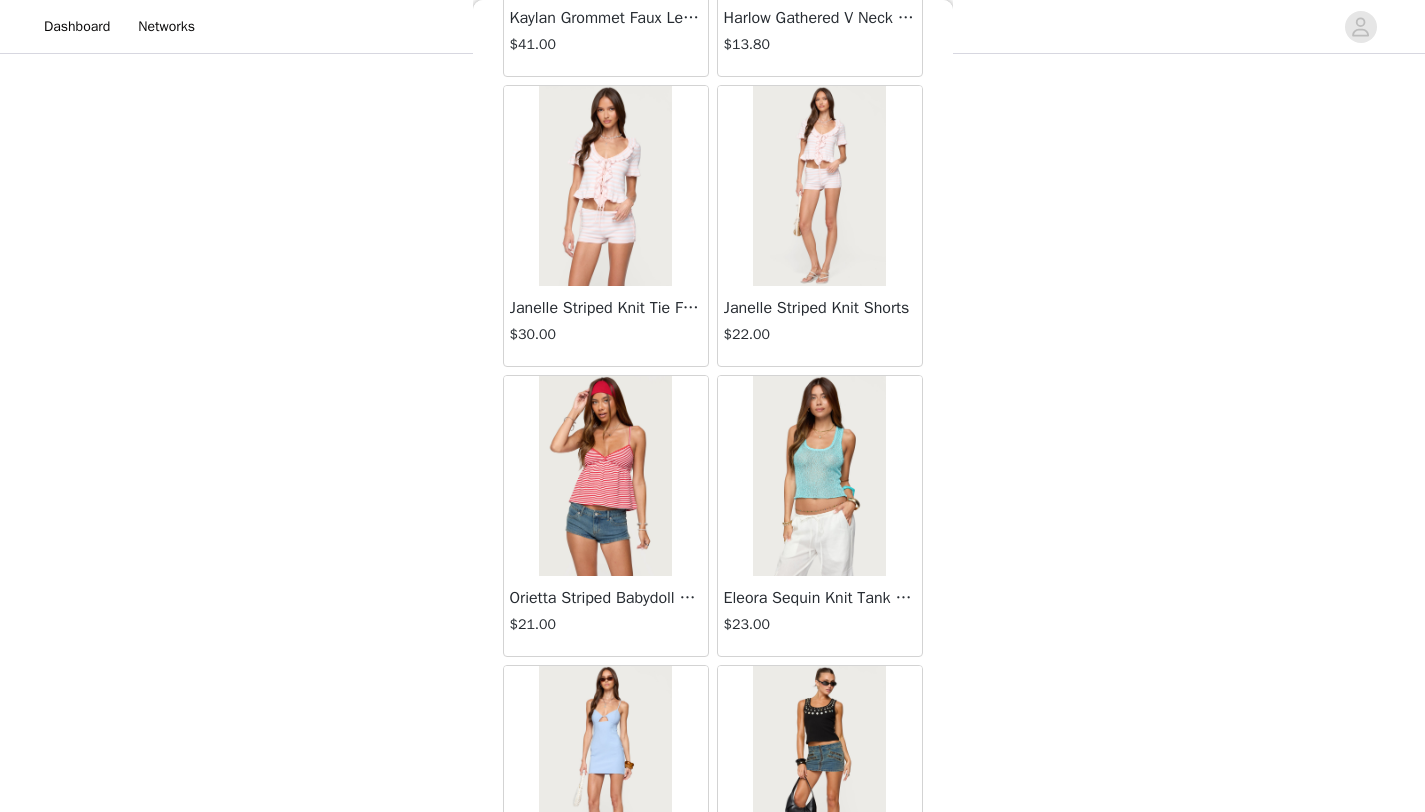 scroll, scrollTop: 10948, scrollLeft: 0, axis: vertical 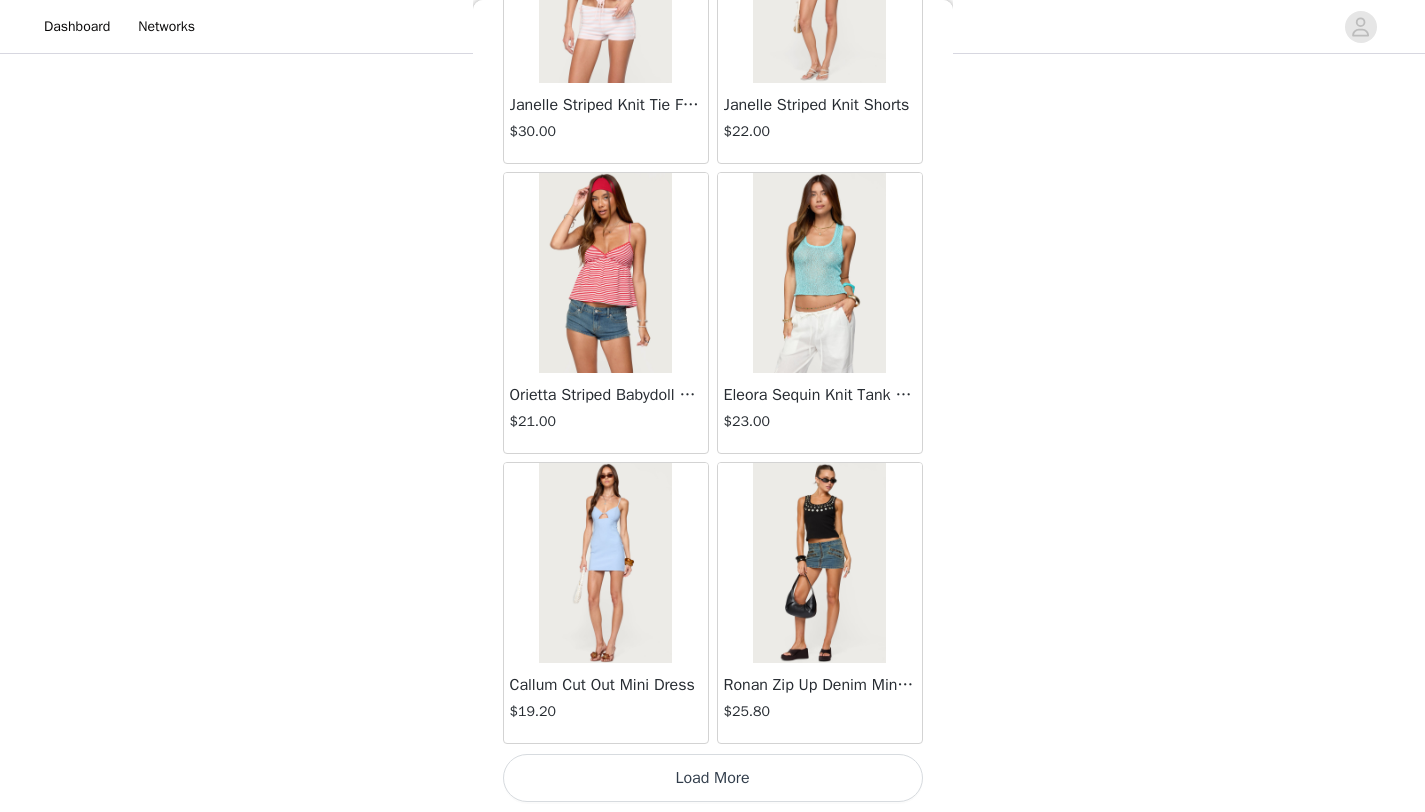 click on "Load More" at bounding box center (713, 778) 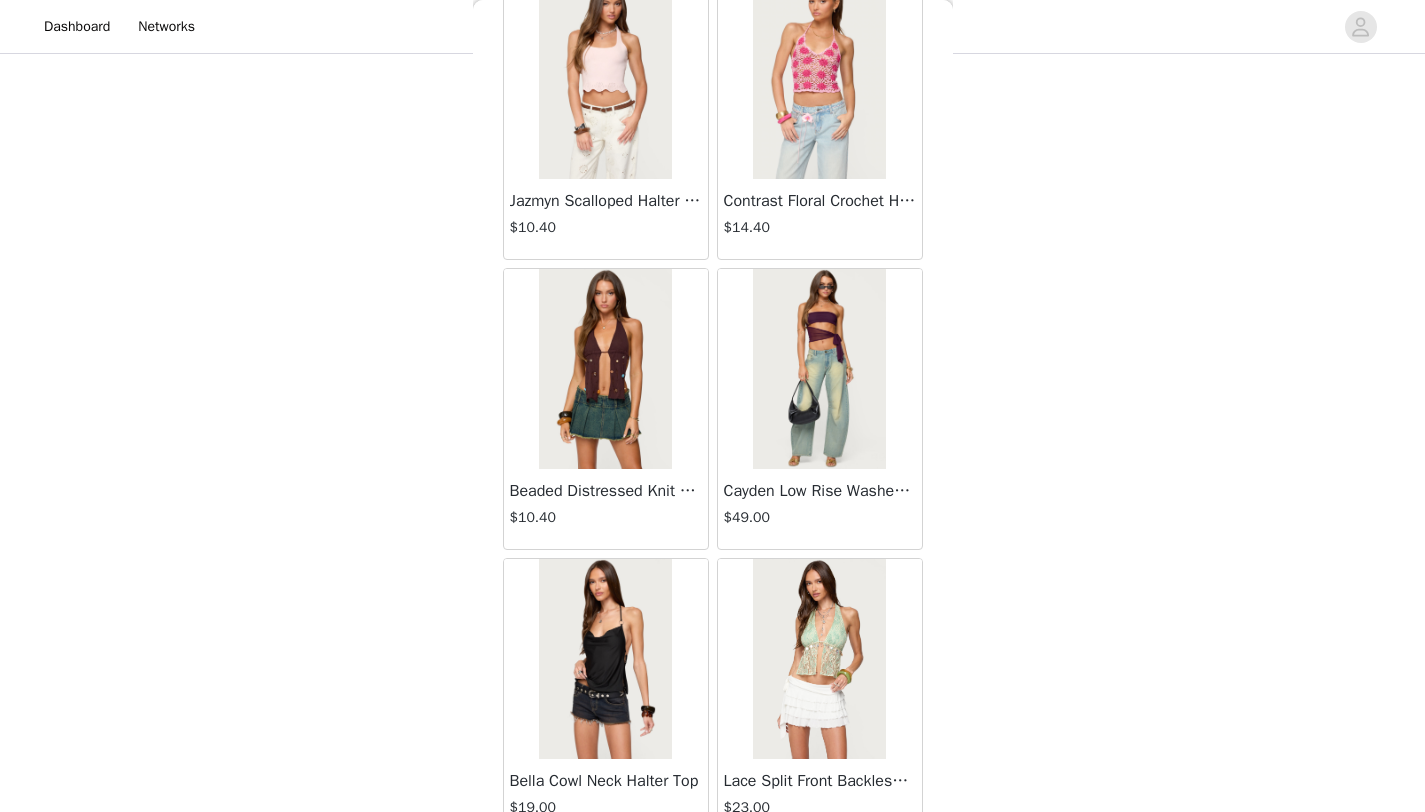 scroll, scrollTop: 13848, scrollLeft: 0, axis: vertical 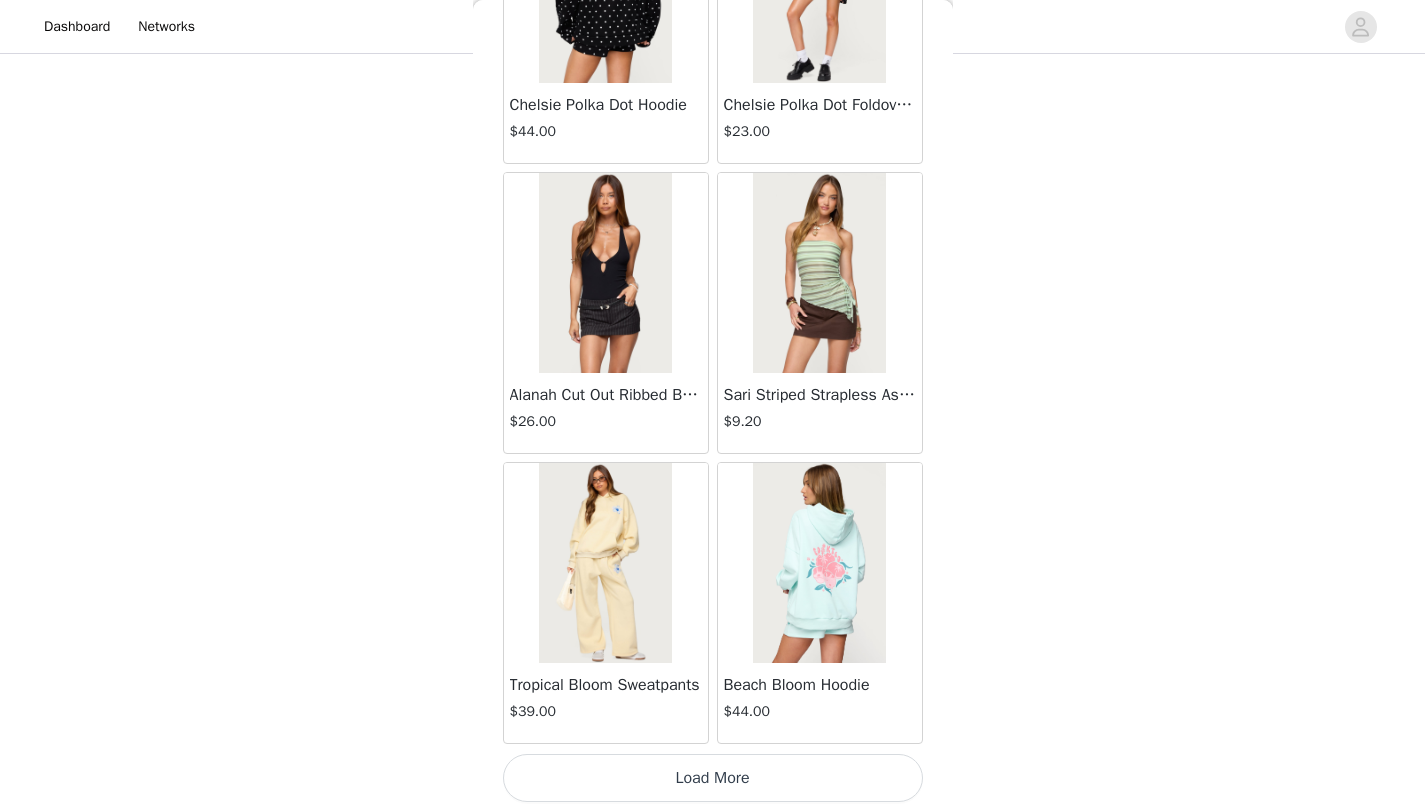 click on "Load More" at bounding box center (713, 778) 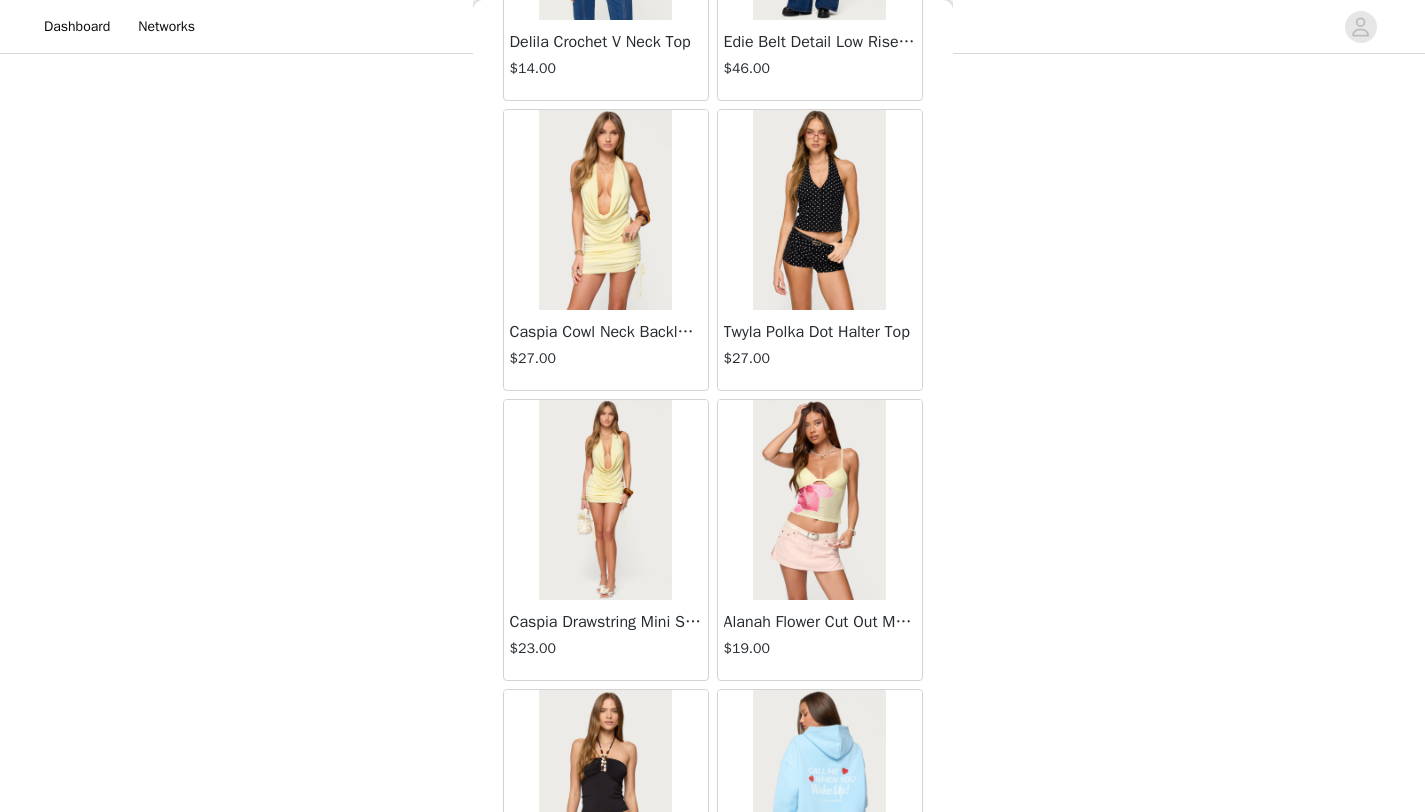 scroll, scrollTop: 16748, scrollLeft: 0, axis: vertical 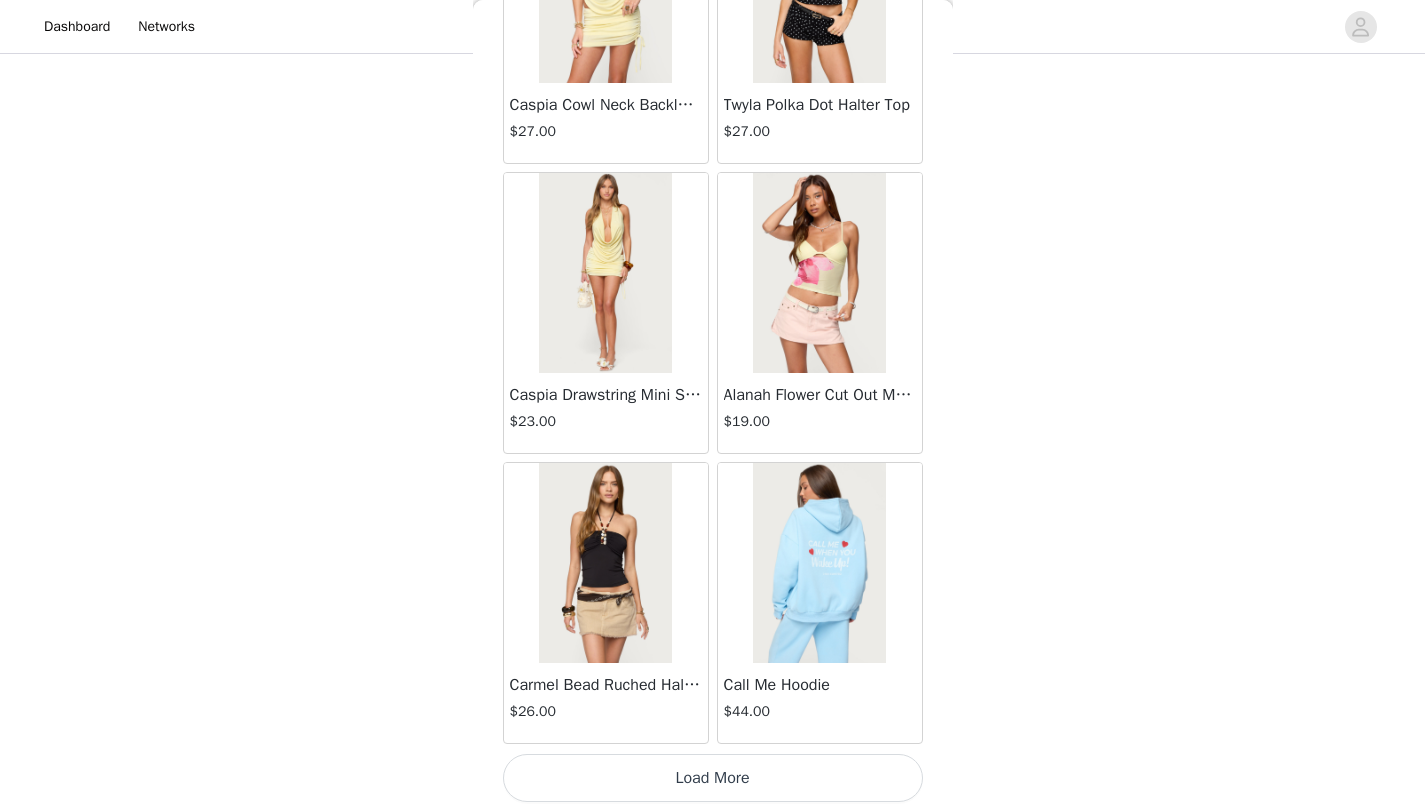 click on "Load More" at bounding box center (713, 778) 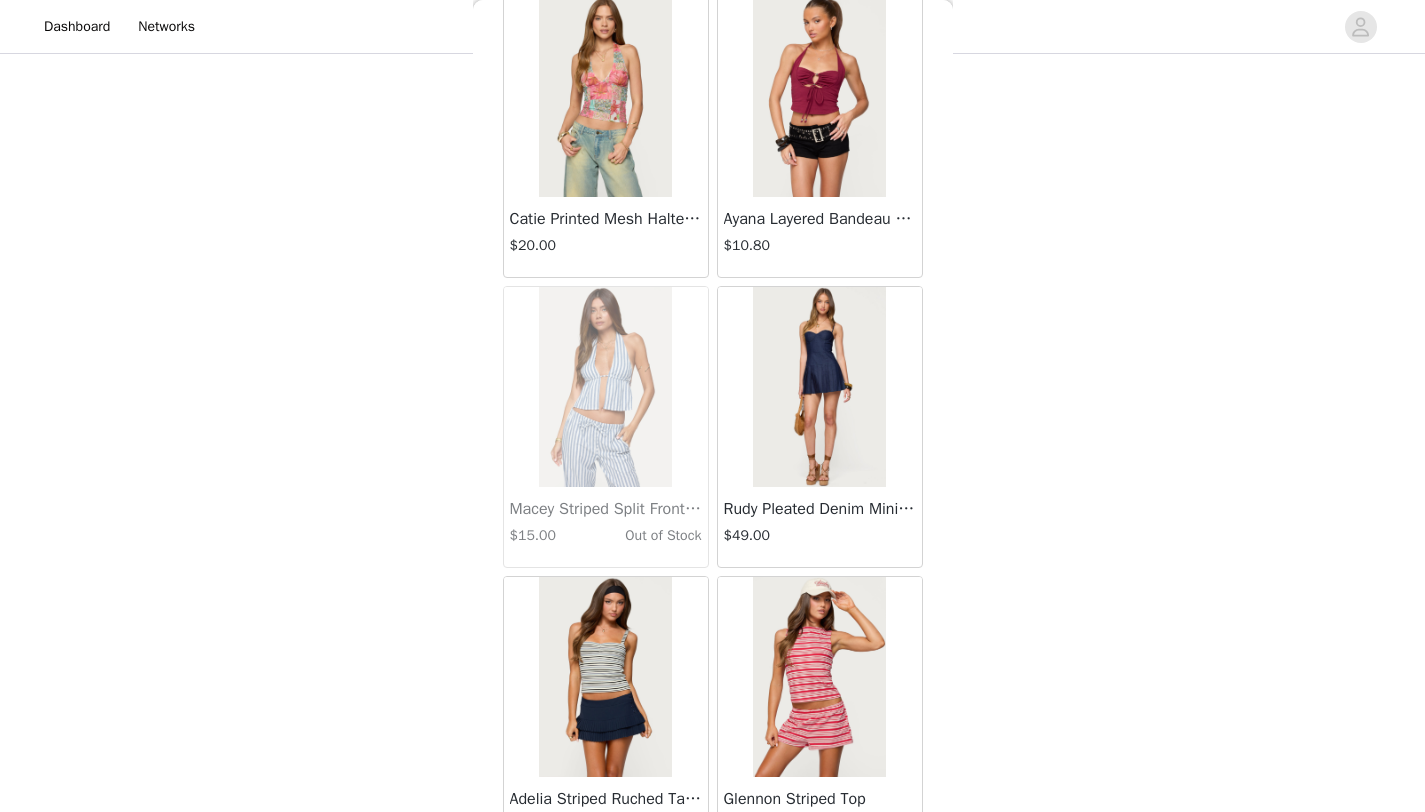 scroll, scrollTop: 19648, scrollLeft: 0, axis: vertical 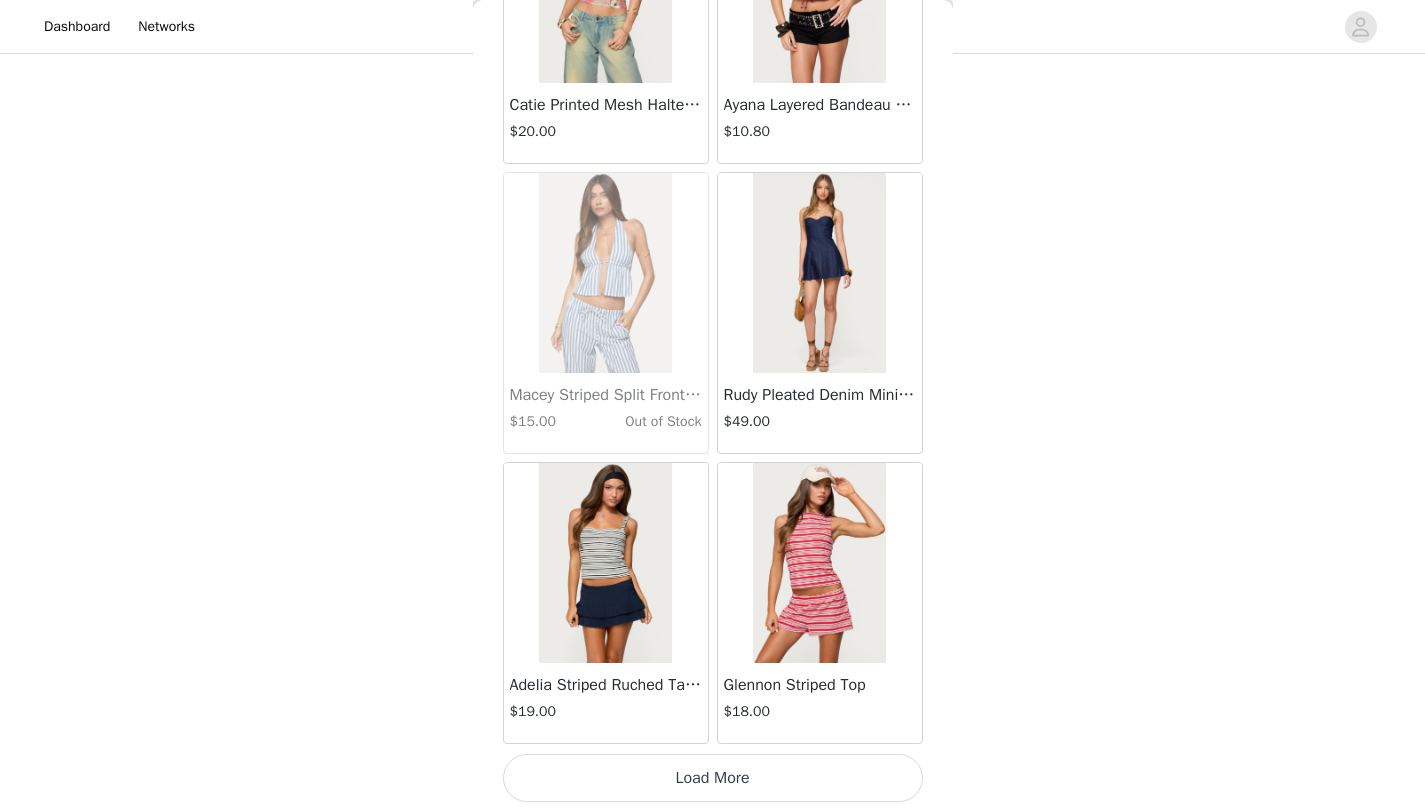 click on "Load More" at bounding box center (713, 778) 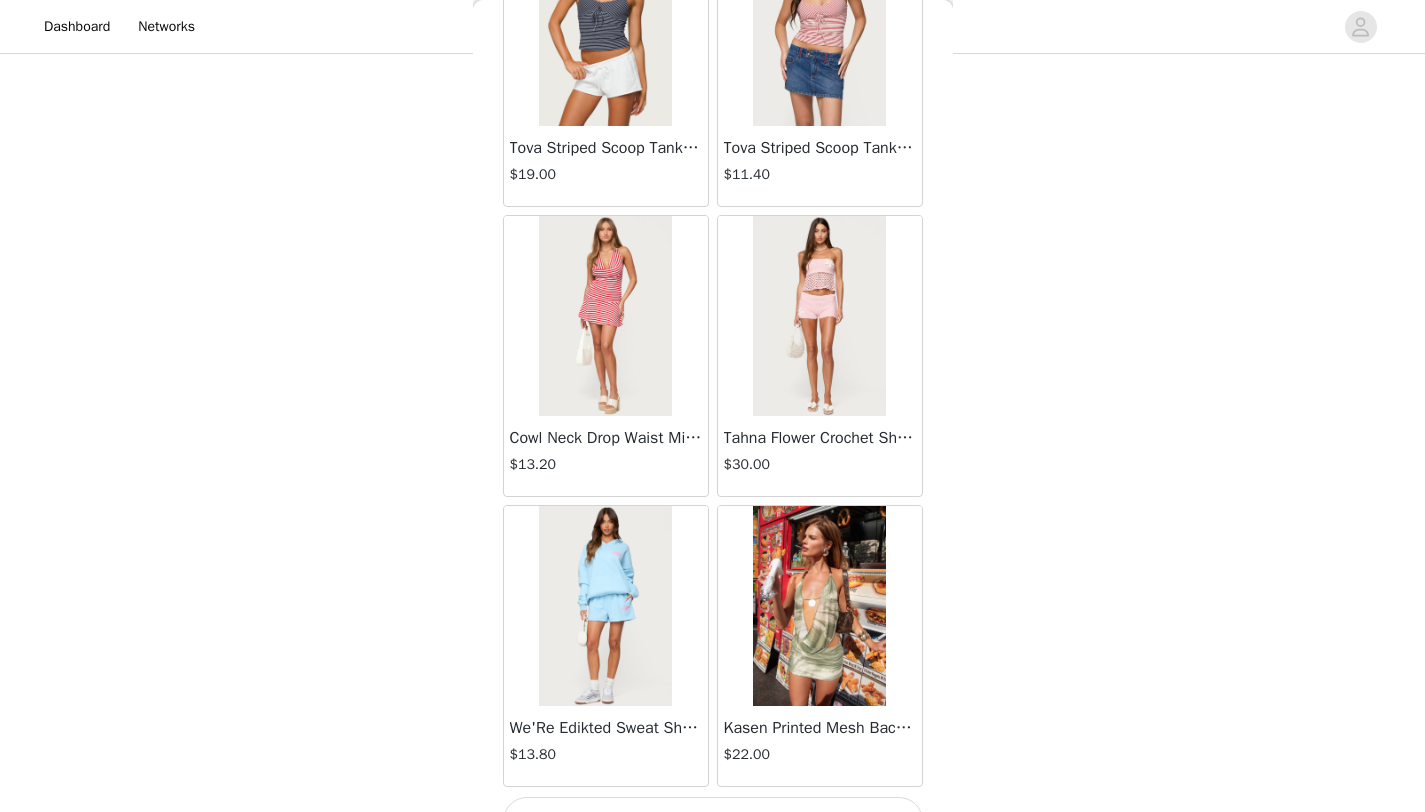 scroll, scrollTop: 22548, scrollLeft: 0, axis: vertical 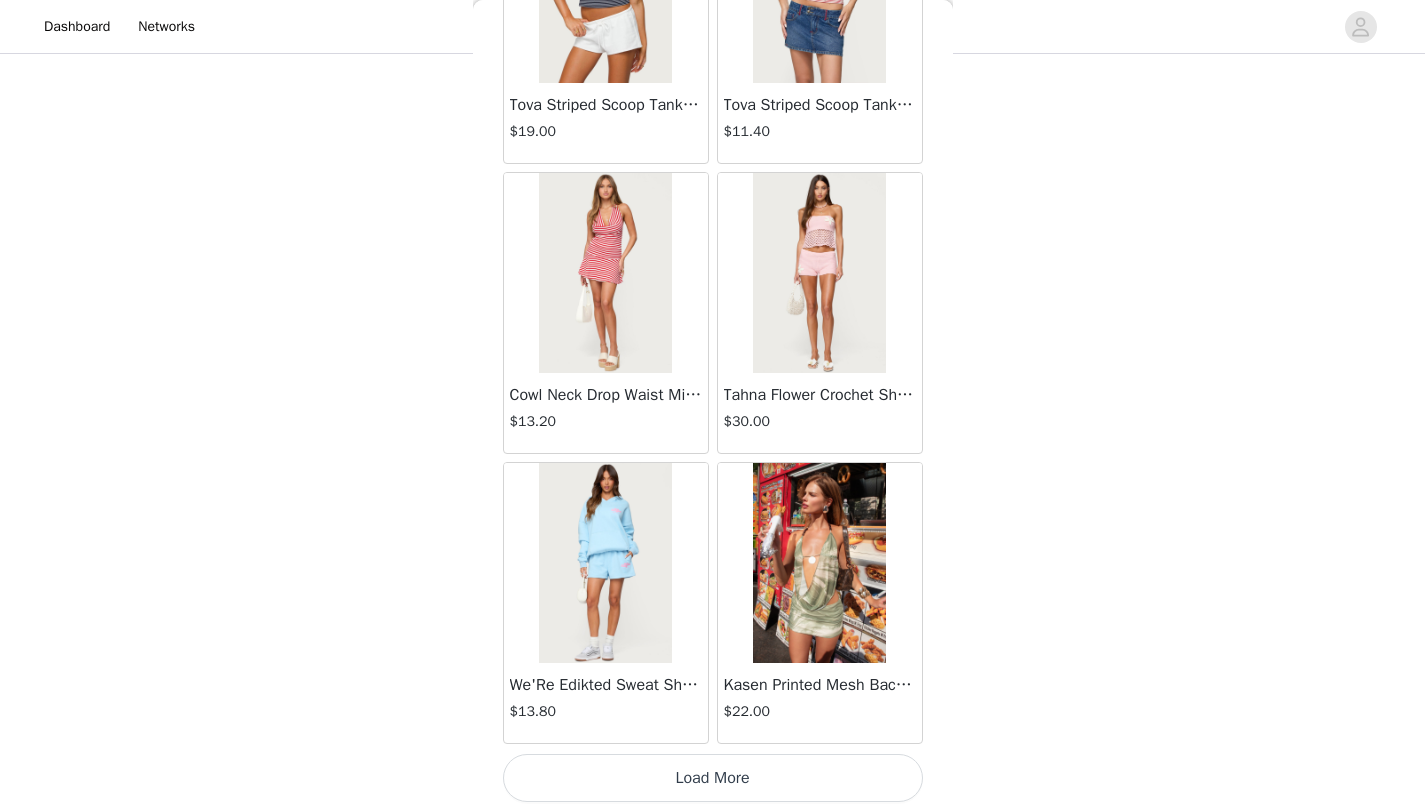 click on "Load More" at bounding box center [713, 778] 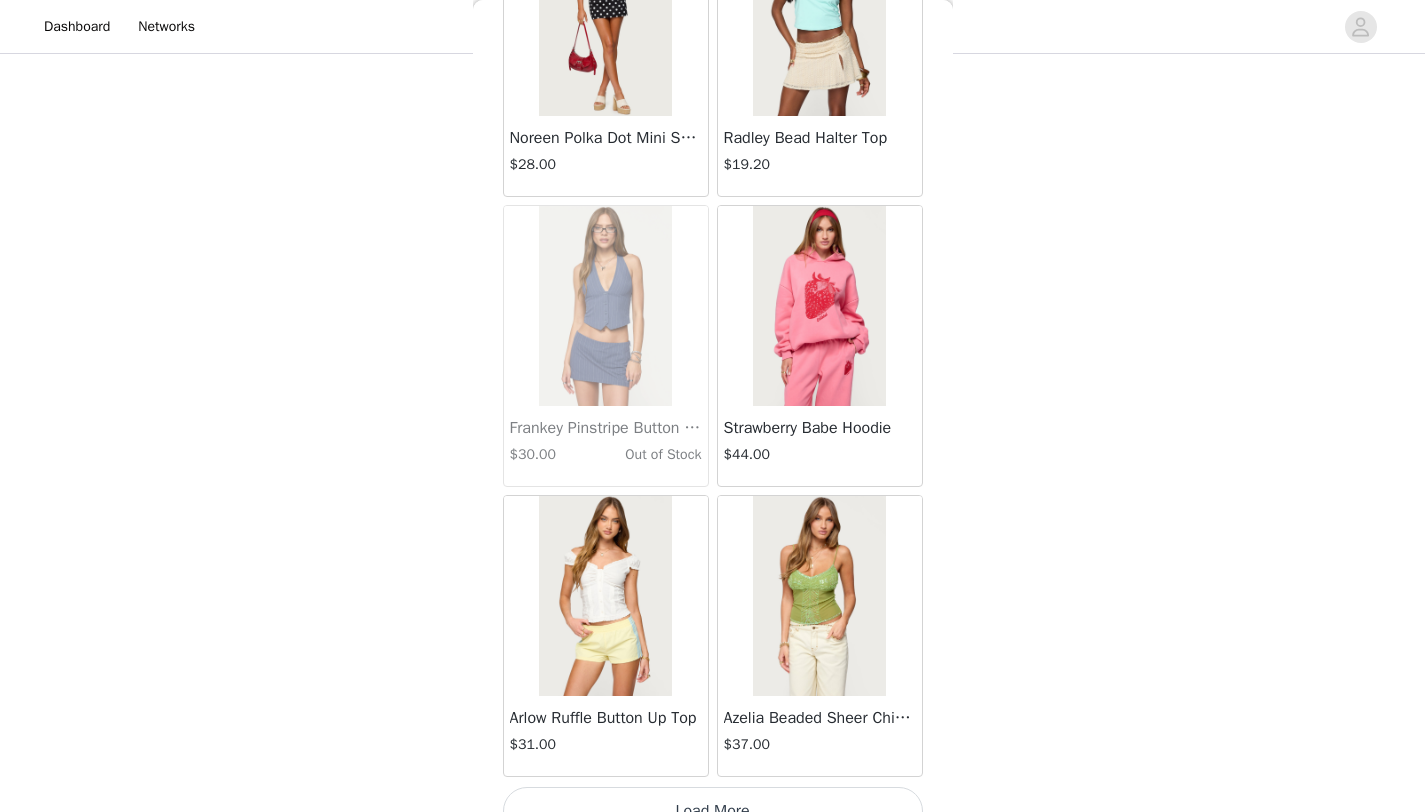 scroll, scrollTop: 25448, scrollLeft: 0, axis: vertical 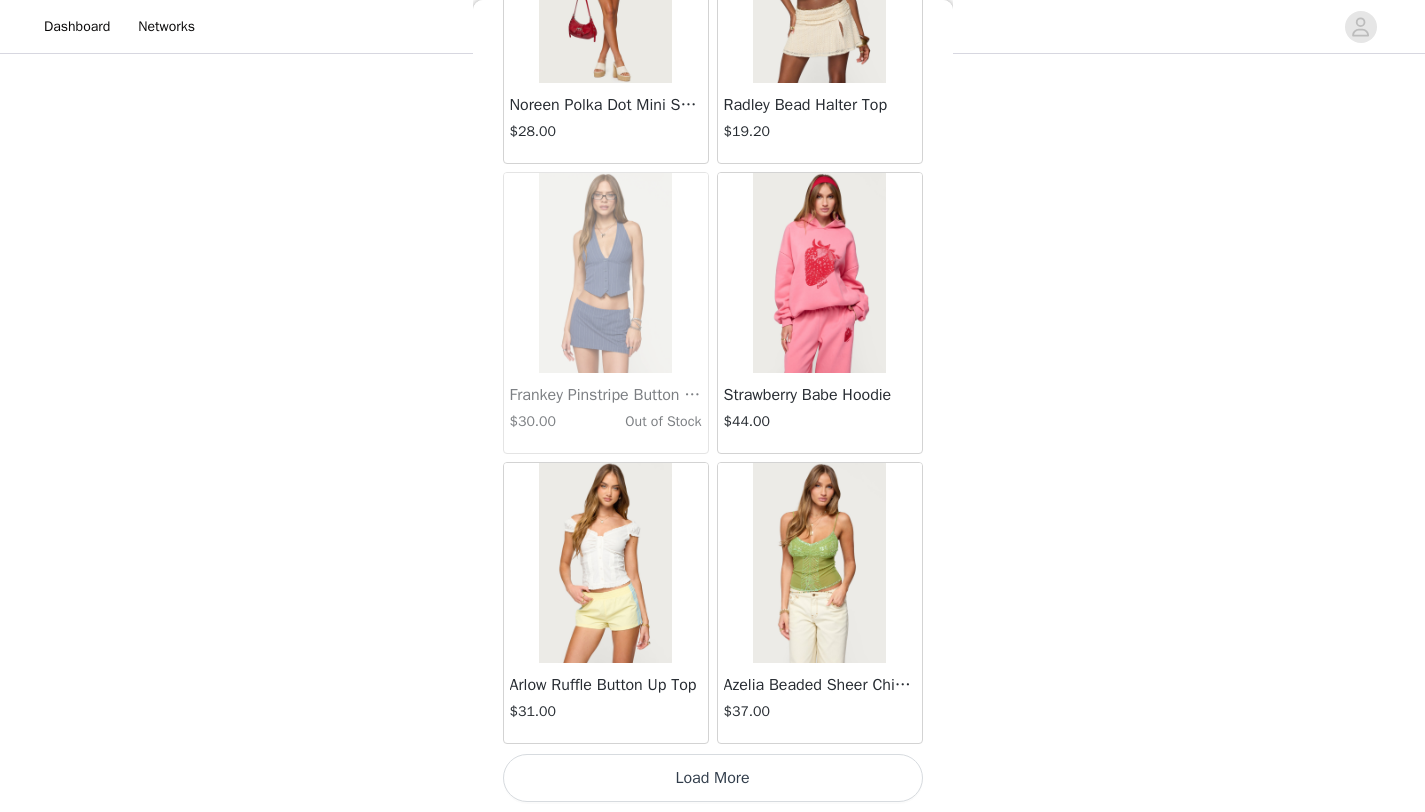 click on "Load More" at bounding box center (713, 778) 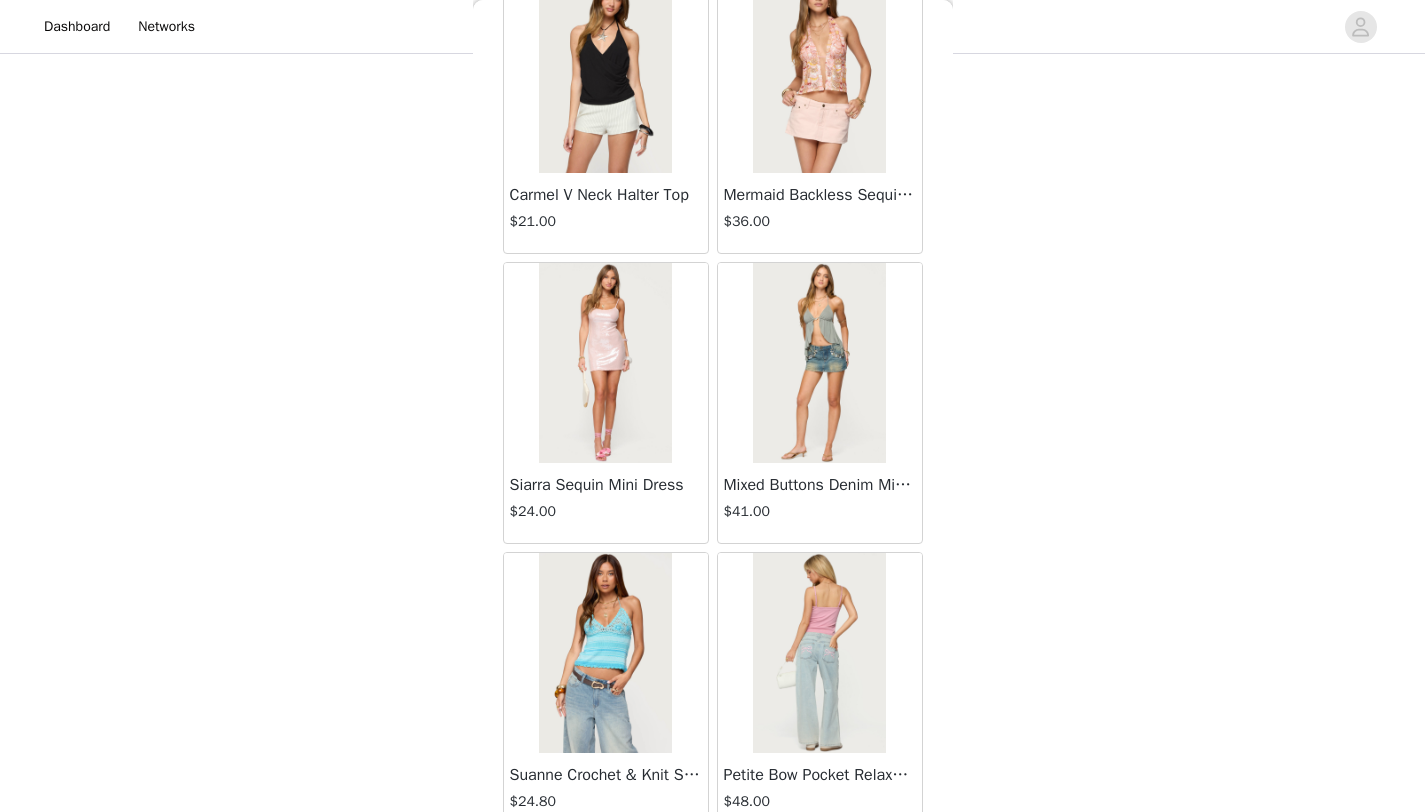 scroll, scrollTop: 28348, scrollLeft: 0, axis: vertical 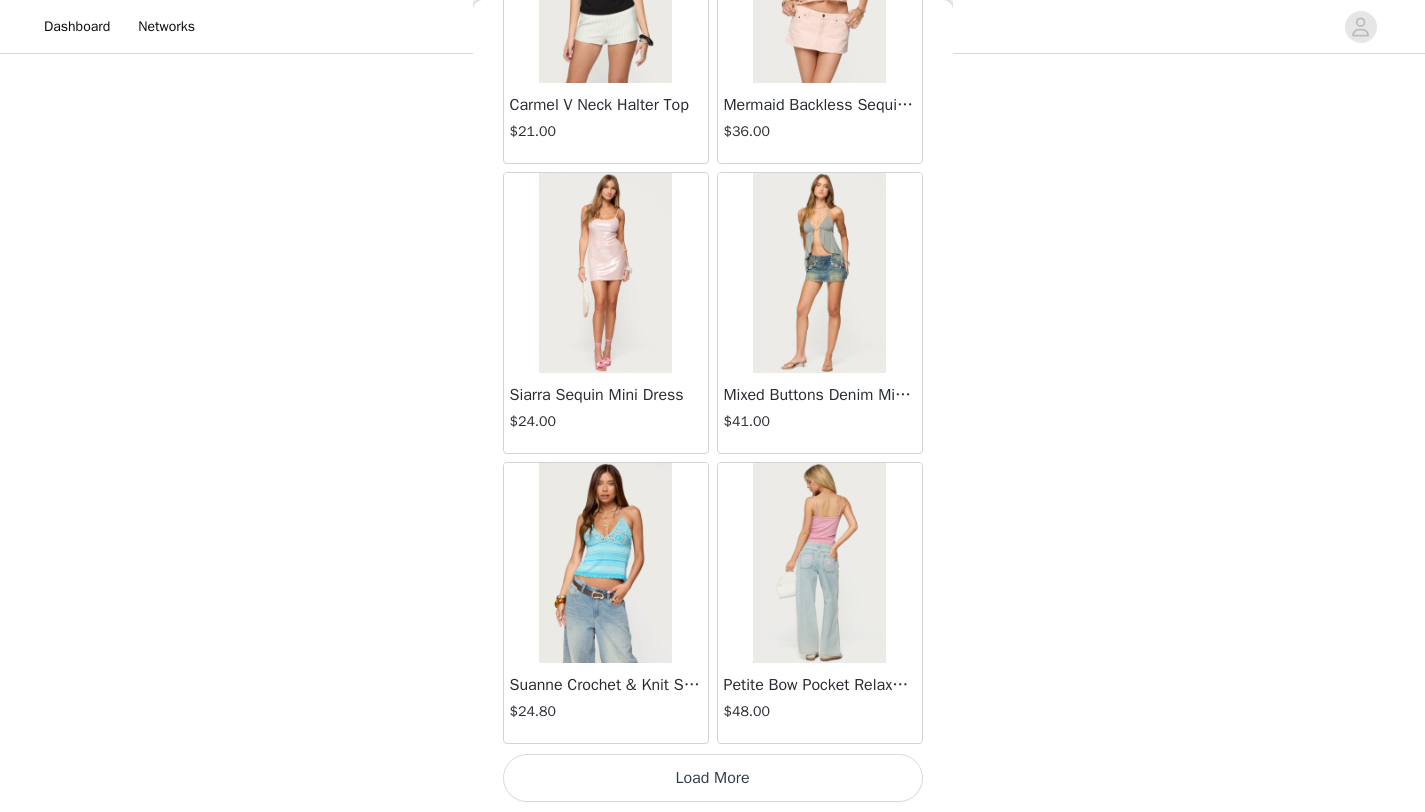 click on "Load More" at bounding box center (713, 778) 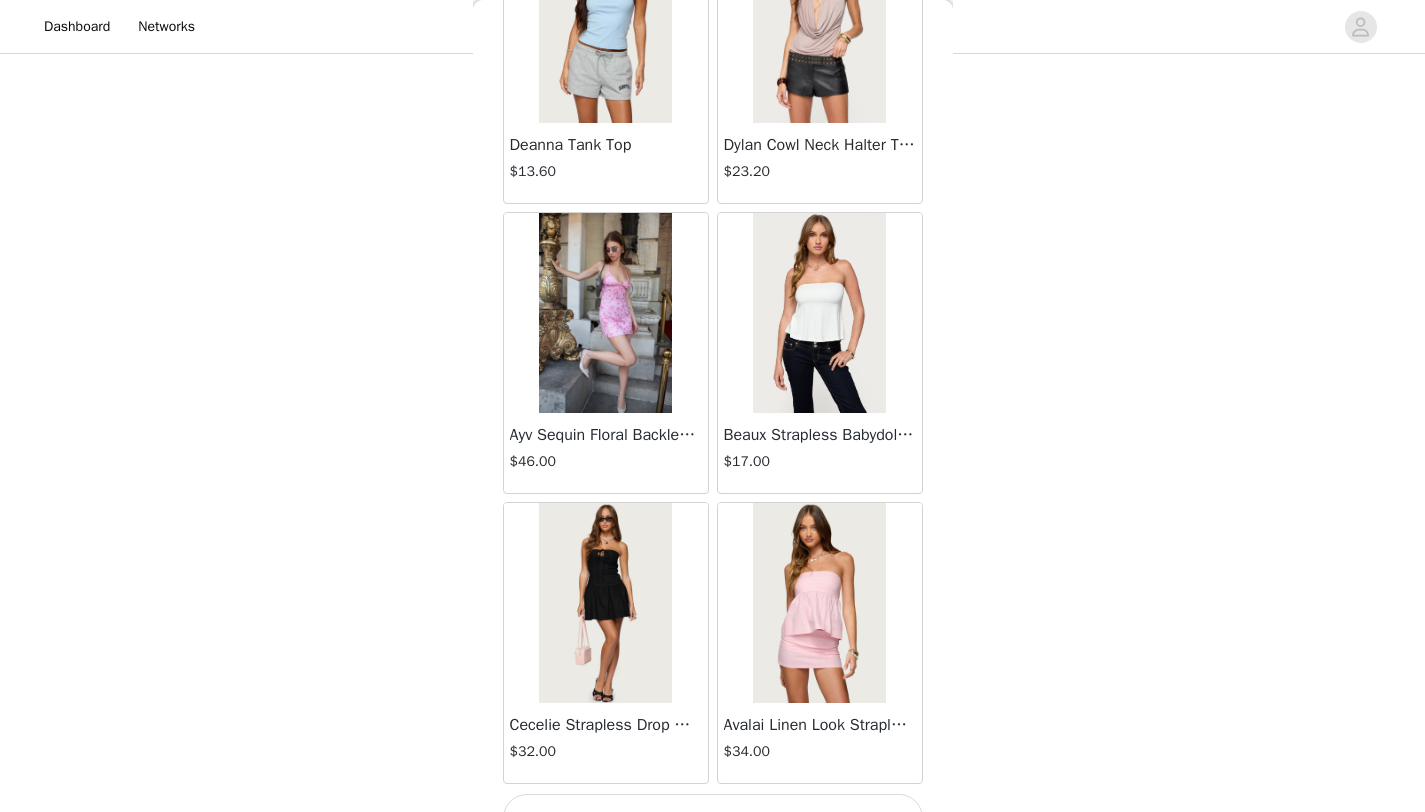 scroll, scrollTop: 31248, scrollLeft: 0, axis: vertical 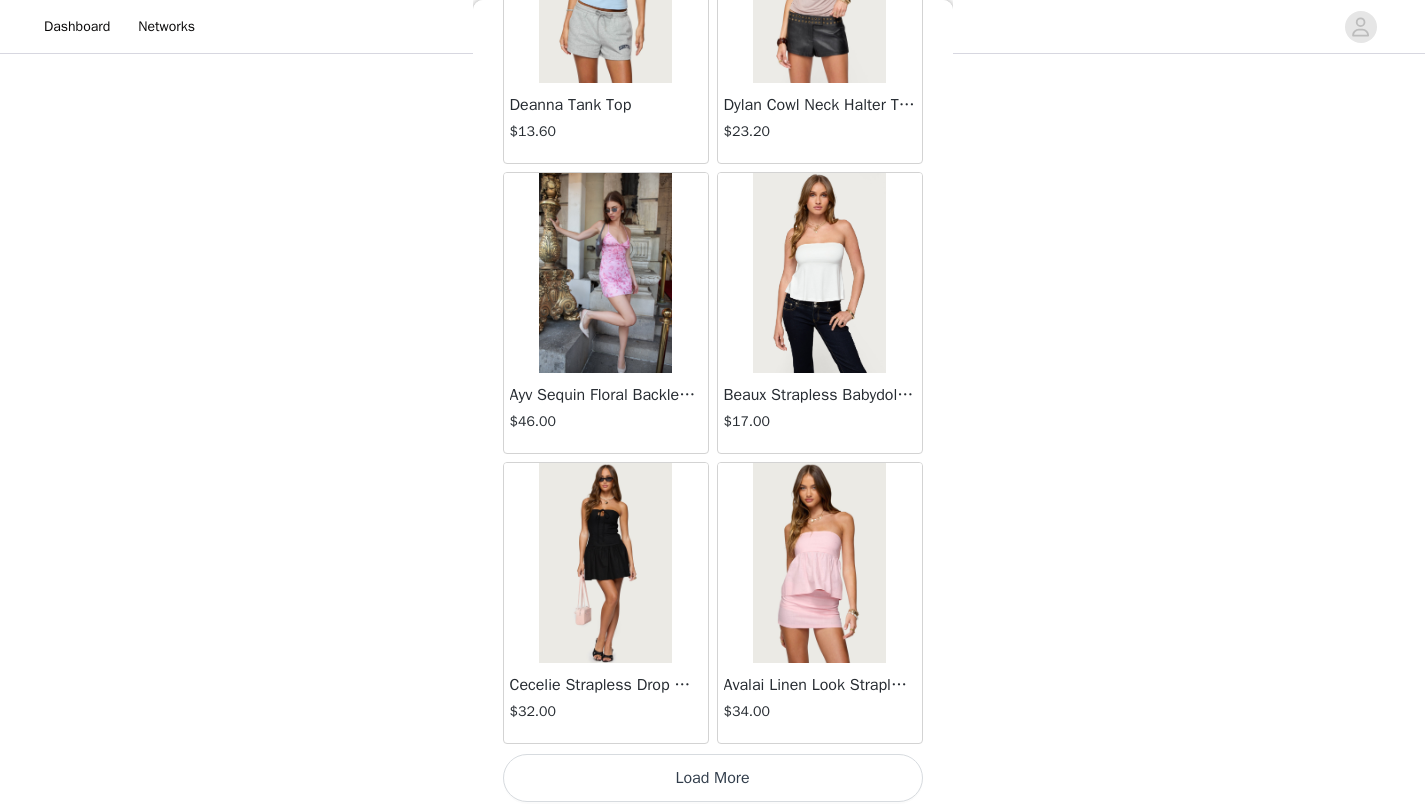 click on "Load More" at bounding box center [713, 778] 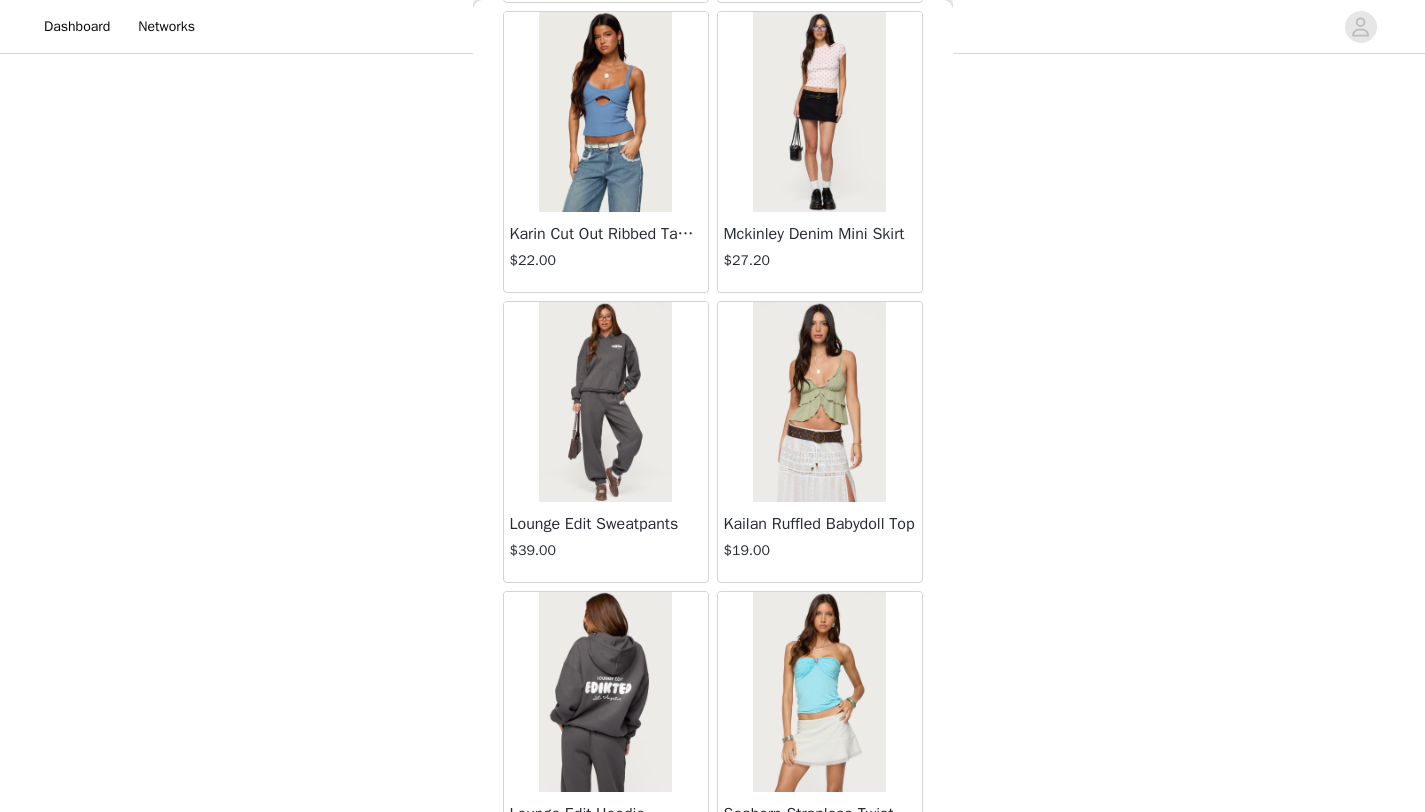 scroll, scrollTop: 34148, scrollLeft: 0, axis: vertical 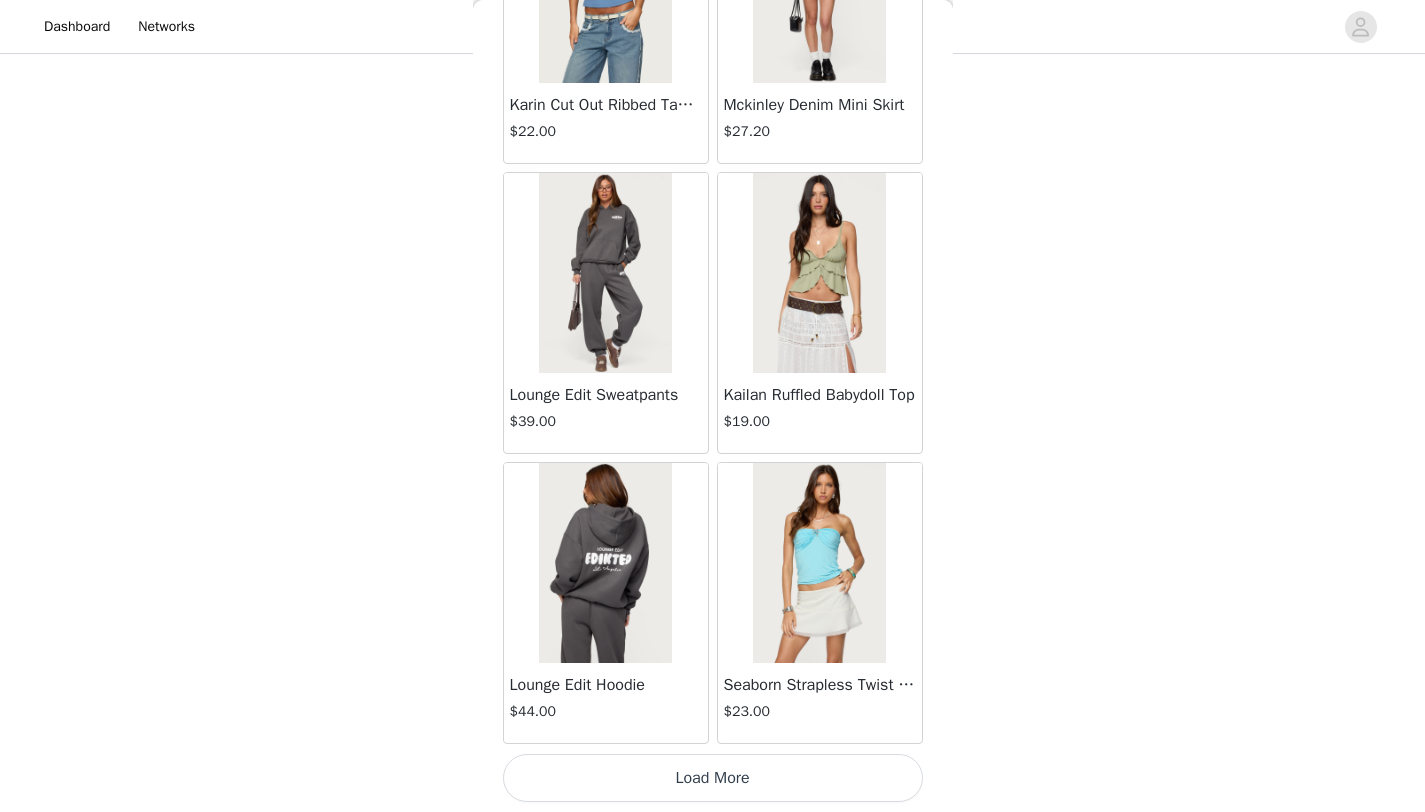 click on "Load More" at bounding box center (713, 778) 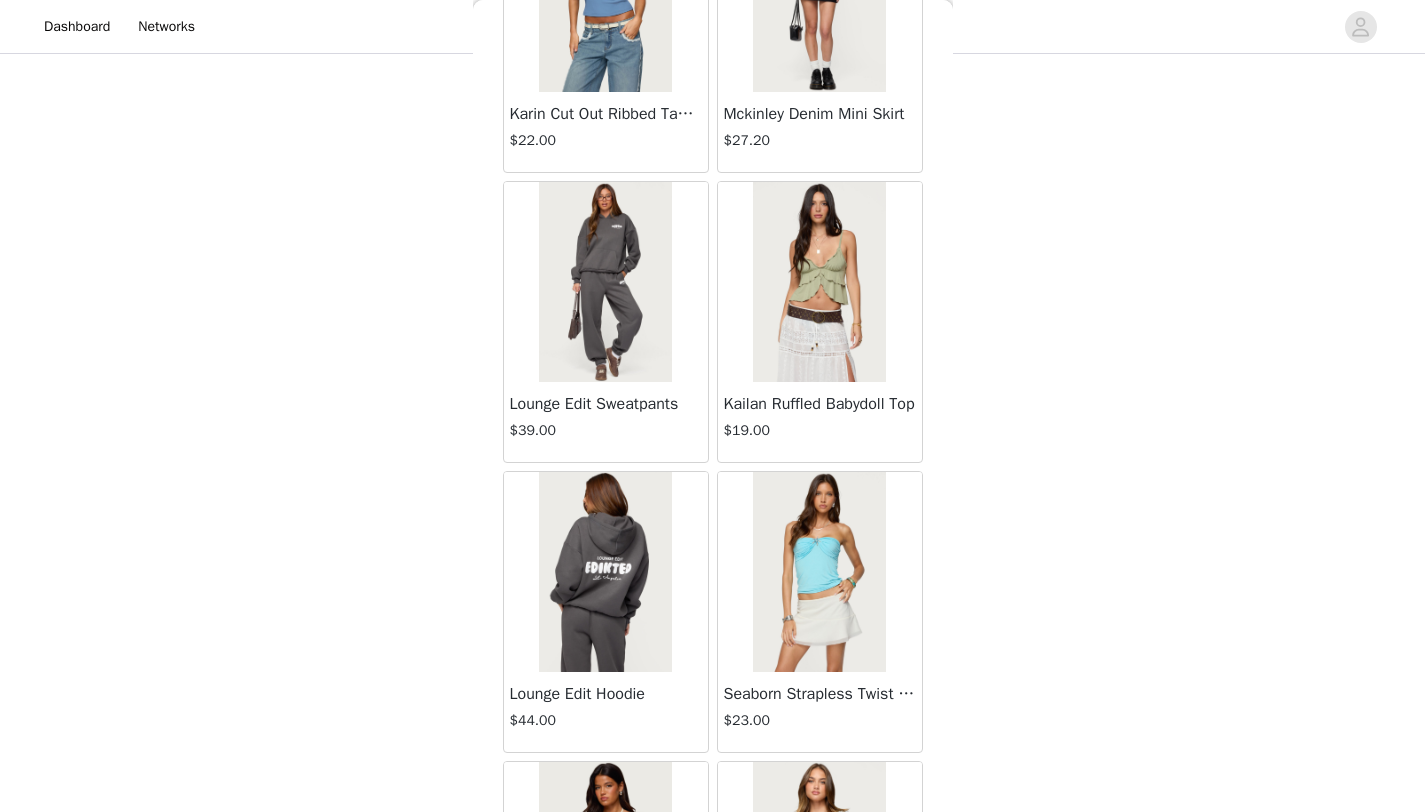 scroll, scrollTop: 34148, scrollLeft: 0, axis: vertical 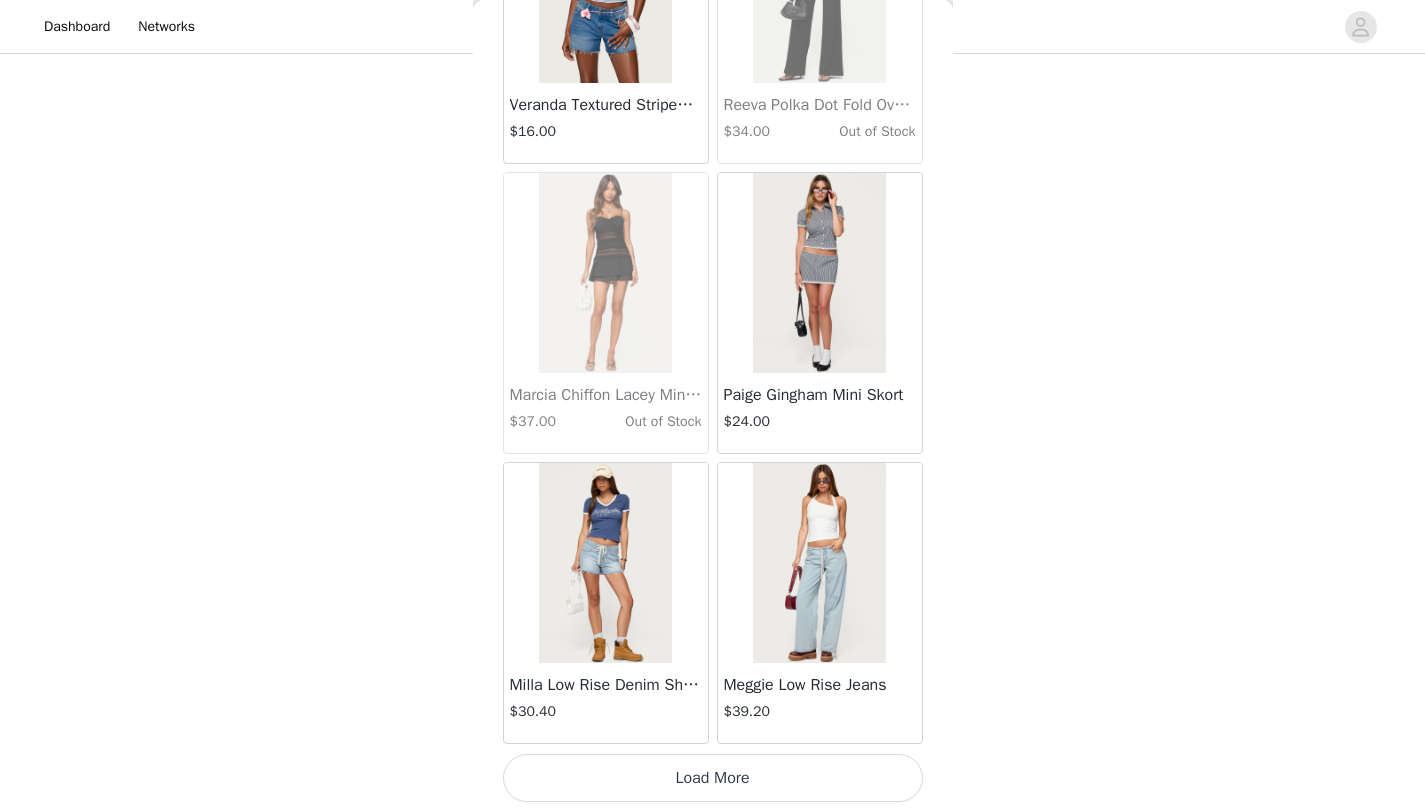 click on "Load More" at bounding box center [713, 778] 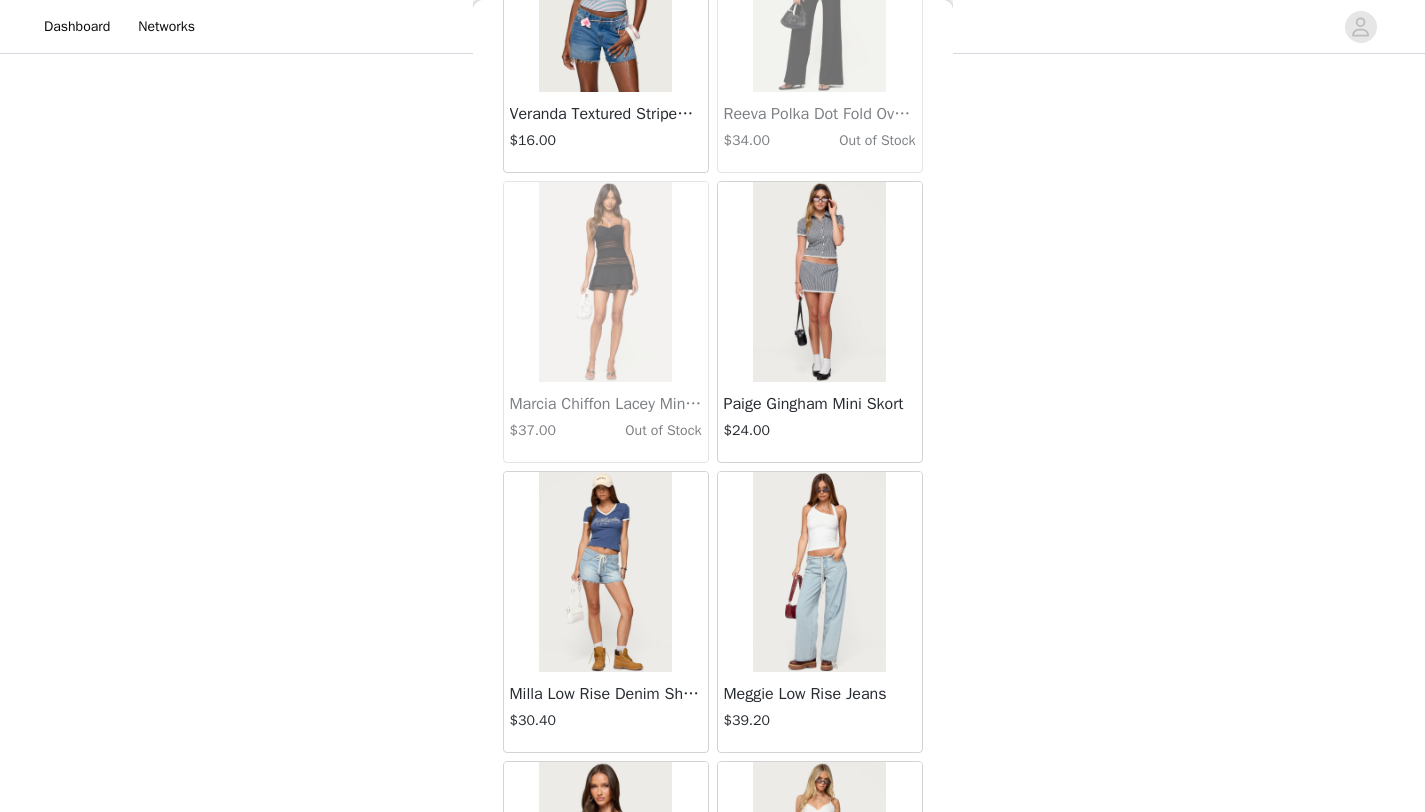 scroll, scrollTop: 37048, scrollLeft: 0, axis: vertical 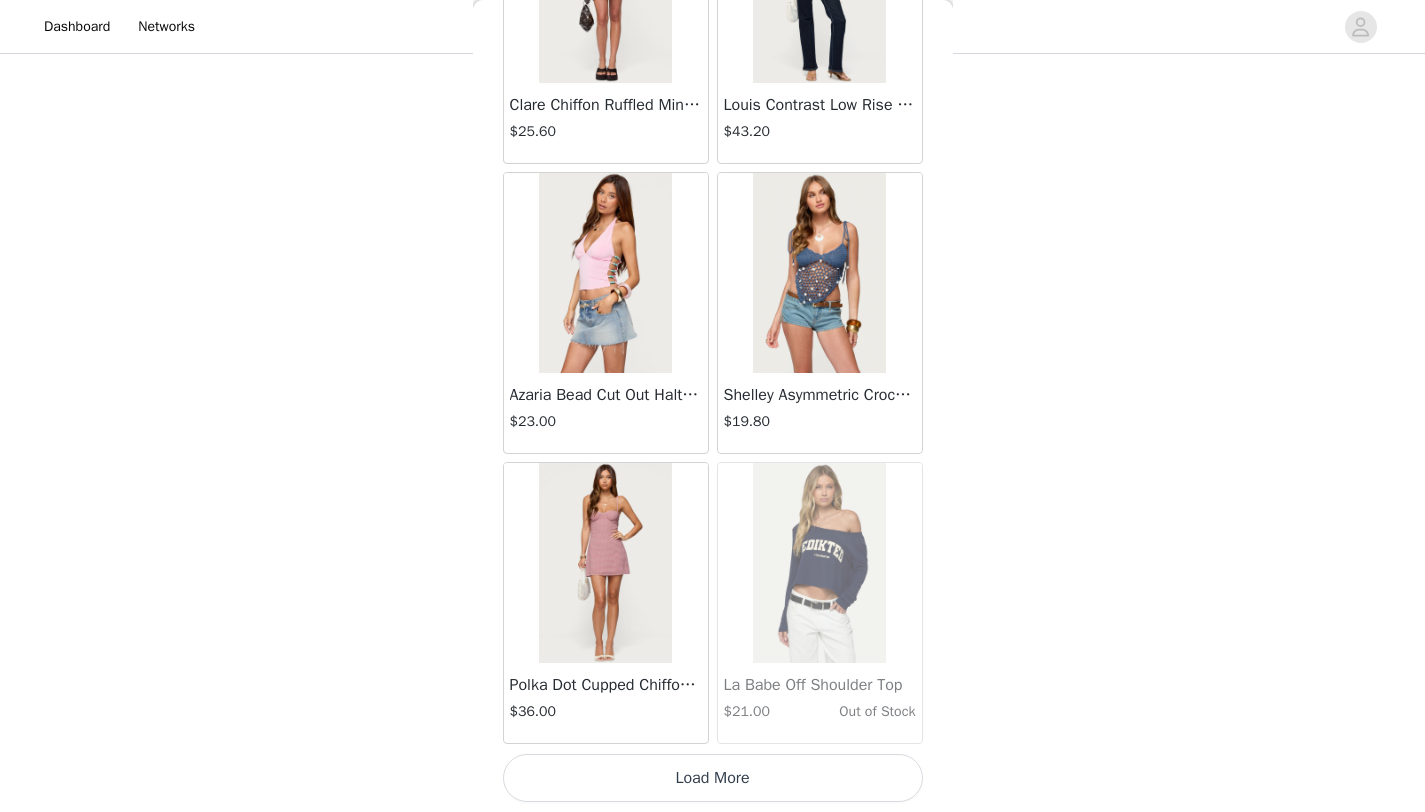click on "Load More" at bounding box center [713, 778] 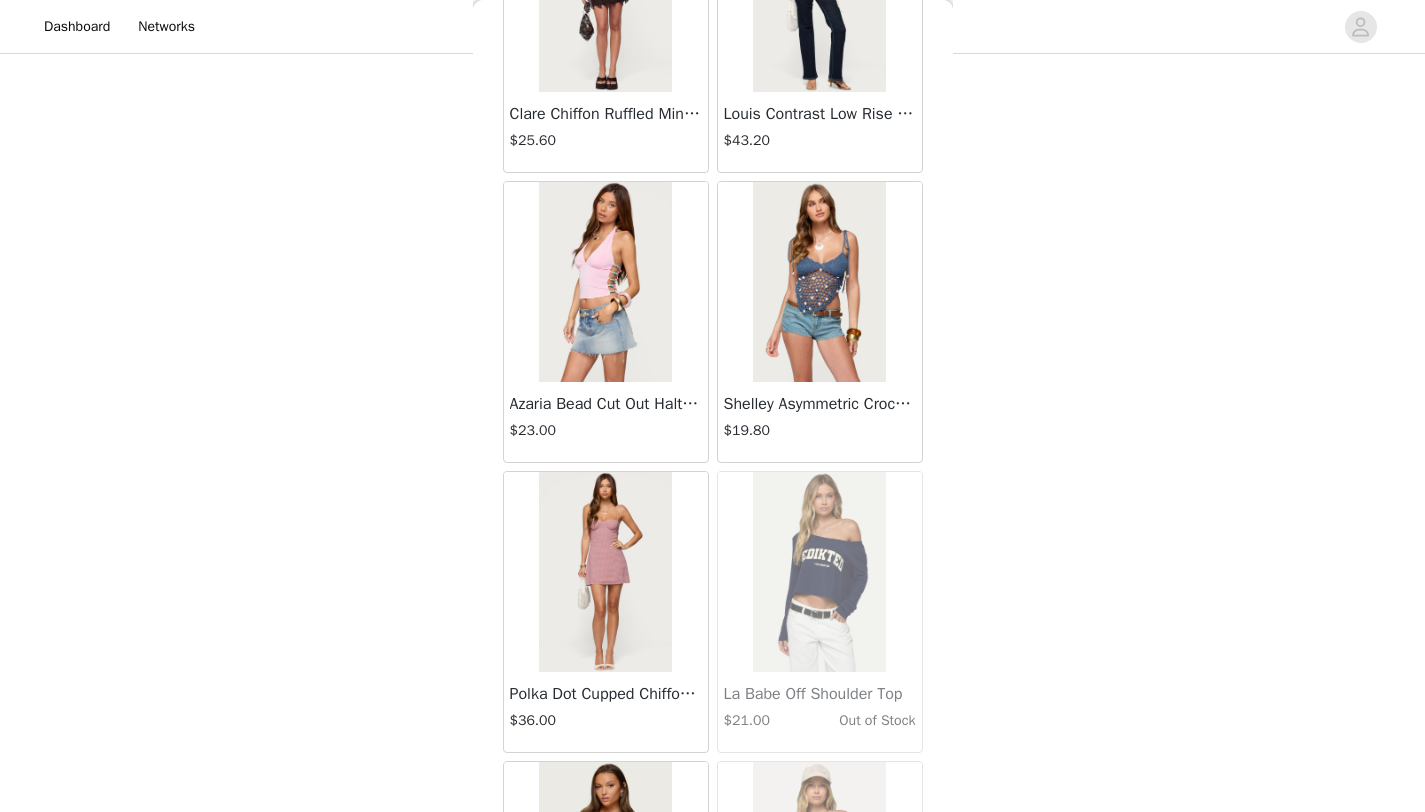 scroll, scrollTop: 39948, scrollLeft: 0, axis: vertical 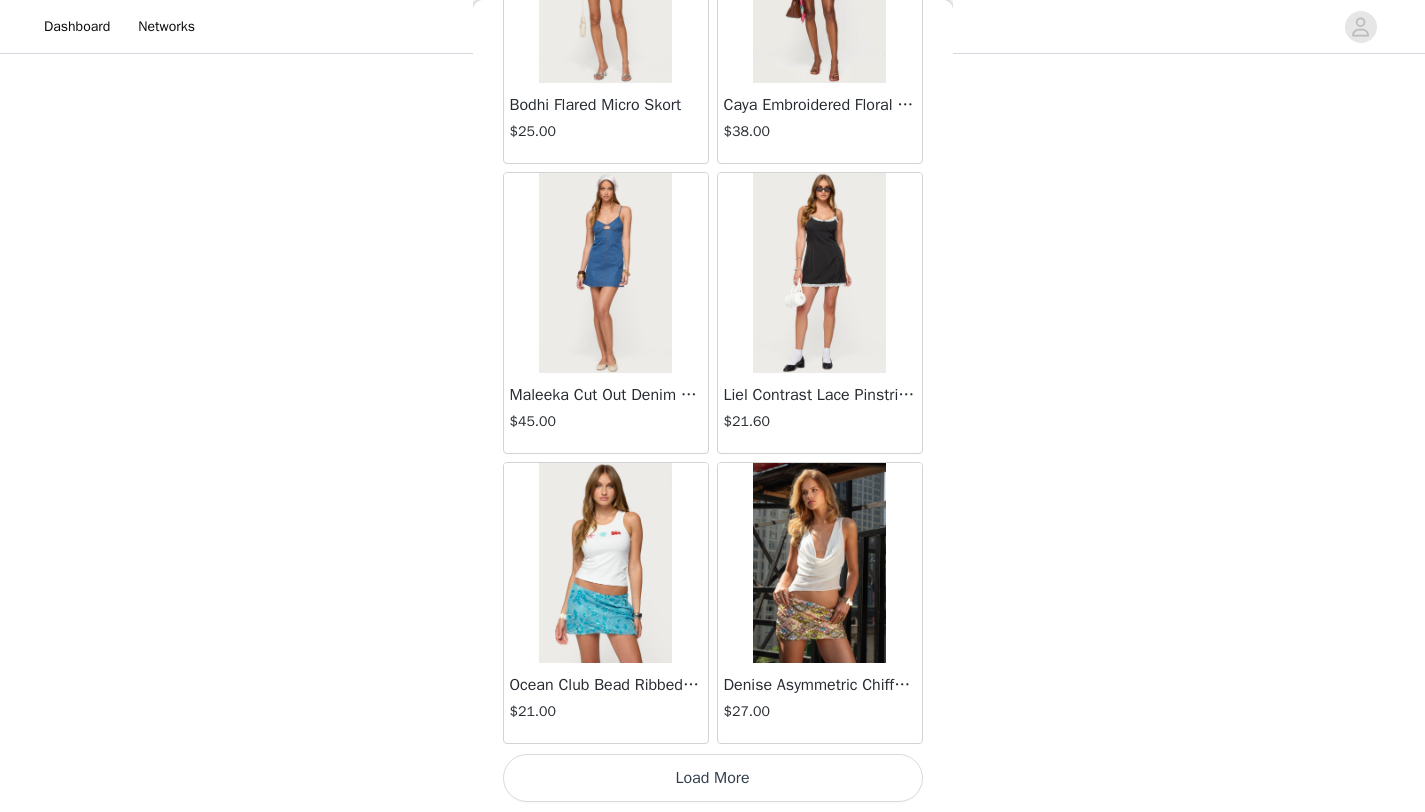 click on "Load More" at bounding box center (713, 778) 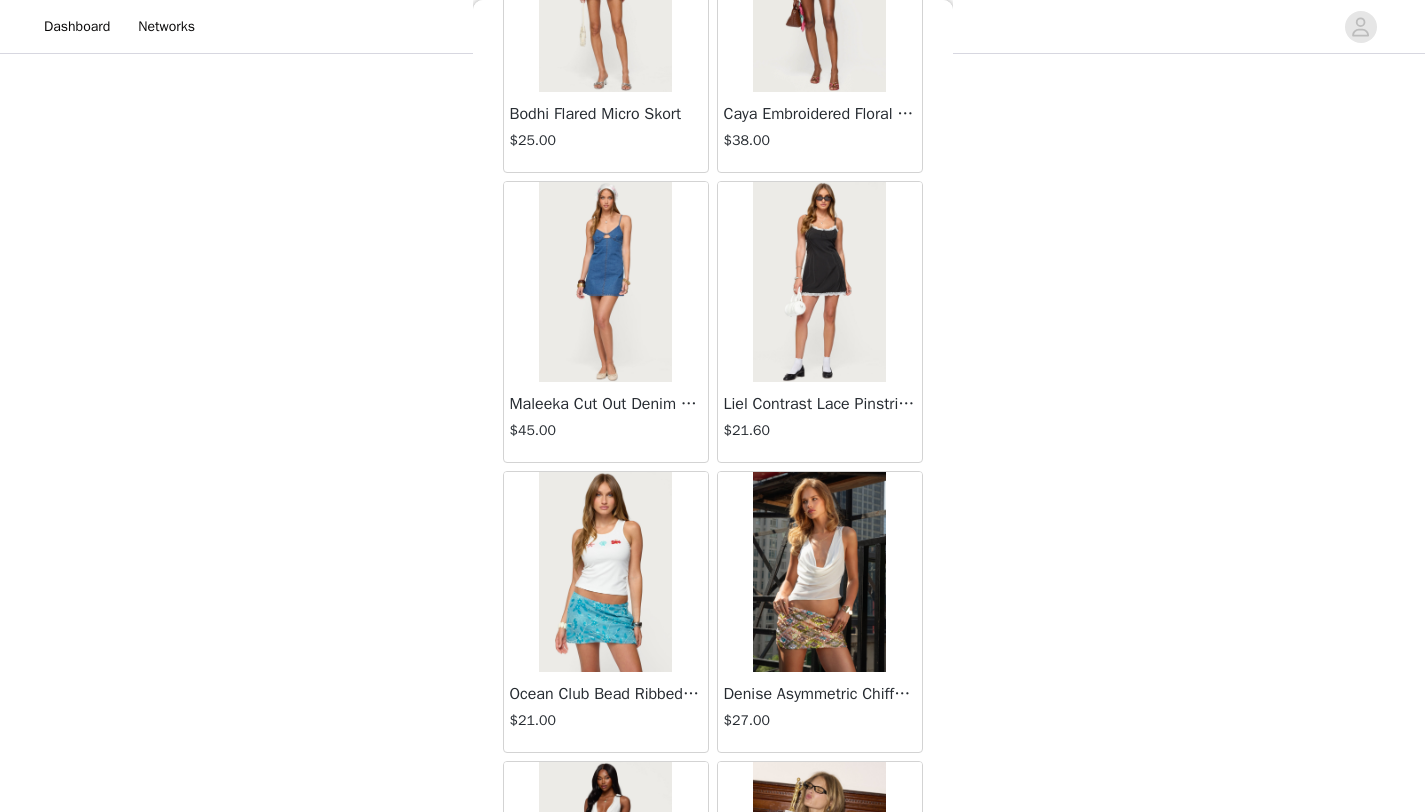 scroll, scrollTop: 42848, scrollLeft: 0, axis: vertical 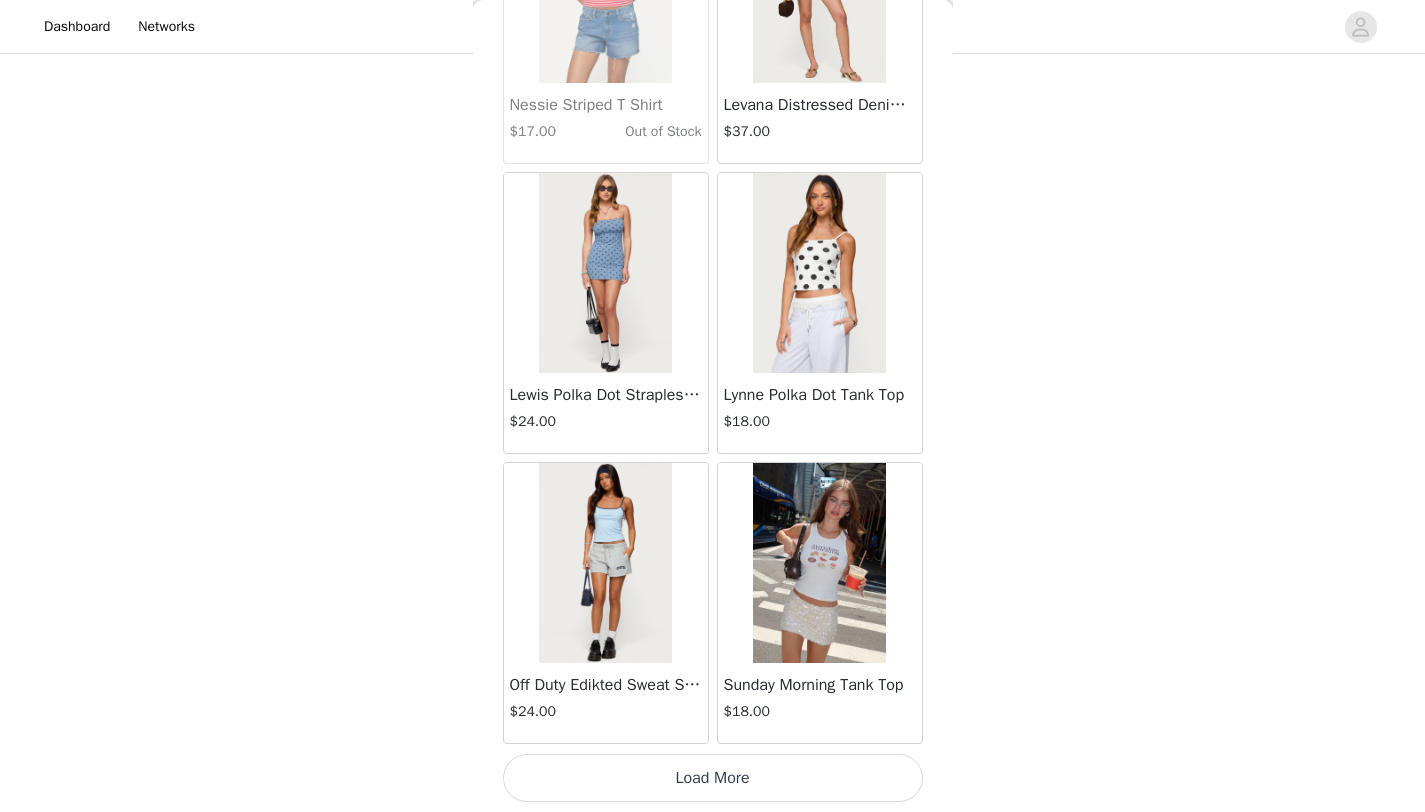 click on "Load More" at bounding box center [713, 778] 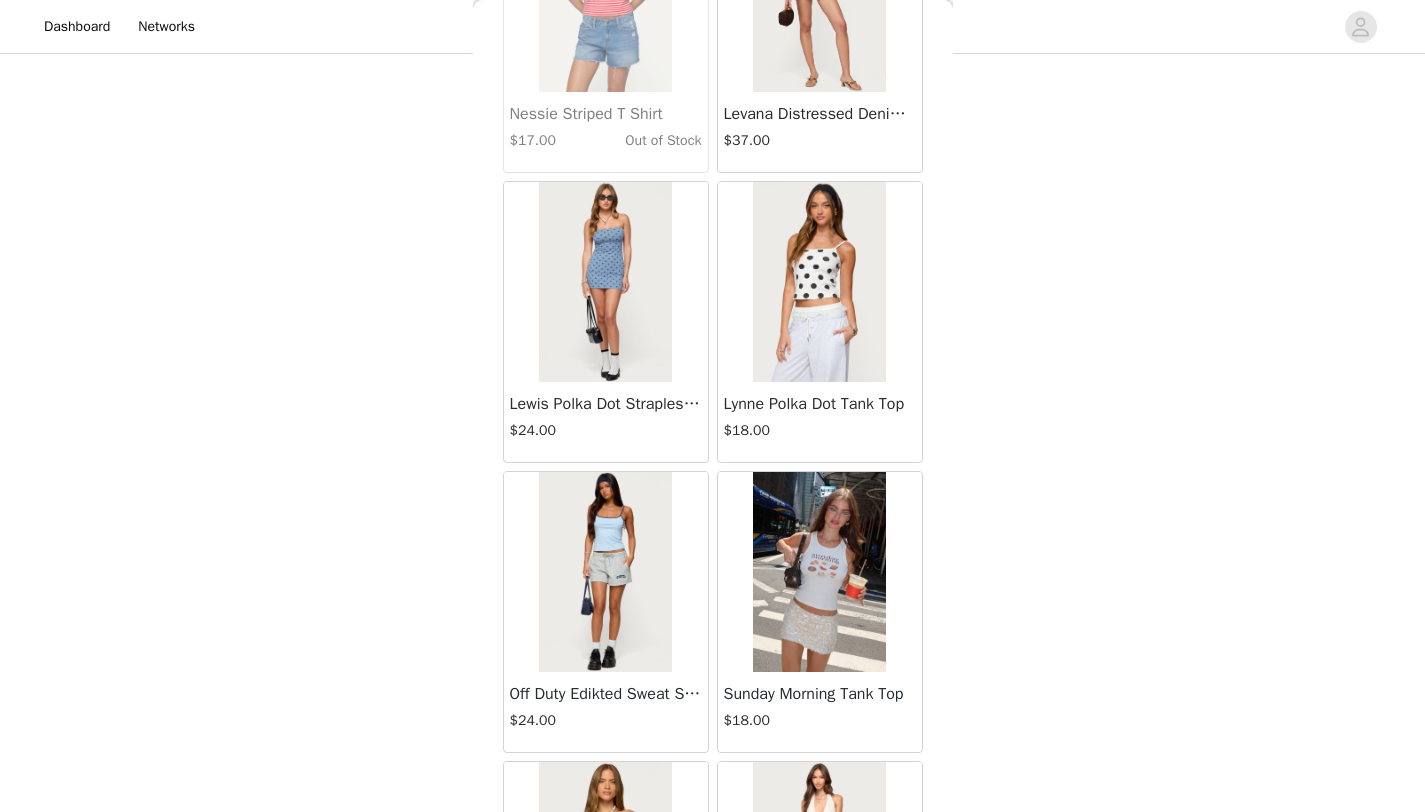 scroll, scrollTop: 45748, scrollLeft: 0, axis: vertical 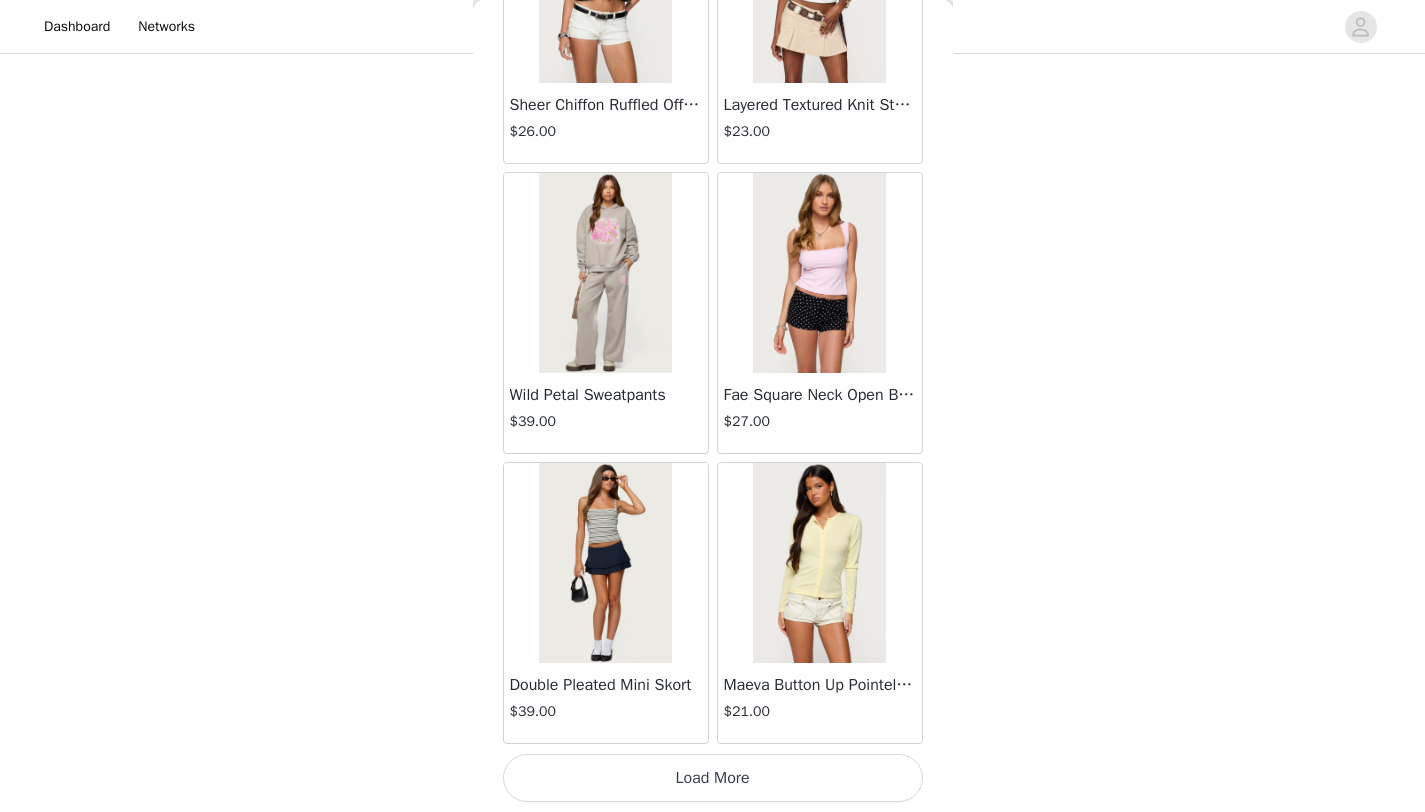 click on "Load More" at bounding box center (713, 778) 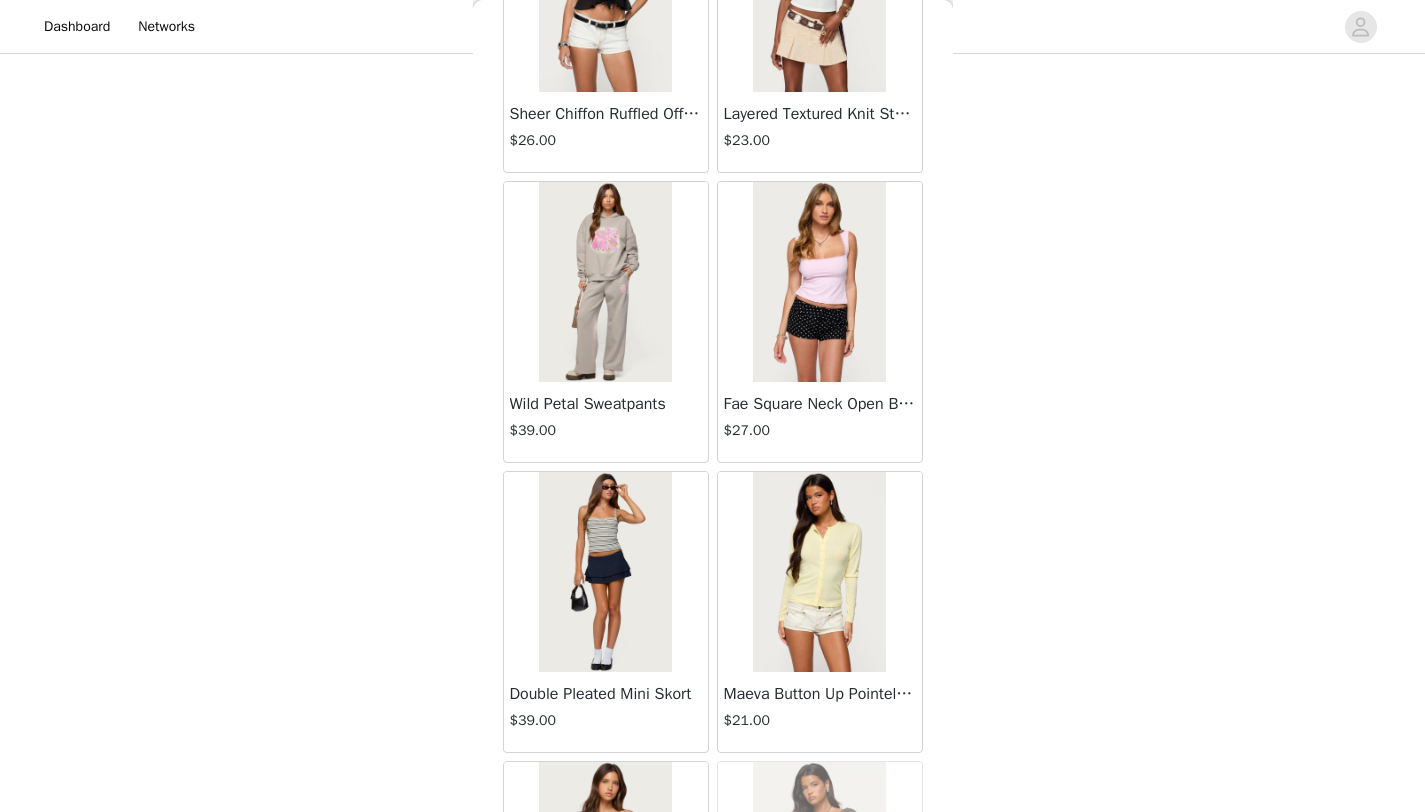 scroll, scrollTop: 48648, scrollLeft: 0, axis: vertical 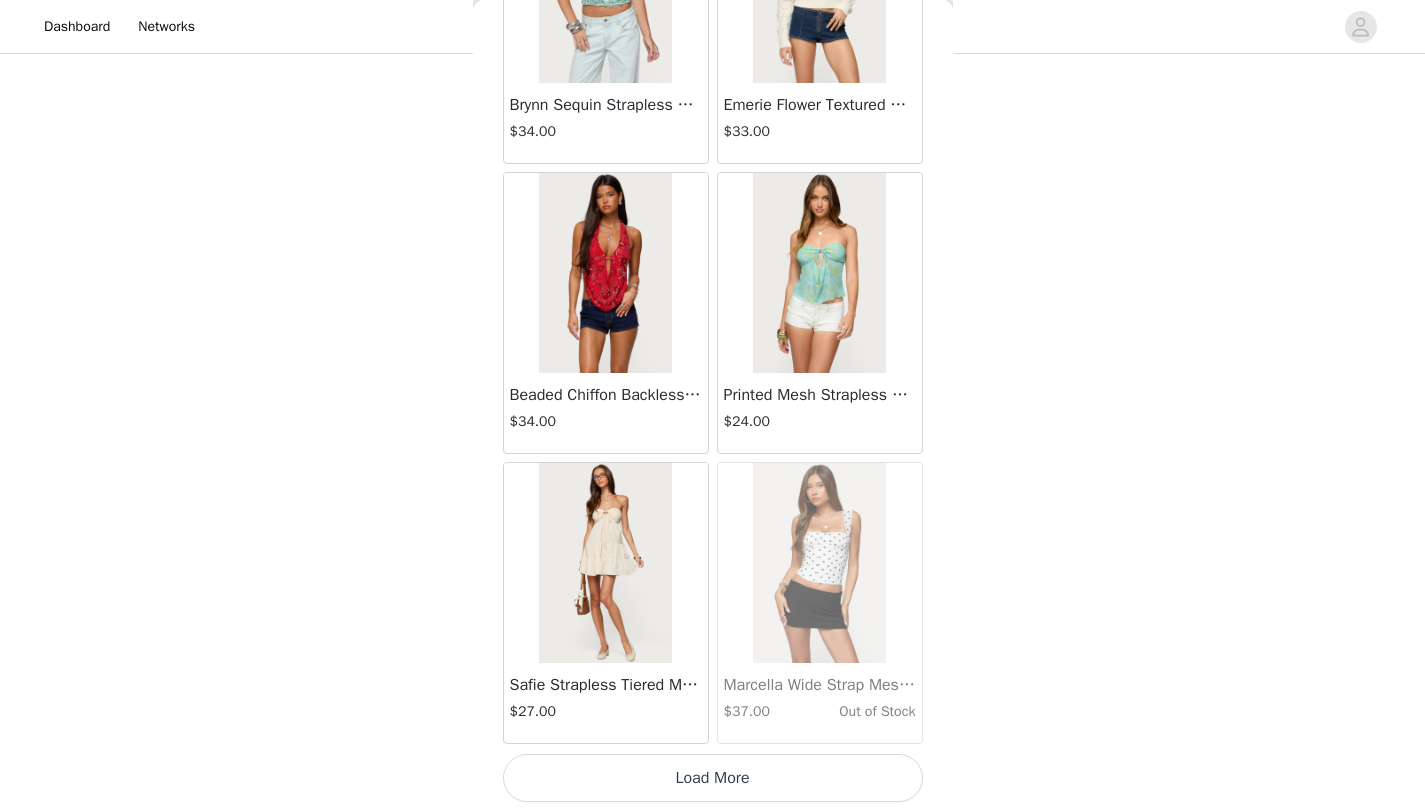 click on "Load More" at bounding box center [713, 778] 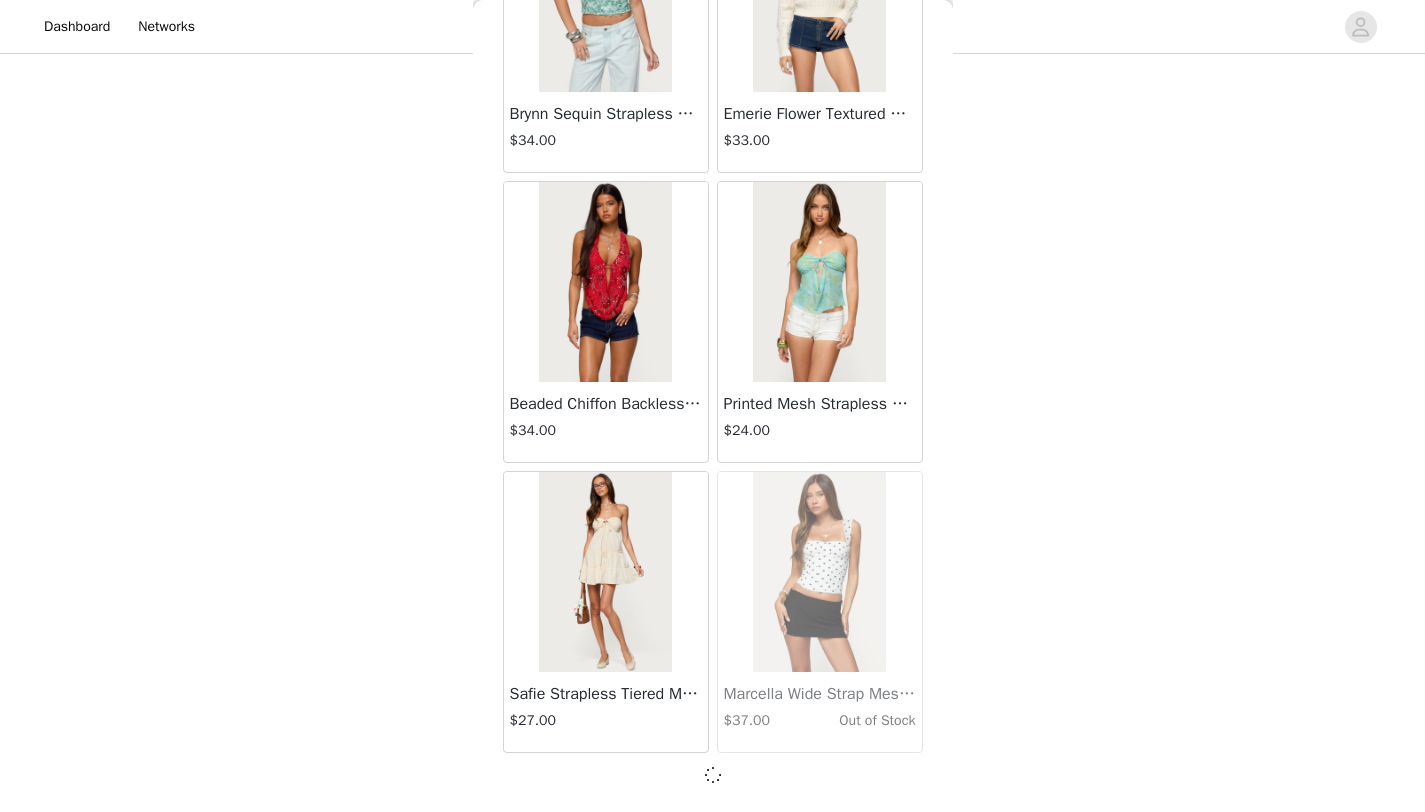 scroll, scrollTop: 51548, scrollLeft: 0, axis: vertical 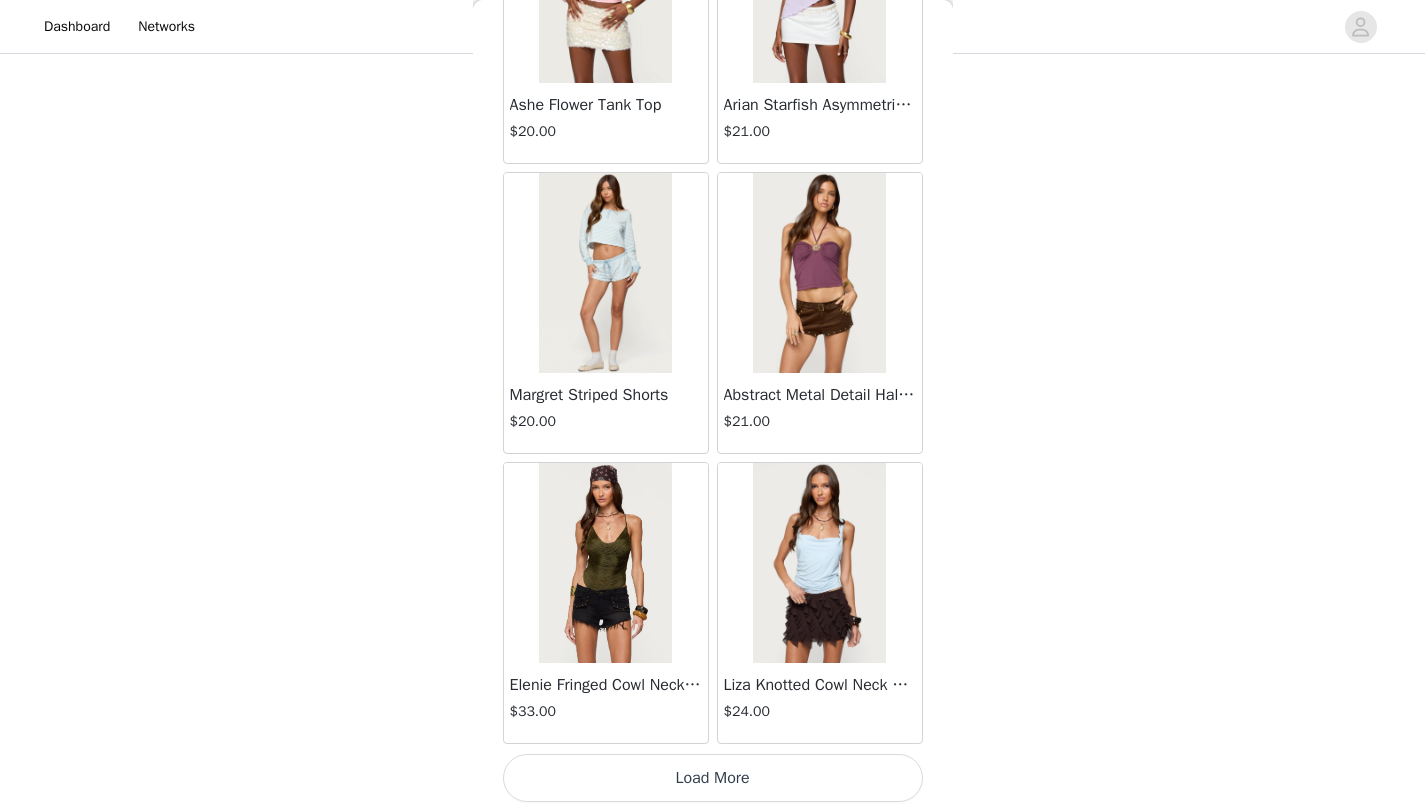 click on "Load More" at bounding box center [713, 778] 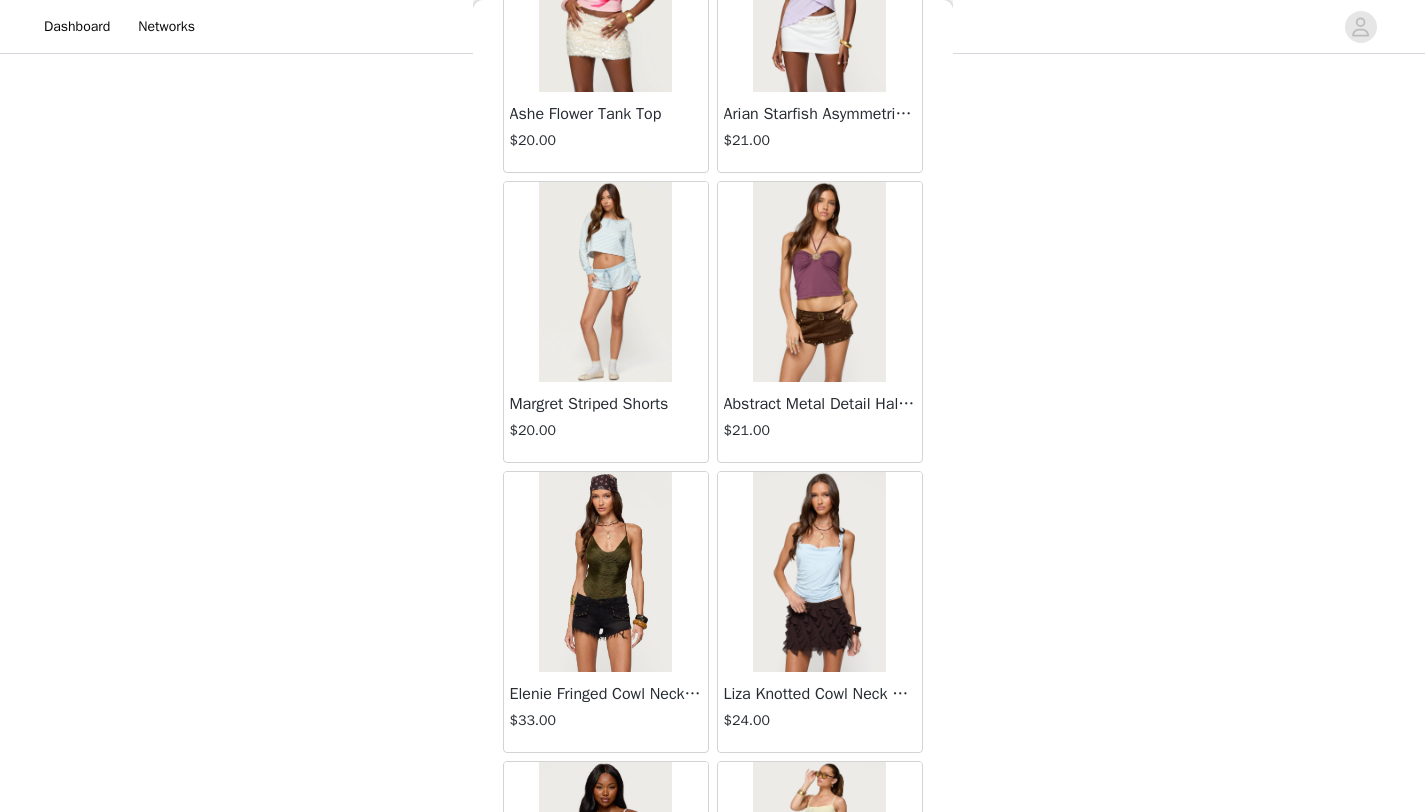 scroll, scrollTop: 54448, scrollLeft: 0, axis: vertical 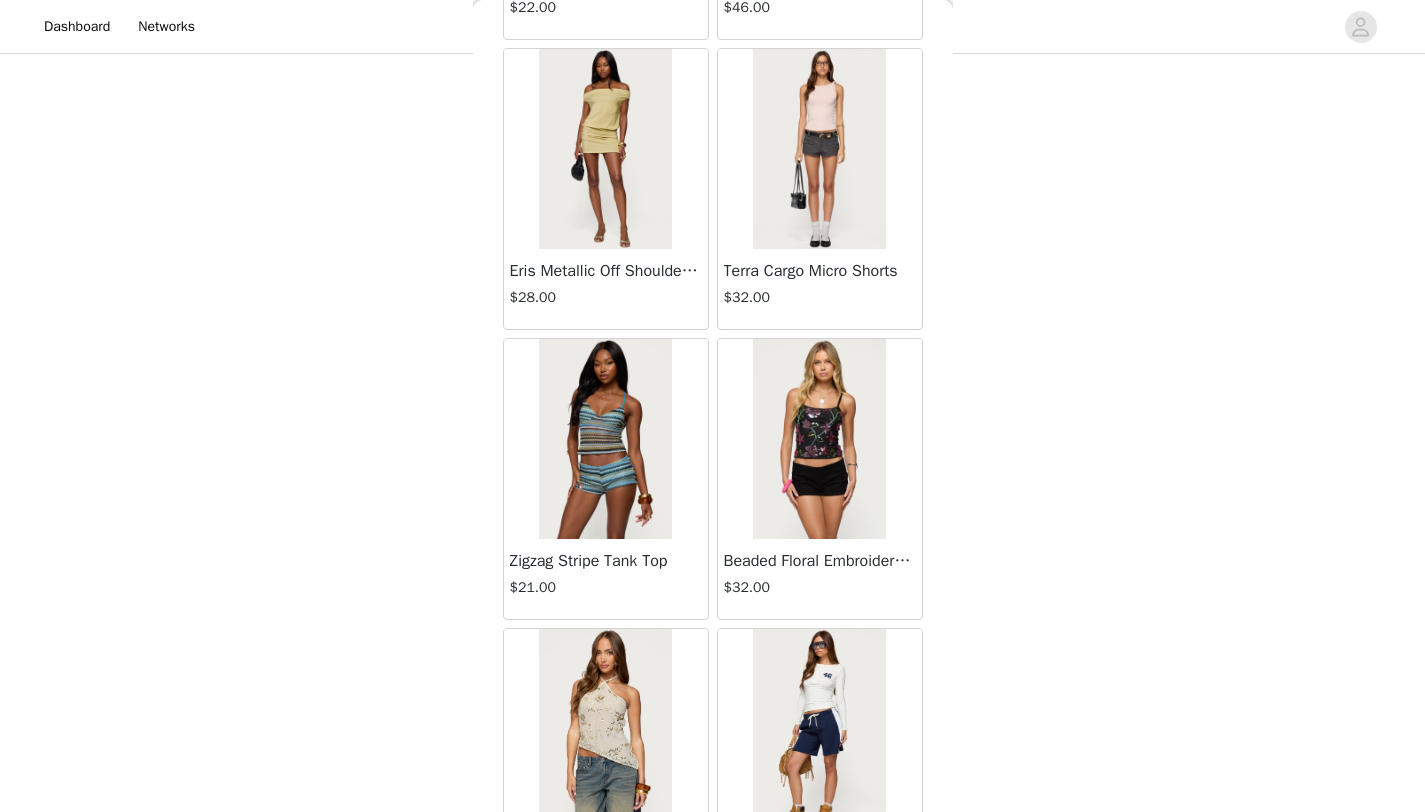 click on "Eris Metallic Off Shoulder Mini Dress" at bounding box center [606, 271] 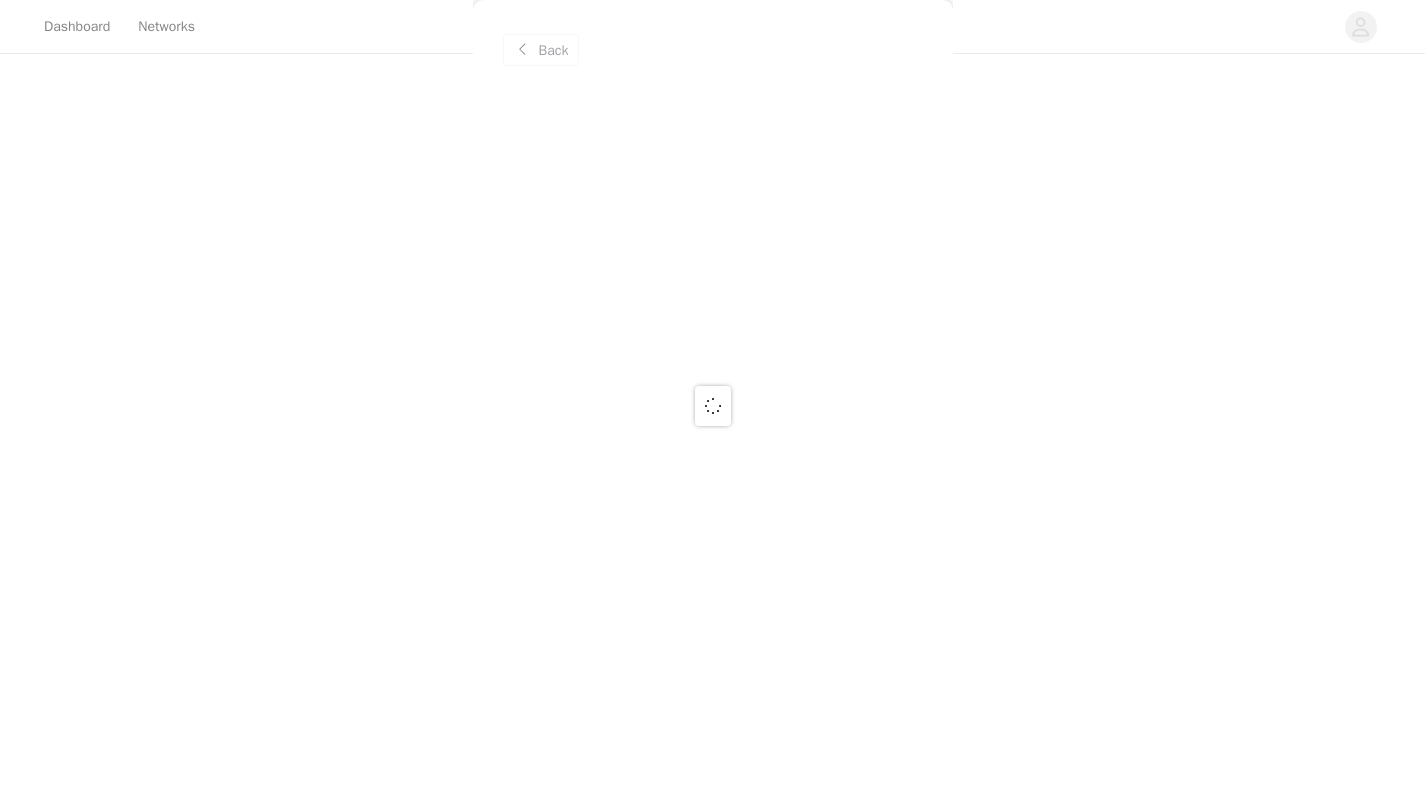 scroll, scrollTop: 0, scrollLeft: 0, axis: both 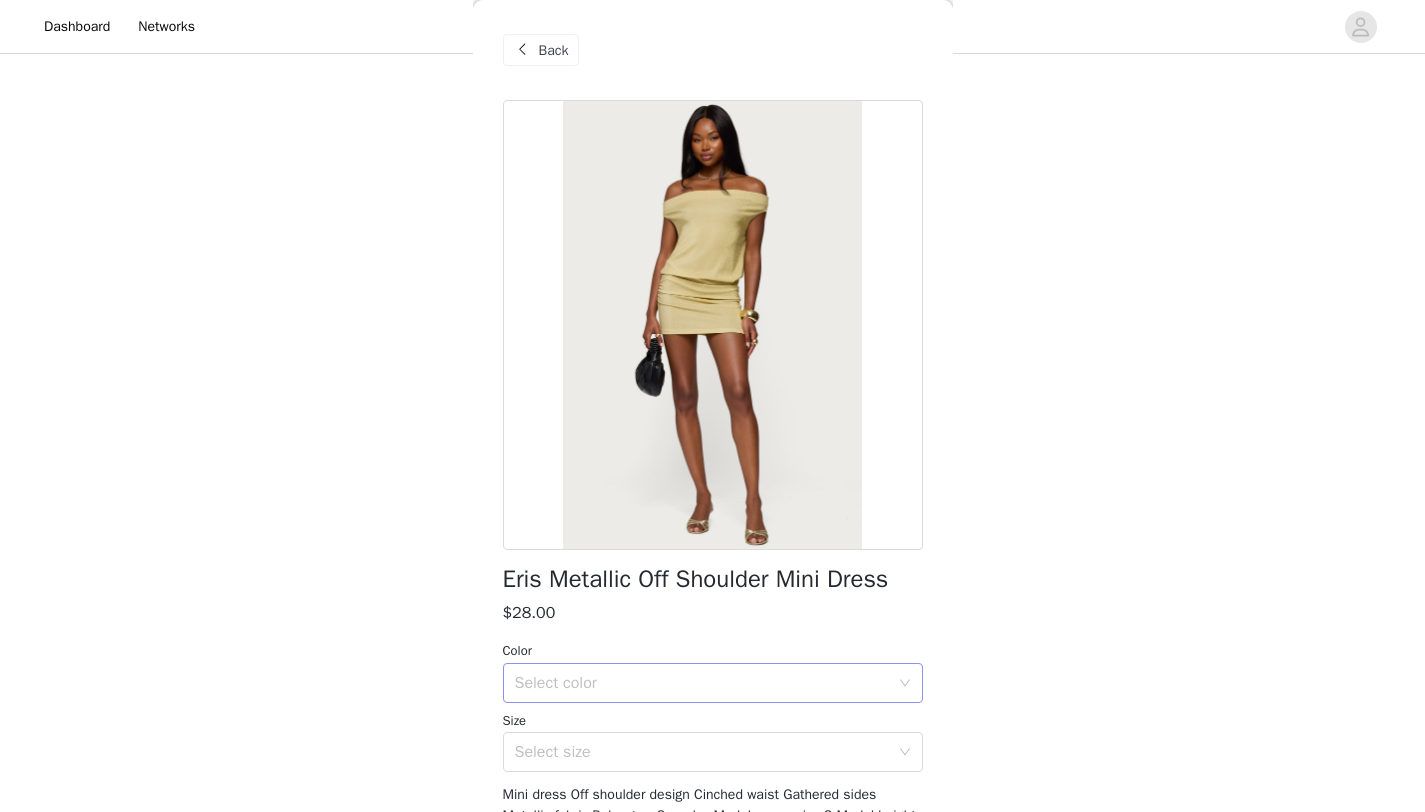 click on "Select color" at bounding box center [702, 683] 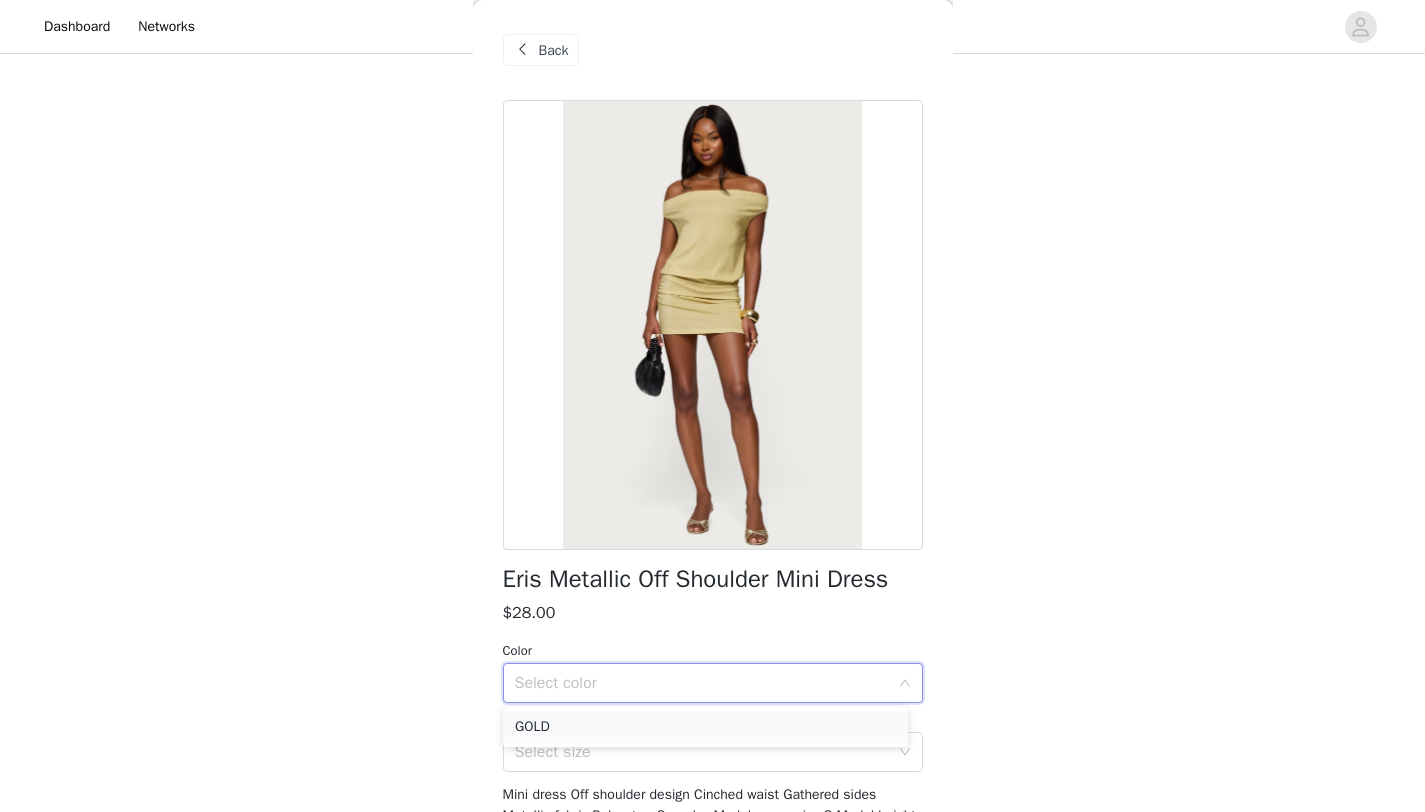 click on "GOLD" at bounding box center (705, 727) 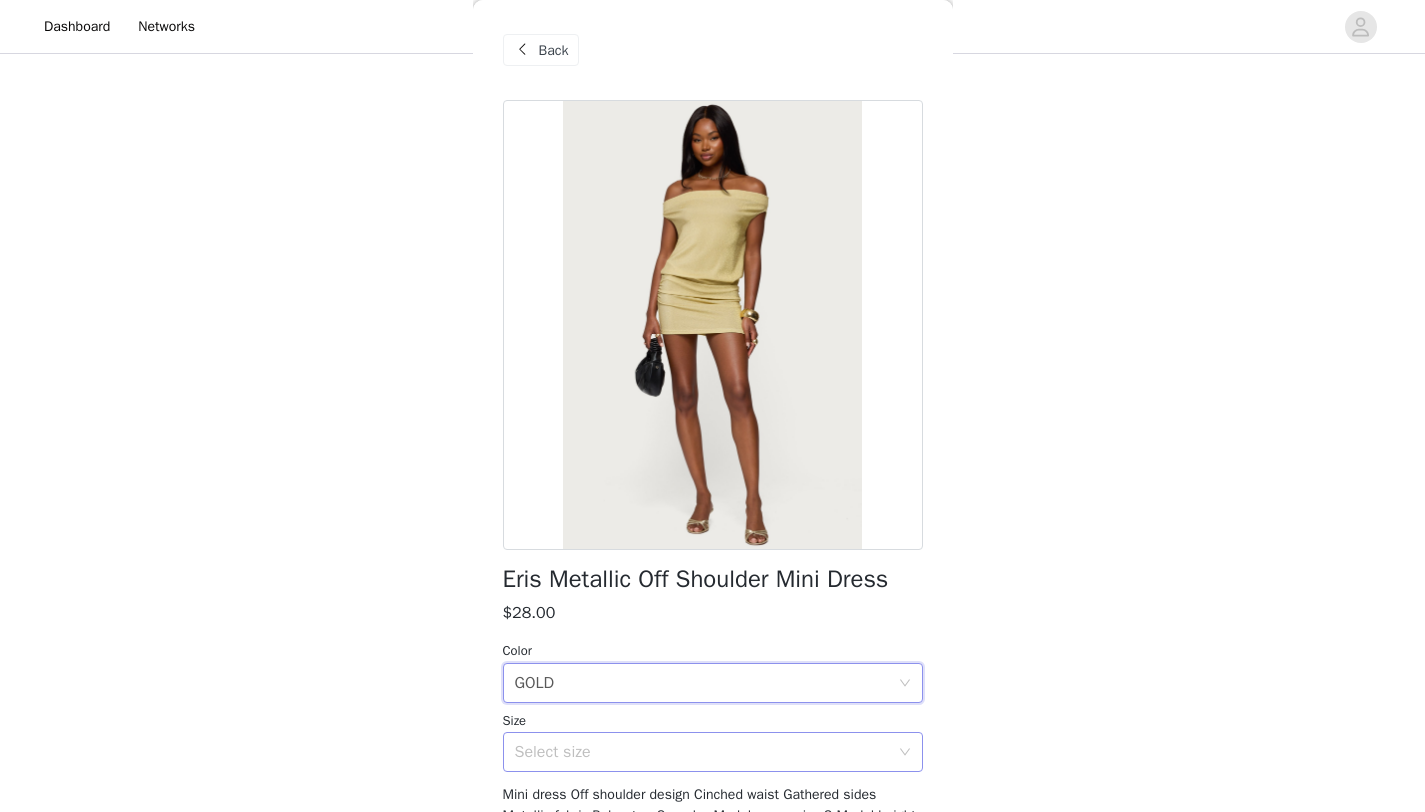 click on "Select size" at bounding box center (702, 752) 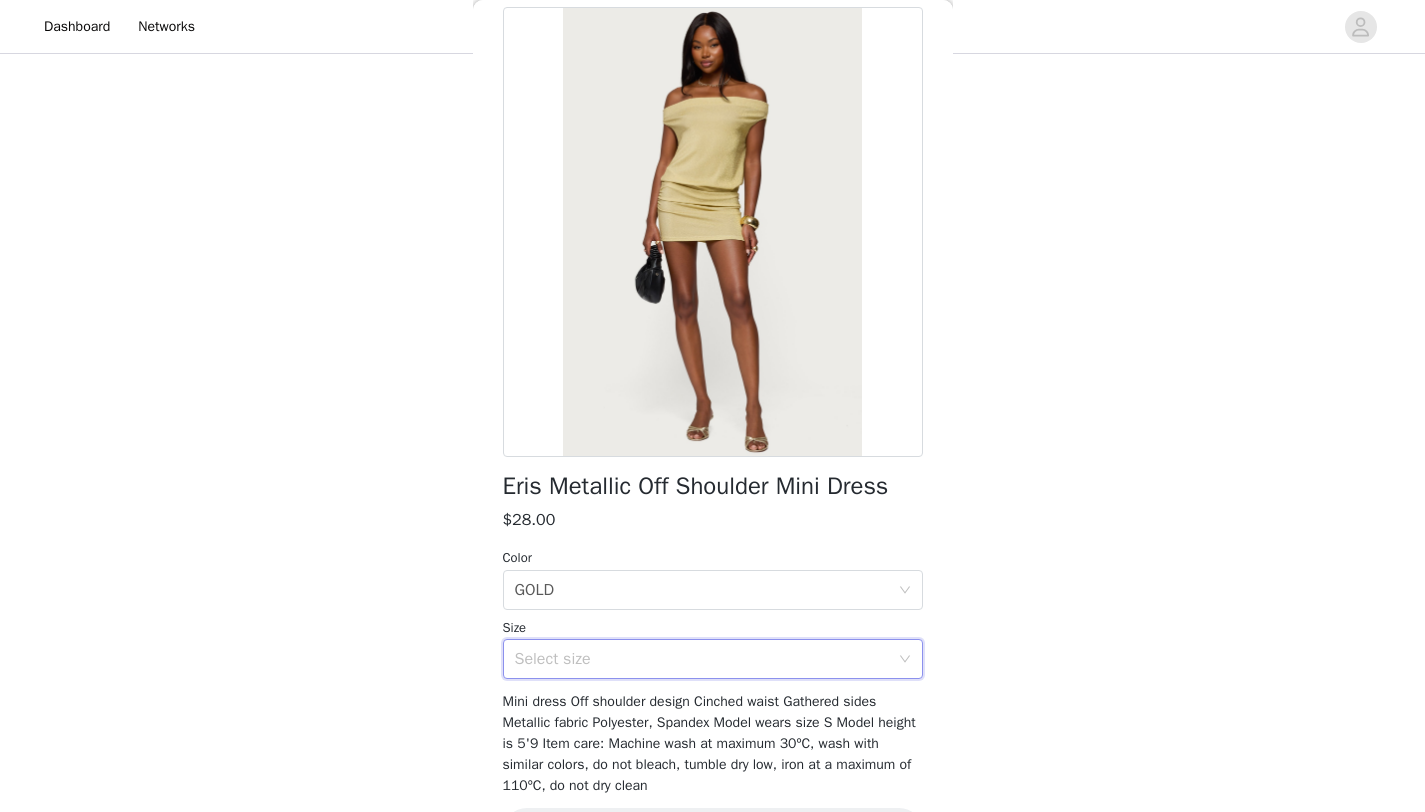 scroll, scrollTop: 93, scrollLeft: 0, axis: vertical 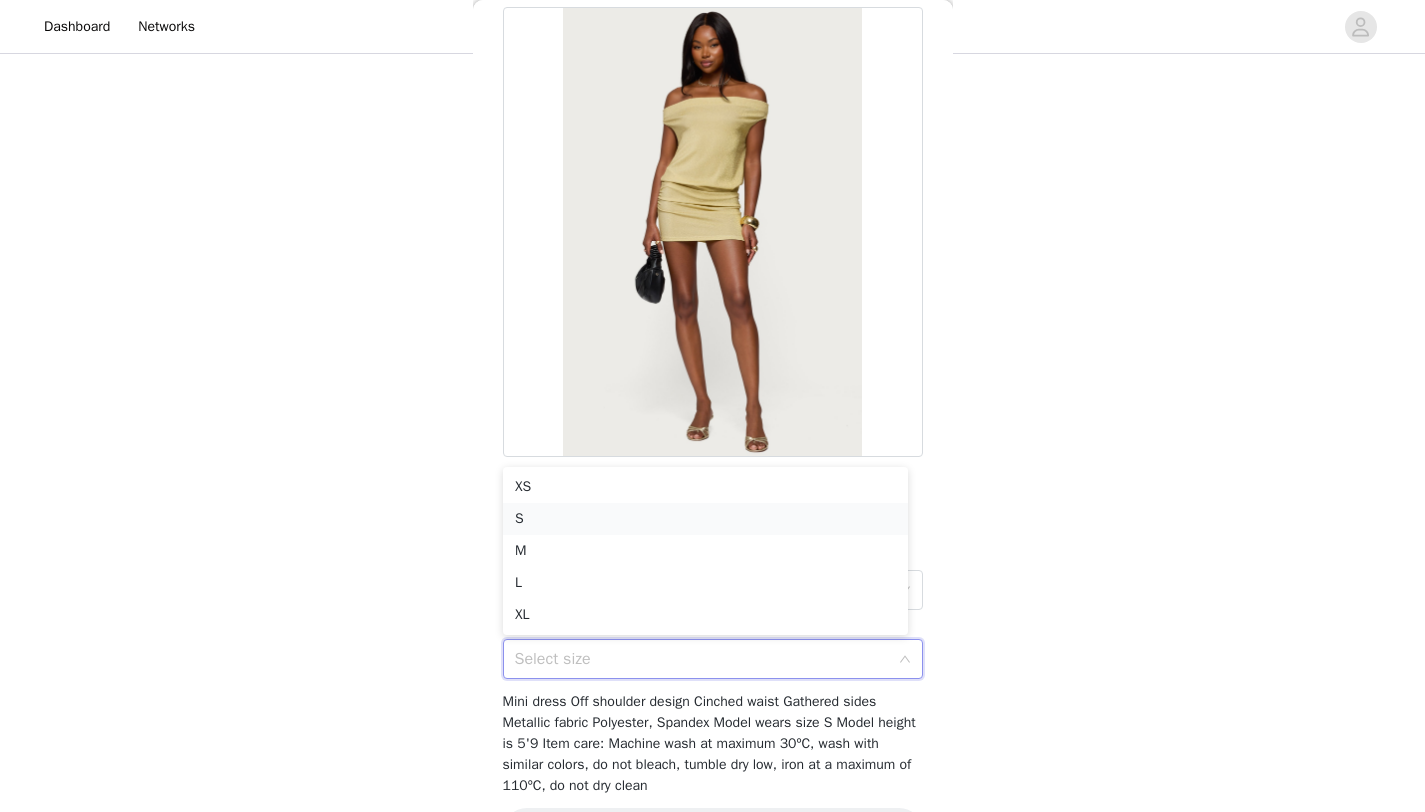 click on "S" at bounding box center (705, 519) 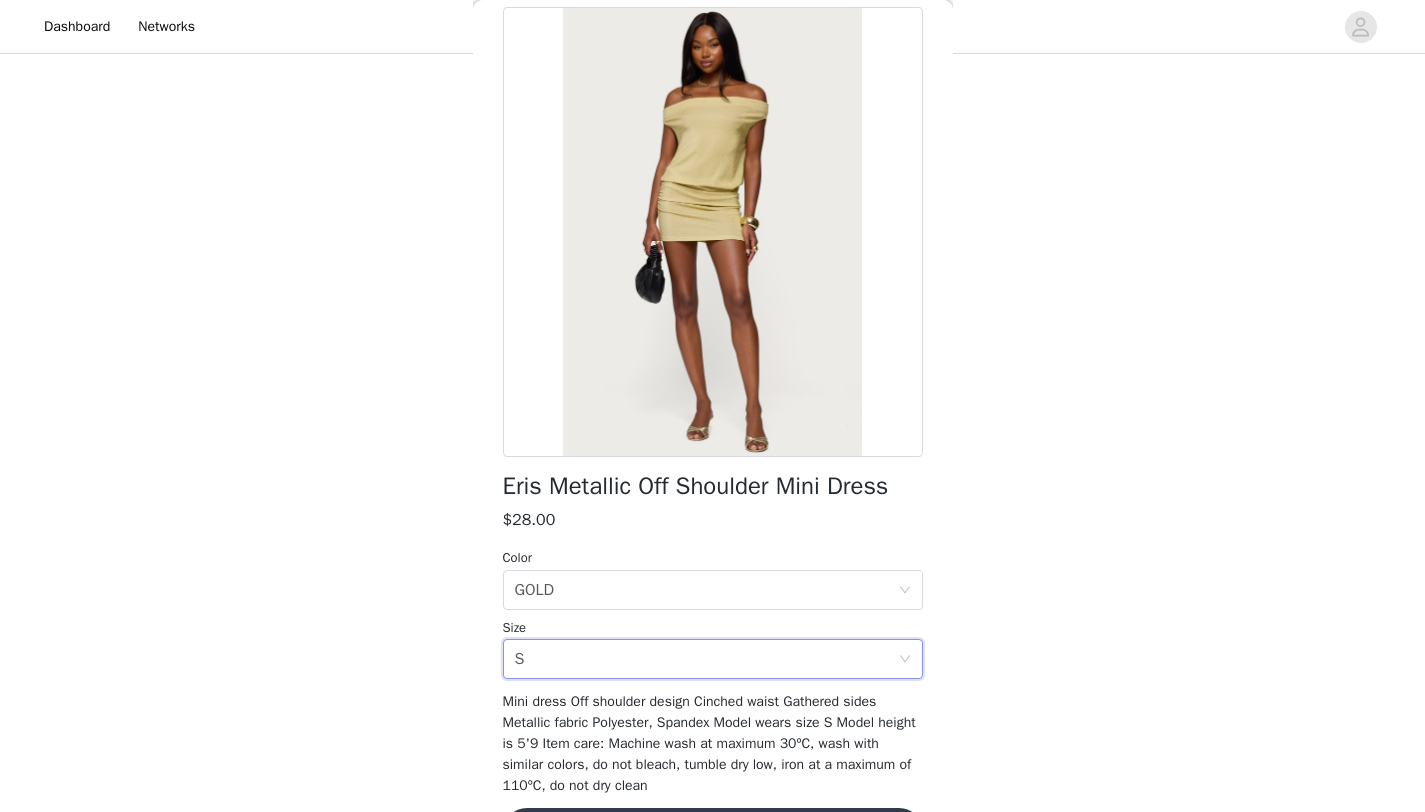 scroll, scrollTop: 161, scrollLeft: 0, axis: vertical 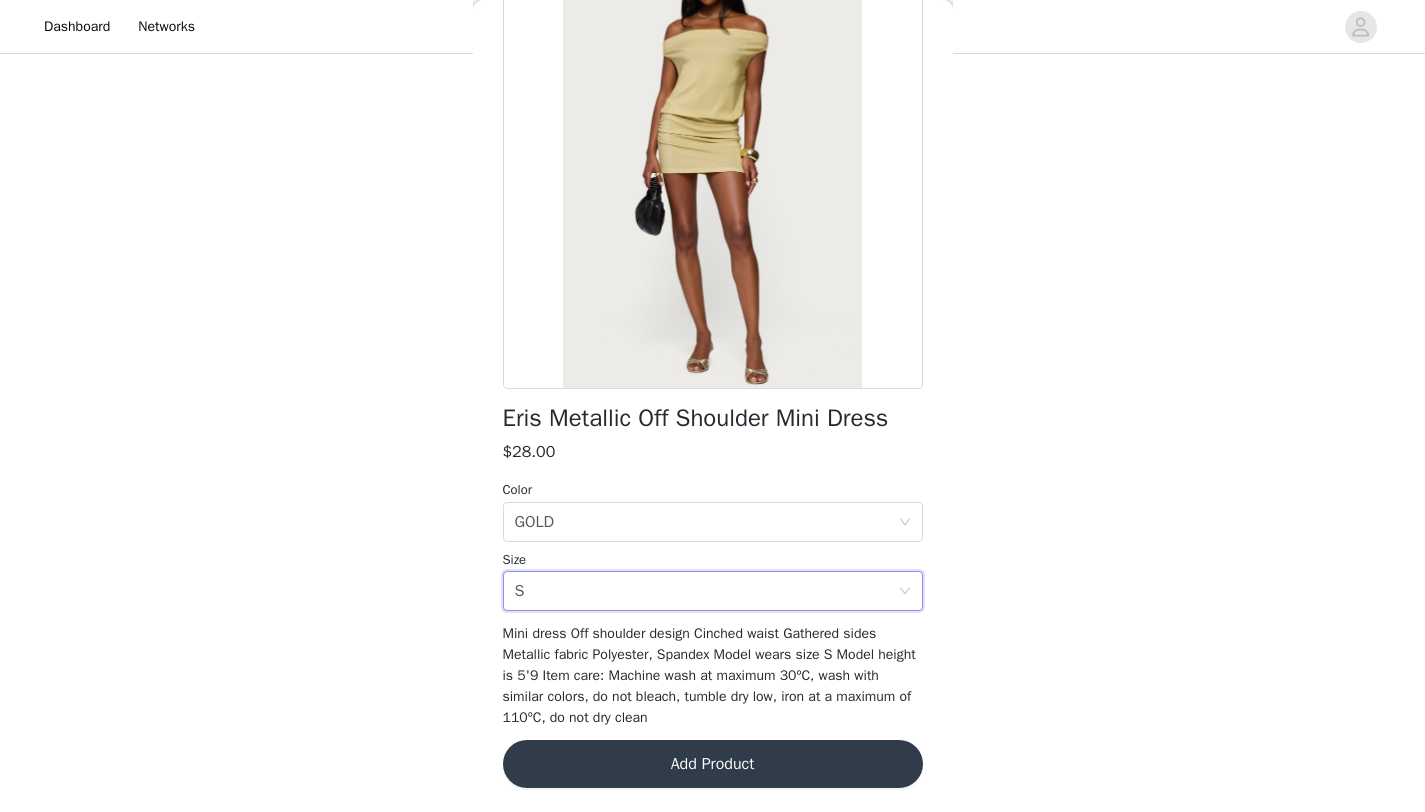 click on "Add Product" at bounding box center (713, 764) 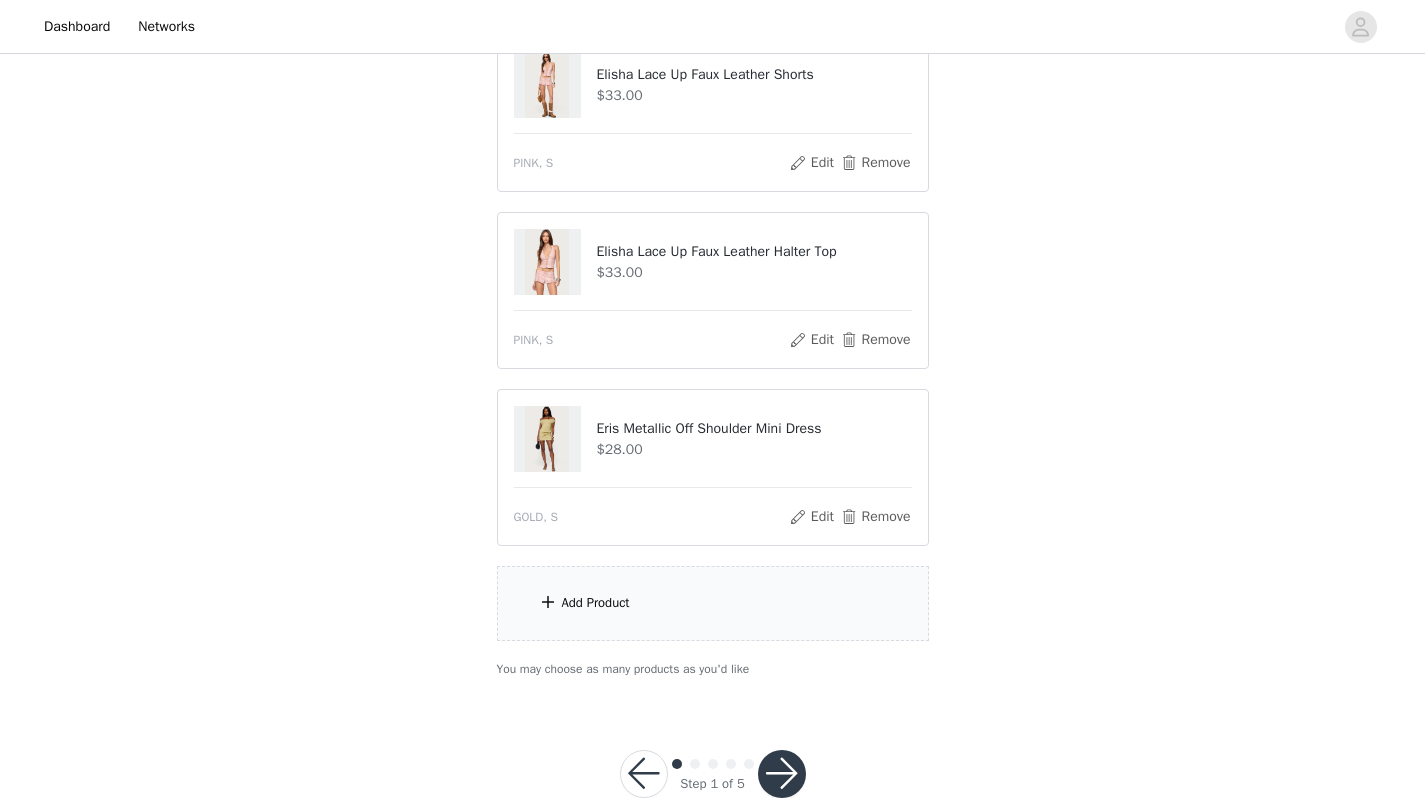 scroll, scrollTop: 629, scrollLeft: 0, axis: vertical 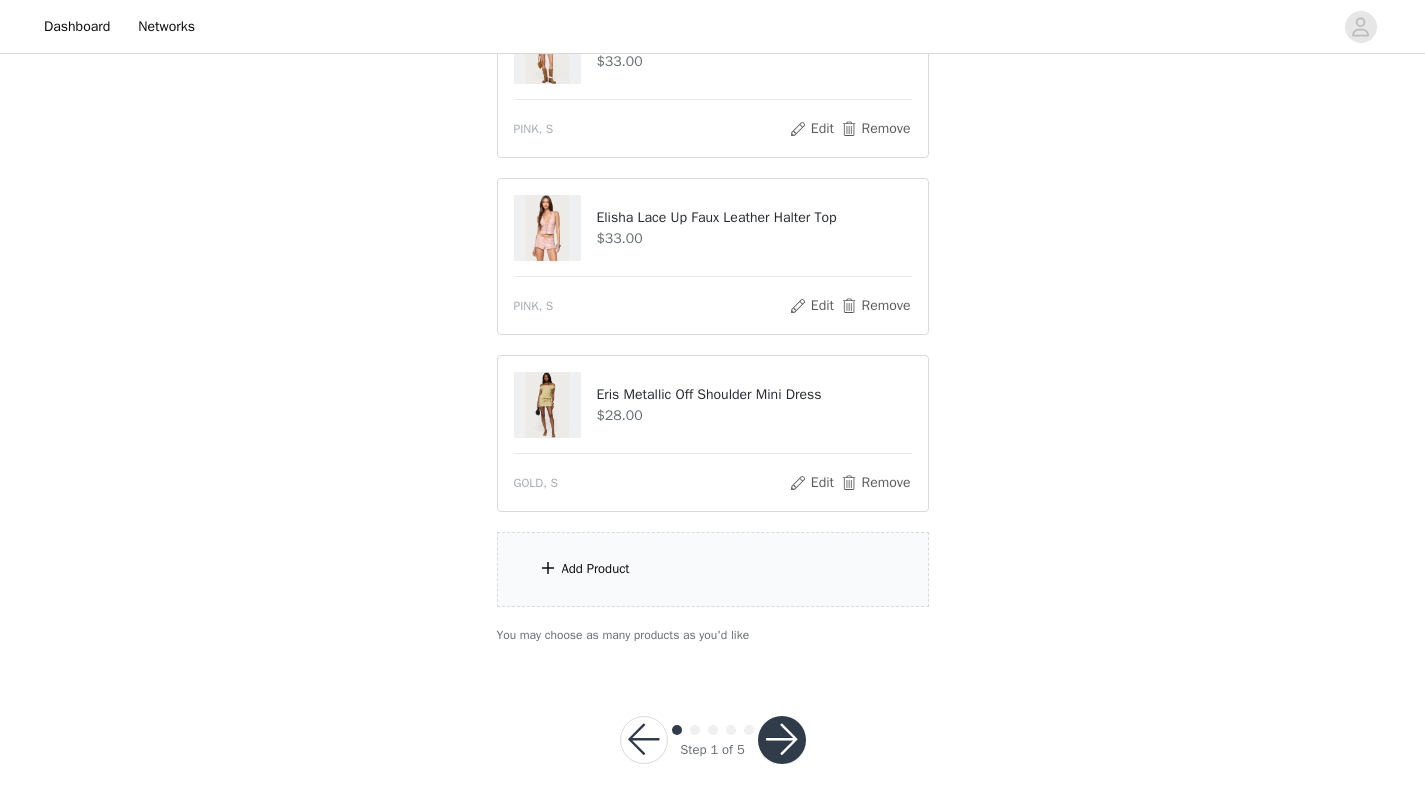 click on "Add Product" at bounding box center (713, 569) 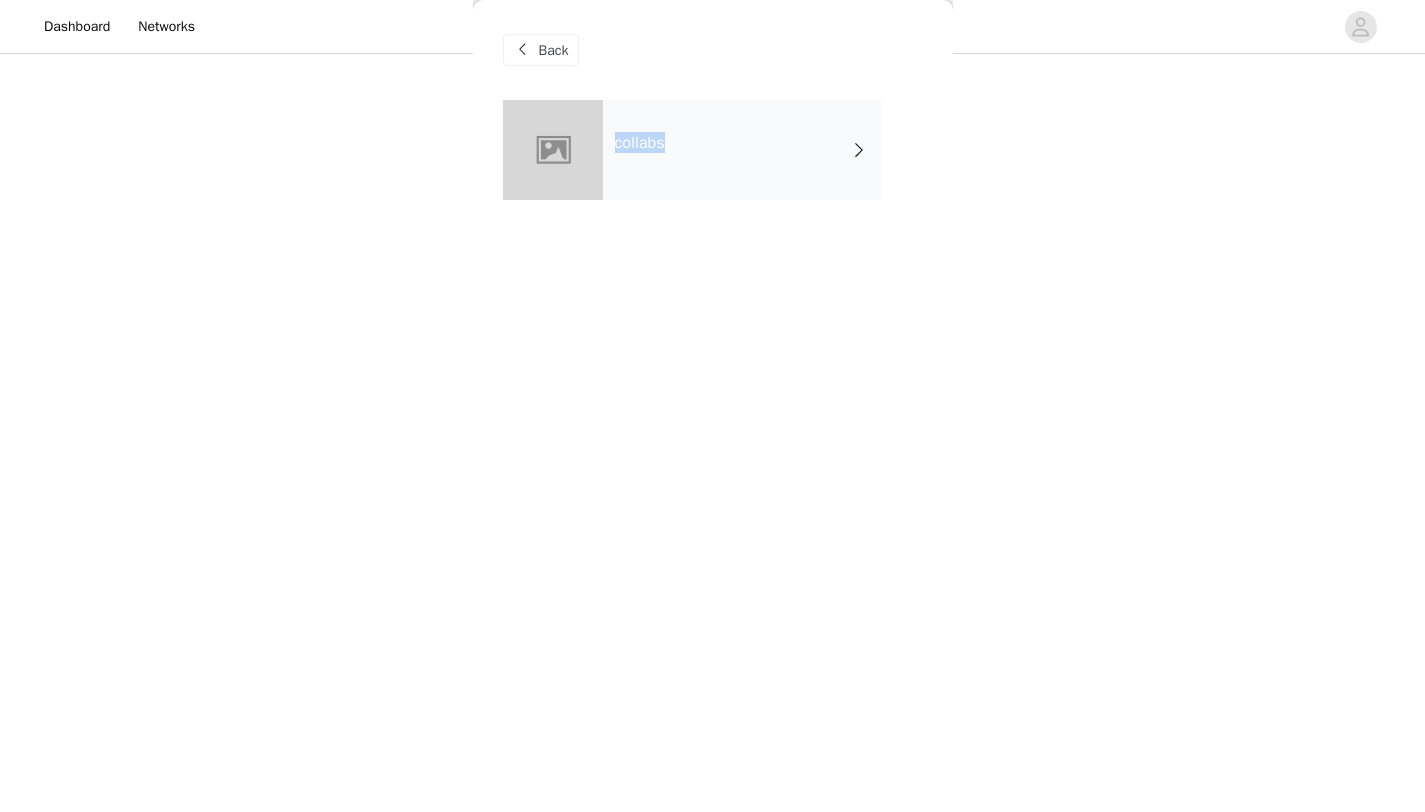 click on "collabs" at bounding box center [742, 150] 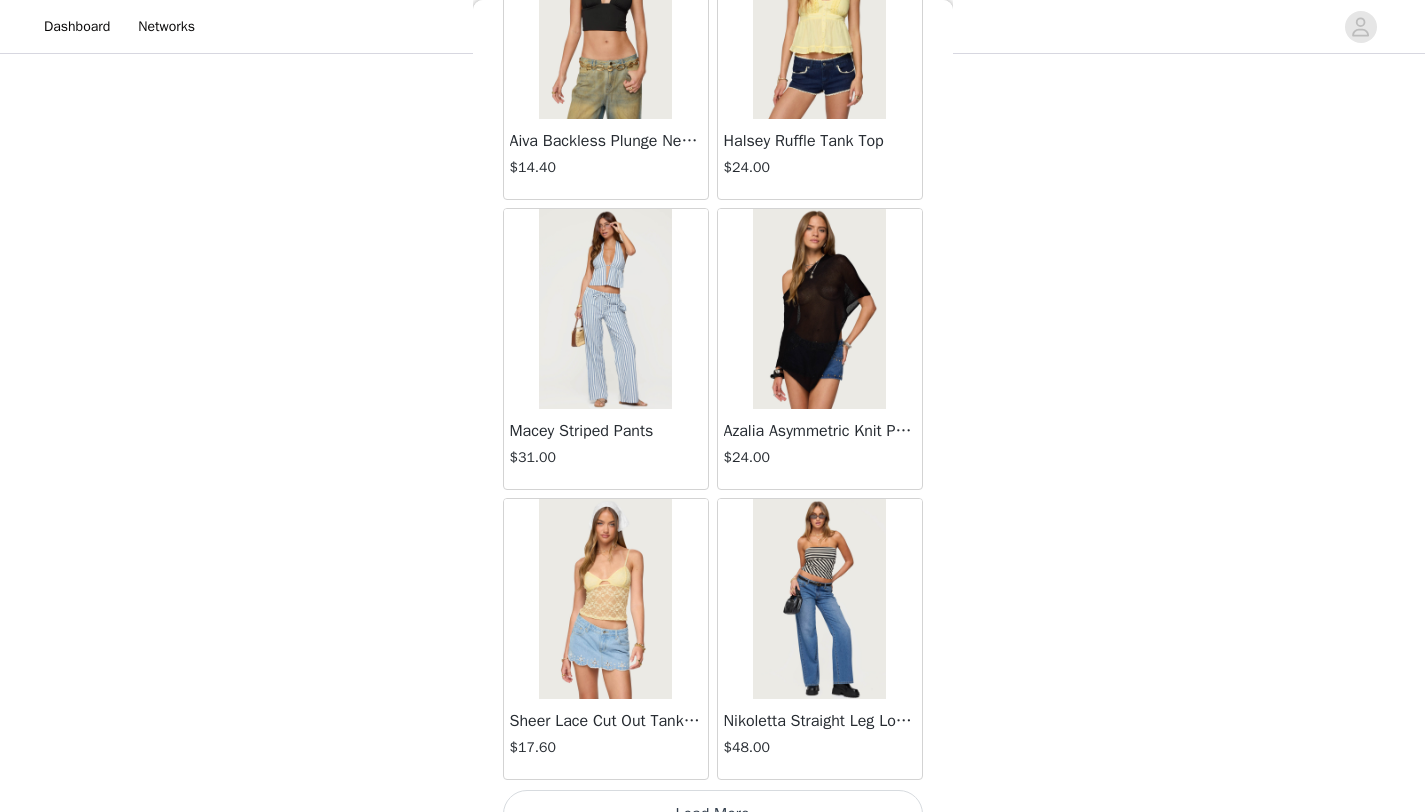 scroll, scrollTop: 2248, scrollLeft: 0, axis: vertical 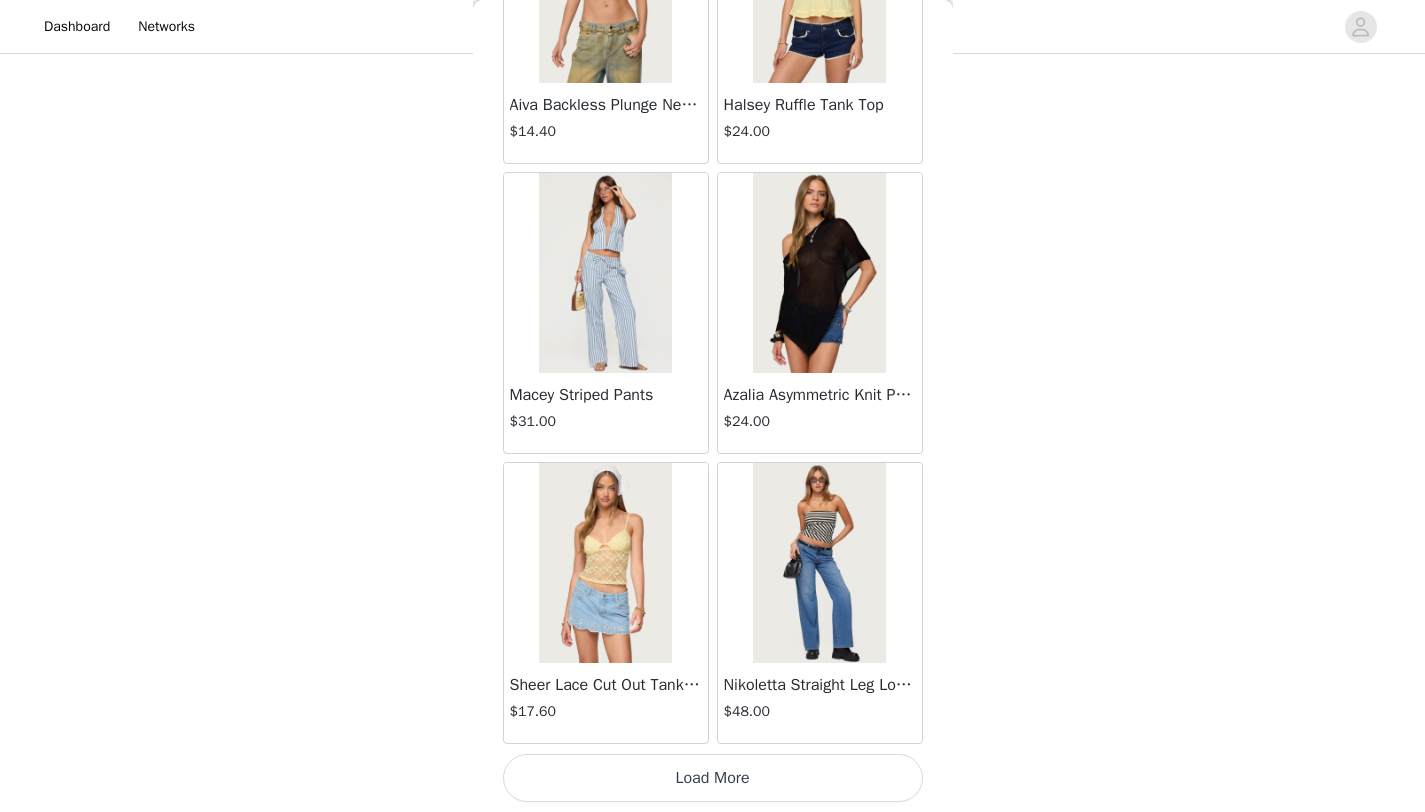 click on "Load More" at bounding box center [713, 778] 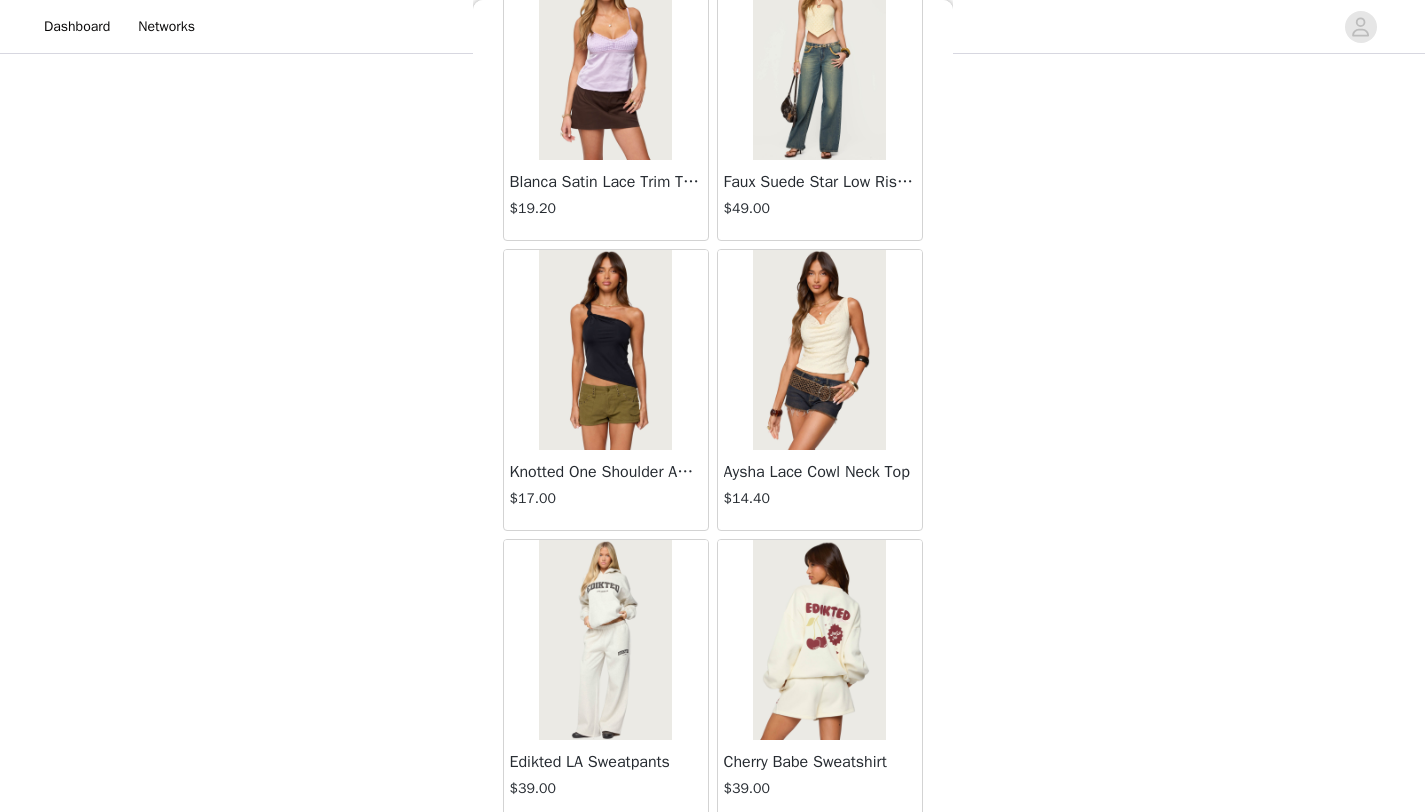 scroll, scrollTop: 5148, scrollLeft: 0, axis: vertical 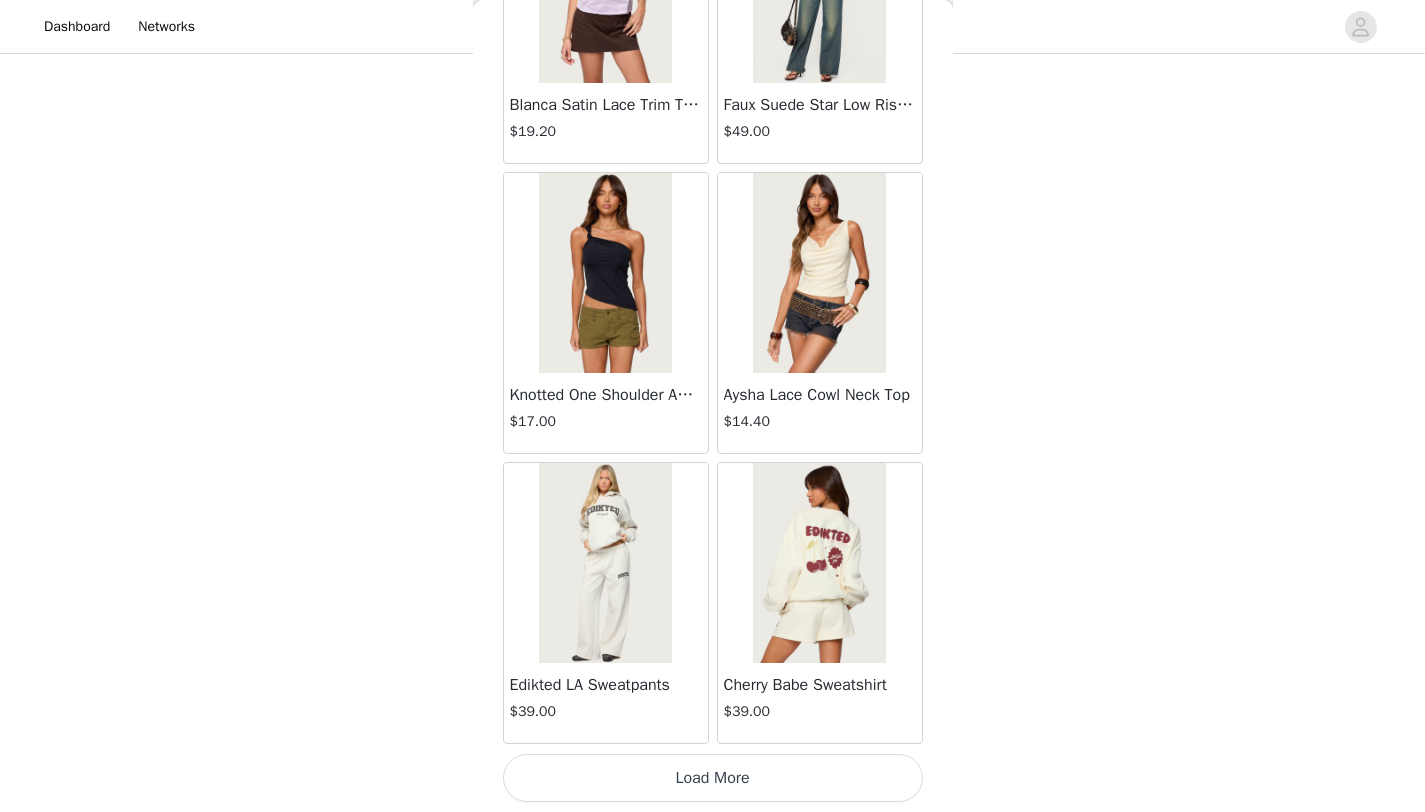 click on "Load More" at bounding box center (713, 778) 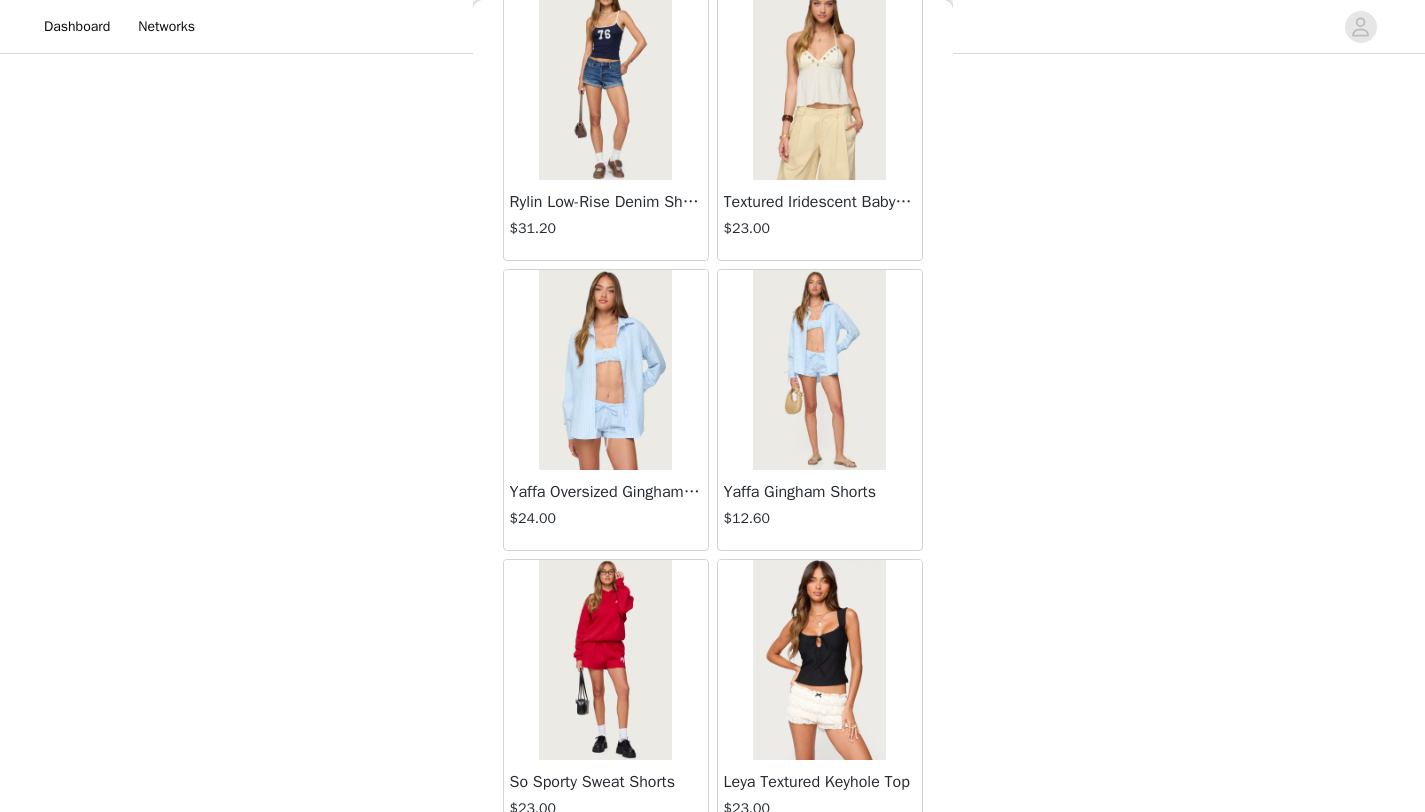 scroll, scrollTop: 8048, scrollLeft: 0, axis: vertical 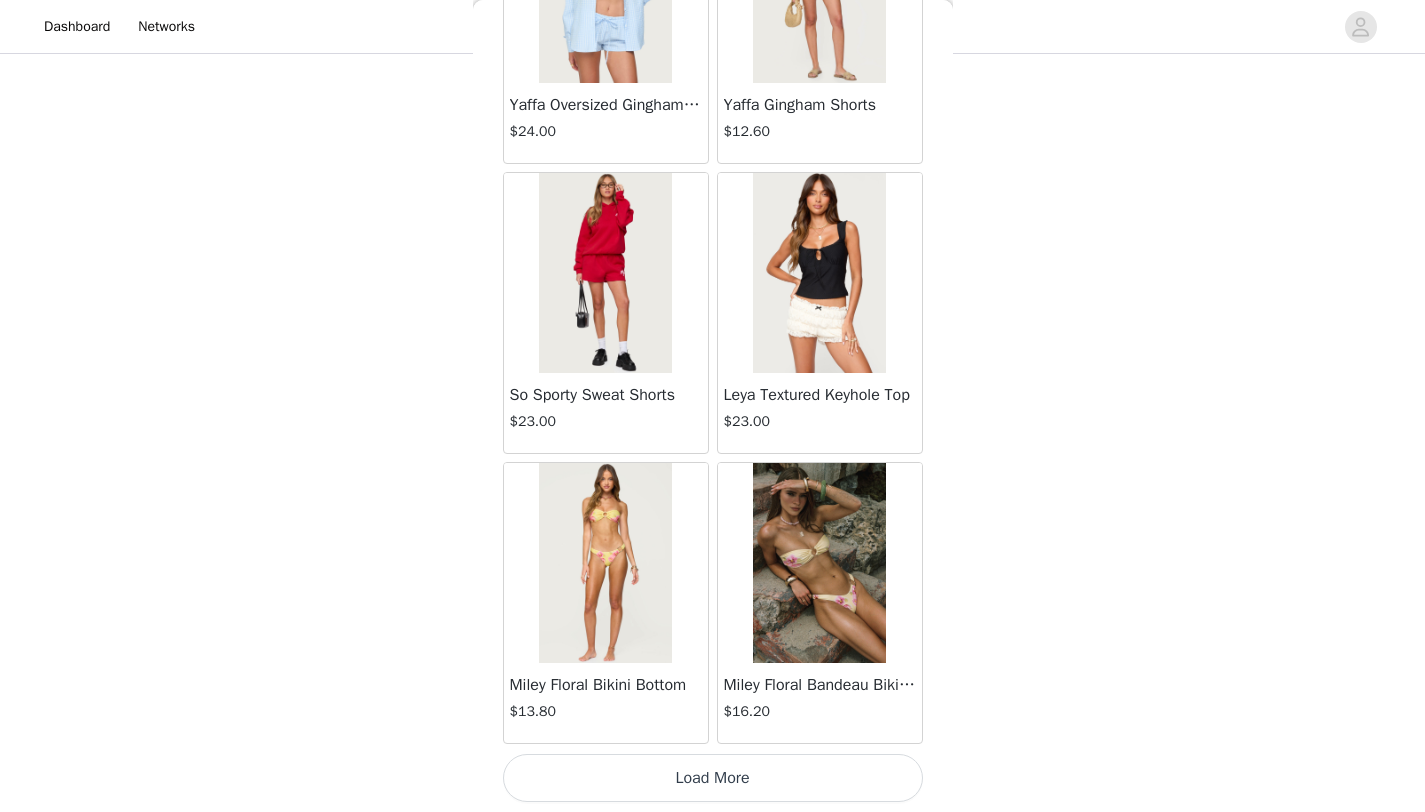 click on "Load More" at bounding box center (713, 778) 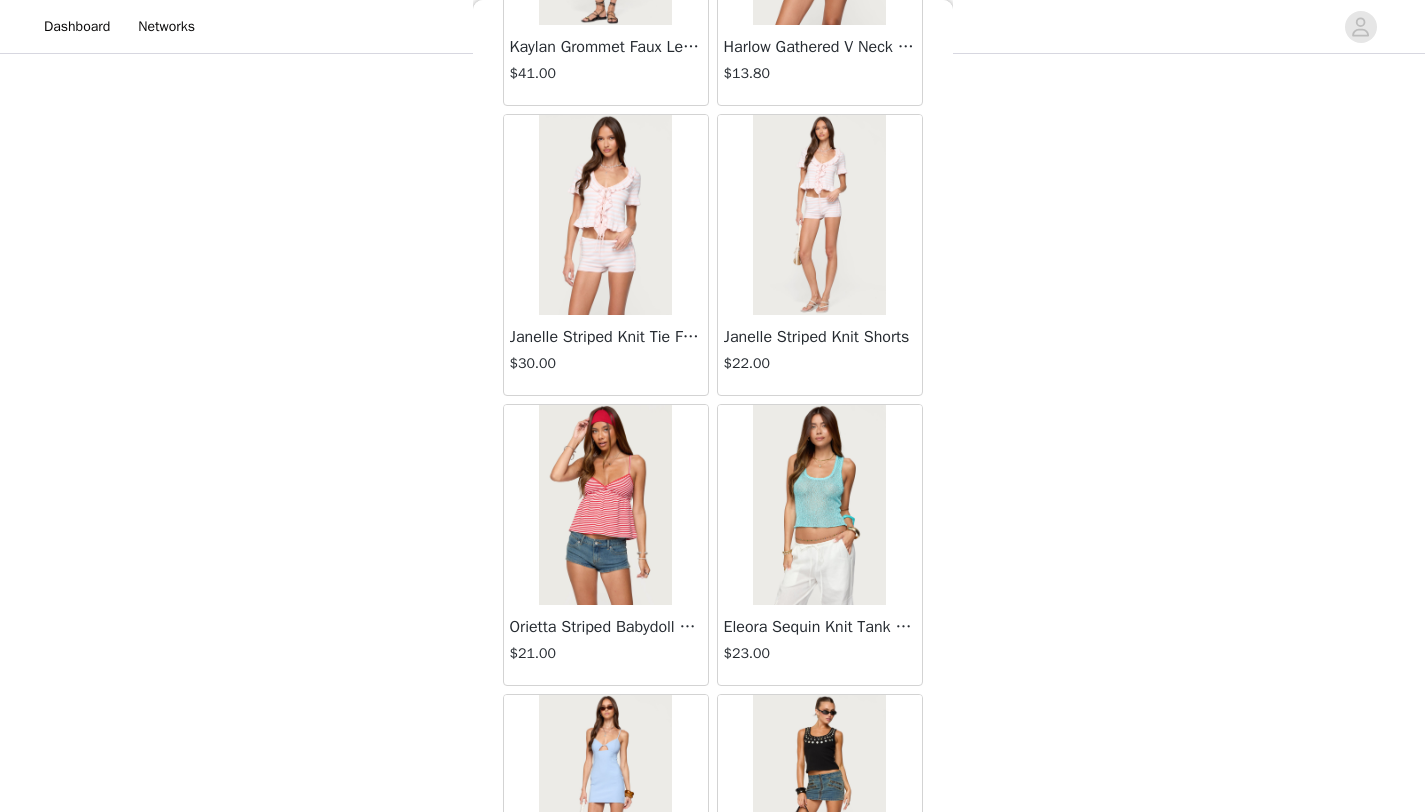 scroll, scrollTop: 10948, scrollLeft: 0, axis: vertical 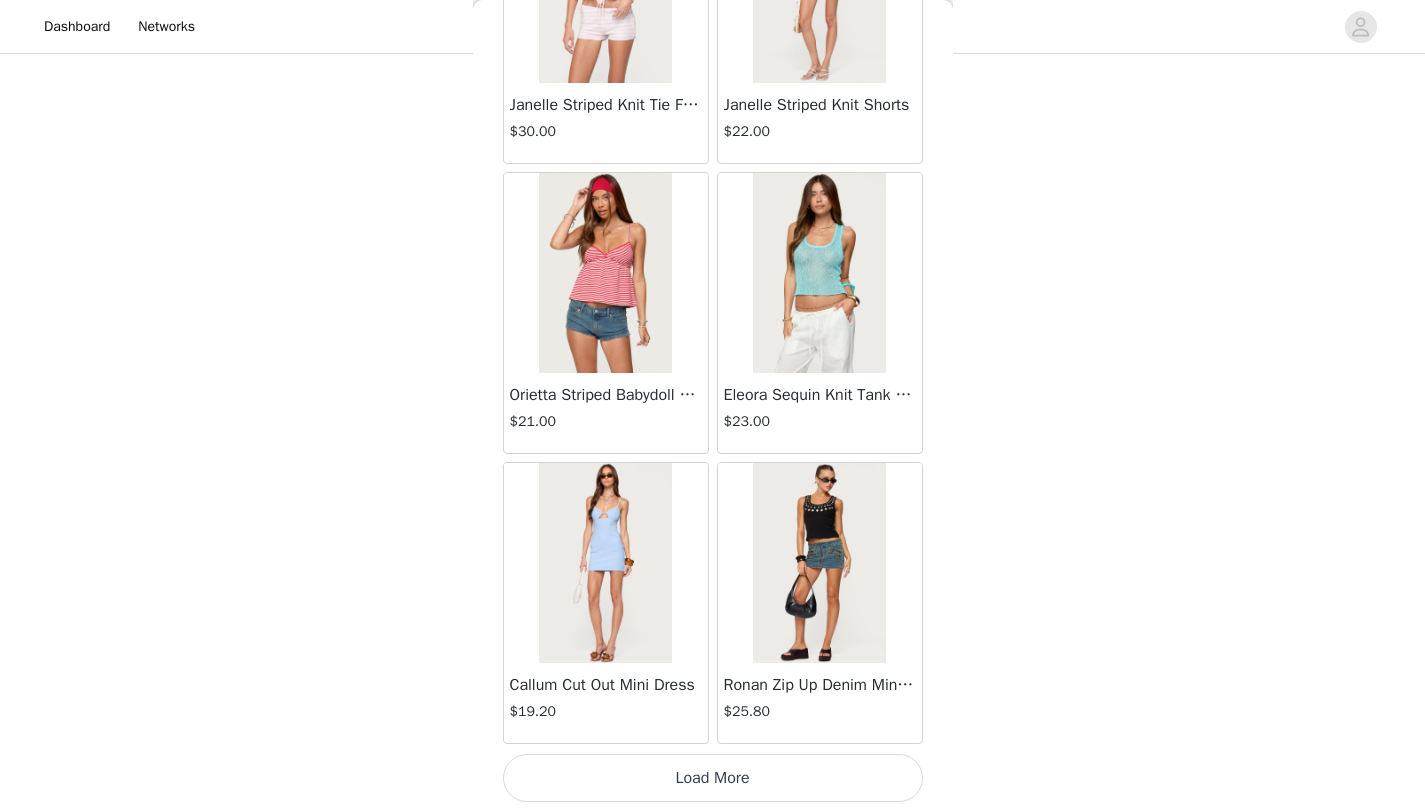 click on "Load More" at bounding box center [713, 778] 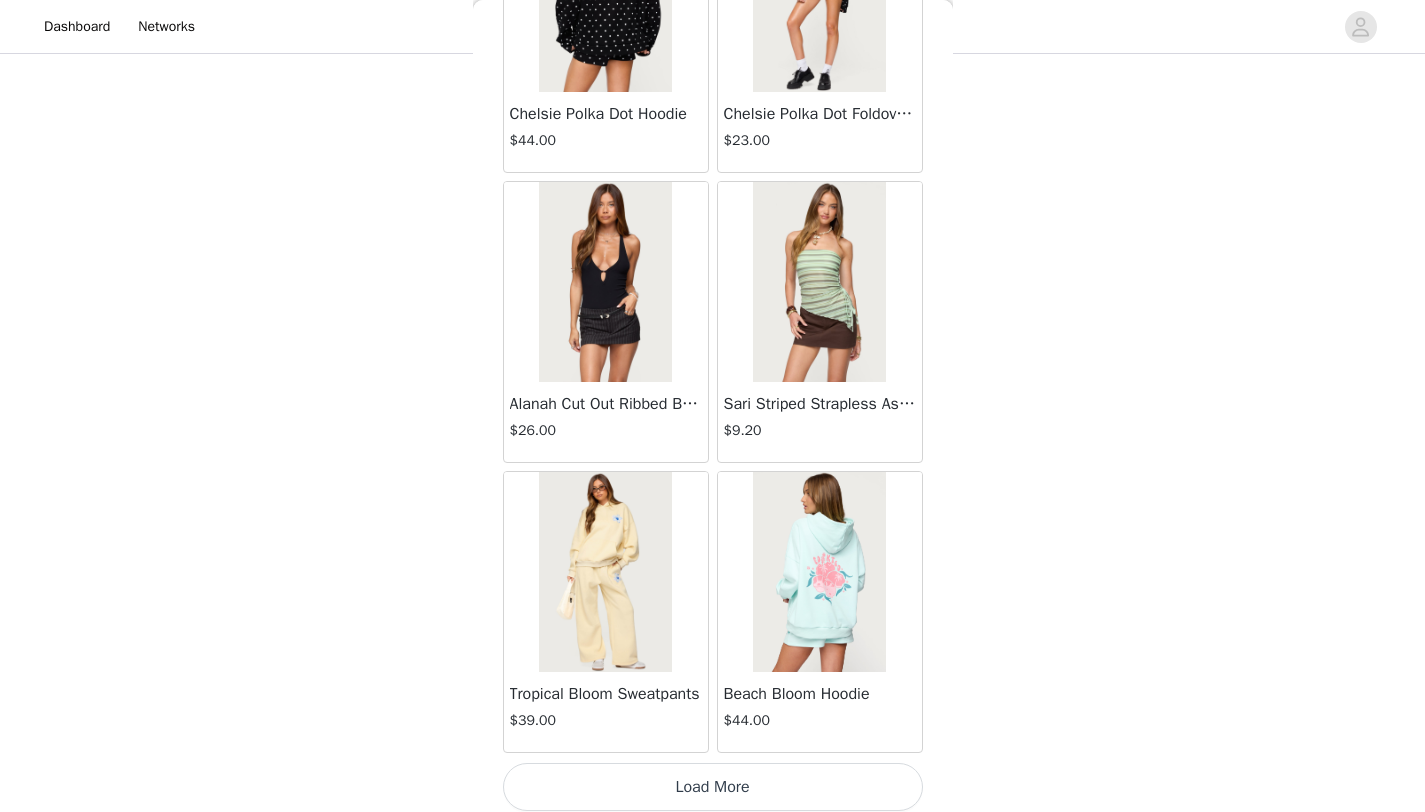 scroll, scrollTop: 13848, scrollLeft: 0, axis: vertical 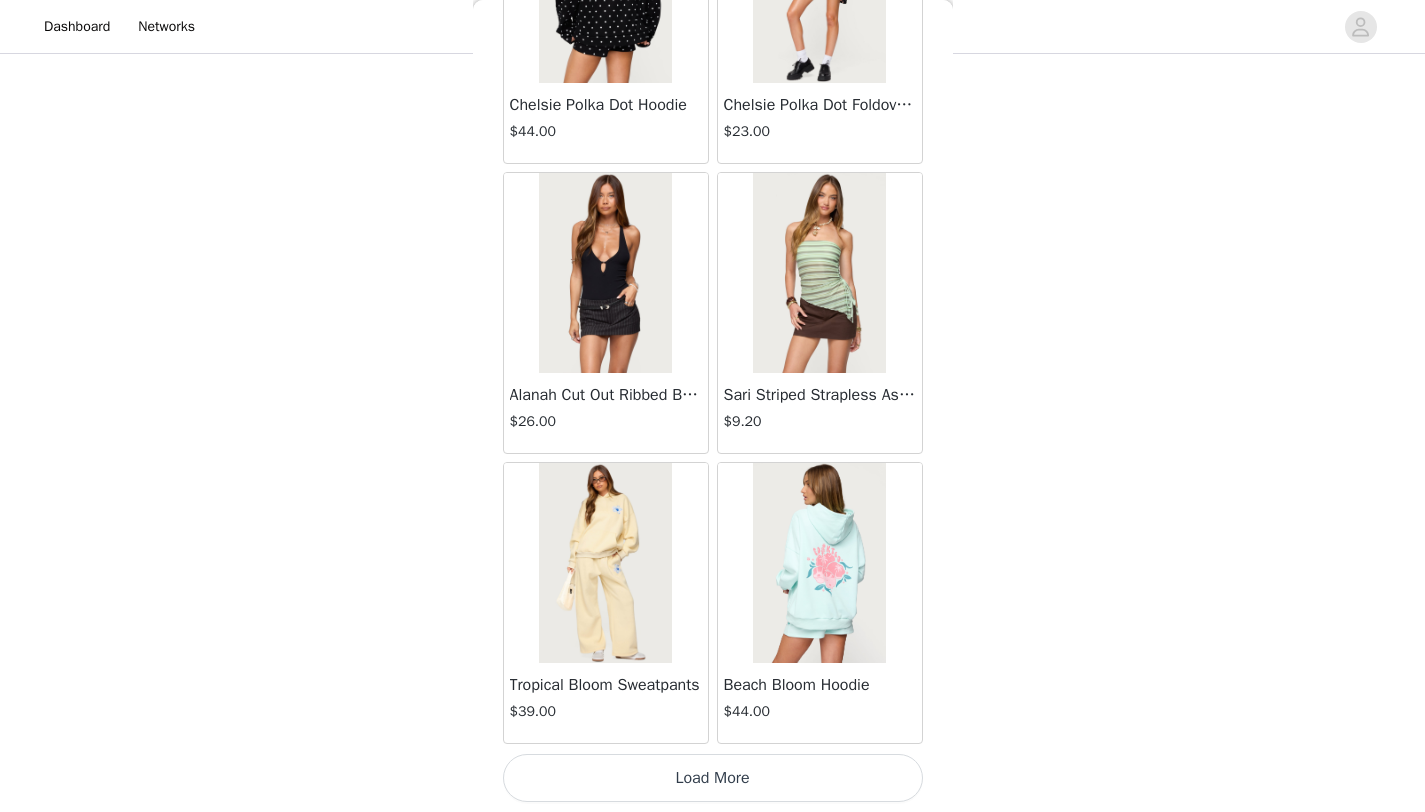 click on "Load More" at bounding box center [713, 778] 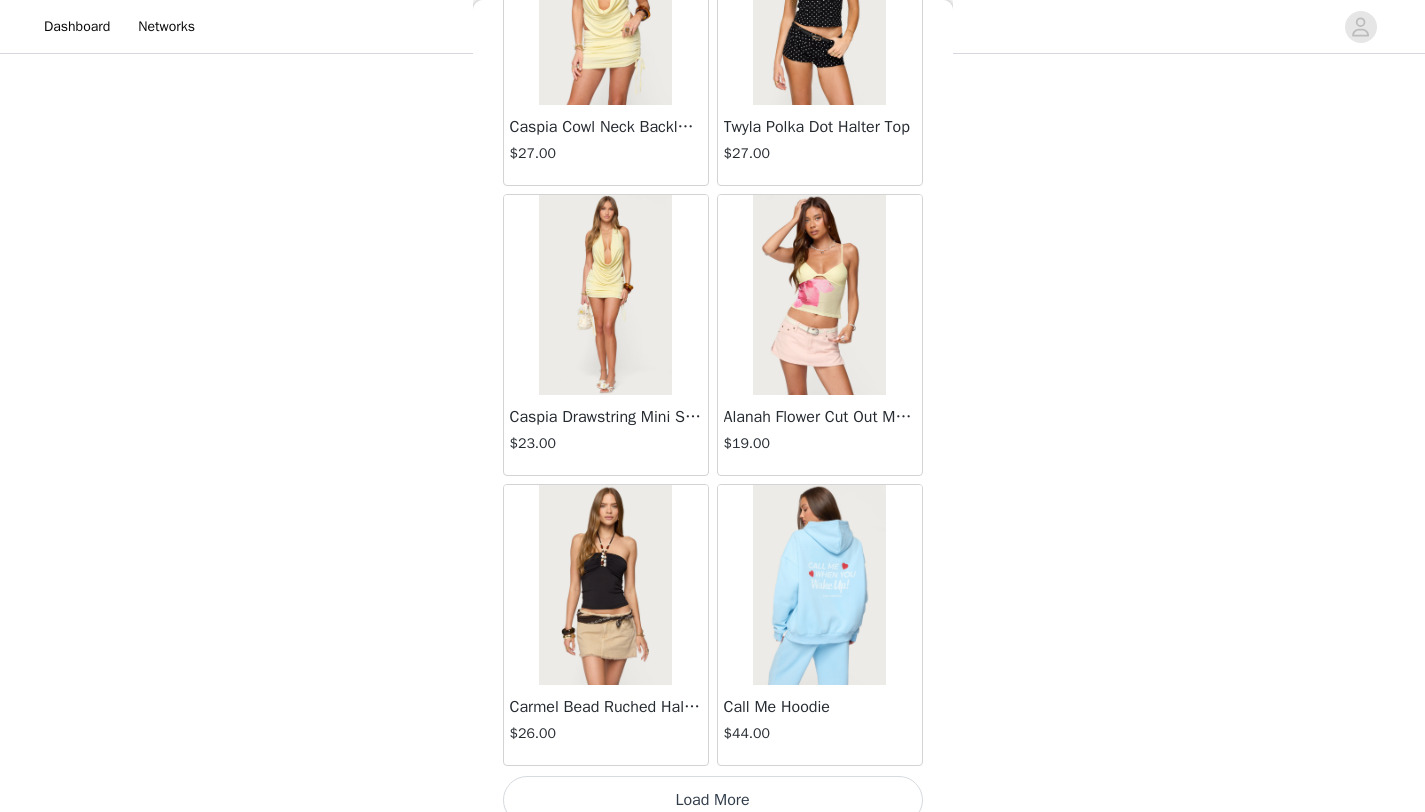 scroll, scrollTop: 16748, scrollLeft: 0, axis: vertical 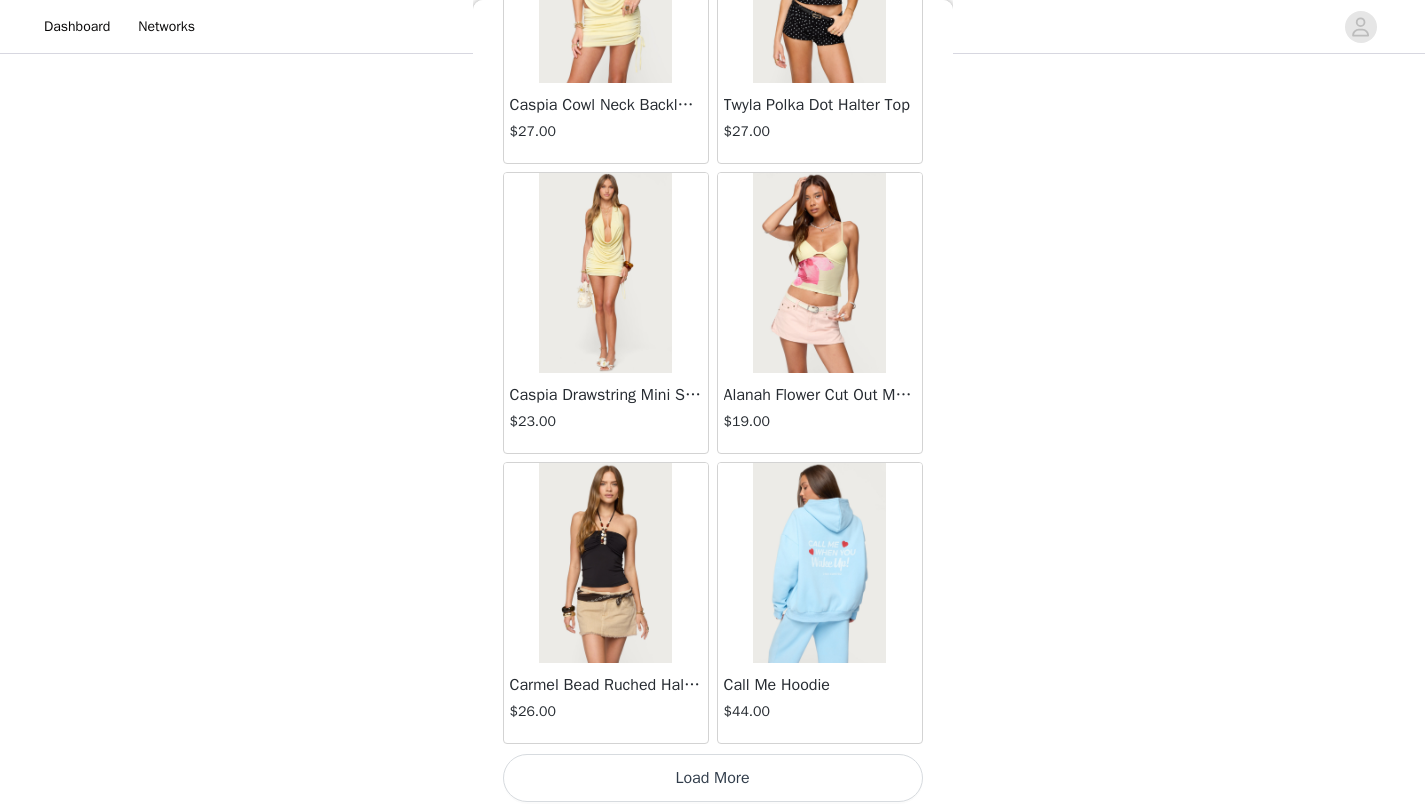 click on "Load More" at bounding box center [713, 778] 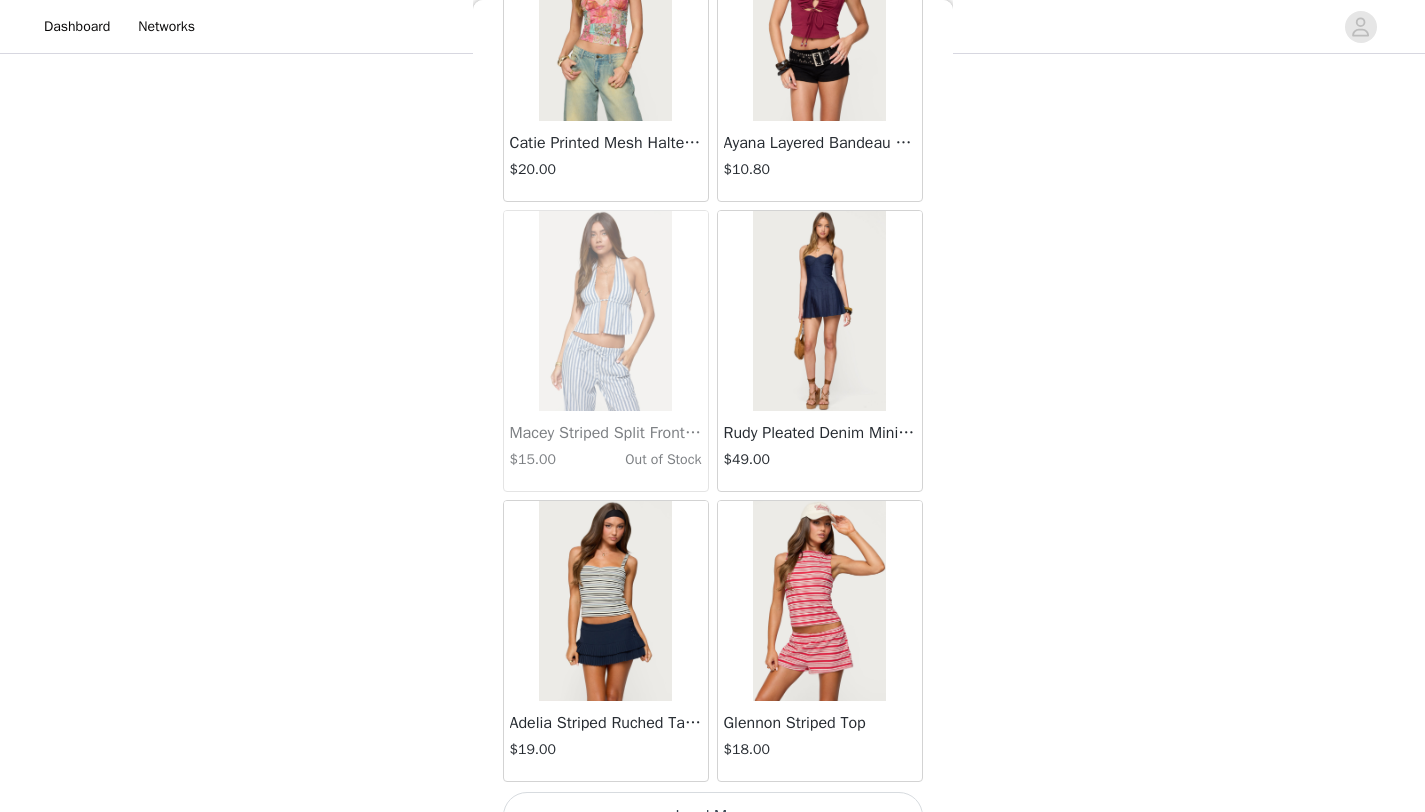 scroll, scrollTop: 19648, scrollLeft: 0, axis: vertical 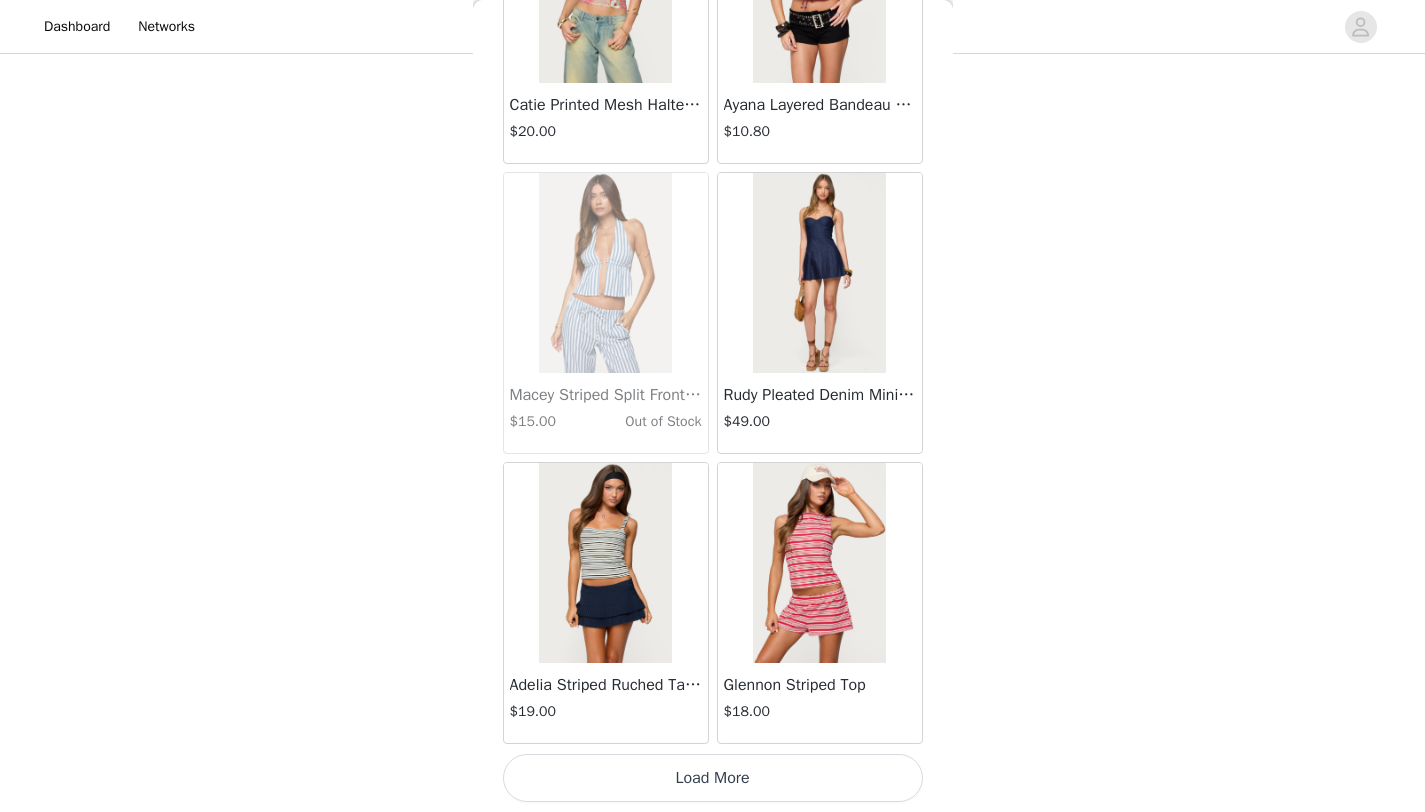 click on "Load More" at bounding box center (713, 778) 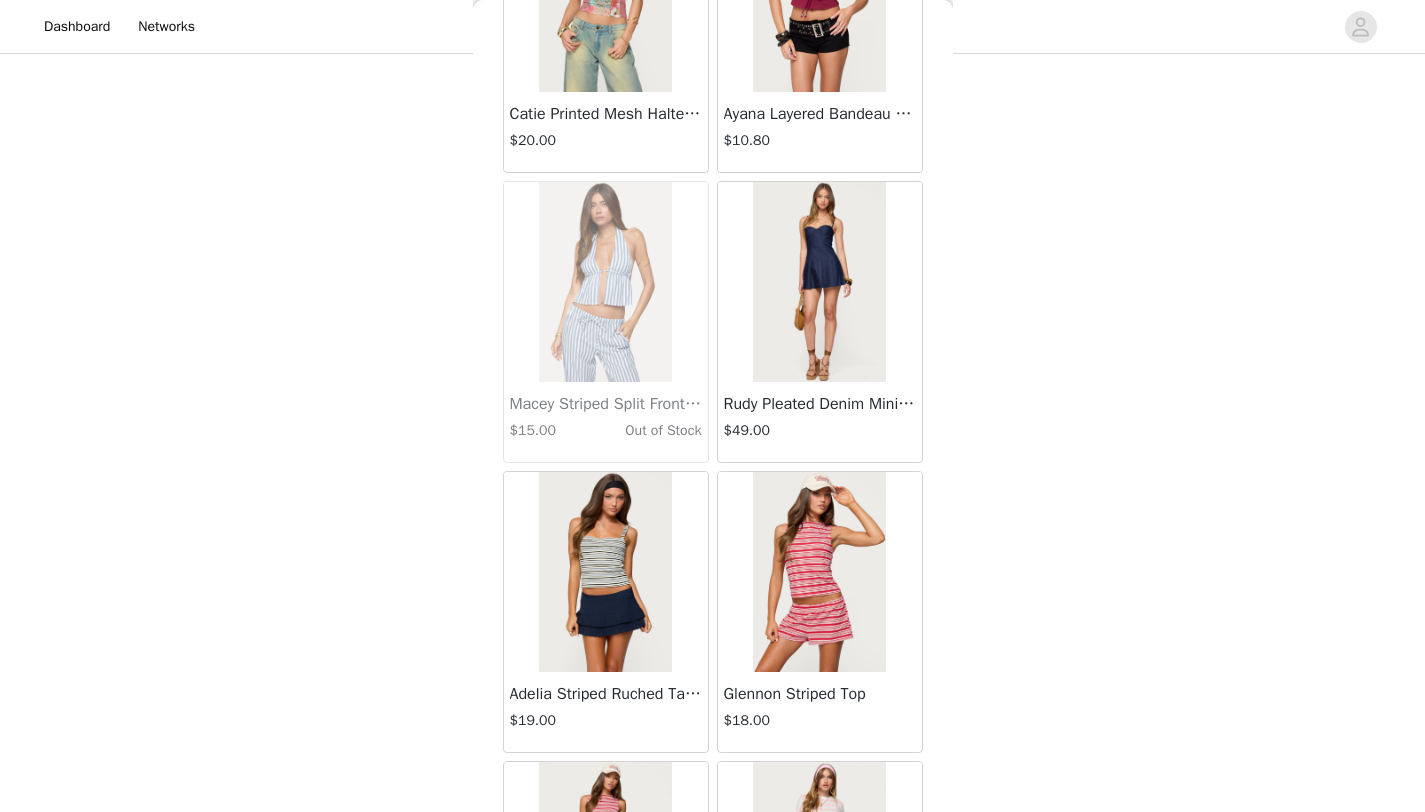 scroll, scrollTop: 19648, scrollLeft: 0, axis: vertical 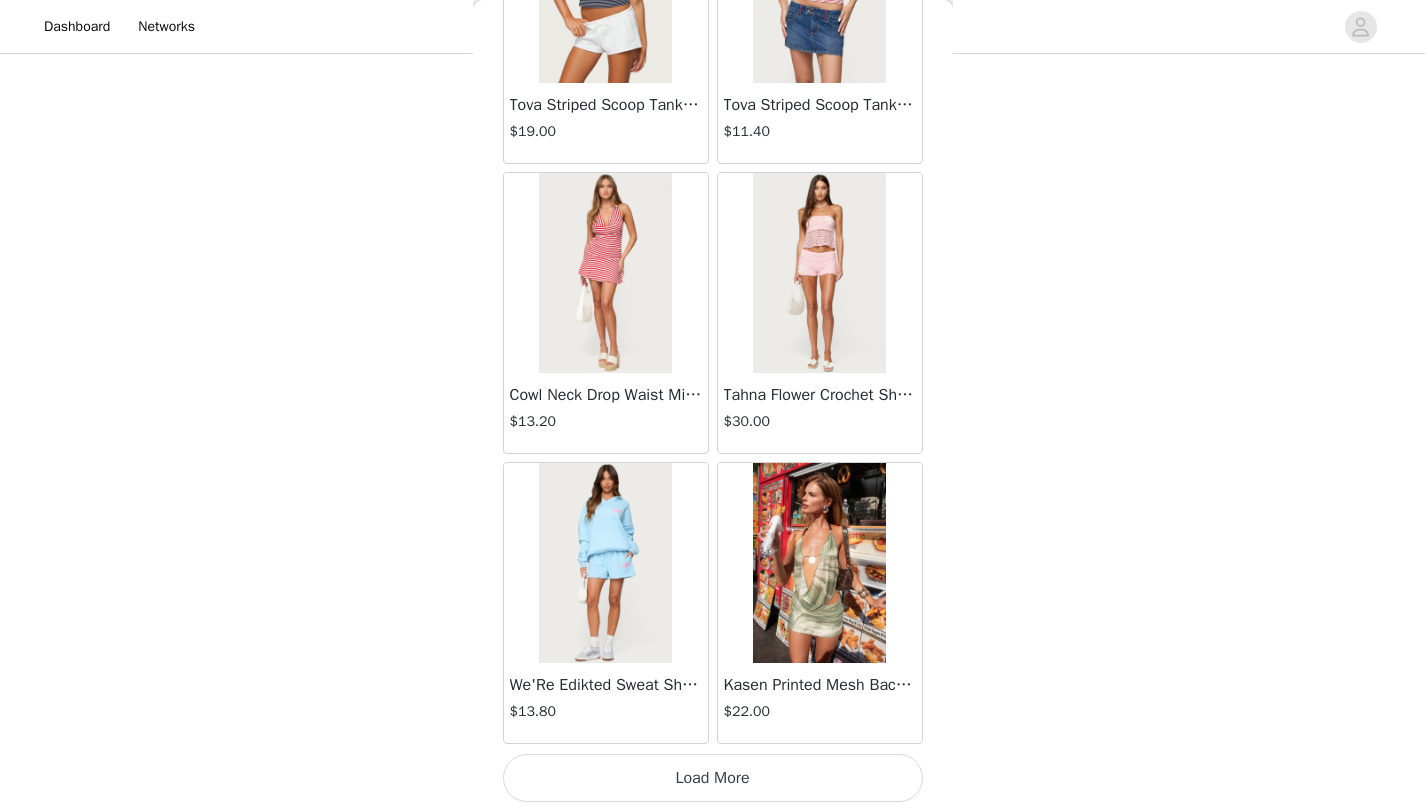 click on "Load More" at bounding box center (713, 778) 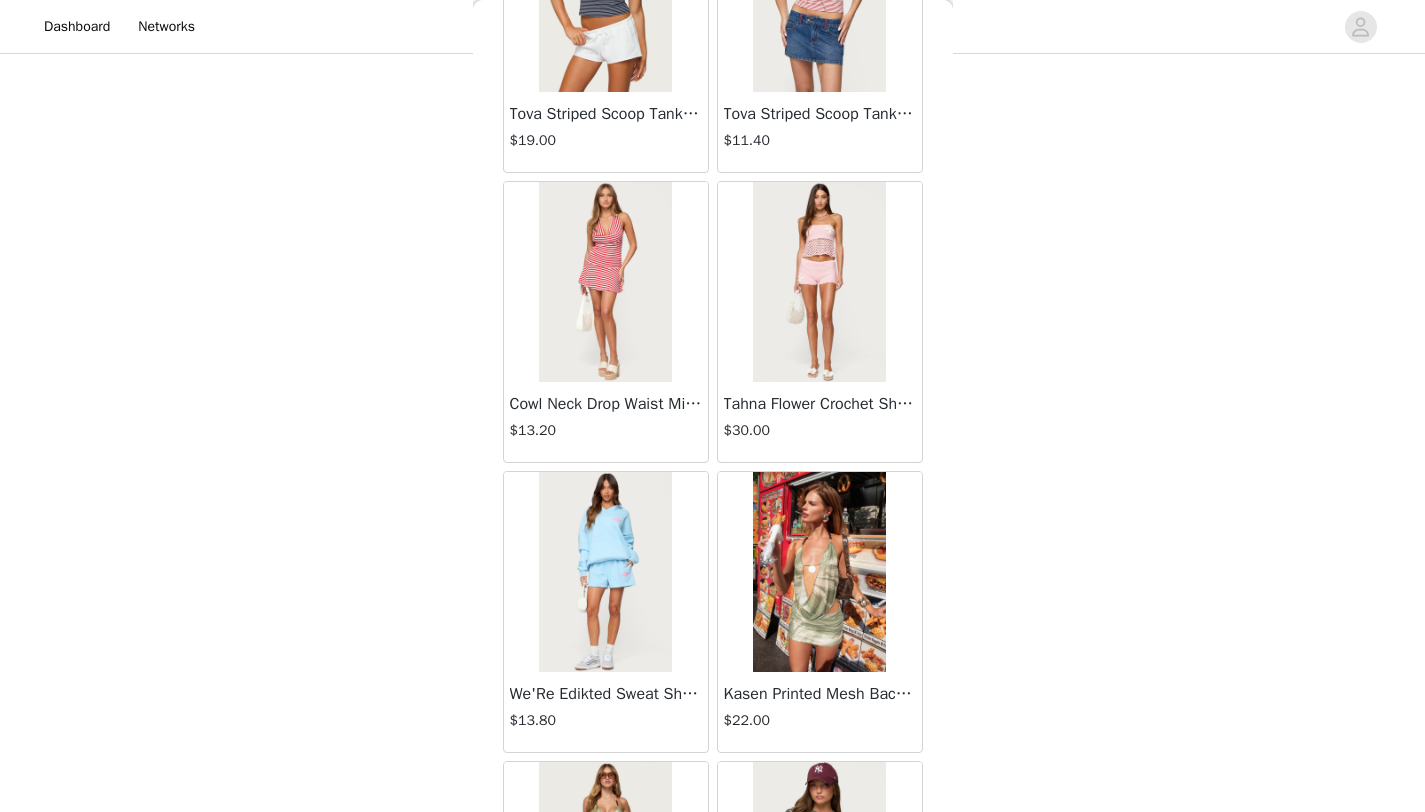 scroll, scrollTop: 22548, scrollLeft: 0, axis: vertical 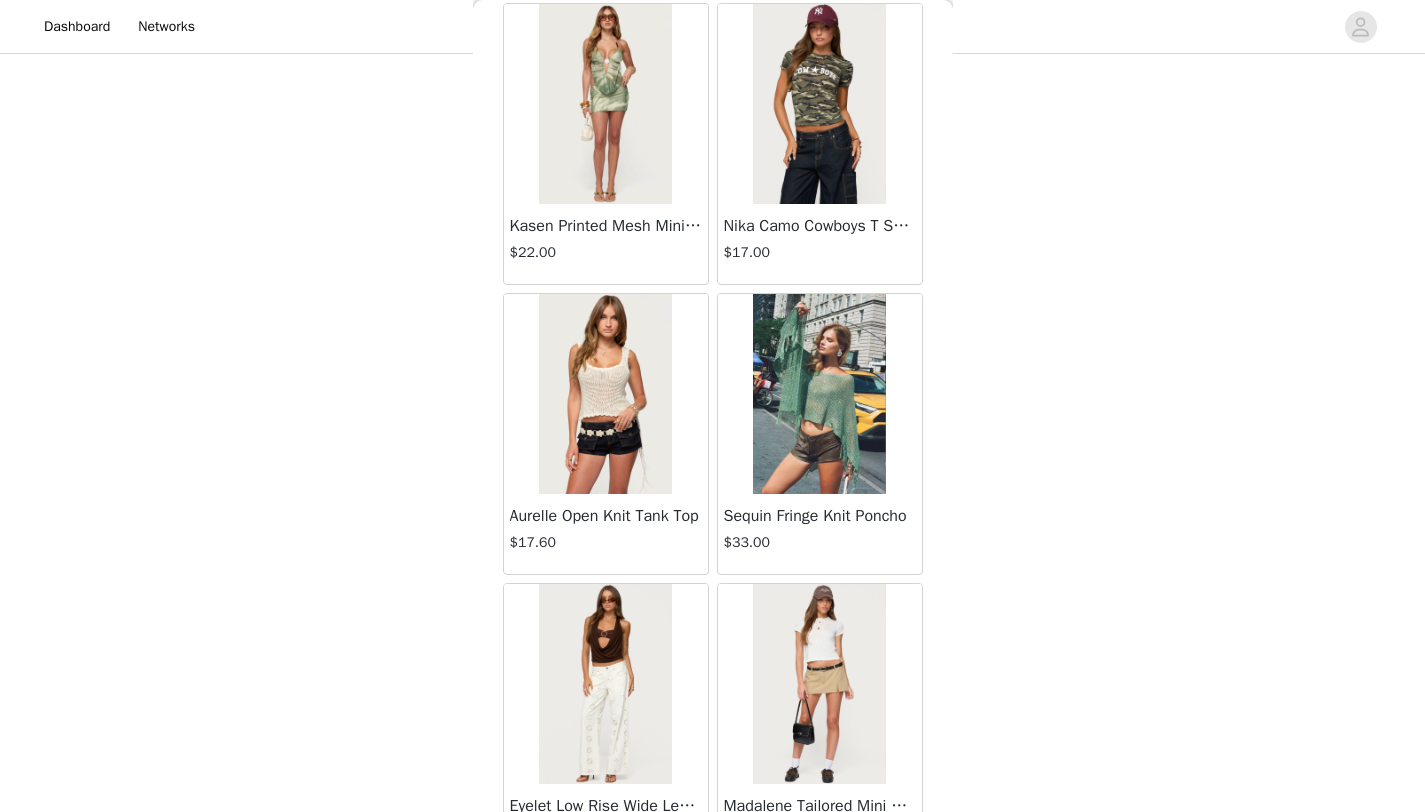 click at bounding box center (819, 394) 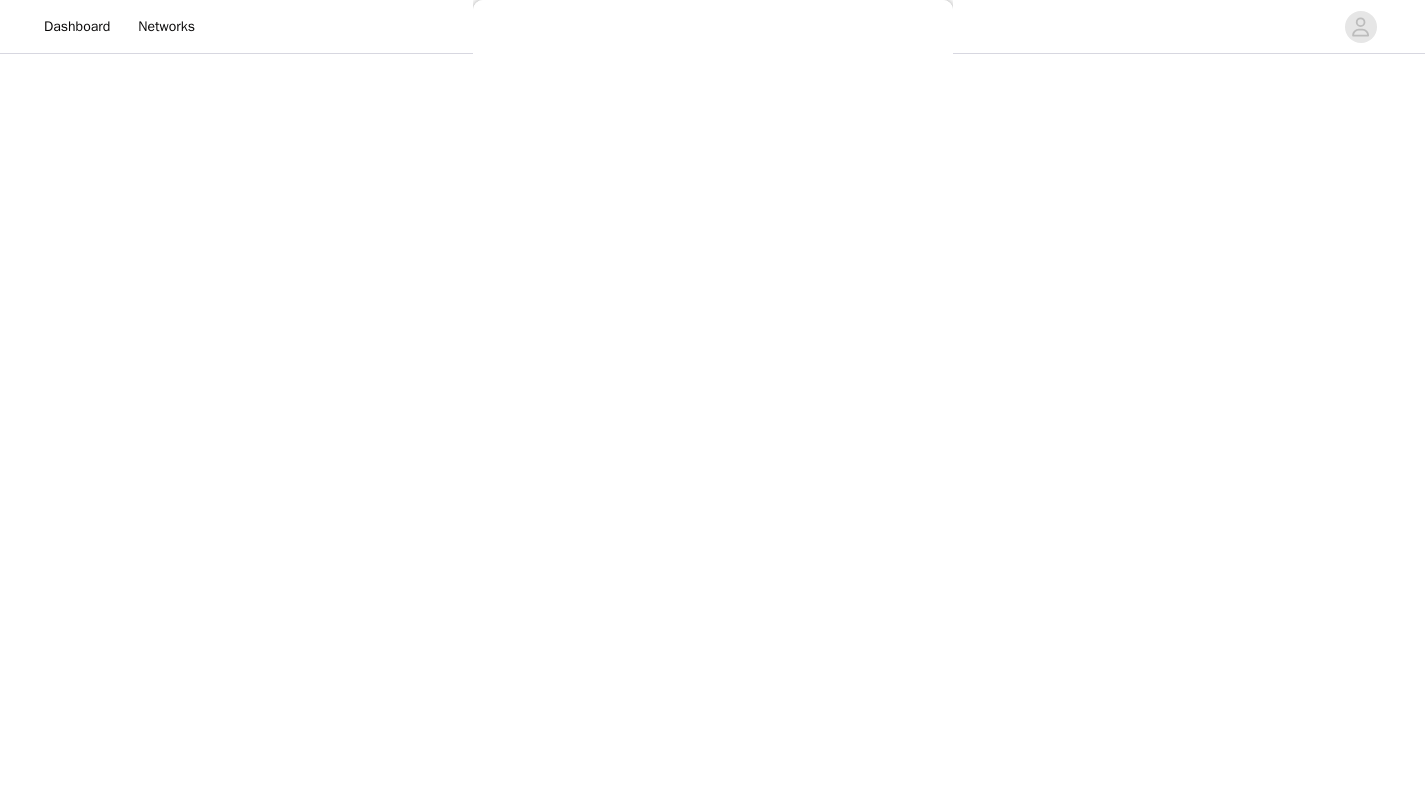scroll, scrollTop: 140, scrollLeft: 0, axis: vertical 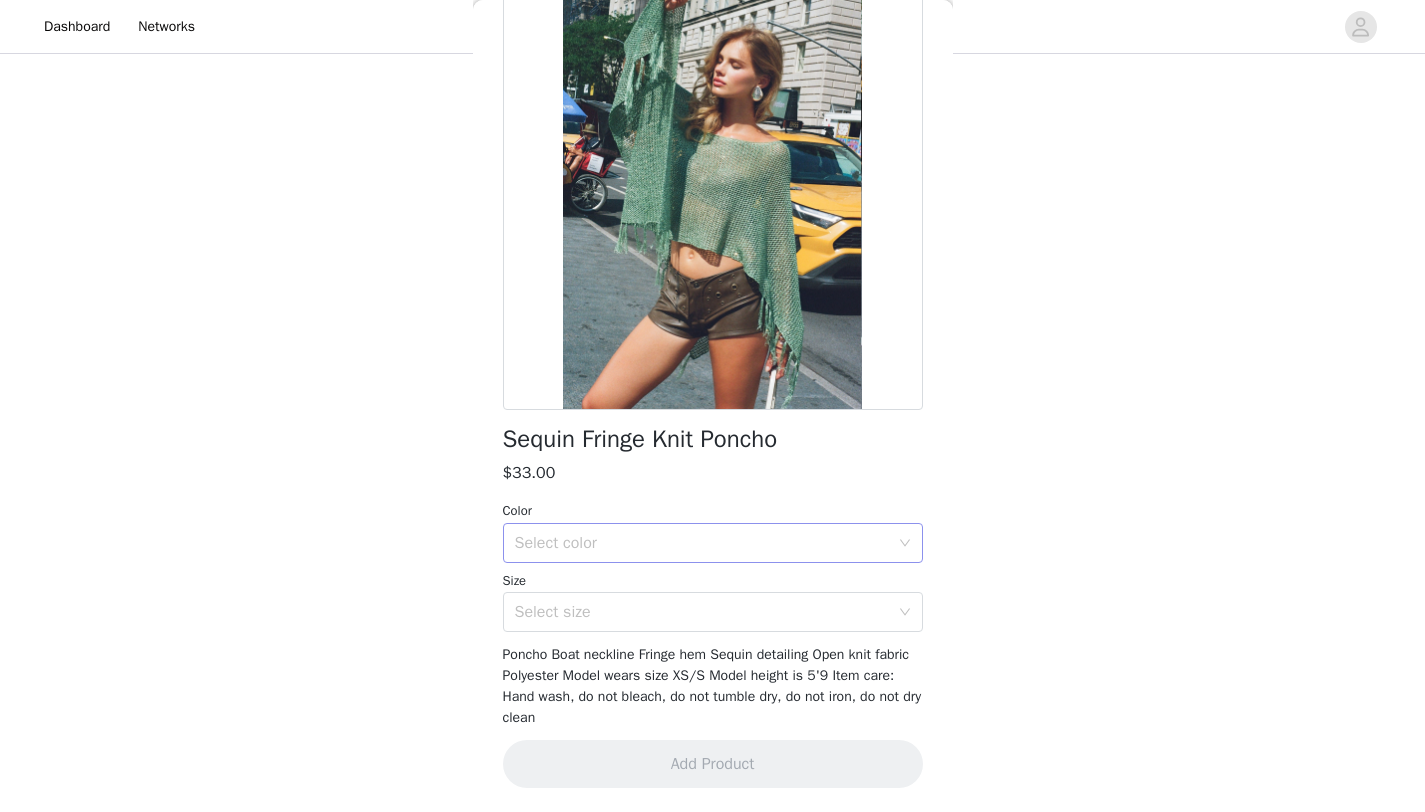 click on "Select color" at bounding box center (702, 543) 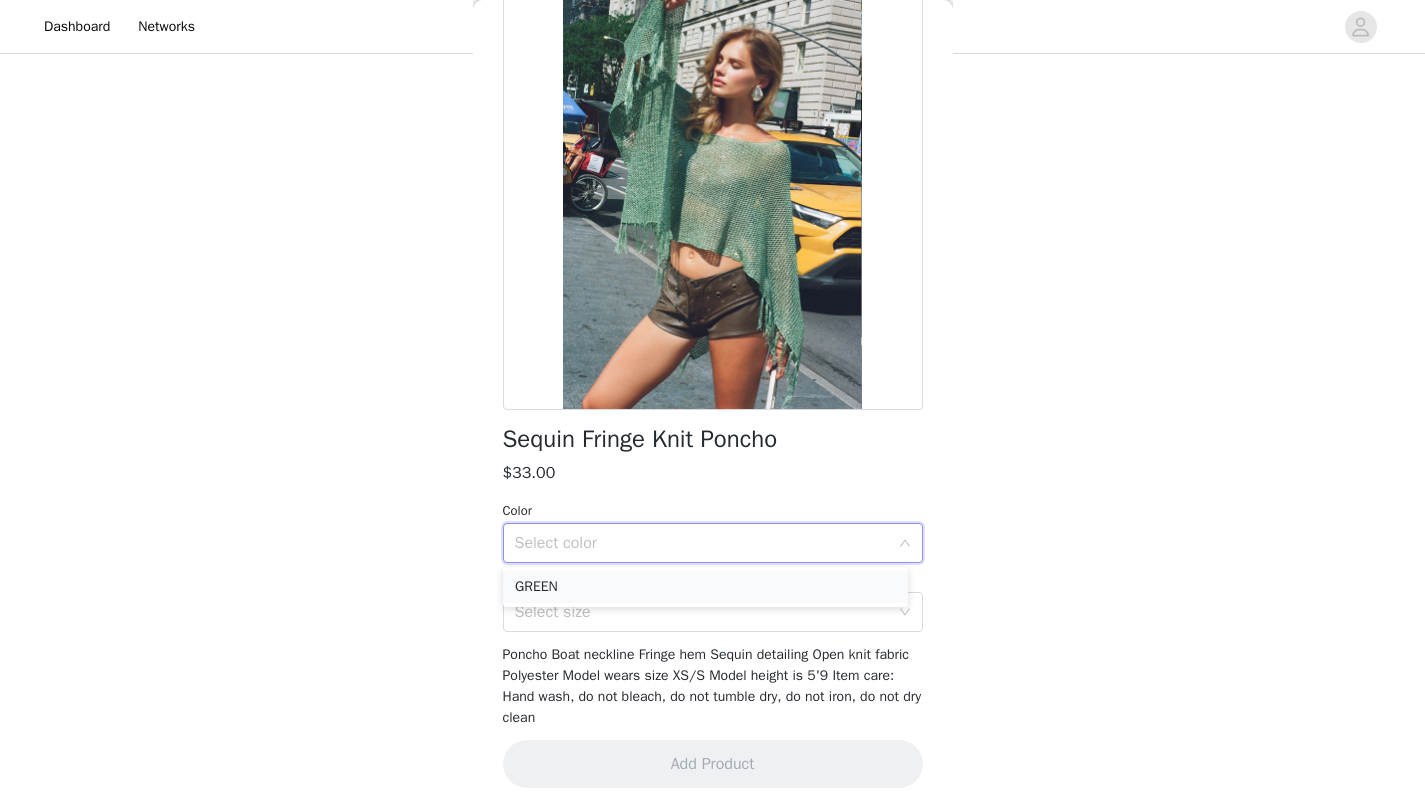 click on "GREEN" at bounding box center [705, 587] 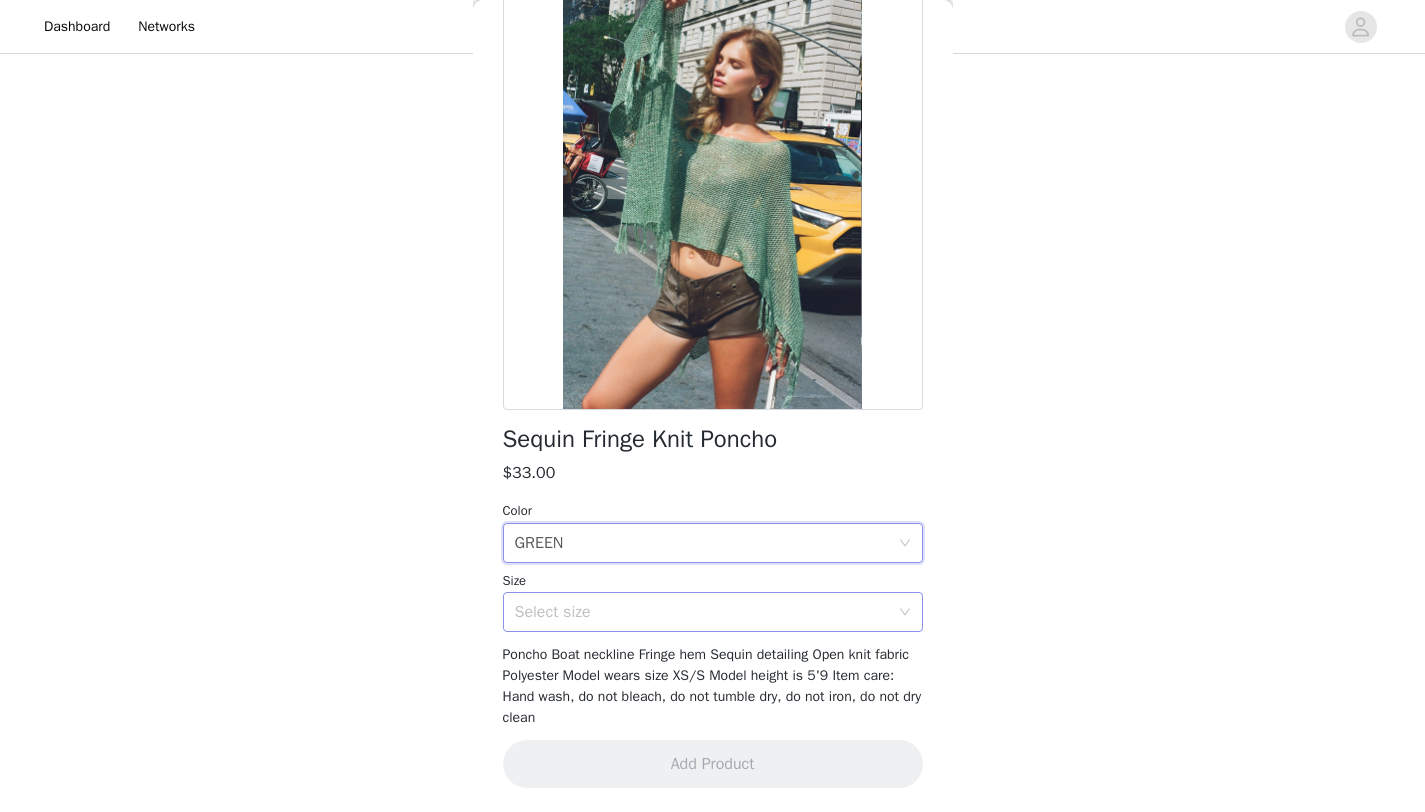 click on "Select size" at bounding box center [702, 612] 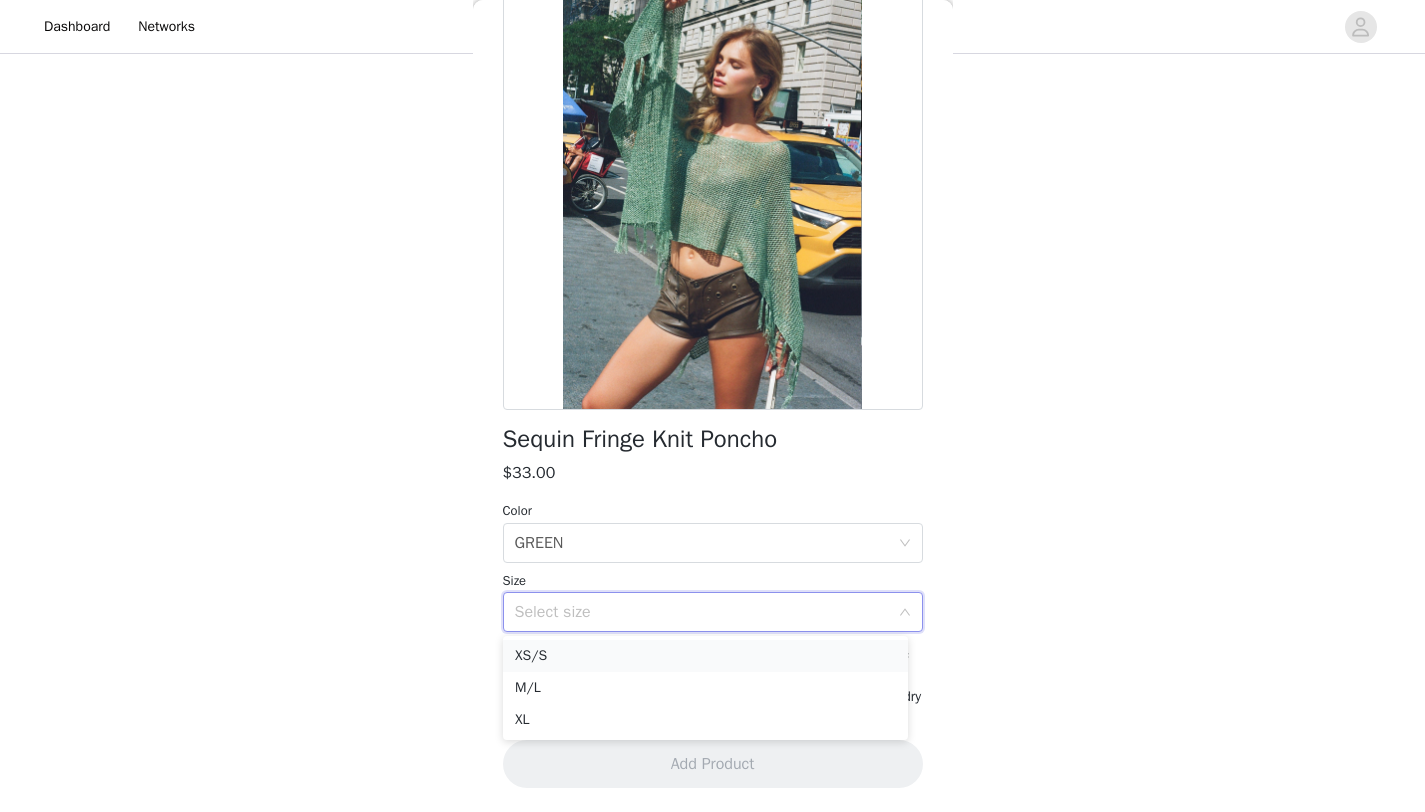 click on "XS/S" at bounding box center (705, 656) 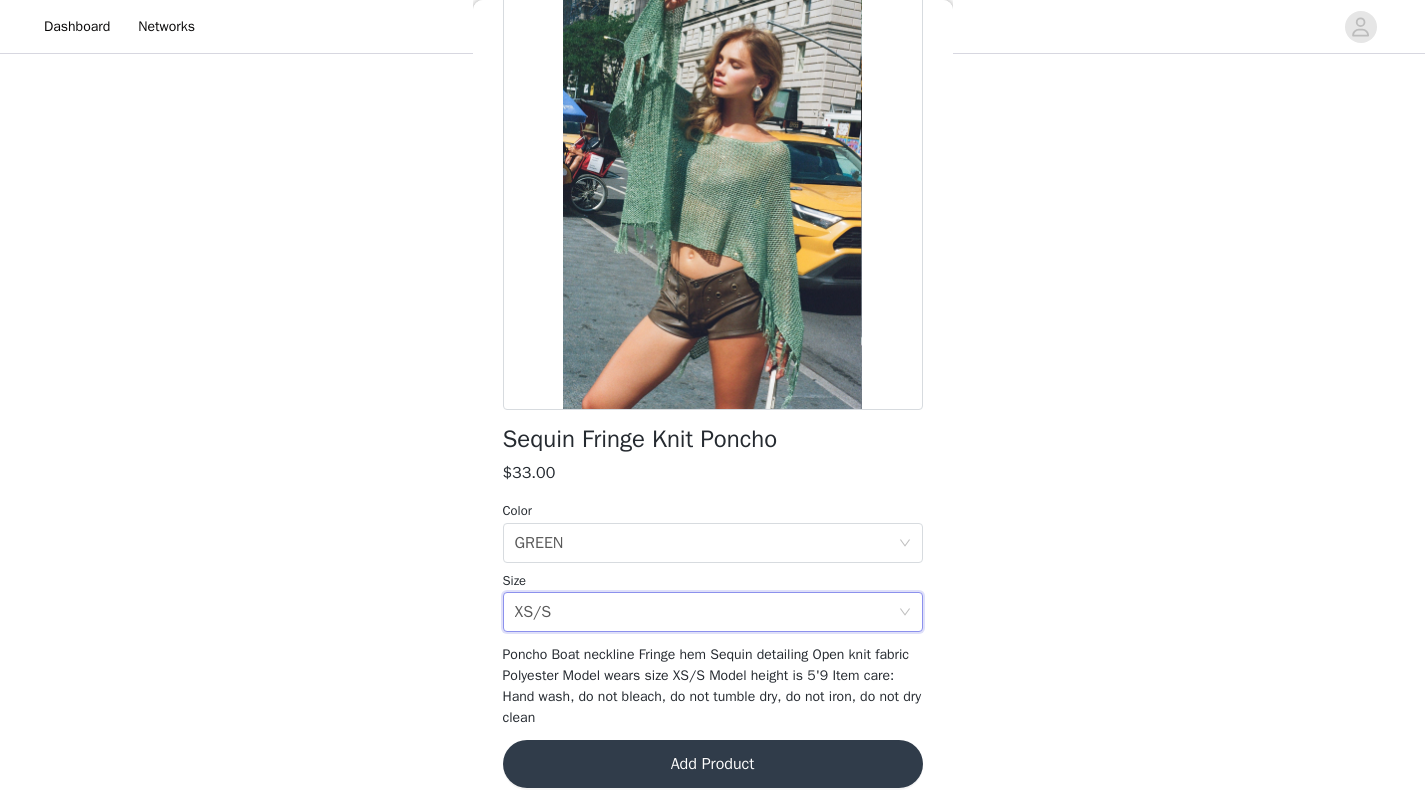 click on "Add Product" at bounding box center (713, 764) 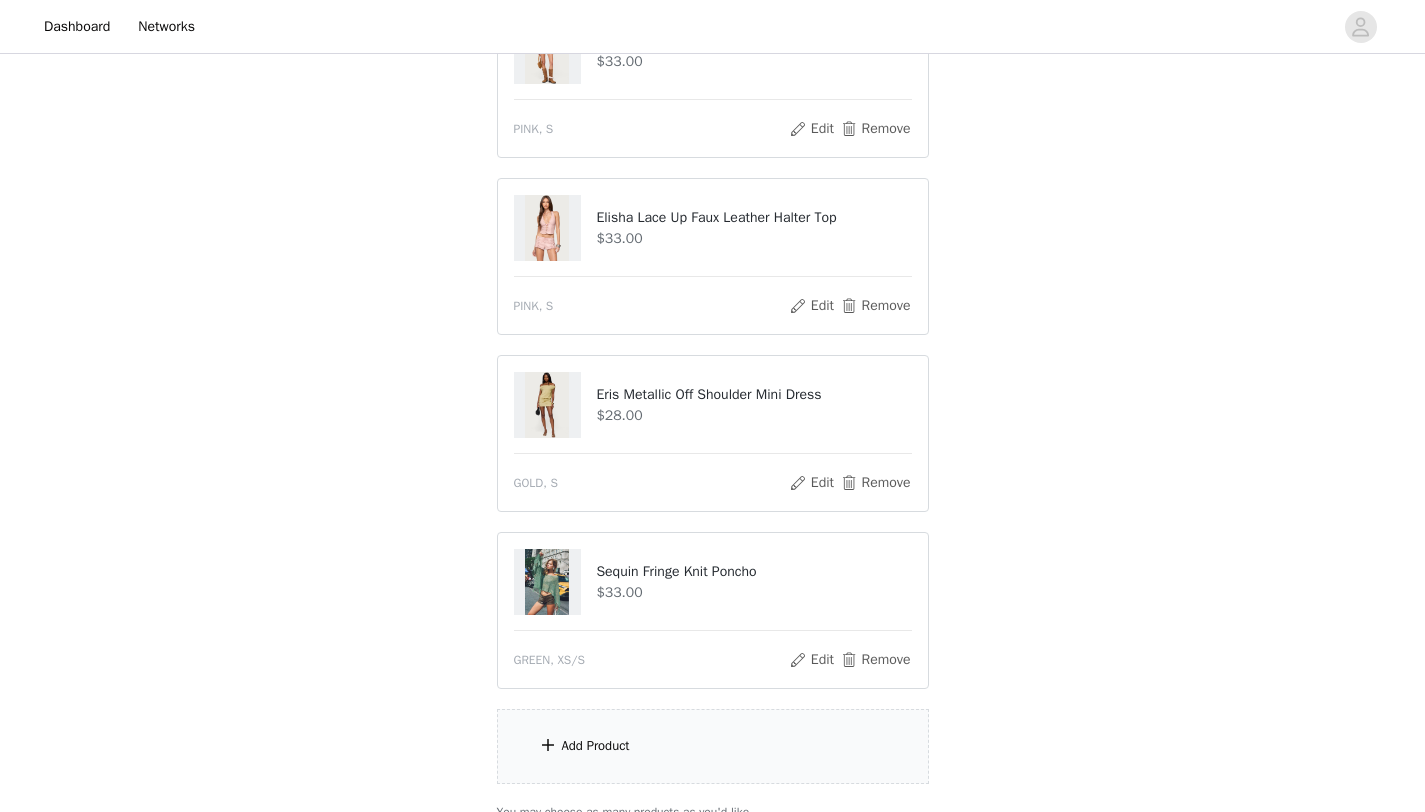 click on "Add Product" at bounding box center (713, 746) 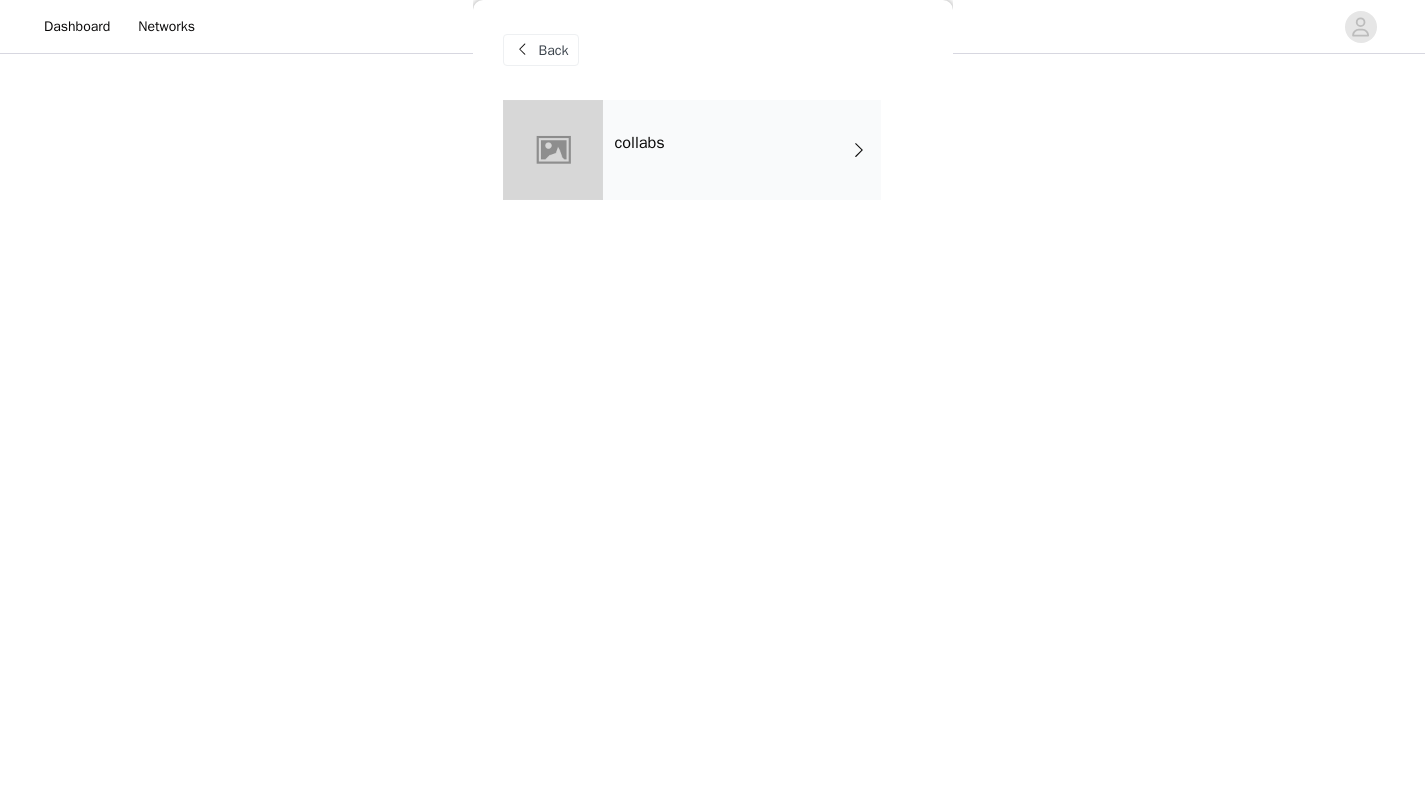 click on "collabs" at bounding box center (742, 150) 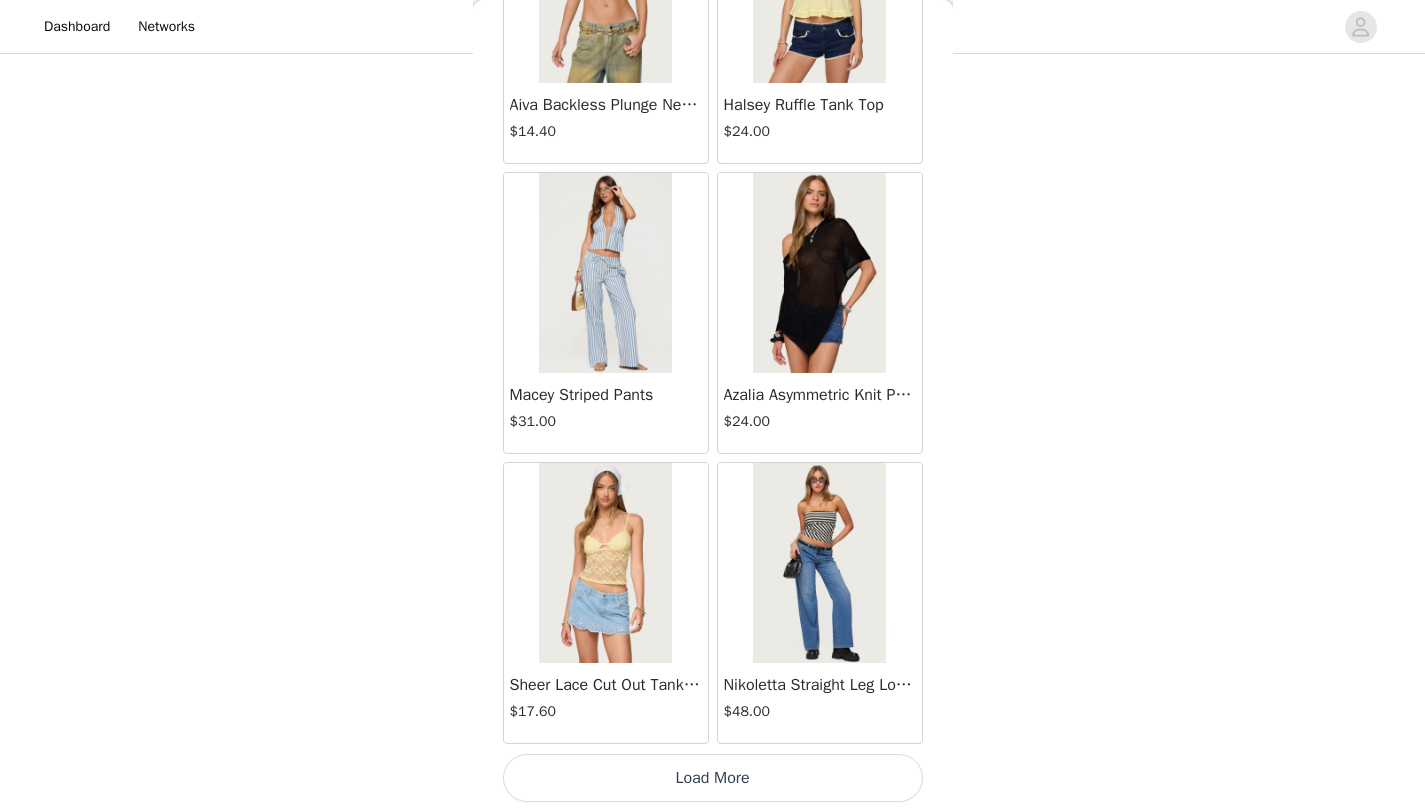 click on "Load More" at bounding box center [713, 778] 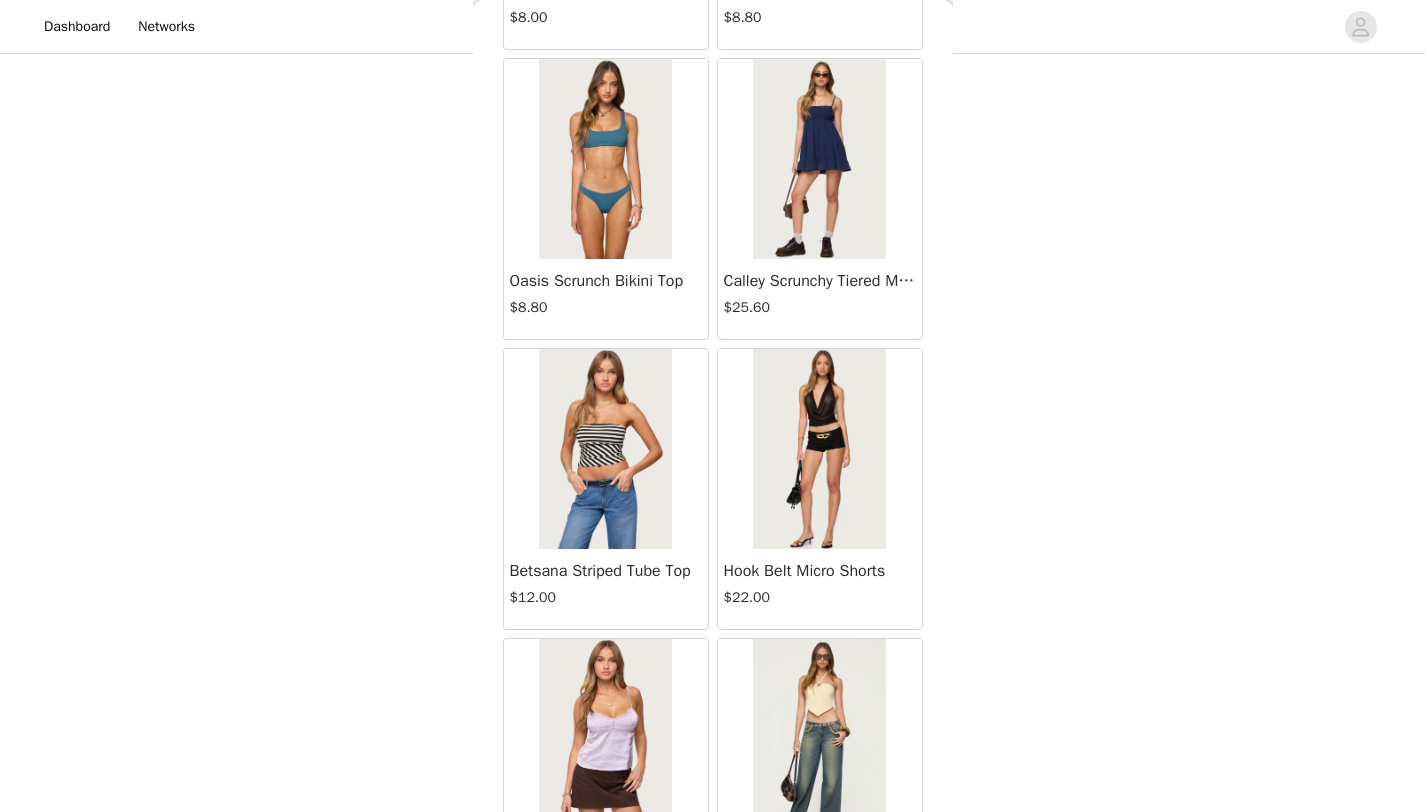 scroll, scrollTop: 5148, scrollLeft: 0, axis: vertical 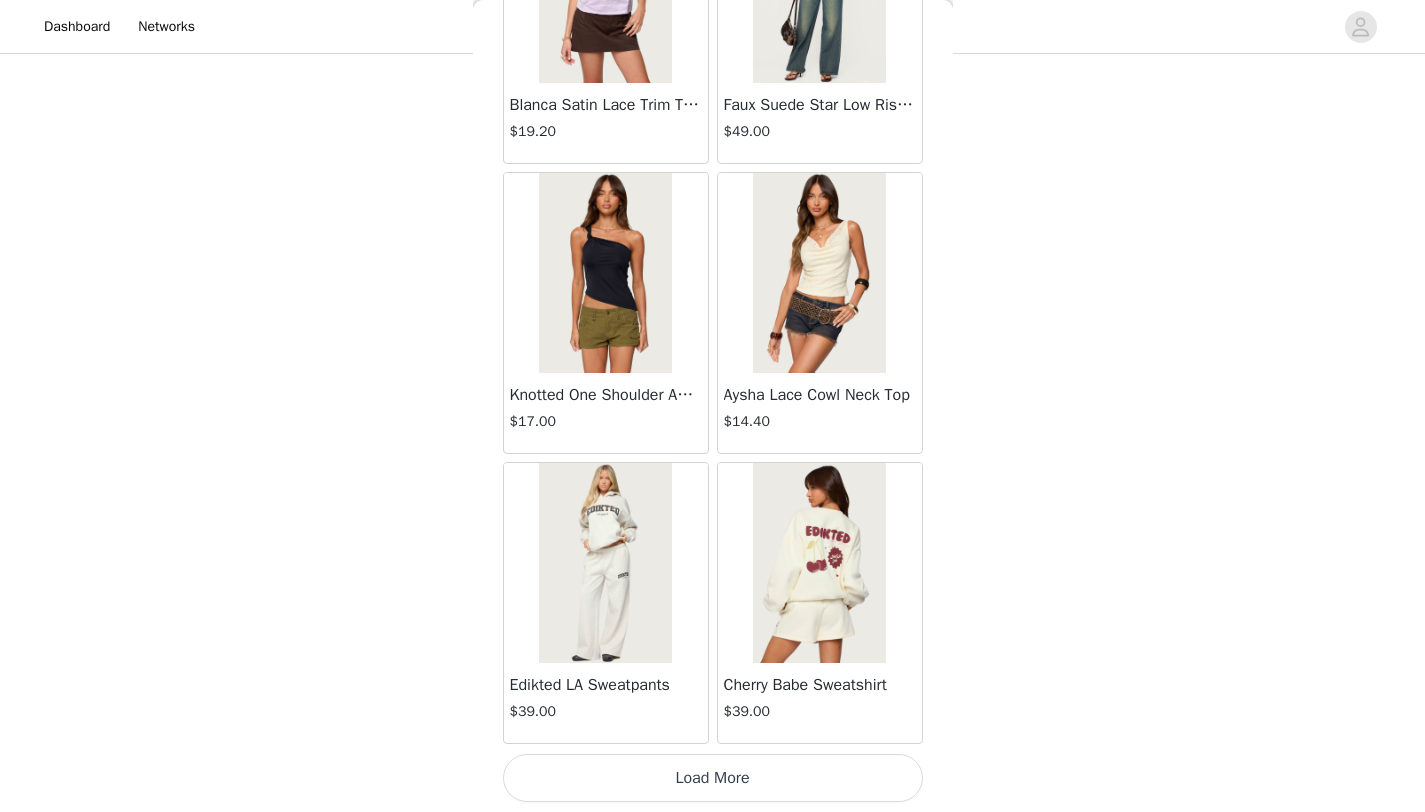 click on "Load More" at bounding box center [713, 778] 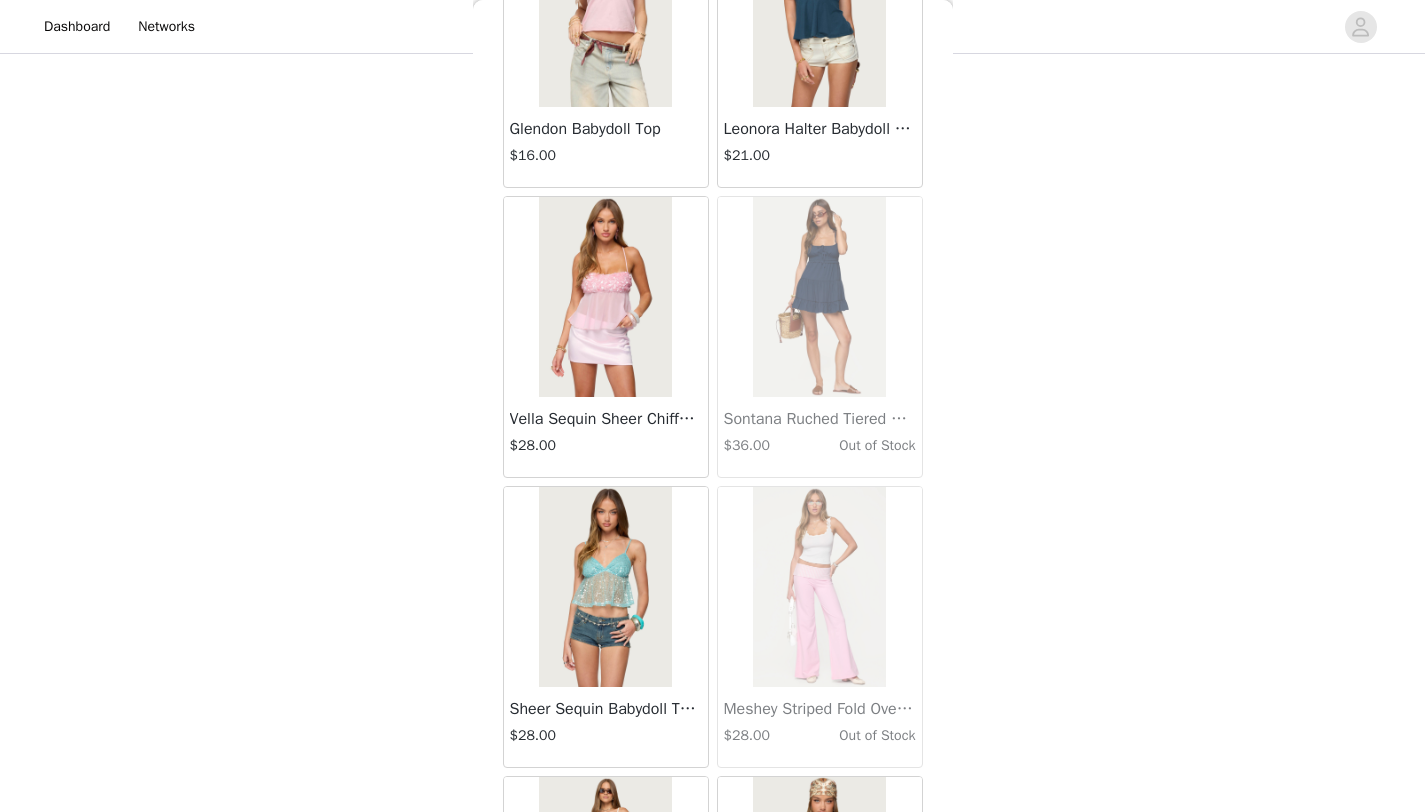 scroll, scrollTop: 8048, scrollLeft: 0, axis: vertical 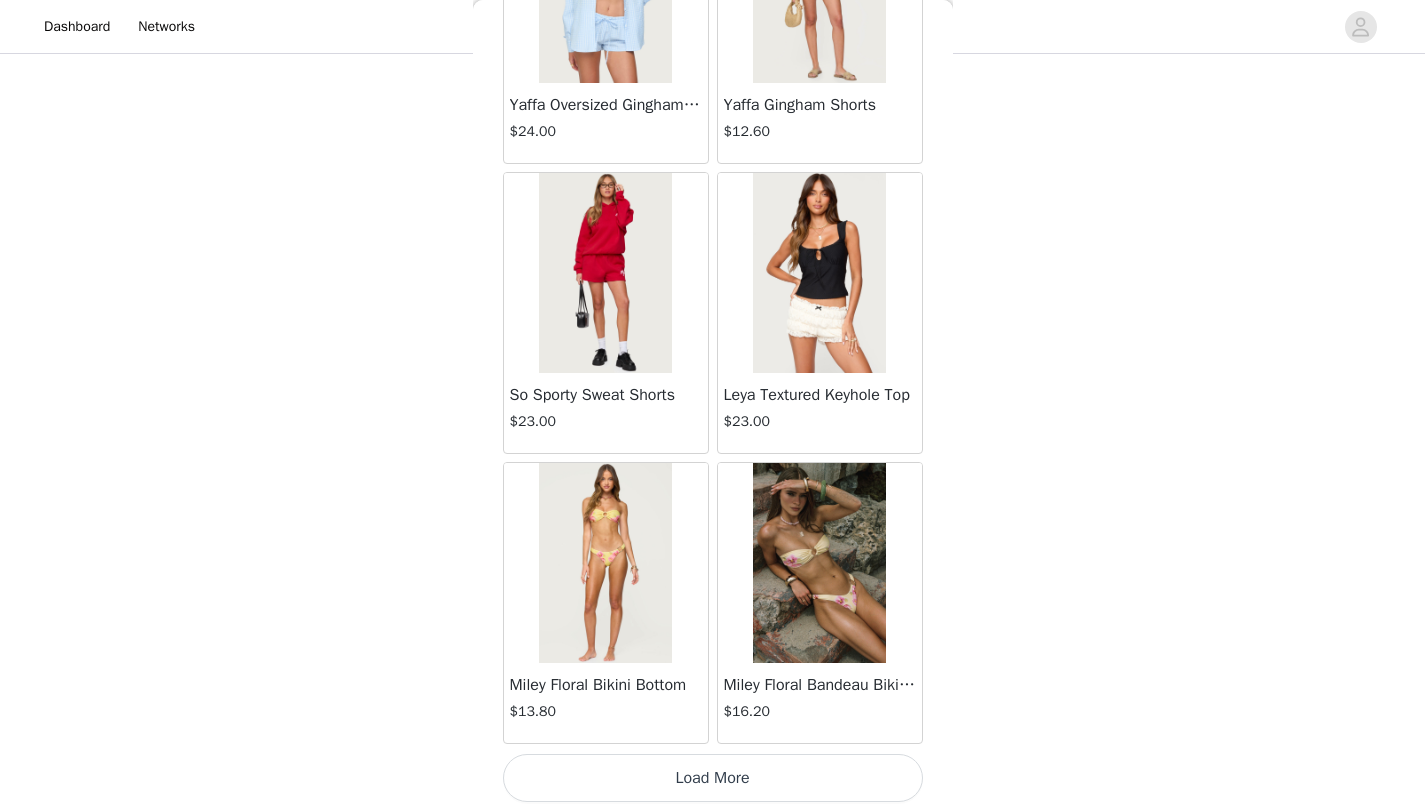 click on "Load More" at bounding box center (713, 778) 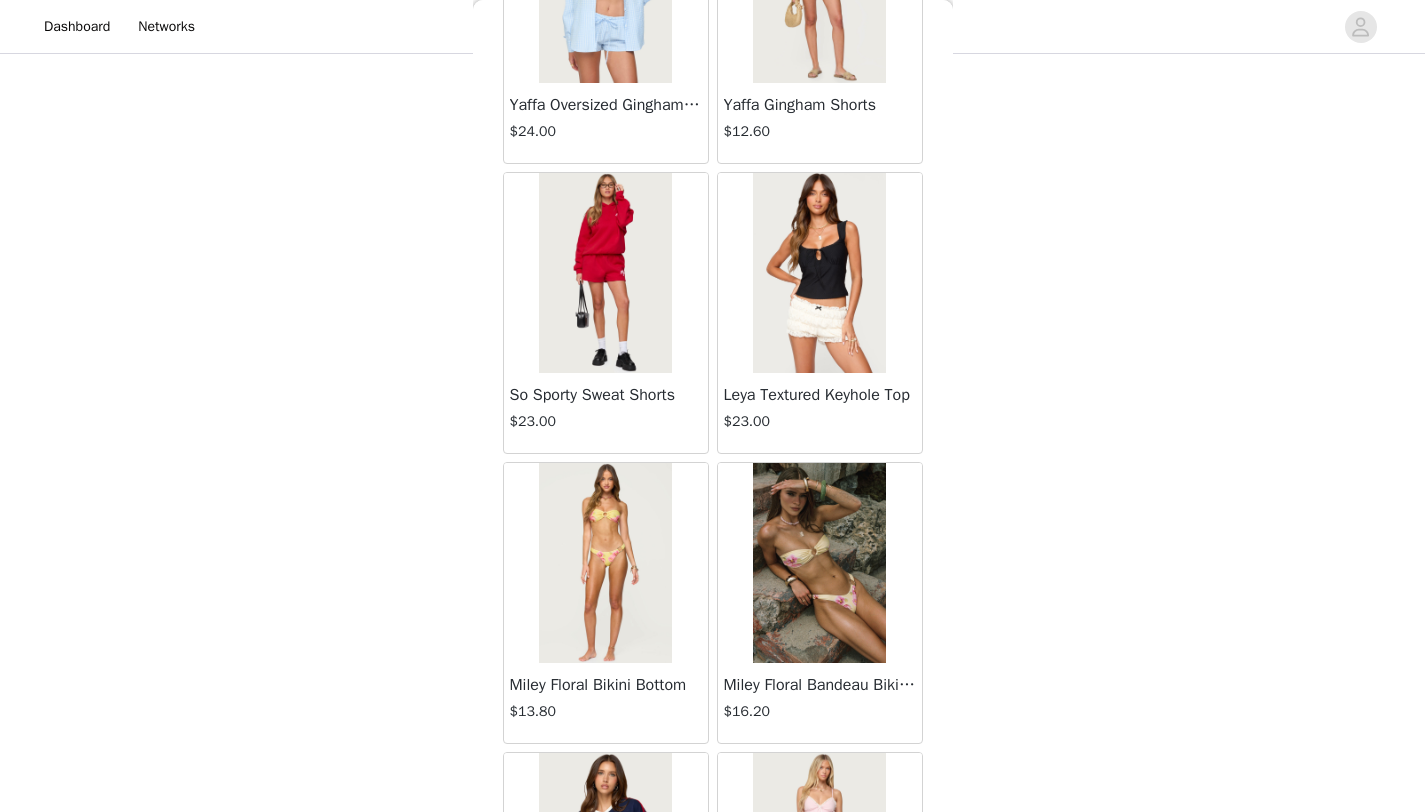 scroll, scrollTop: 10948, scrollLeft: 0, axis: vertical 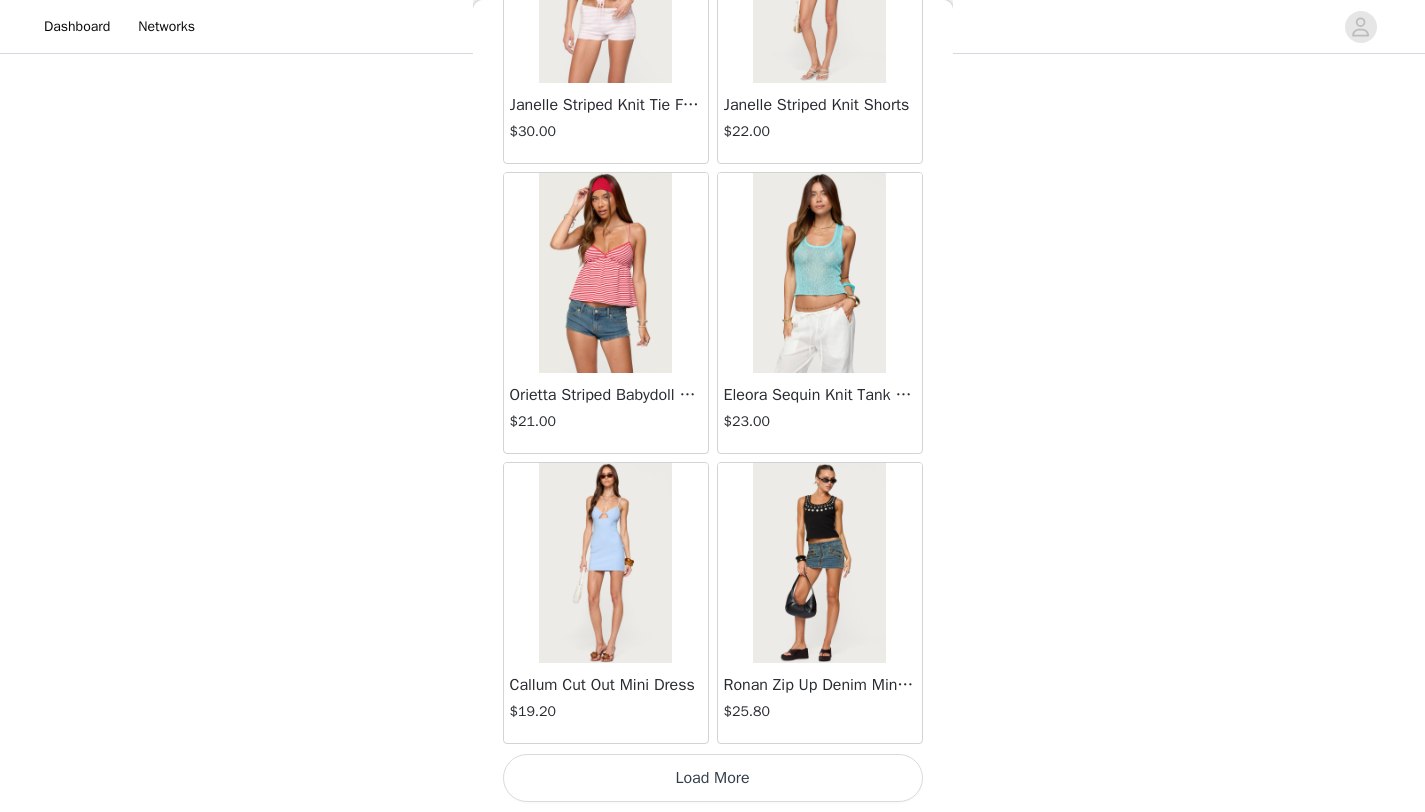 click on "Load More" at bounding box center (713, 778) 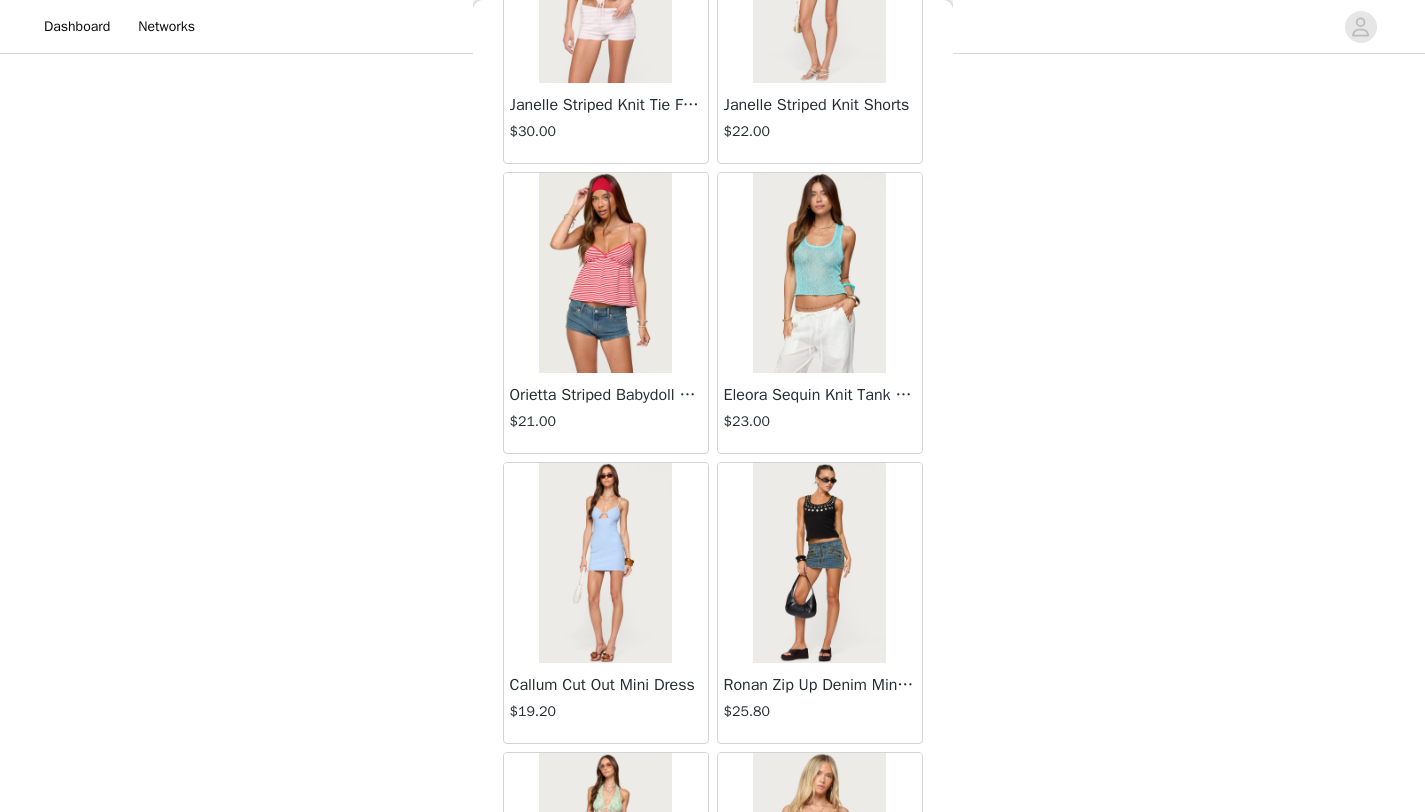 scroll, scrollTop: 13848, scrollLeft: 0, axis: vertical 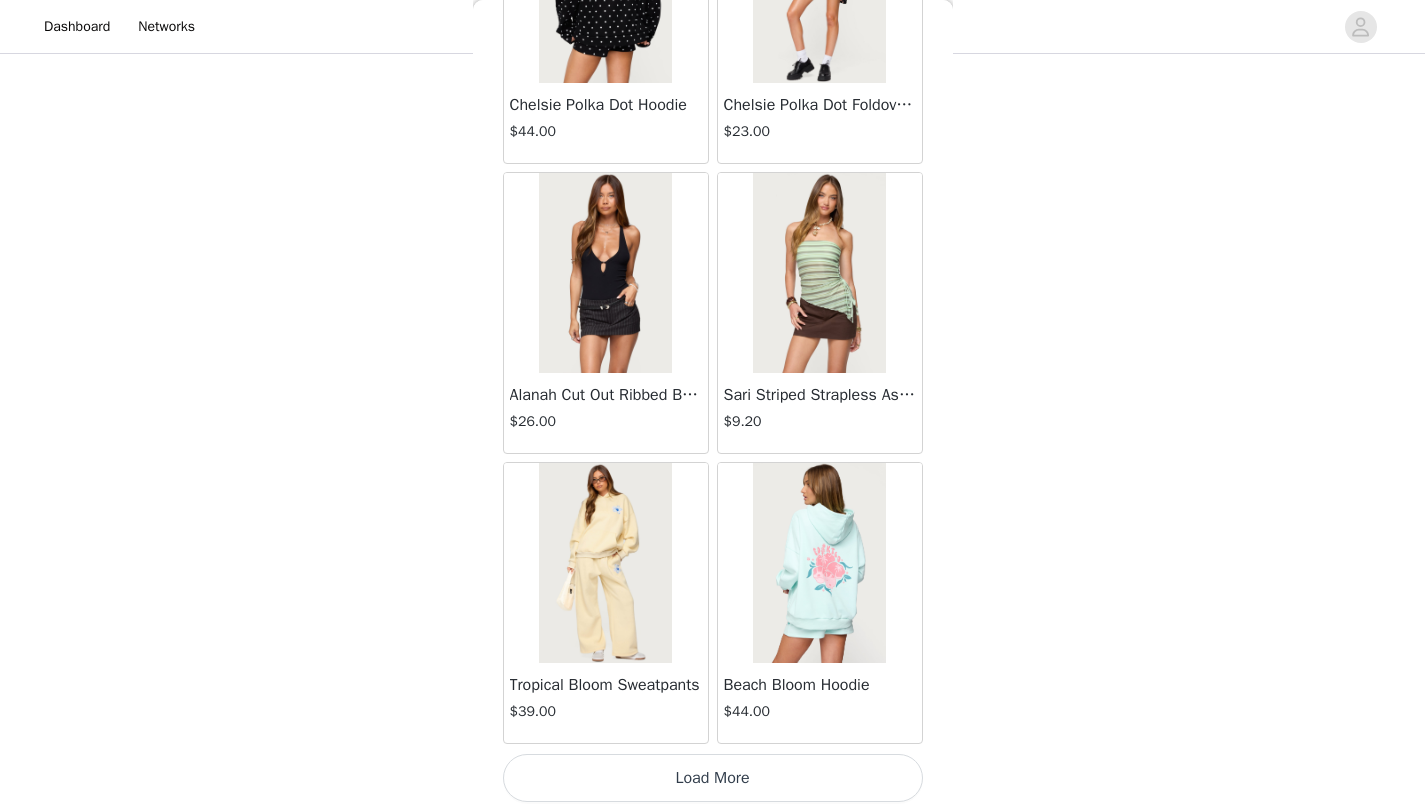 click on "Load More" at bounding box center [713, 778] 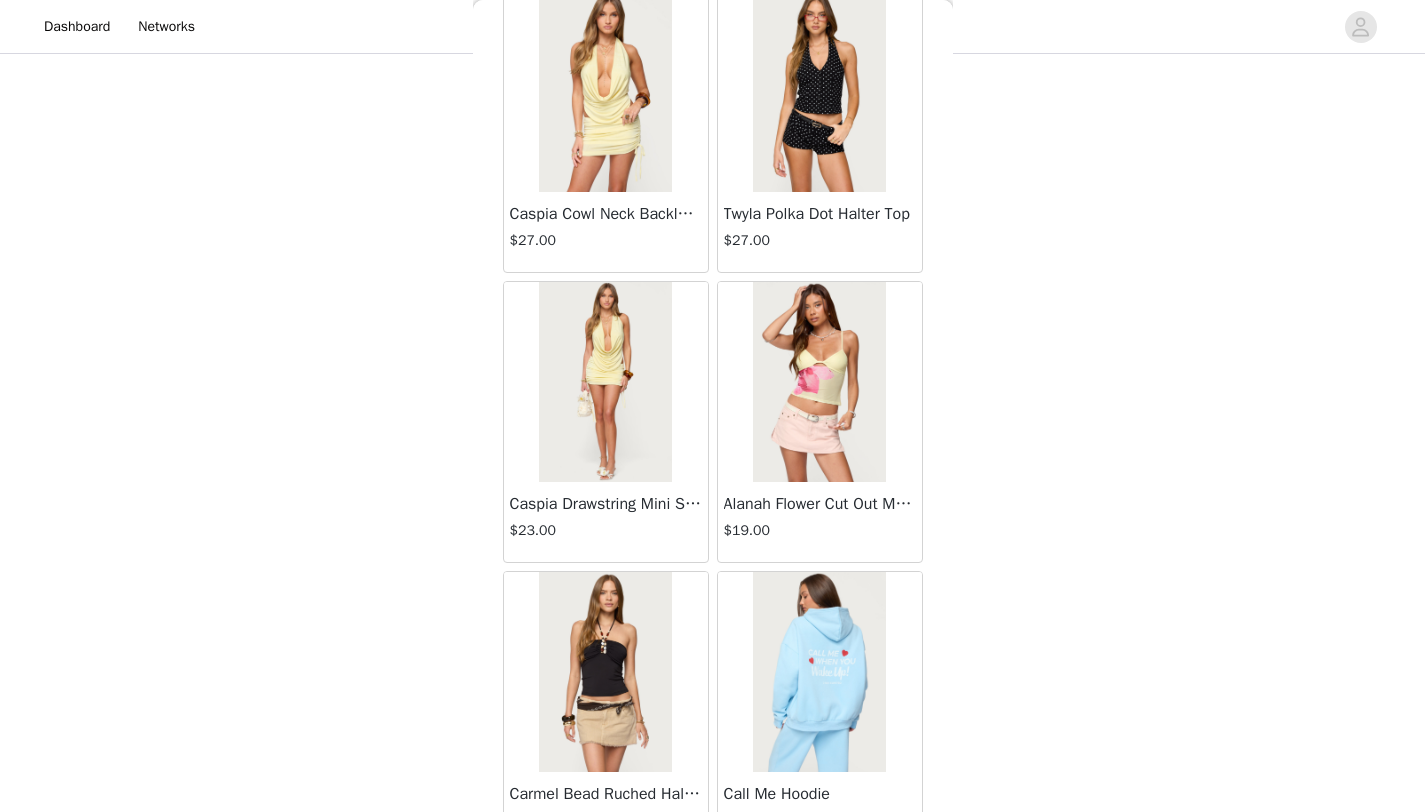 scroll, scrollTop: 16748, scrollLeft: 0, axis: vertical 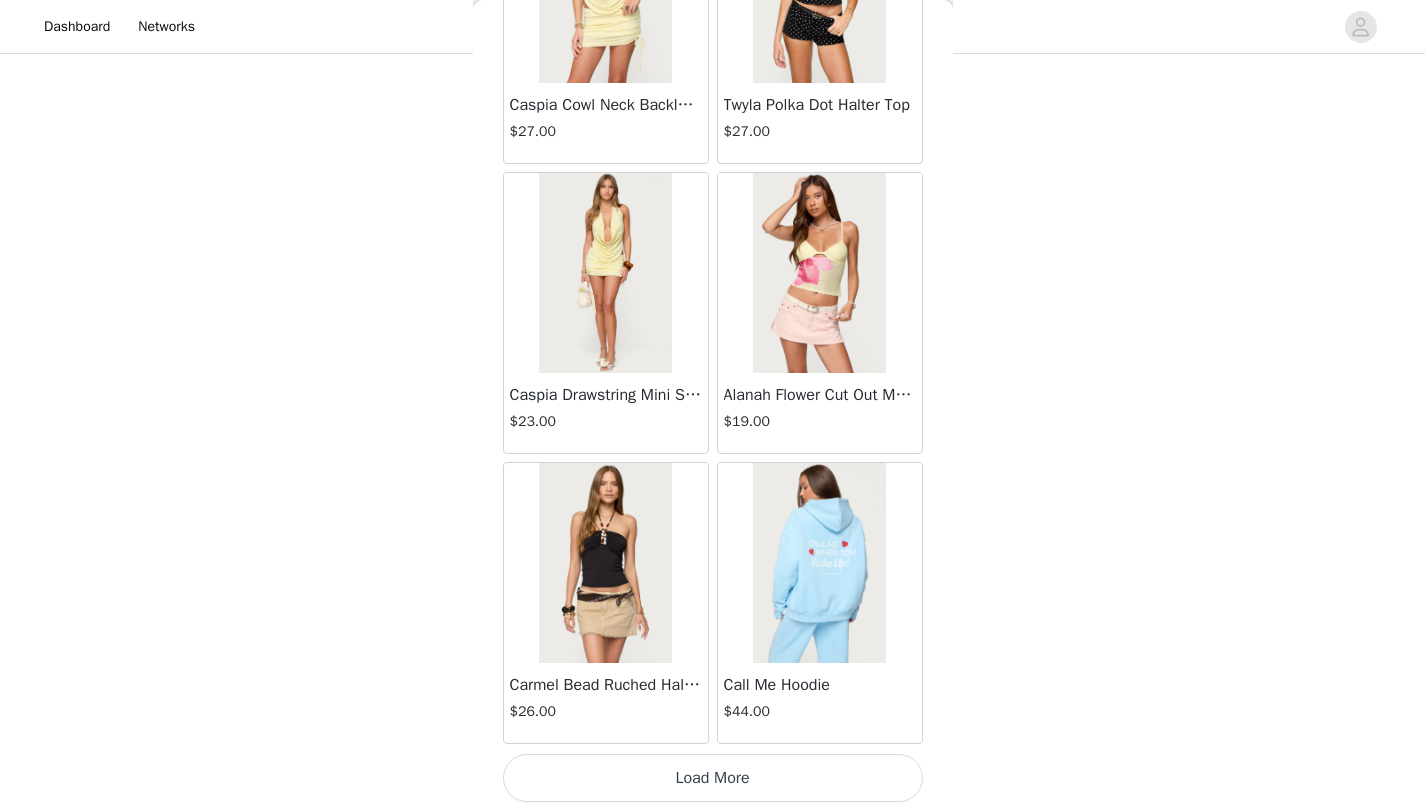 click on "Load More" at bounding box center [713, 778] 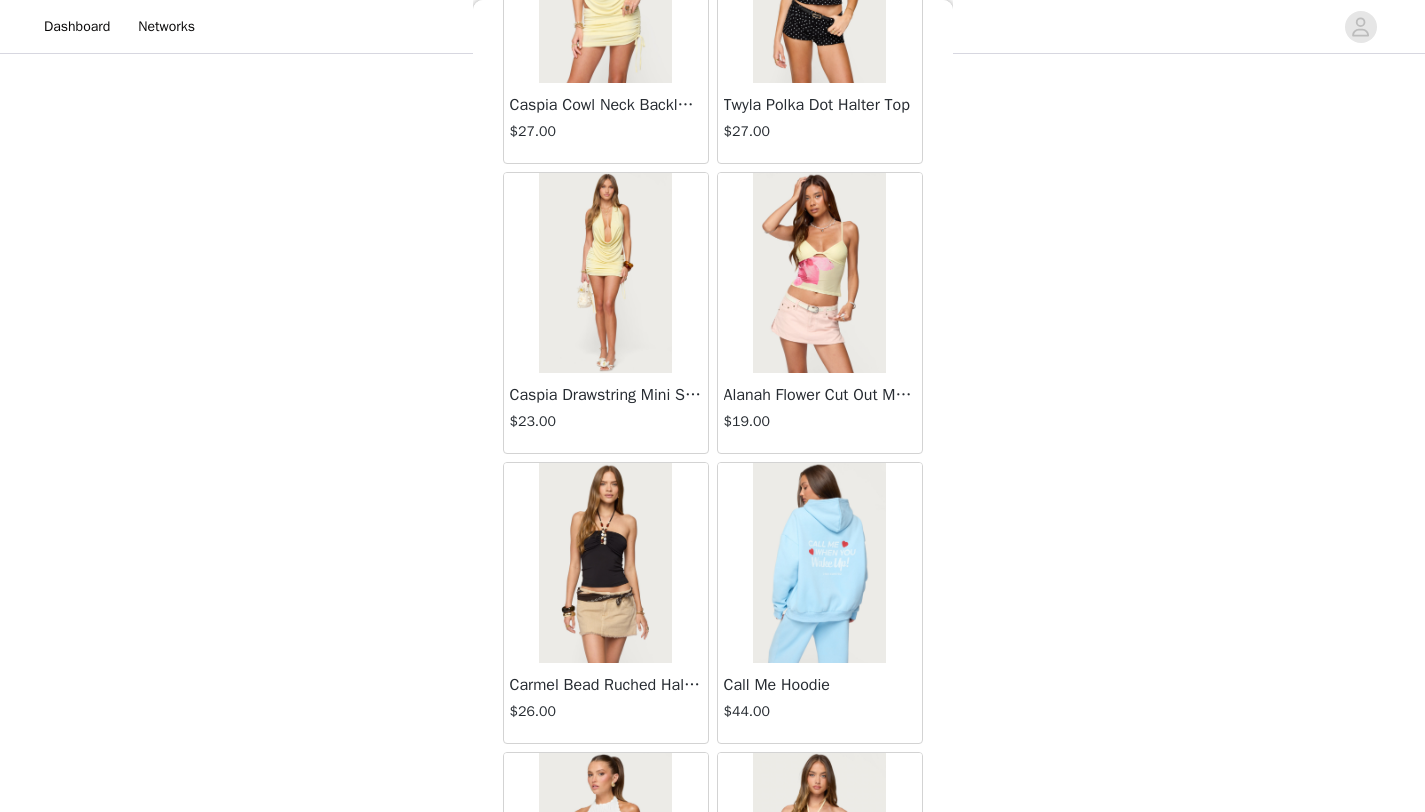 scroll, scrollTop: 19648, scrollLeft: 0, axis: vertical 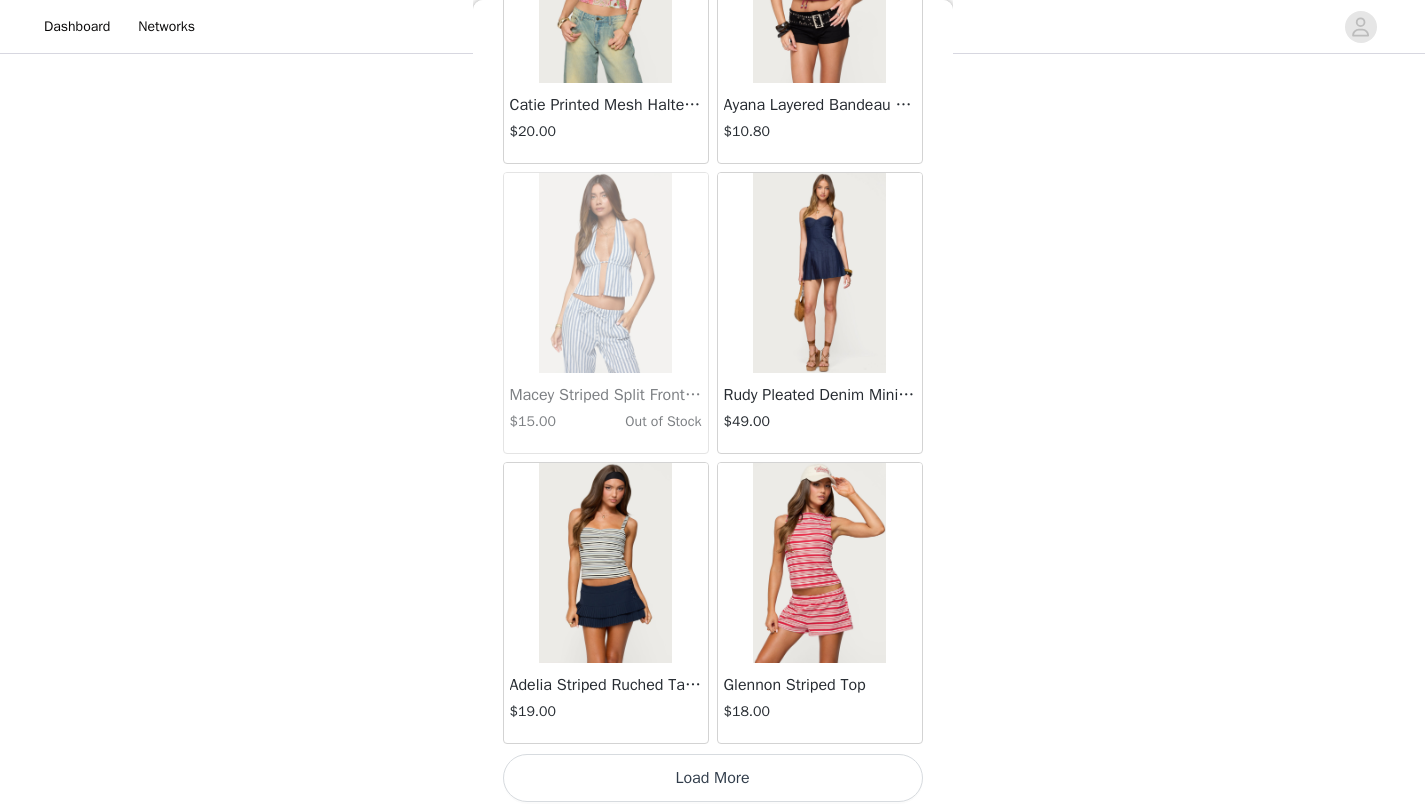 click on "Load More" at bounding box center [713, 778] 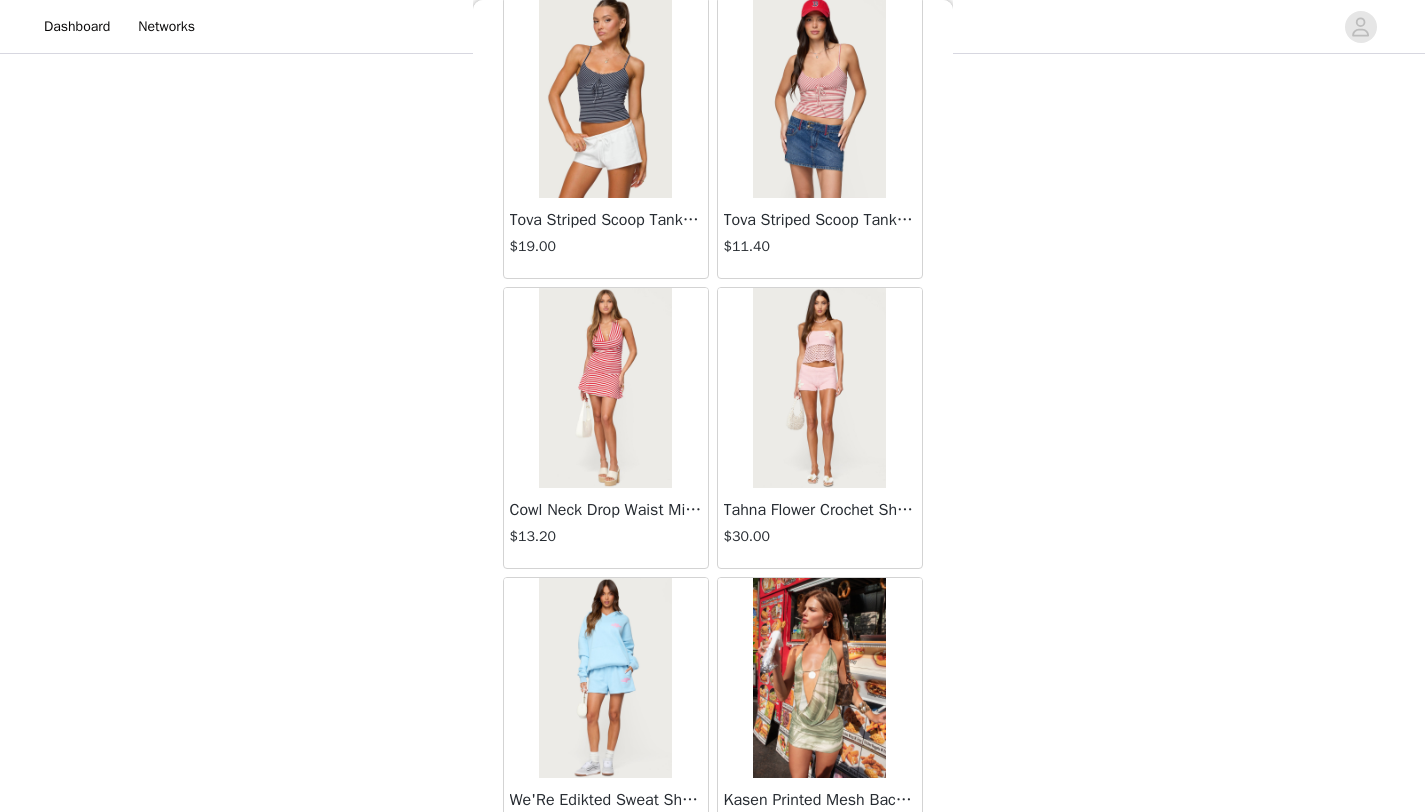 scroll, scrollTop: 22548, scrollLeft: 0, axis: vertical 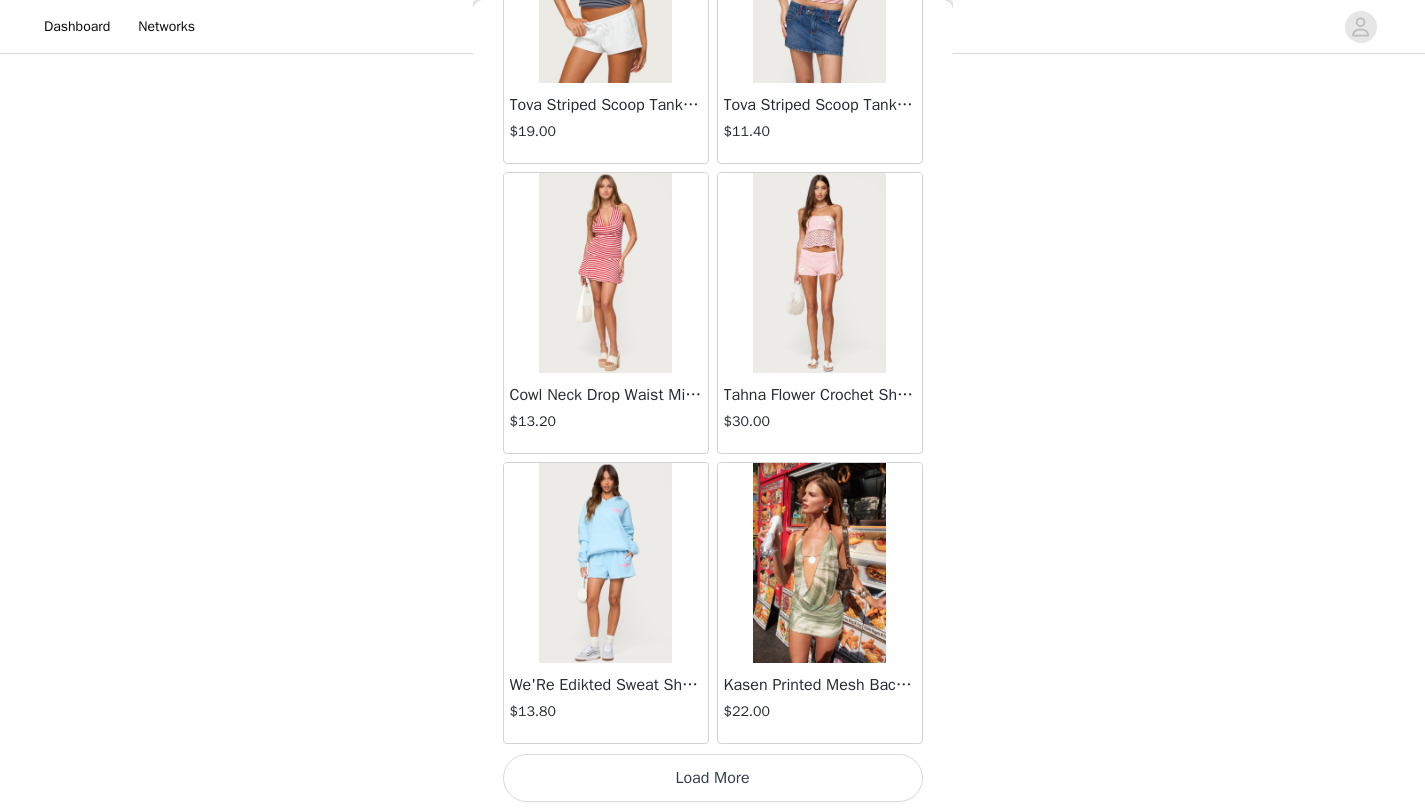 click on "Load More" at bounding box center [713, 778] 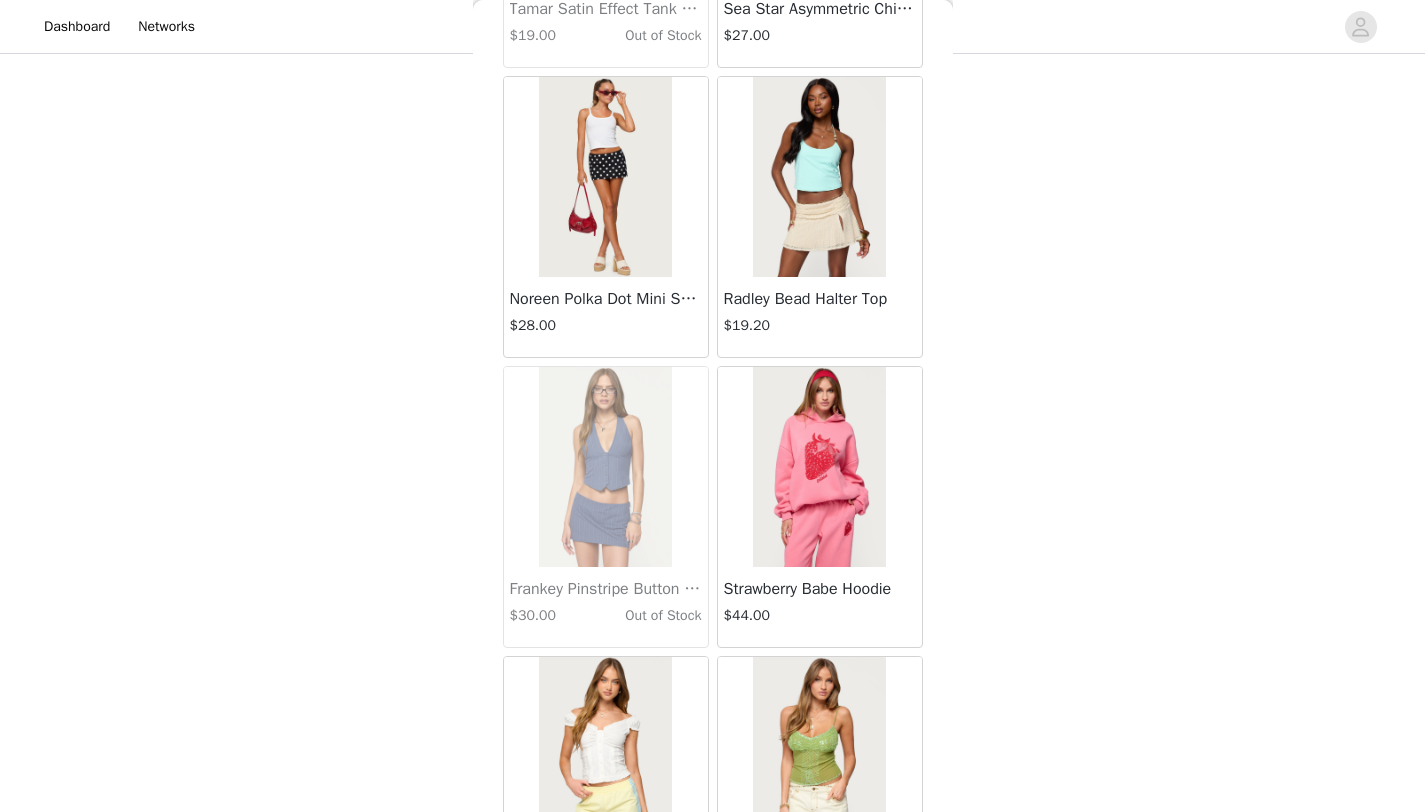 scroll, scrollTop: 25448, scrollLeft: 0, axis: vertical 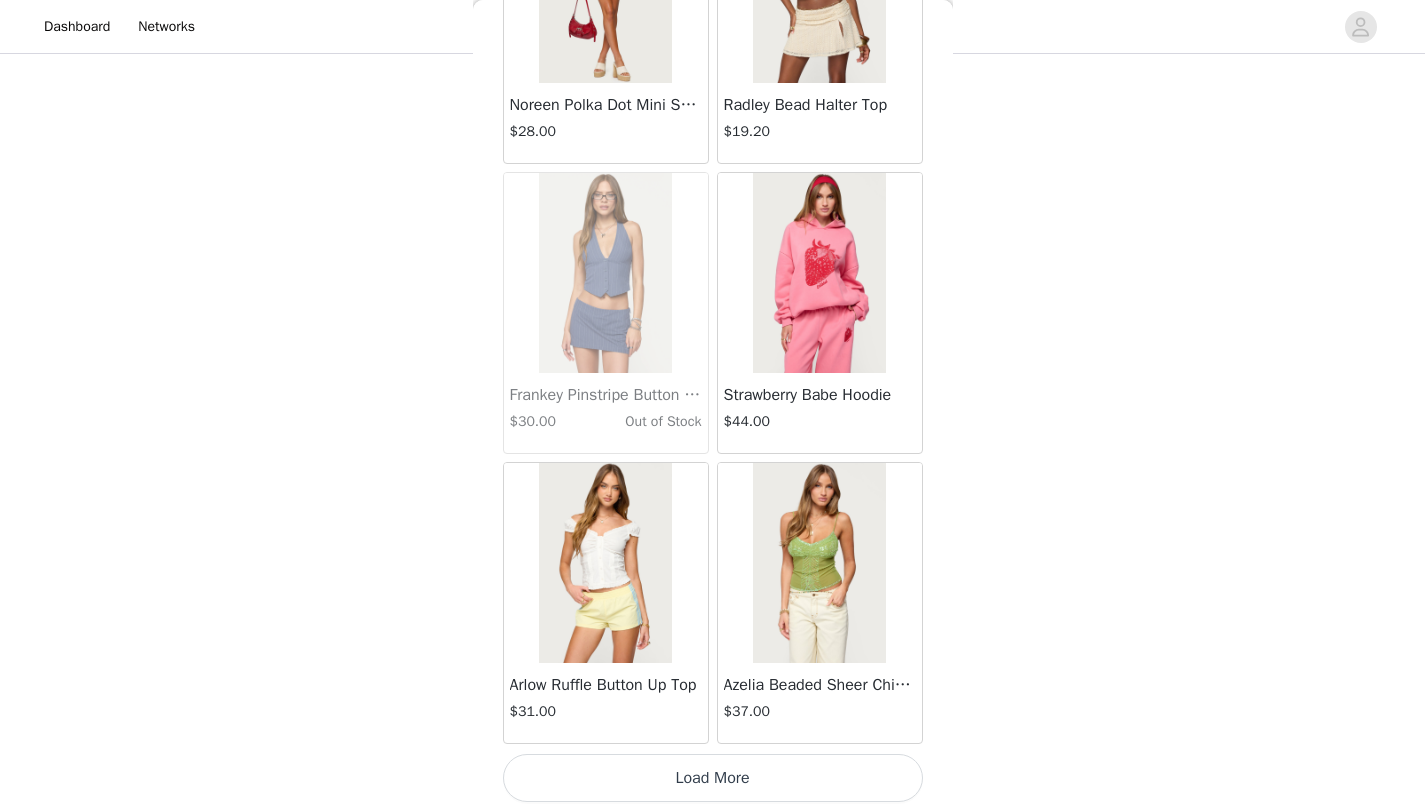 click on "Load More" at bounding box center [713, 778] 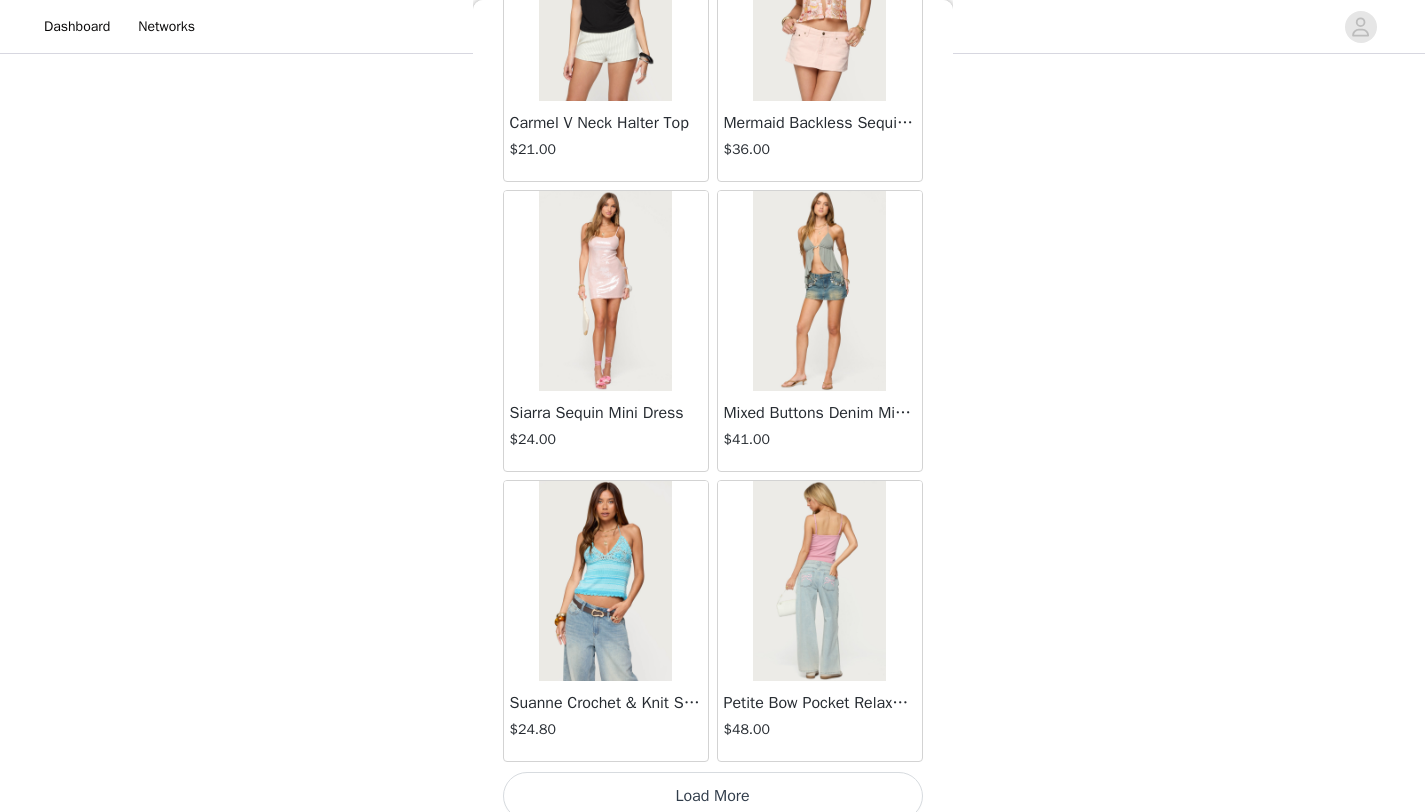 scroll, scrollTop: 28348, scrollLeft: 0, axis: vertical 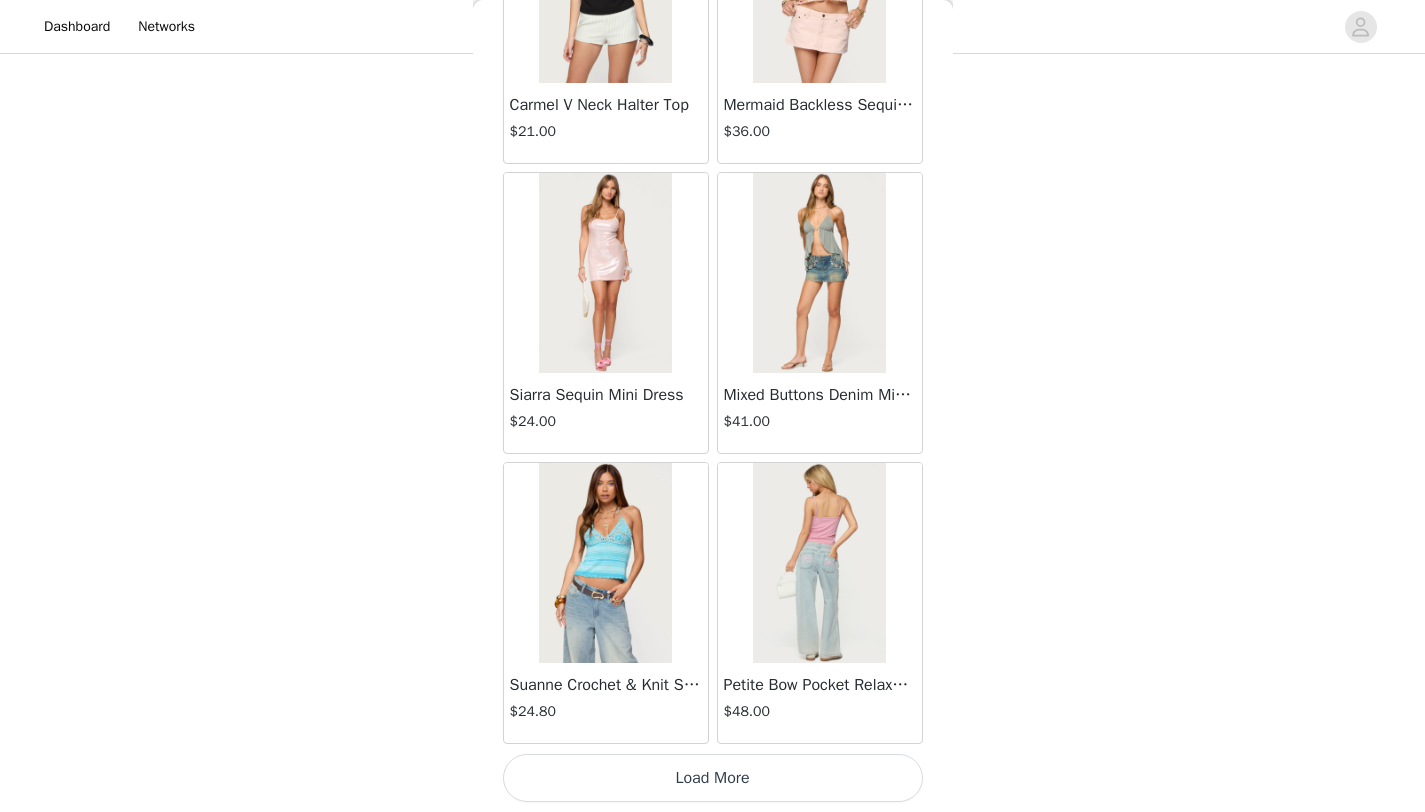click at bounding box center [819, 273] 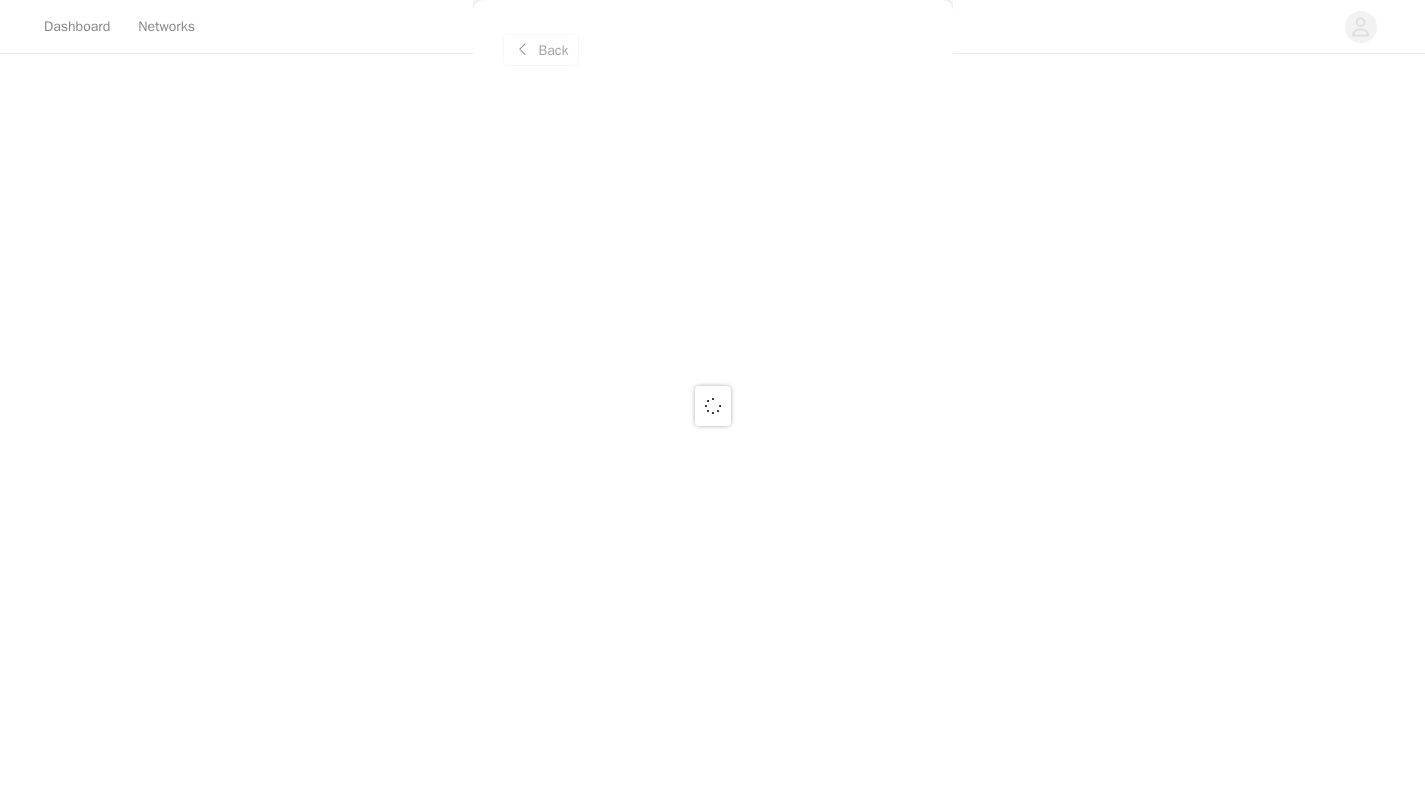 scroll, scrollTop: 0, scrollLeft: 0, axis: both 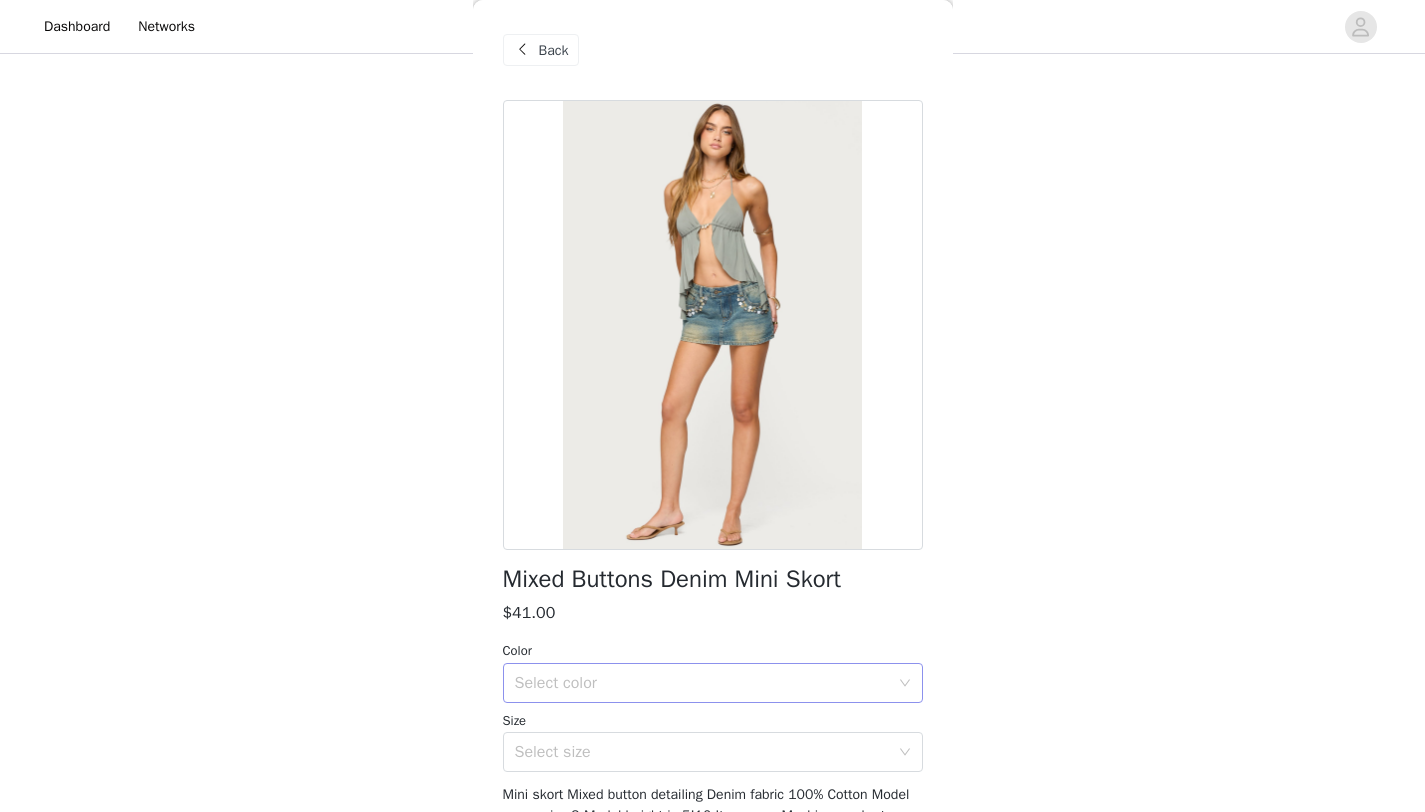 click on "Select color" at bounding box center (702, 683) 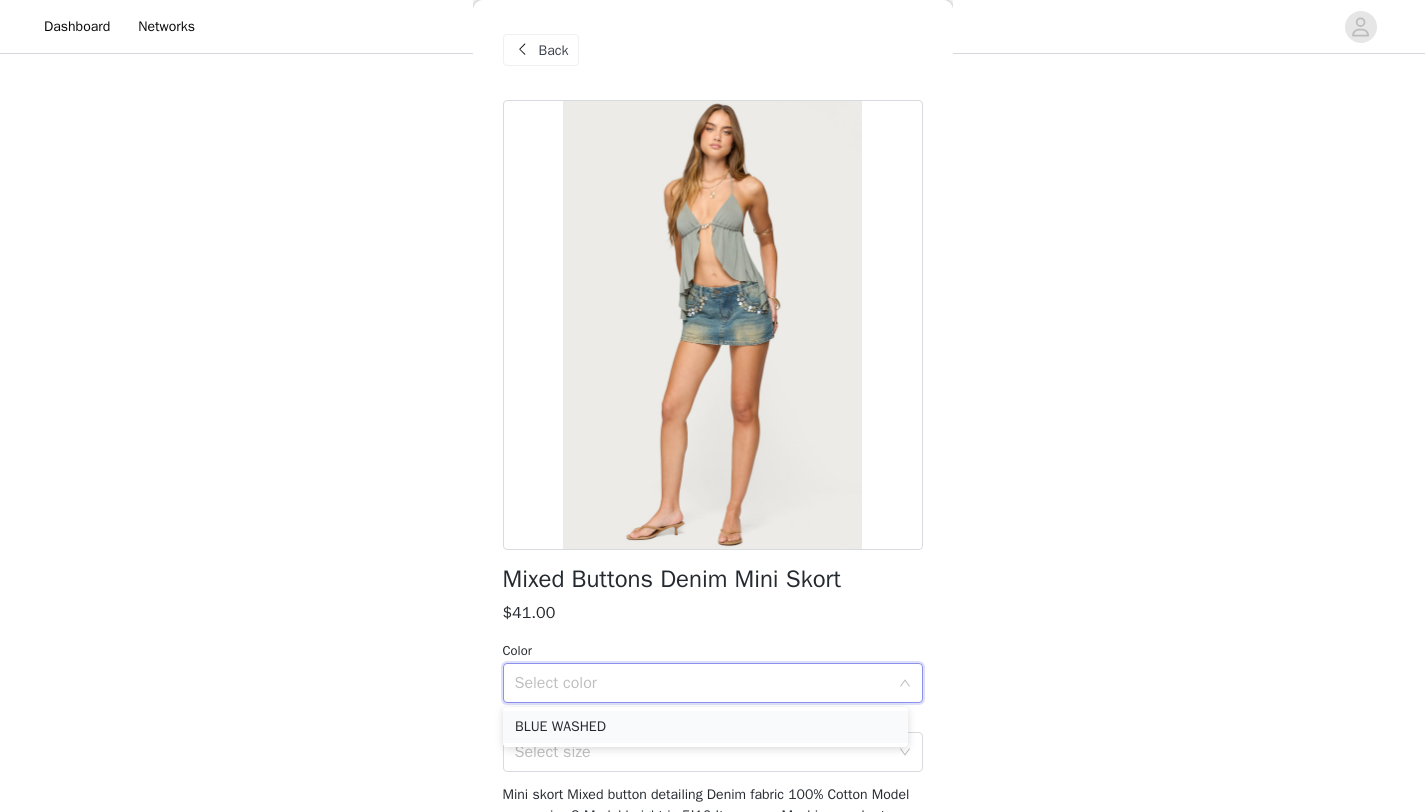 click on "BLUE WASHED" at bounding box center (705, 727) 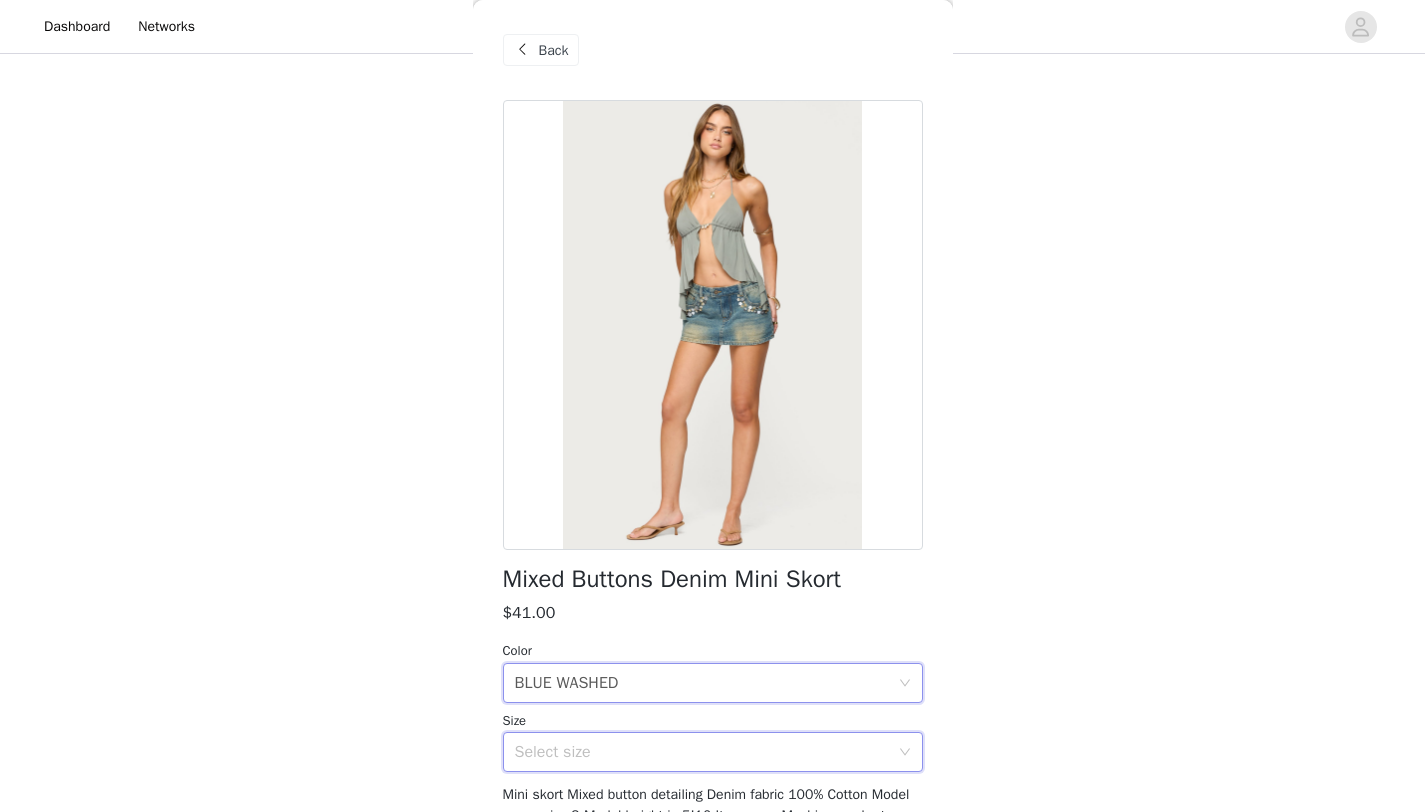 click on "Select size" at bounding box center (706, 752) 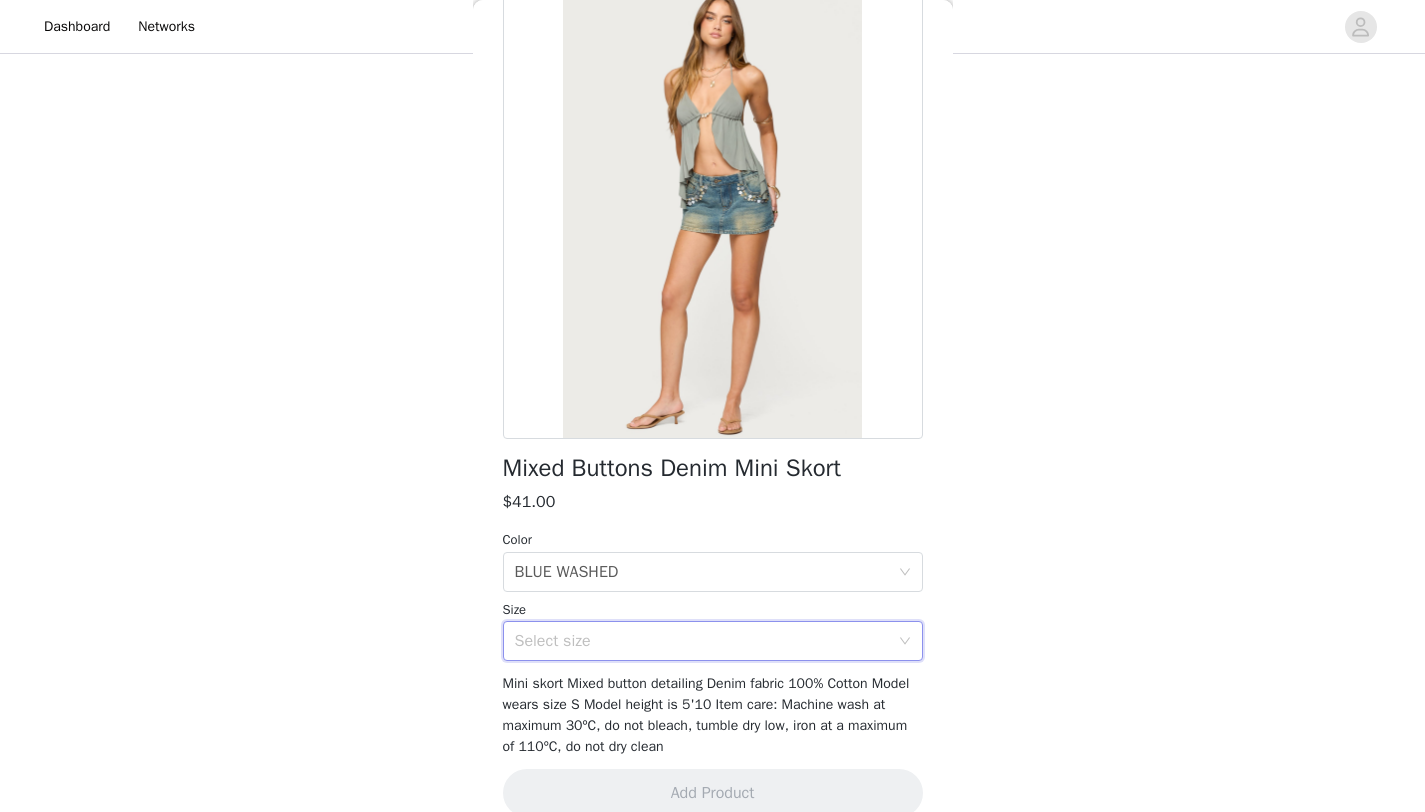 scroll, scrollTop: 111, scrollLeft: 0, axis: vertical 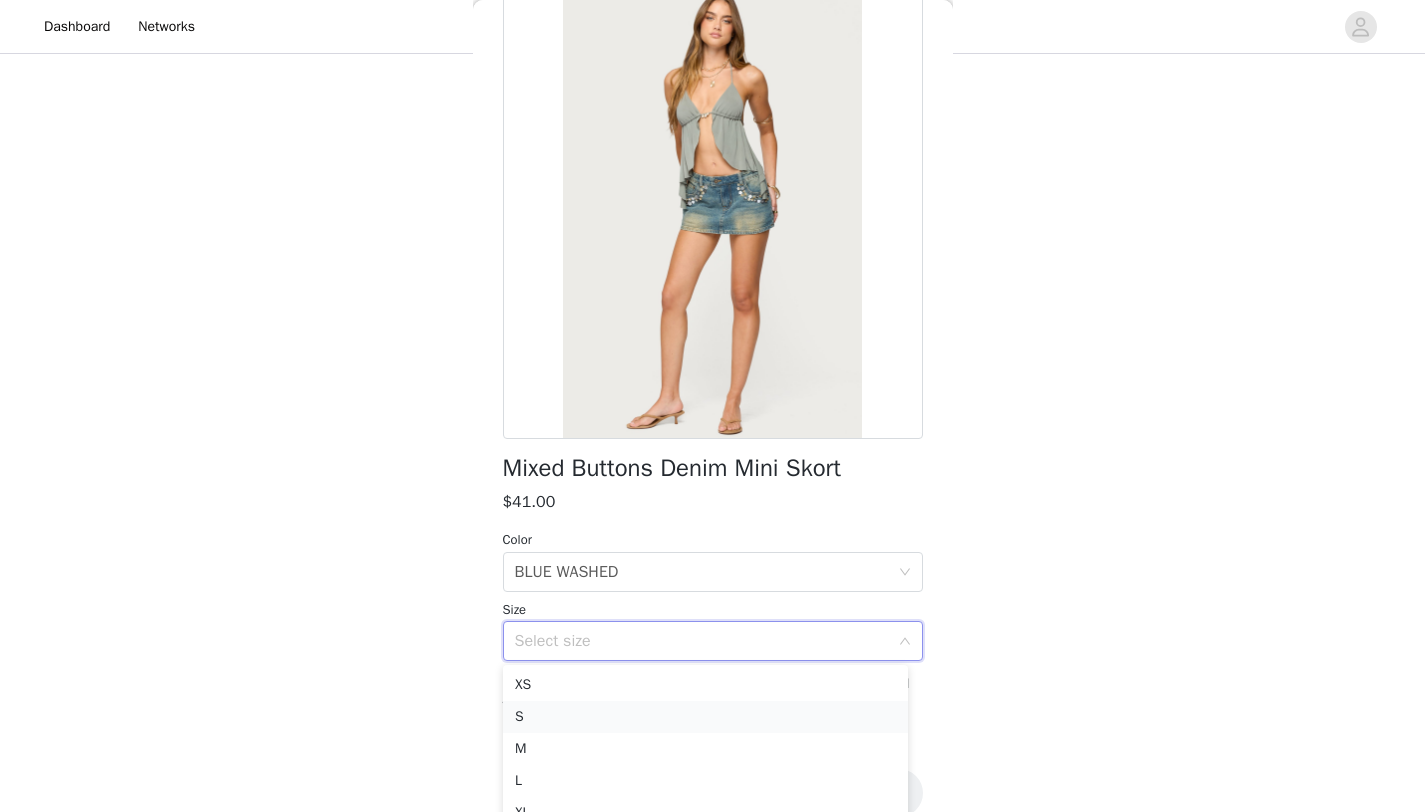click on "S" at bounding box center [705, 717] 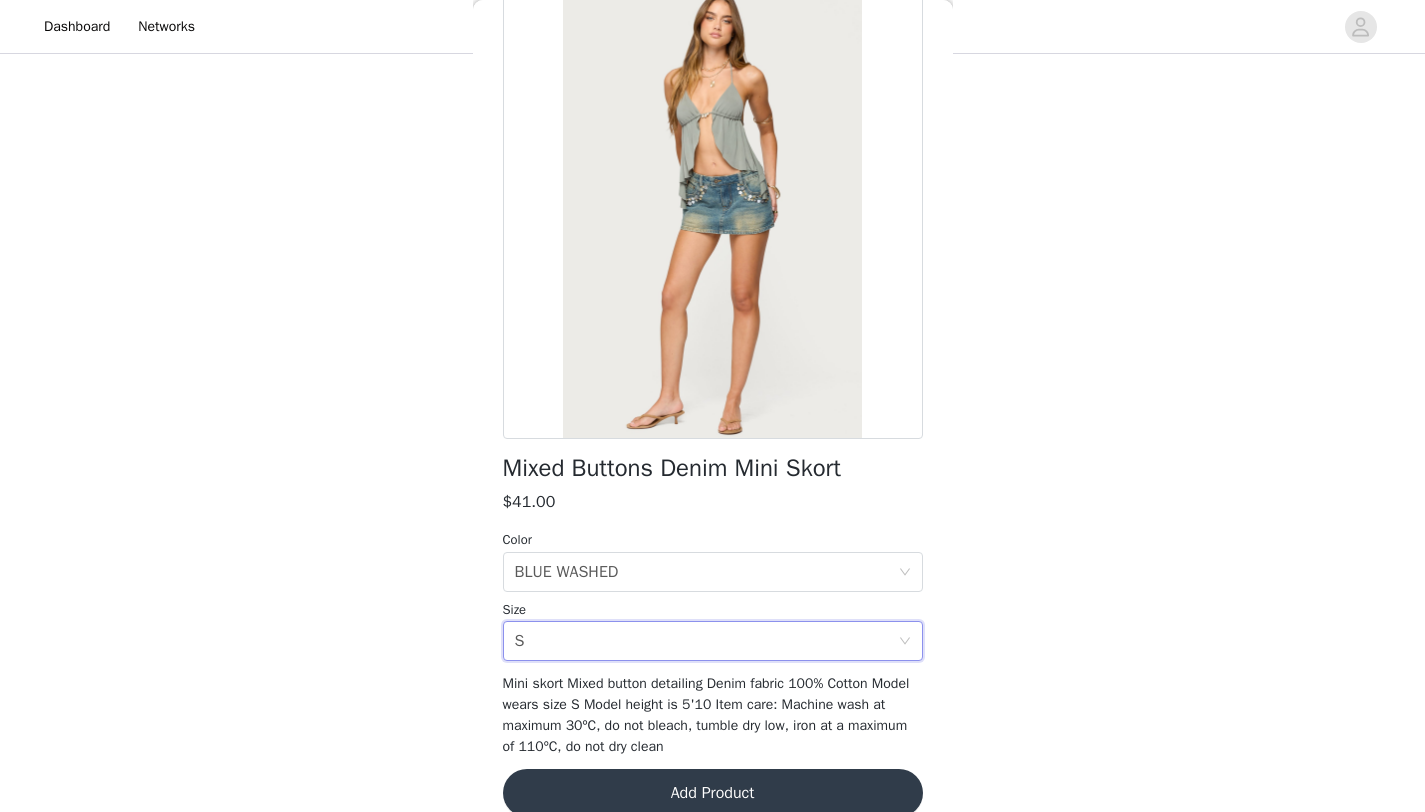click on "Add Product" at bounding box center (713, 793) 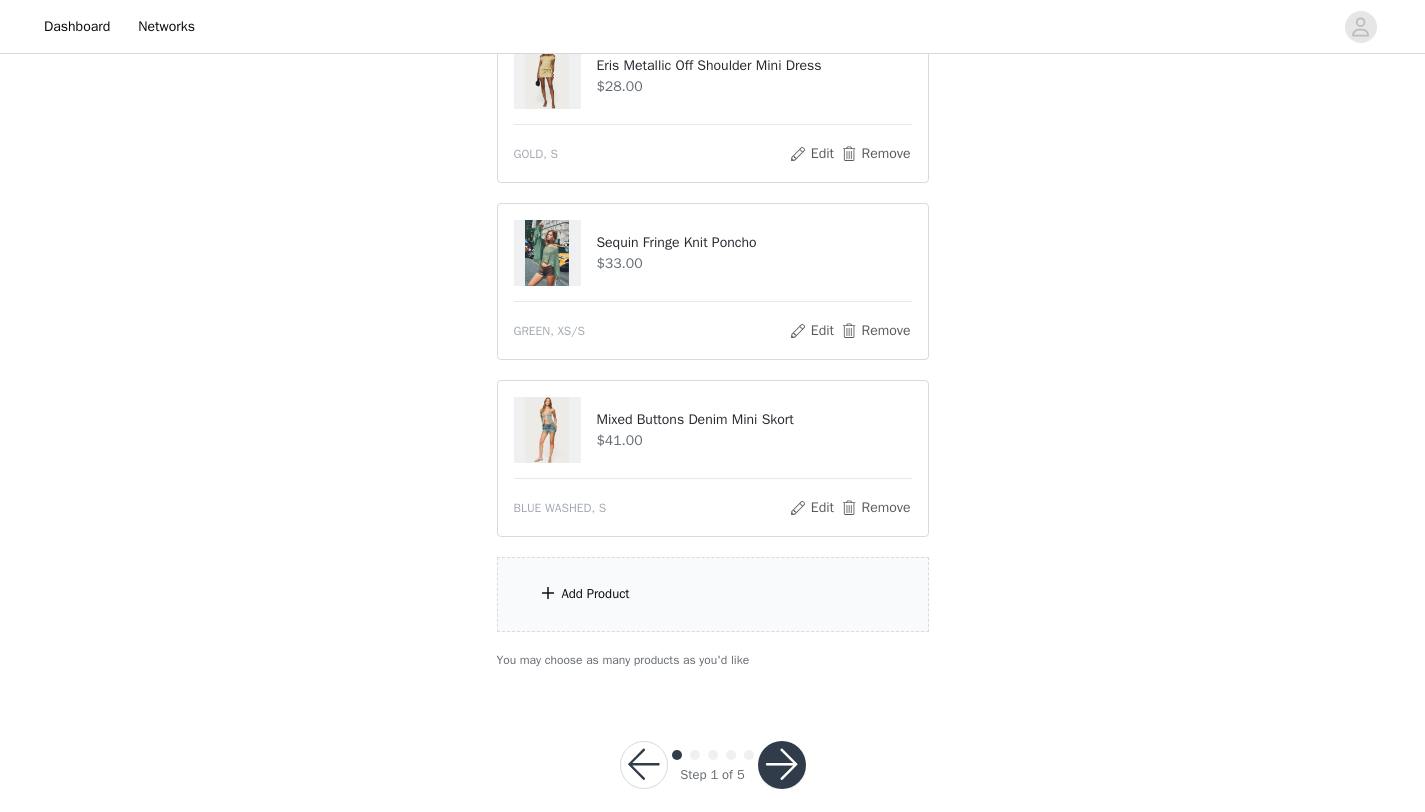 scroll, scrollTop: 955, scrollLeft: 0, axis: vertical 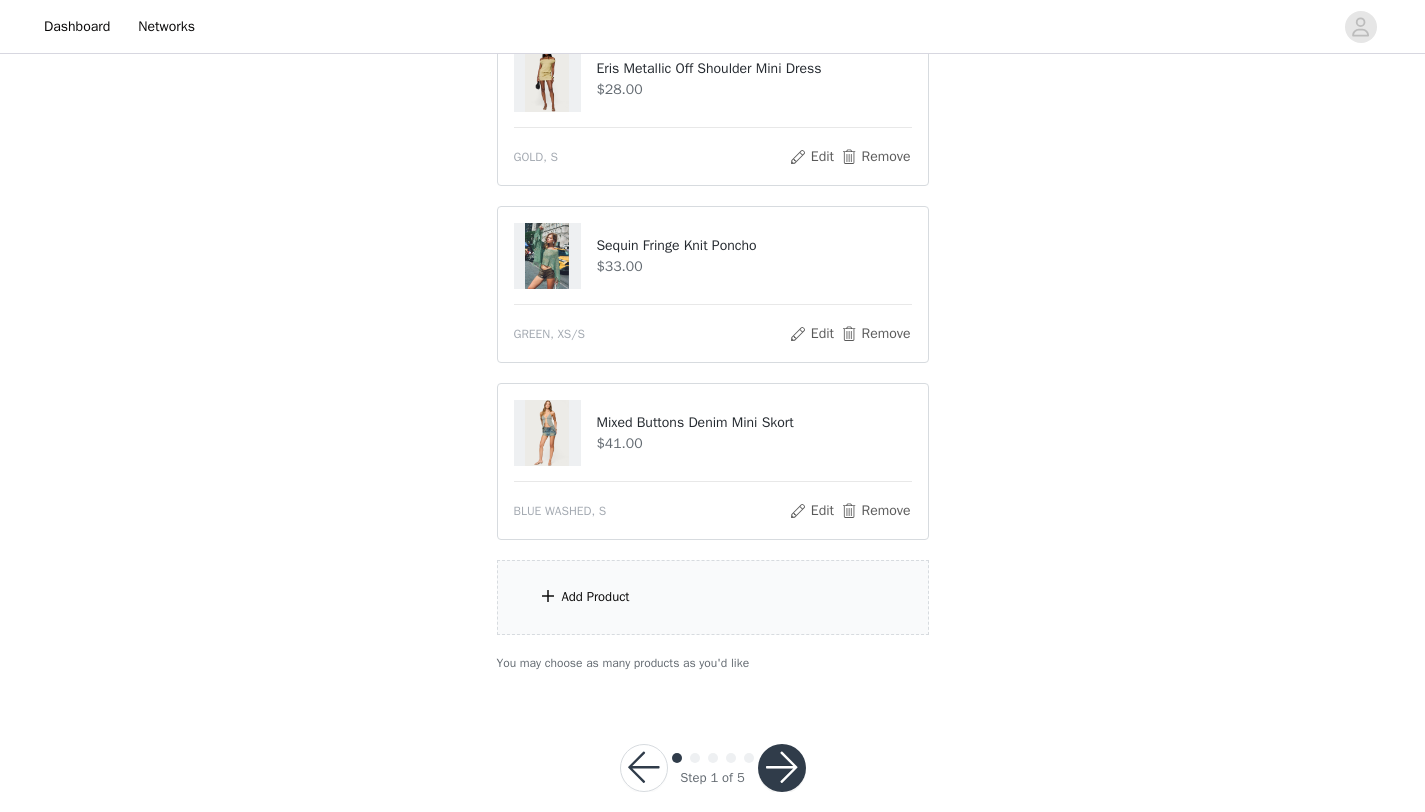 click on "Add Product" at bounding box center (713, 597) 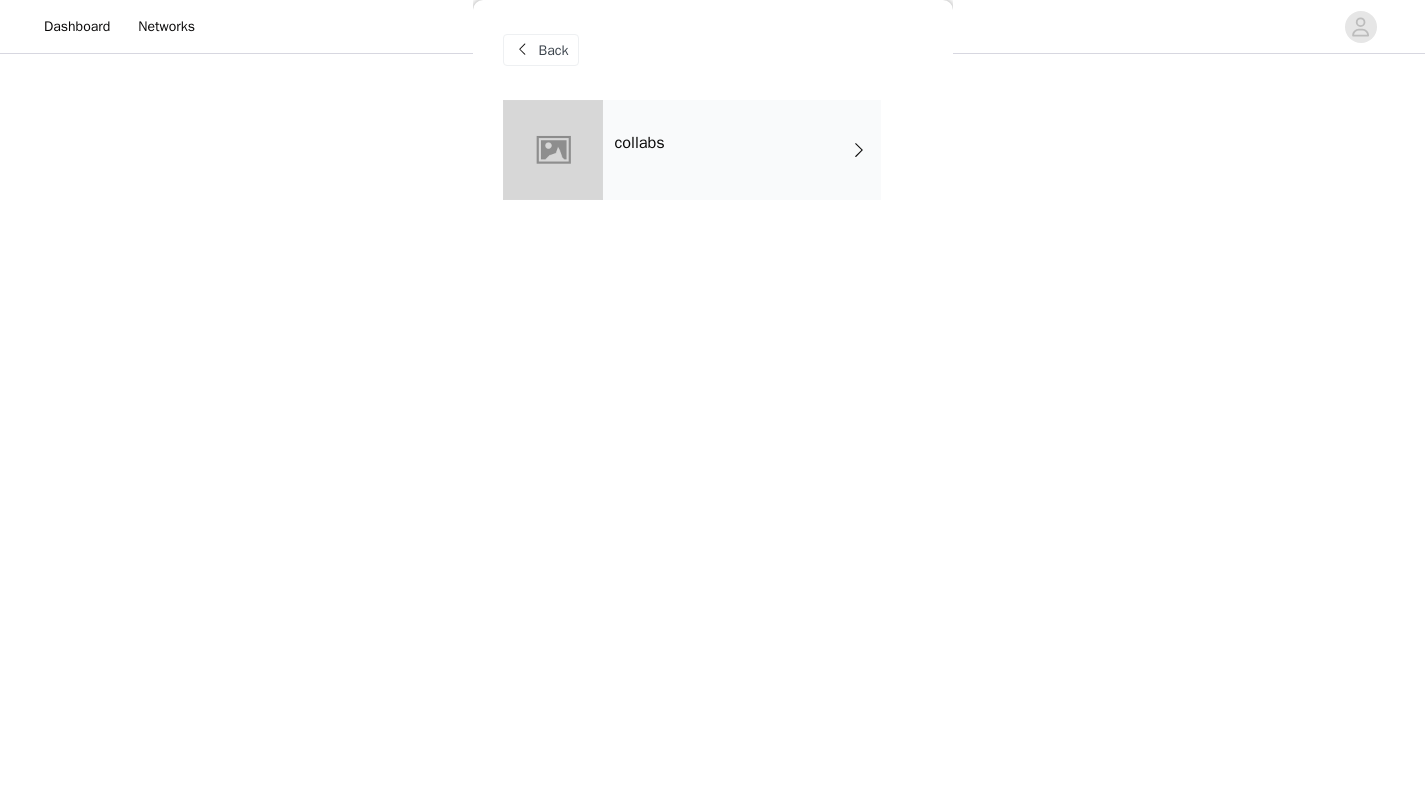click on "collabs" at bounding box center (742, 150) 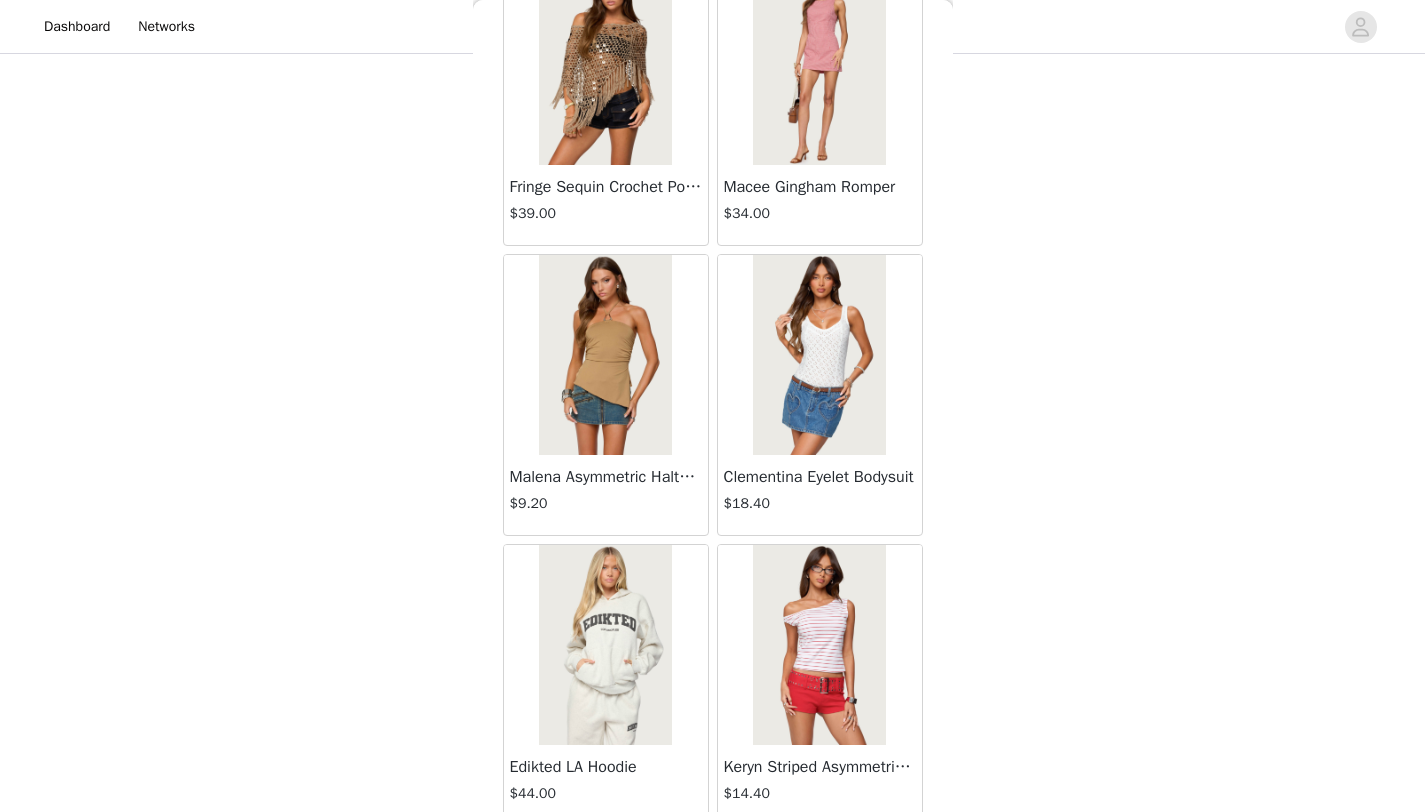 scroll, scrollTop: 2248, scrollLeft: 0, axis: vertical 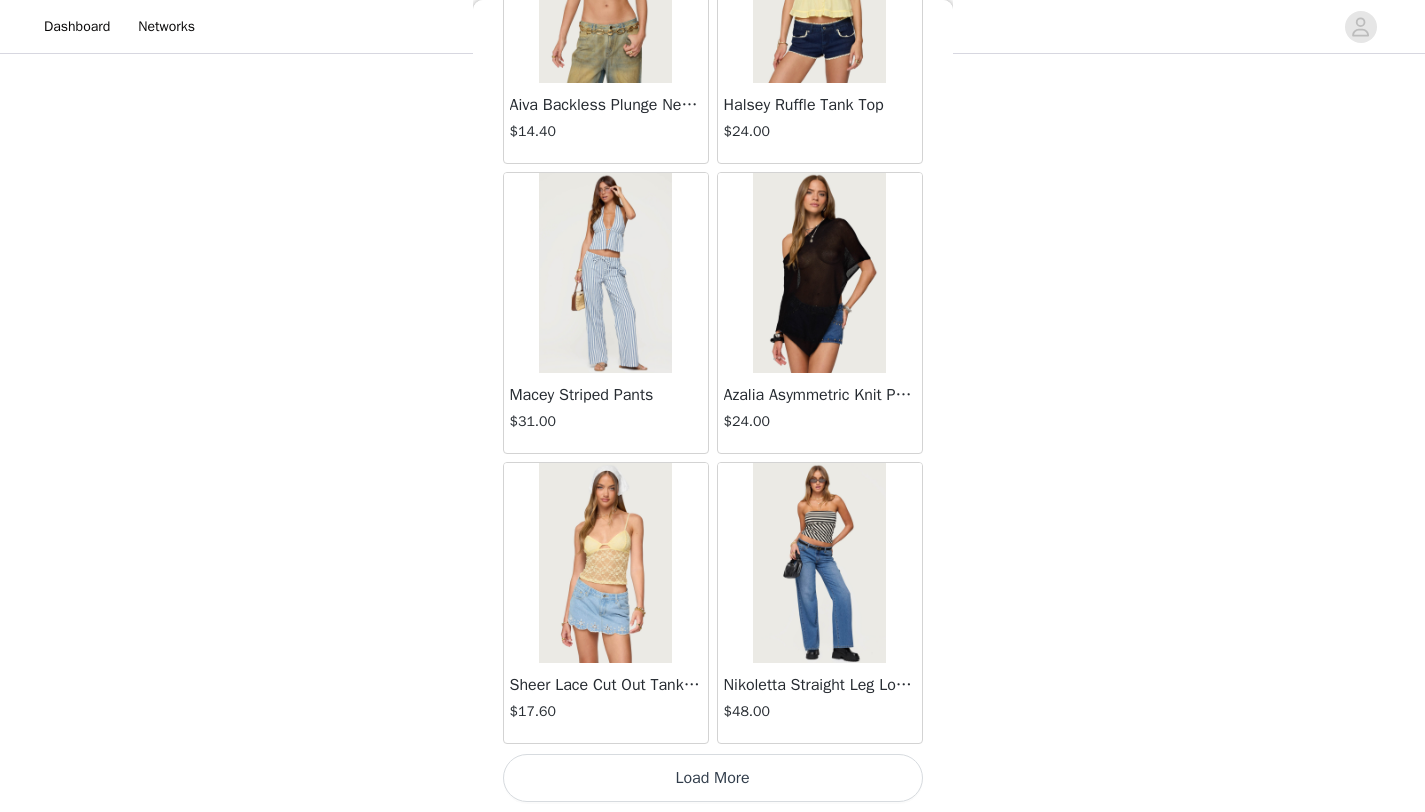 click on "Load More" at bounding box center (713, 778) 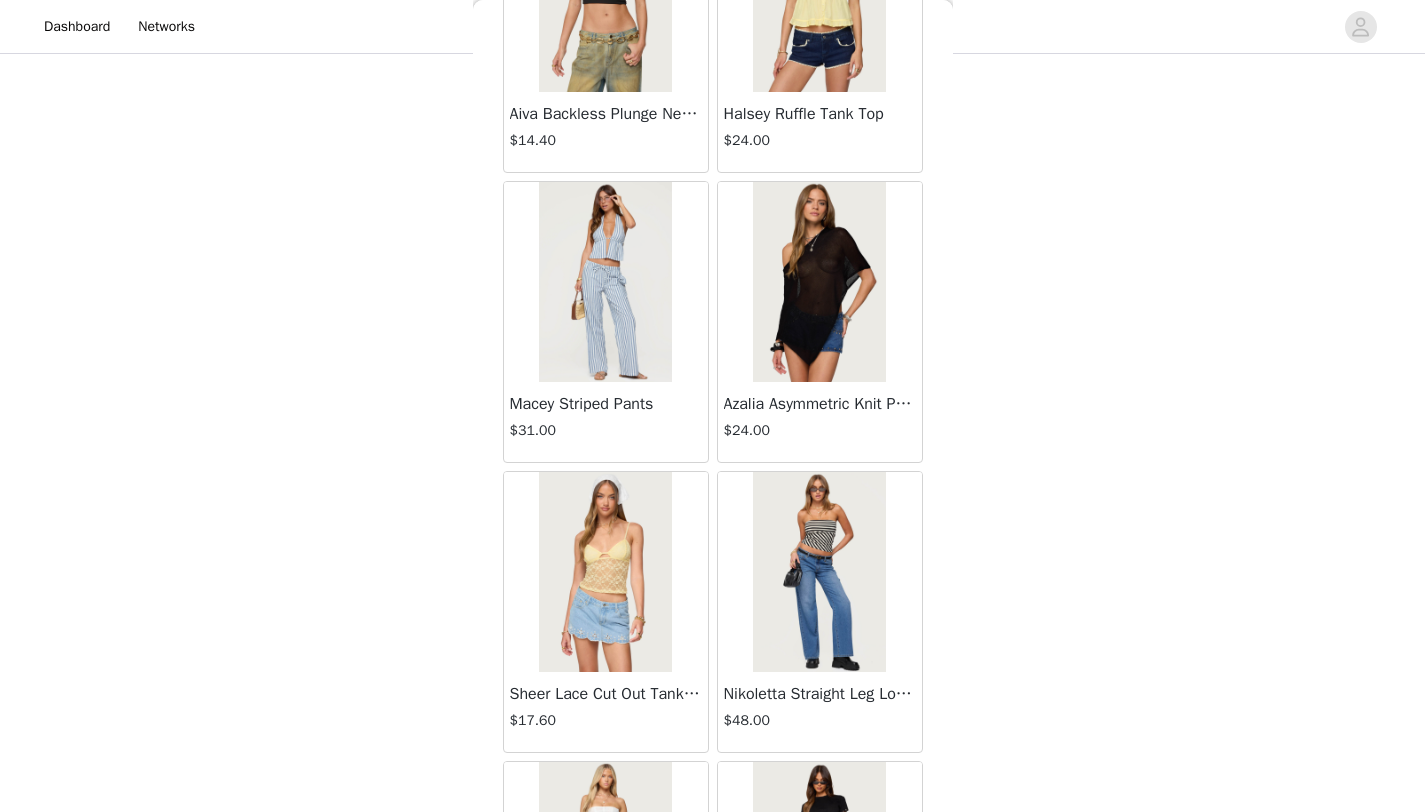 scroll, scrollTop: 2248, scrollLeft: 0, axis: vertical 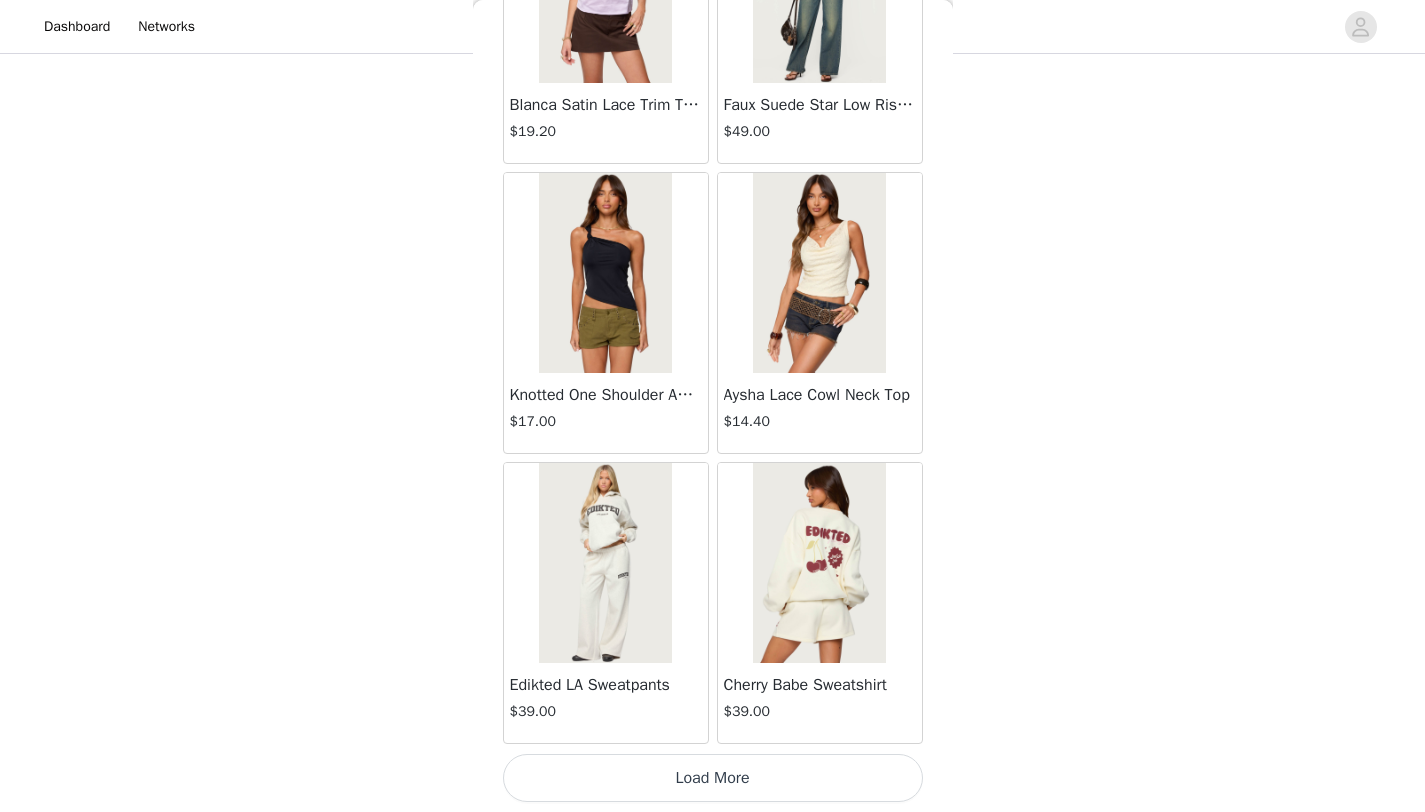 click on "Load More" at bounding box center [713, 778] 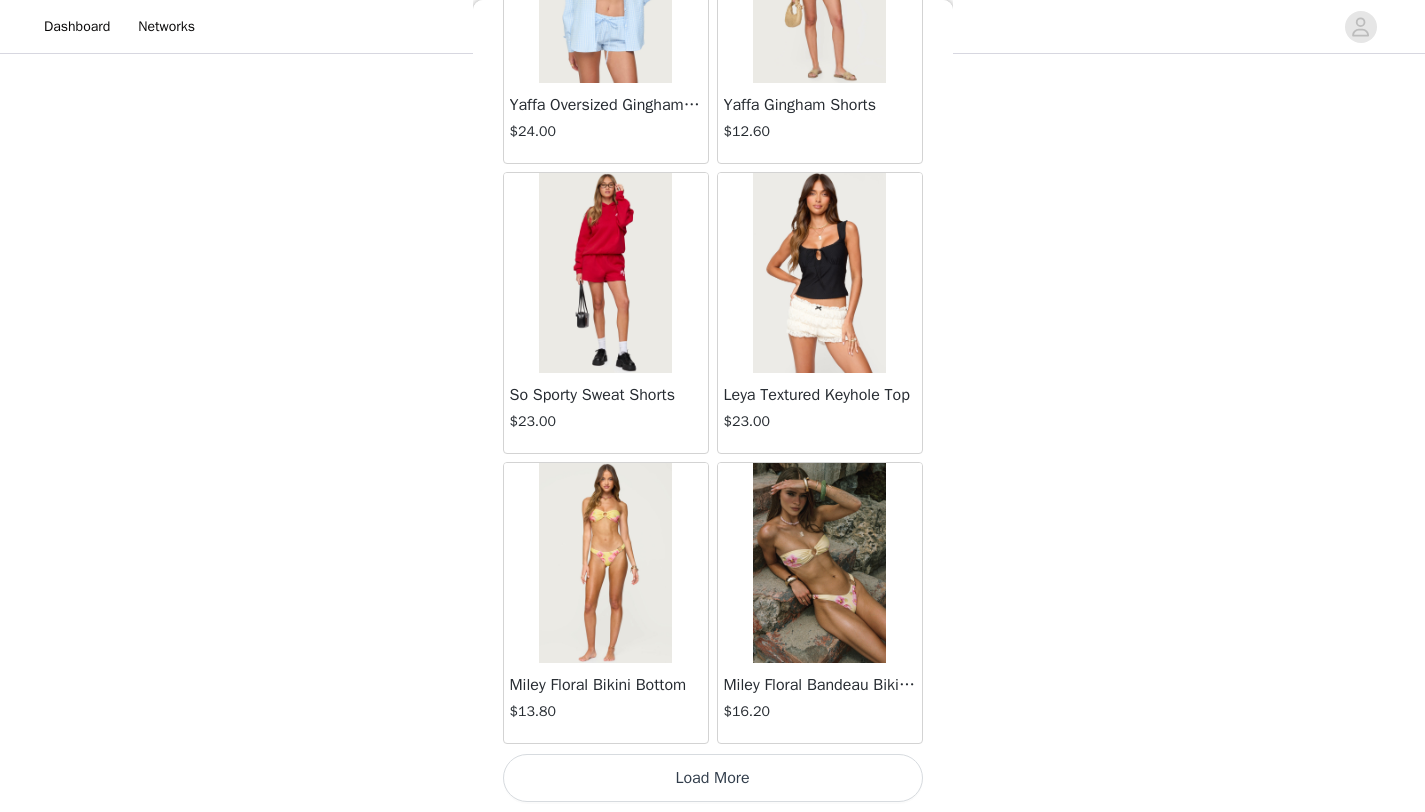 click on "Load More" at bounding box center (713, 778) 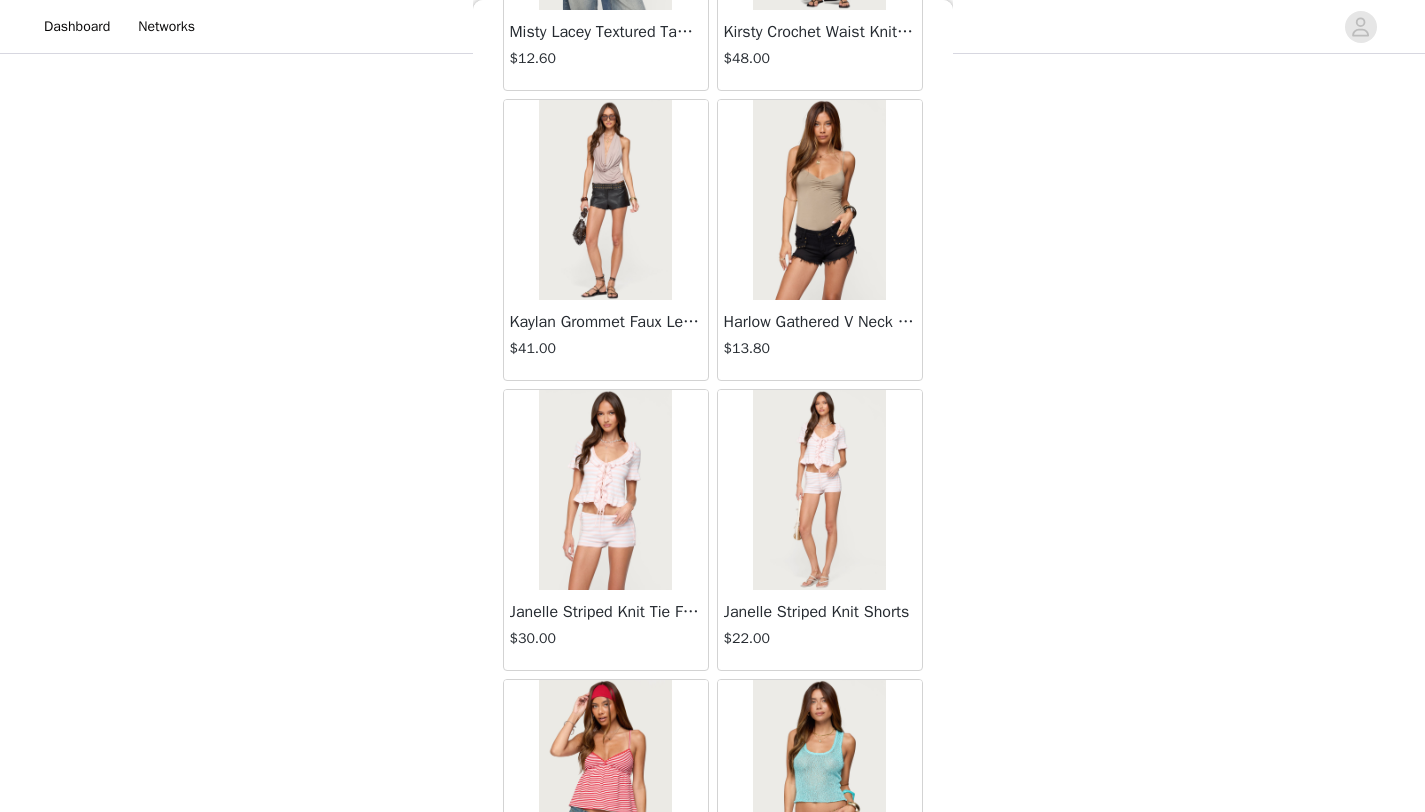 scroll, scrollTop: 10948, scrollLeft: 0, axis: vertical 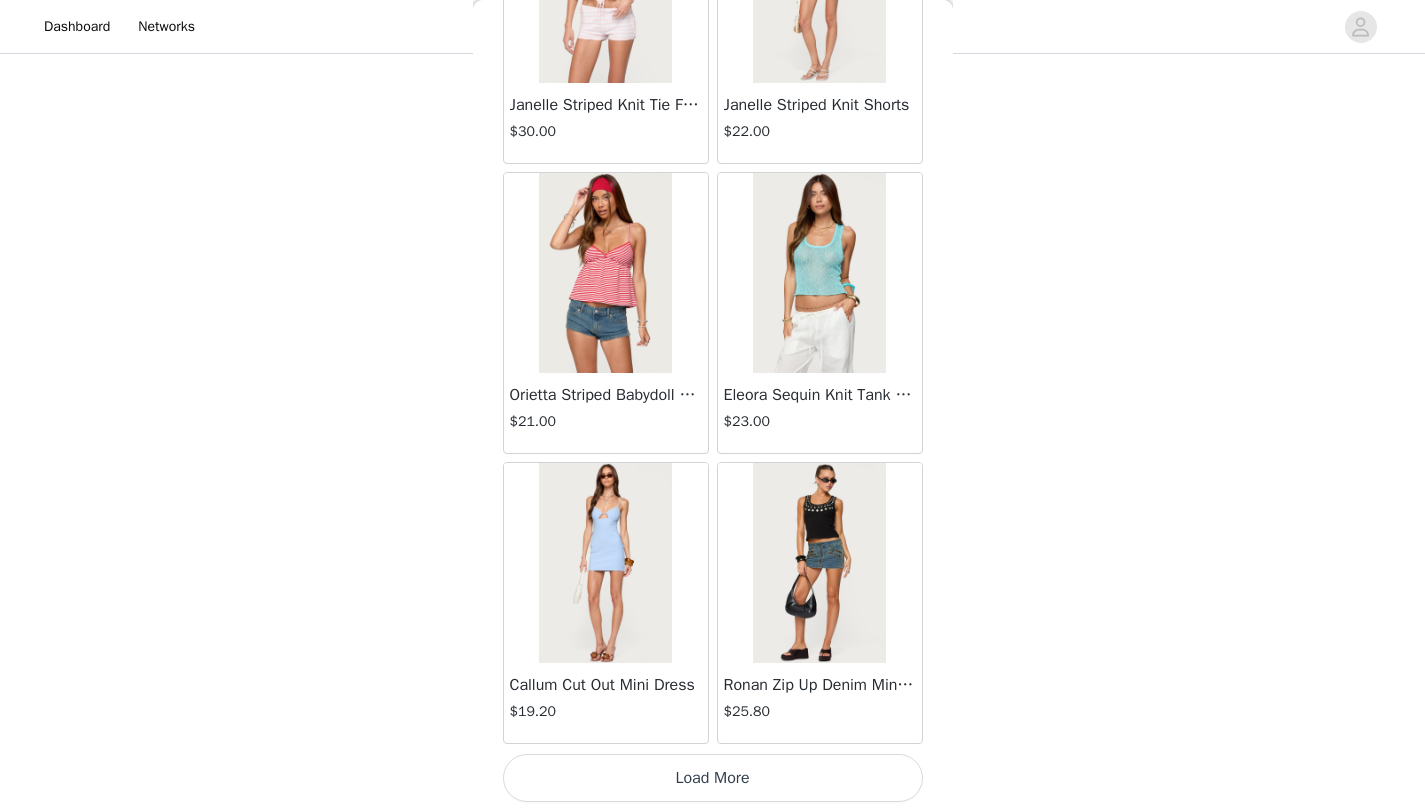 click on "Load More" at bounding box center (713, 778) 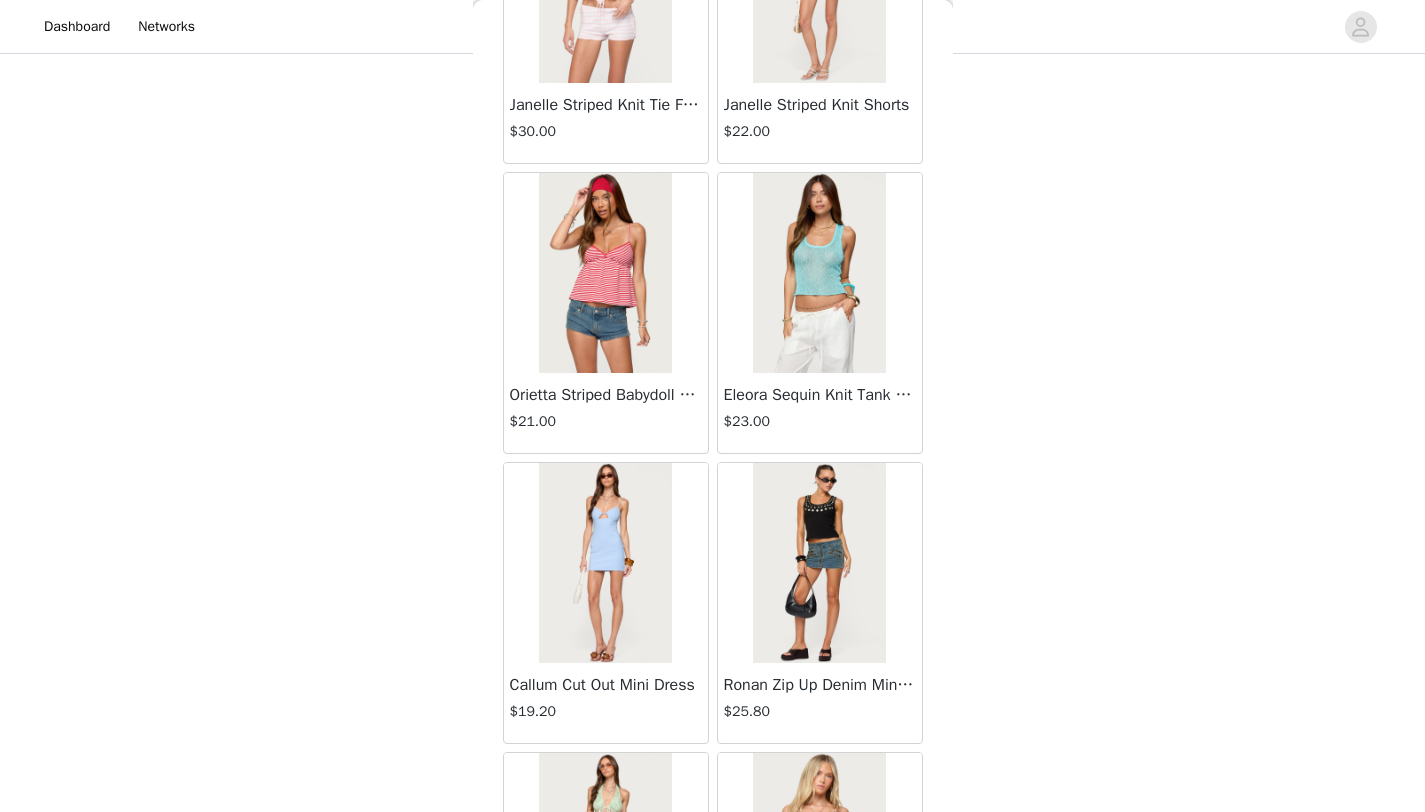 scroll, scrollTop: 13848, scrollLeft: 0, axis: vertical 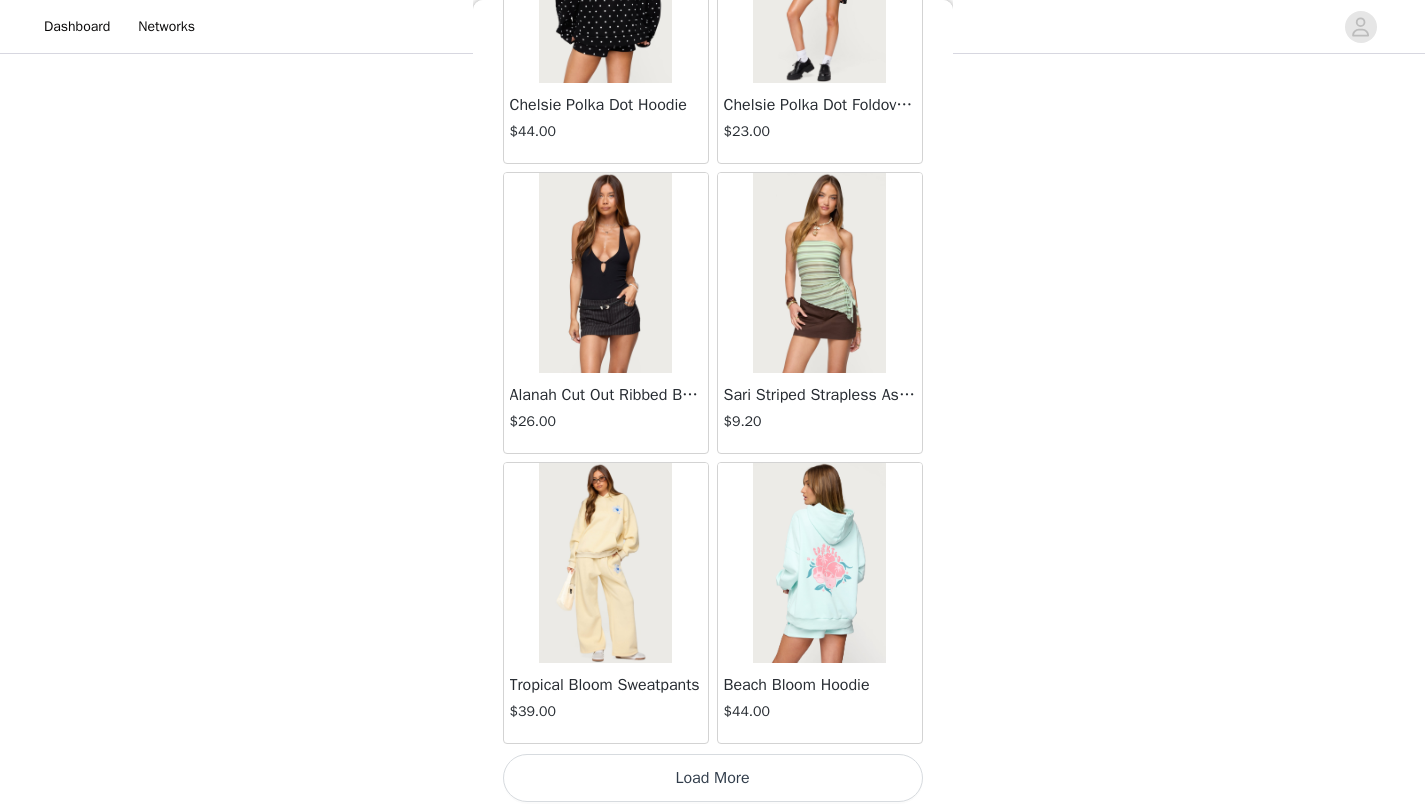 click on "Load More" at bounding box center (713, 778) 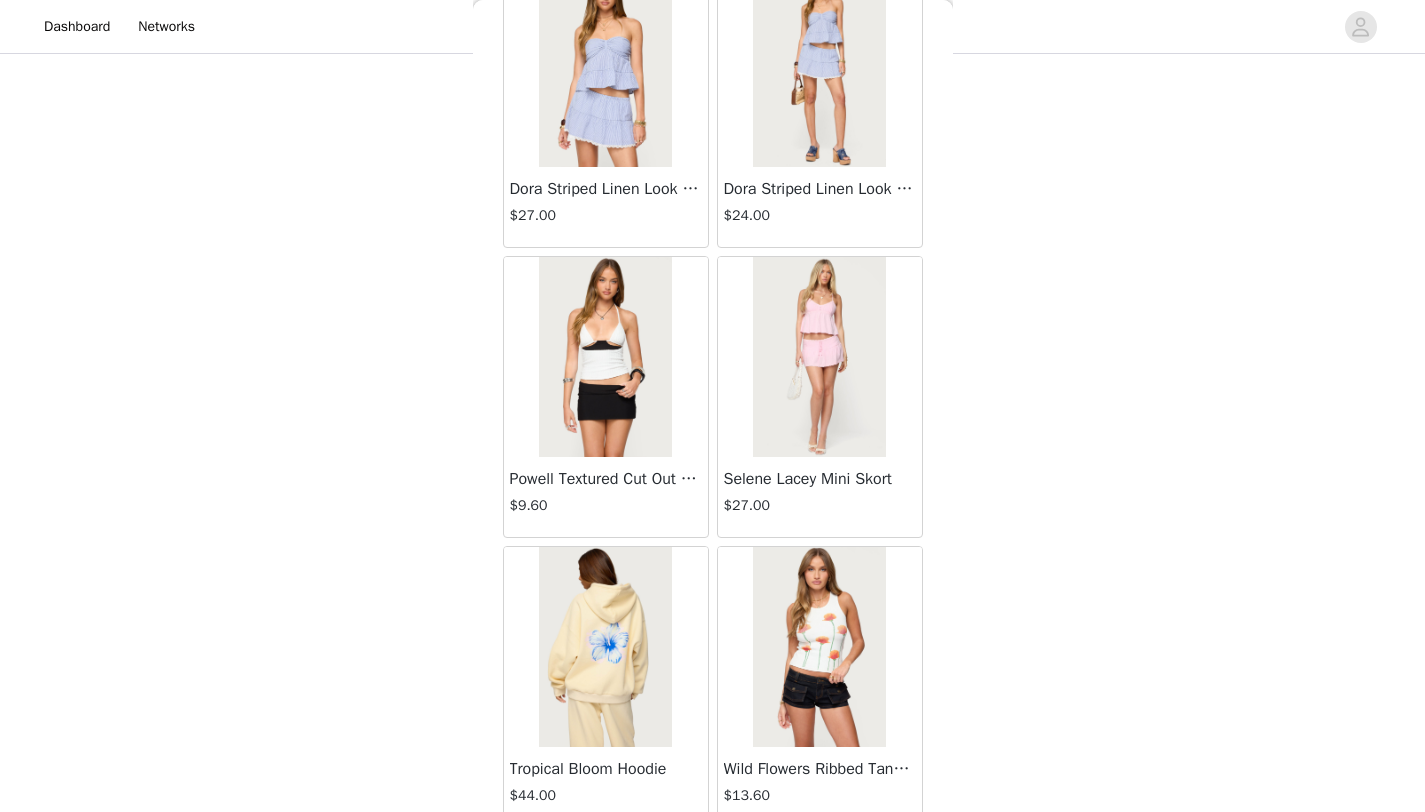 scroll, scrollTop: 16748, scrollLeft: 0, axis: vertical 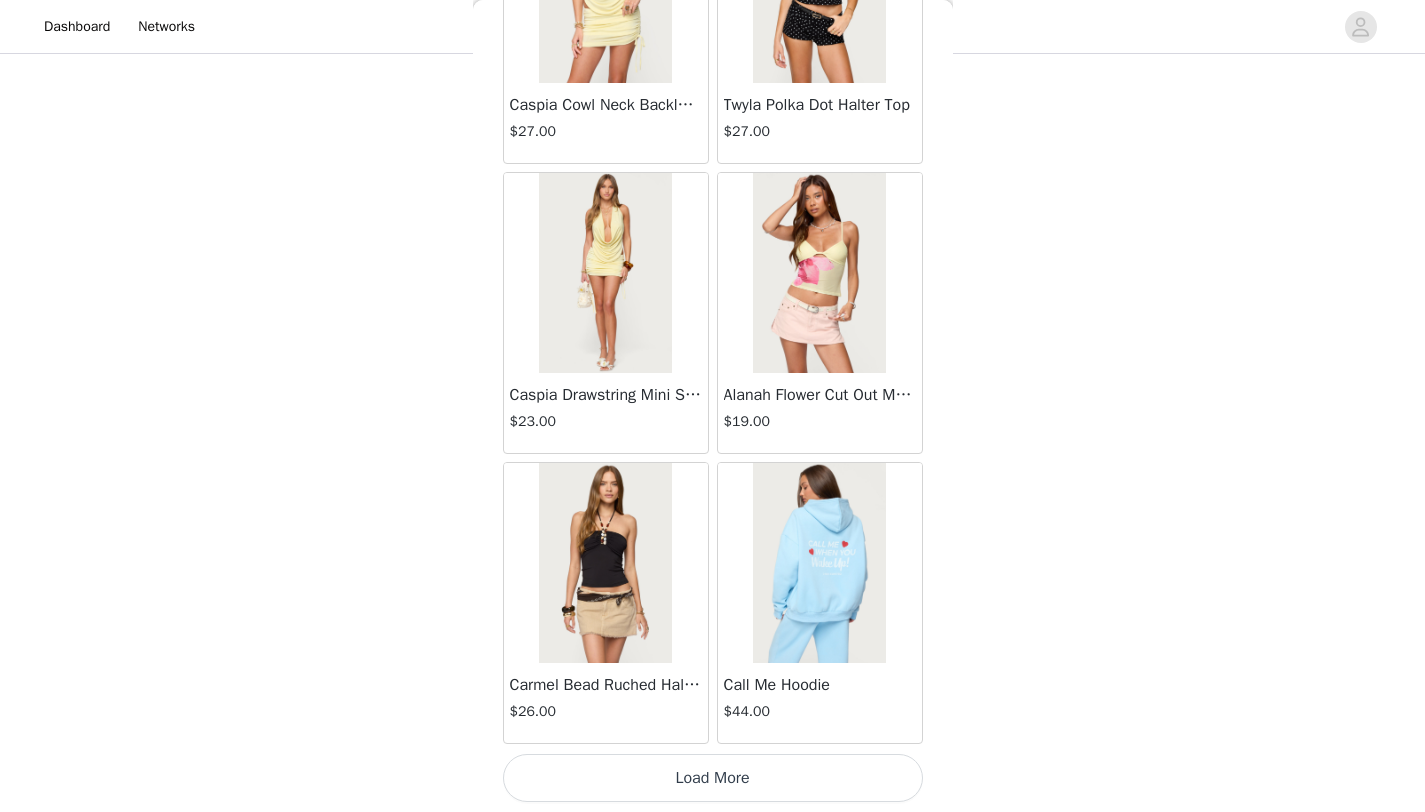 click on "Load More" at bounding box center (713, 778) 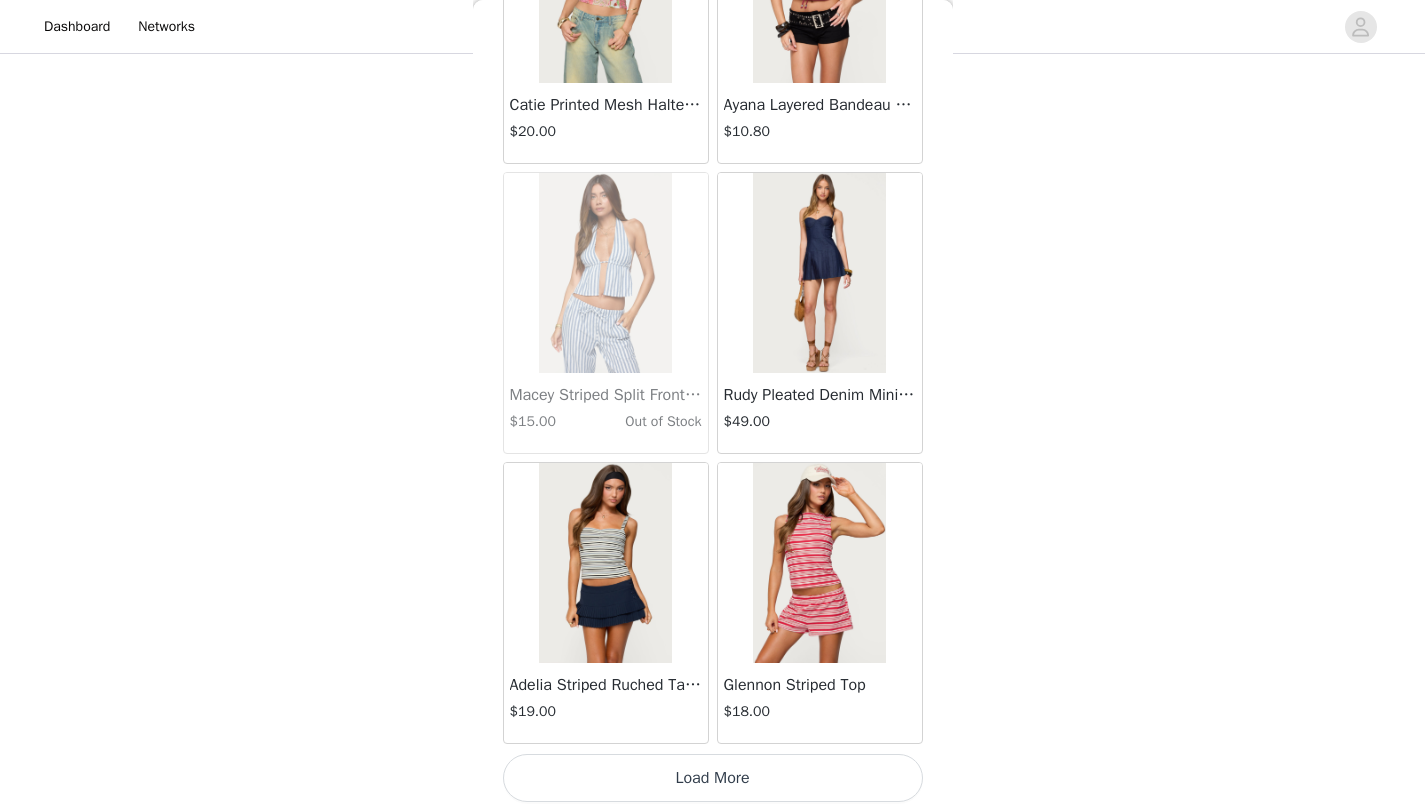 click on "Load More" at bounding box center [713, 778] 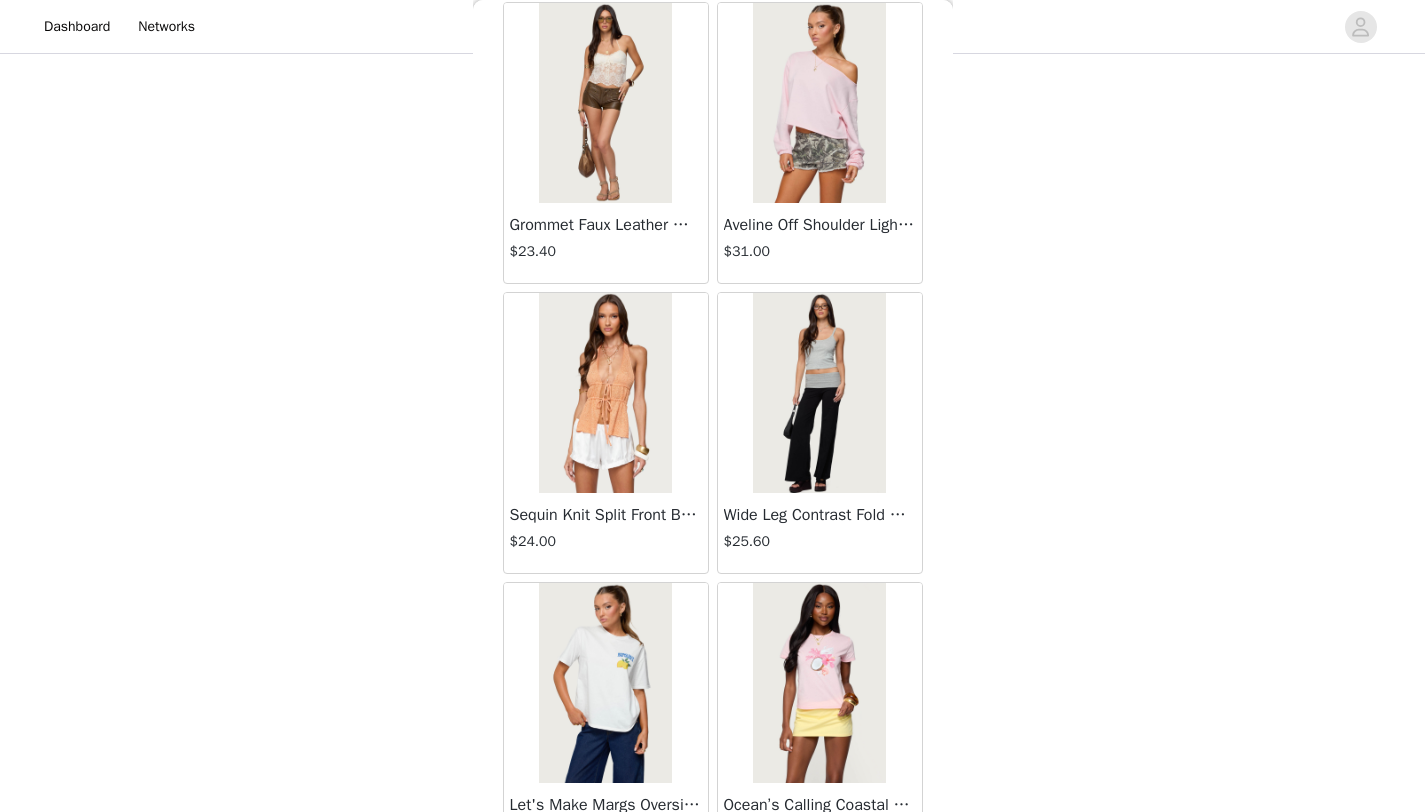 scroll, scrollTop: 22548, scrollLeft: 0, axis: vertical 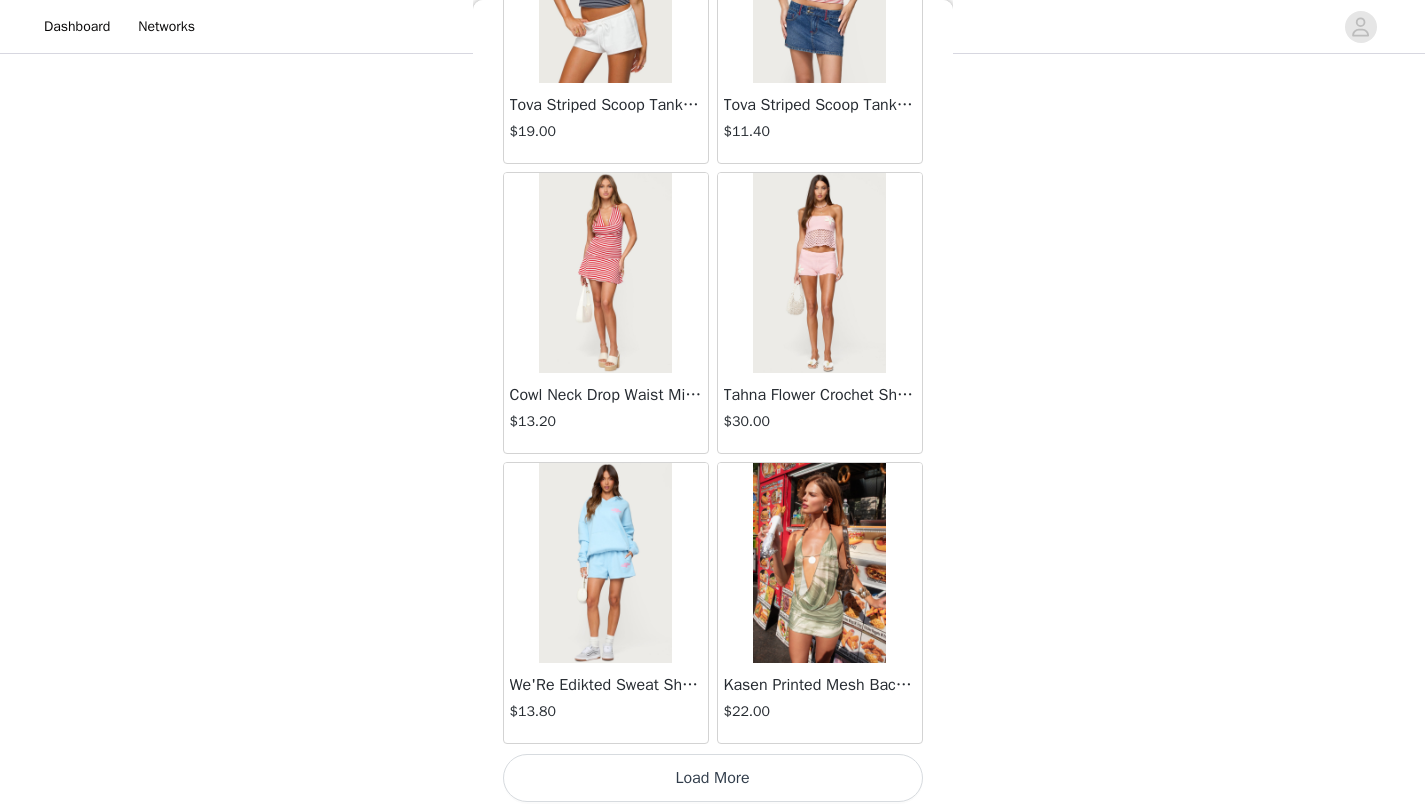 click on "Load More" at bounding box center [713, 778] 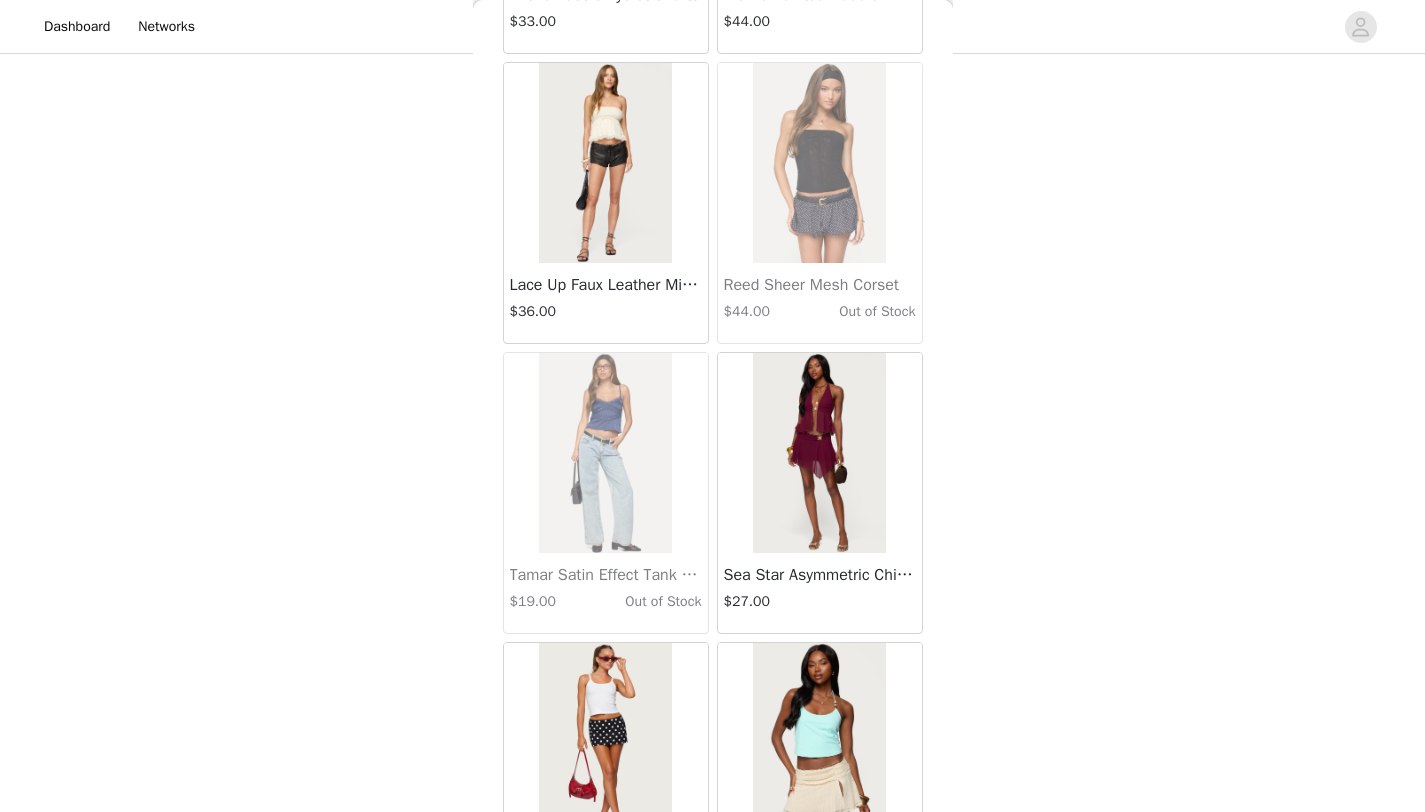scroll, scrollTop: 25448, scrollLeft: 0, axis: vertical 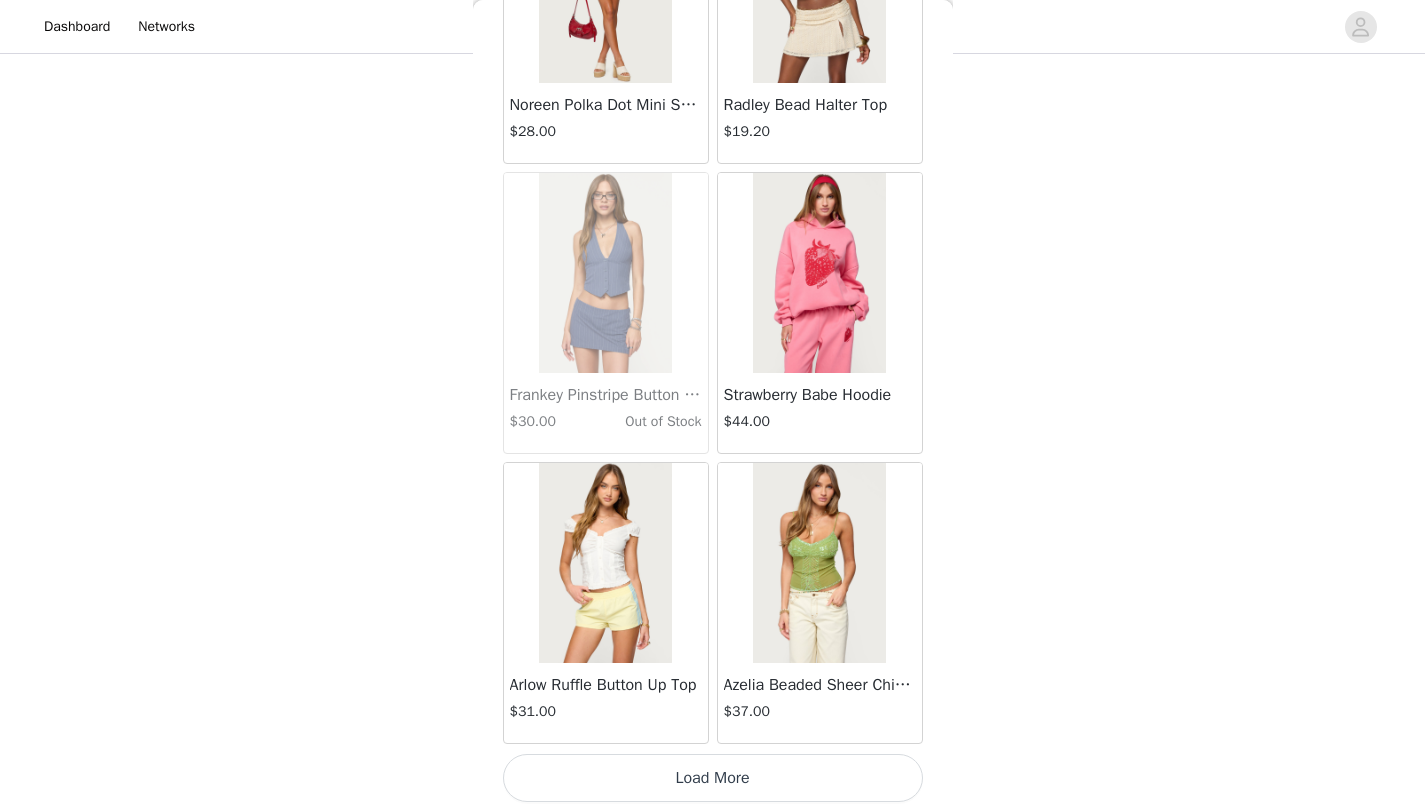 click on "Load More" at bounding box center [713, 778] 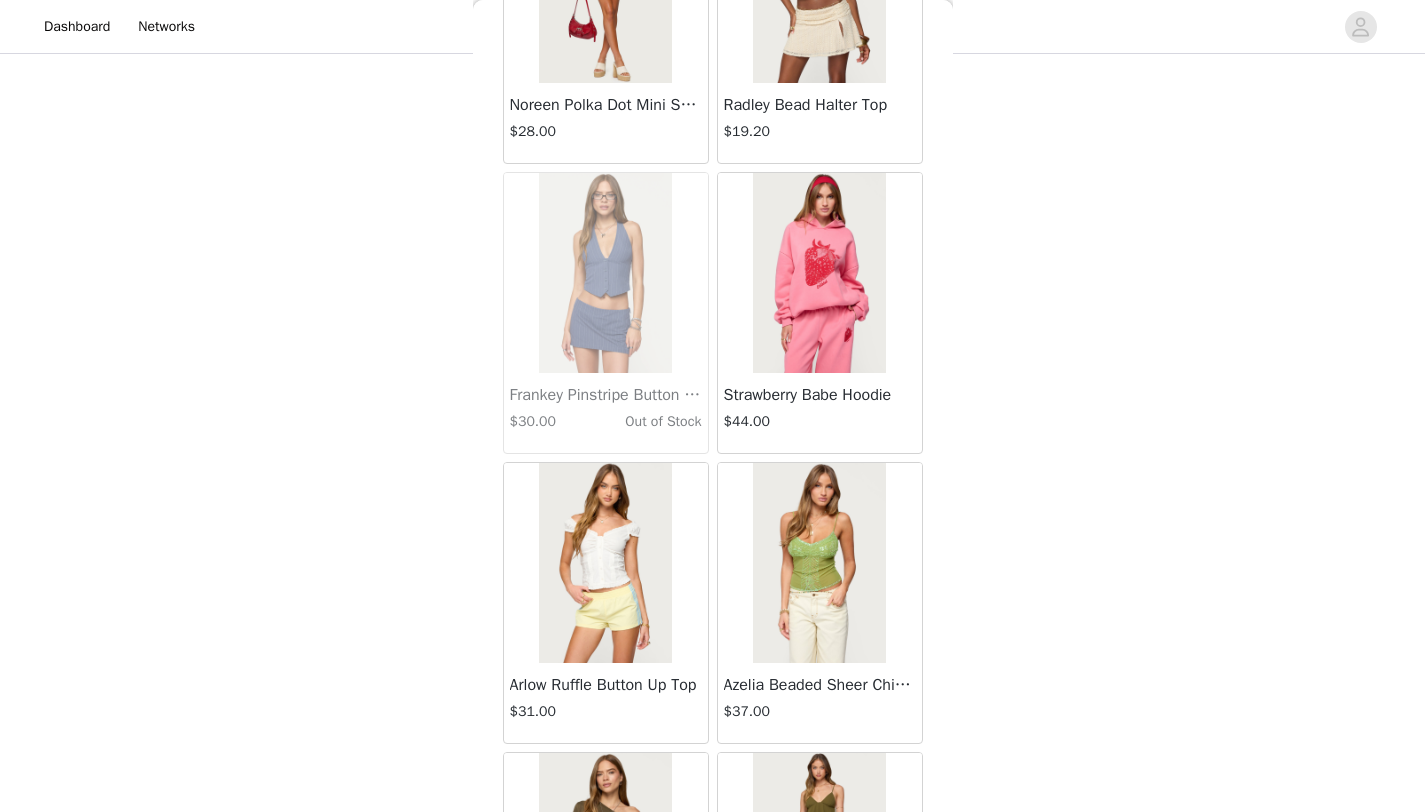 scroll, scrollTop: 28348, scrollLeft: 0, axis: vertical 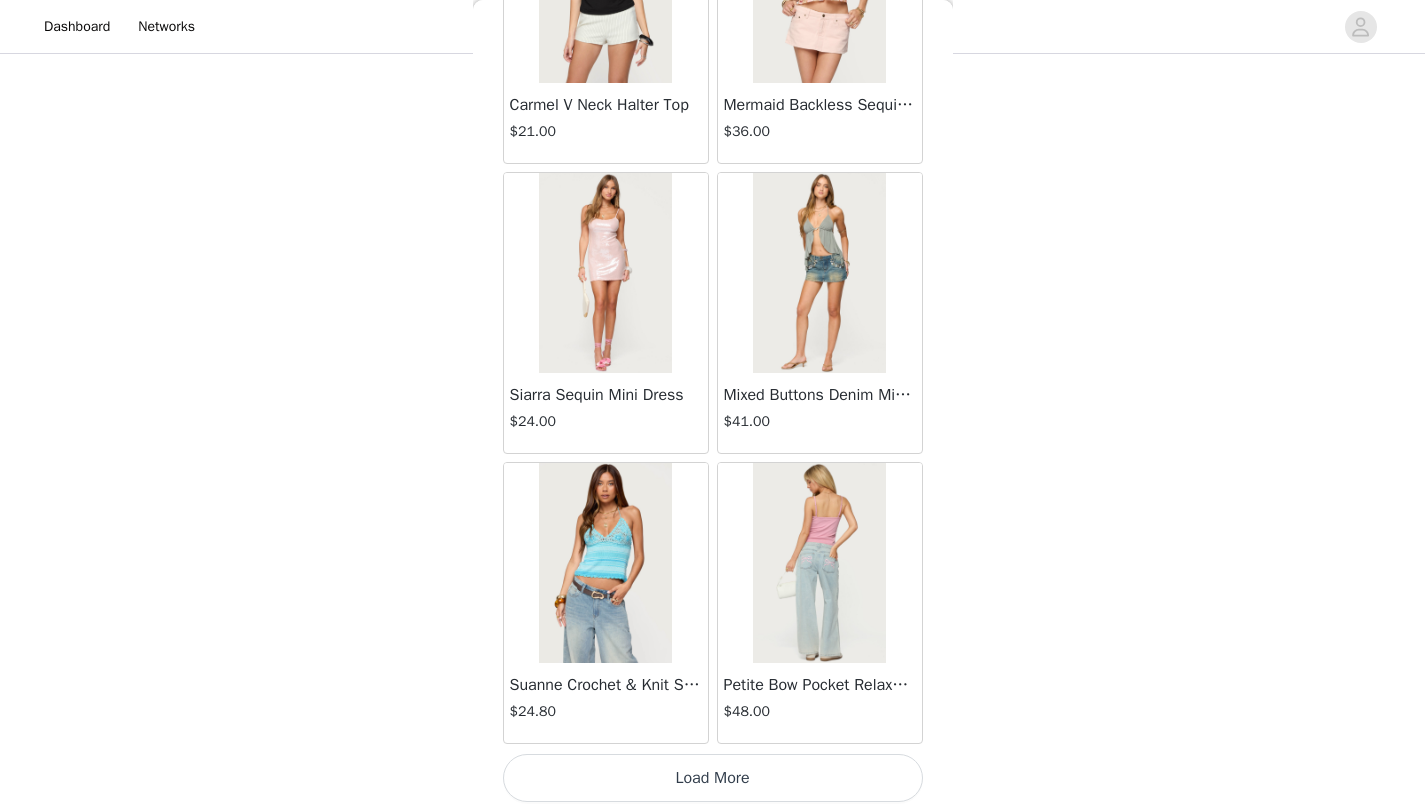 click on "Load More" at bounding box center (713, 778) 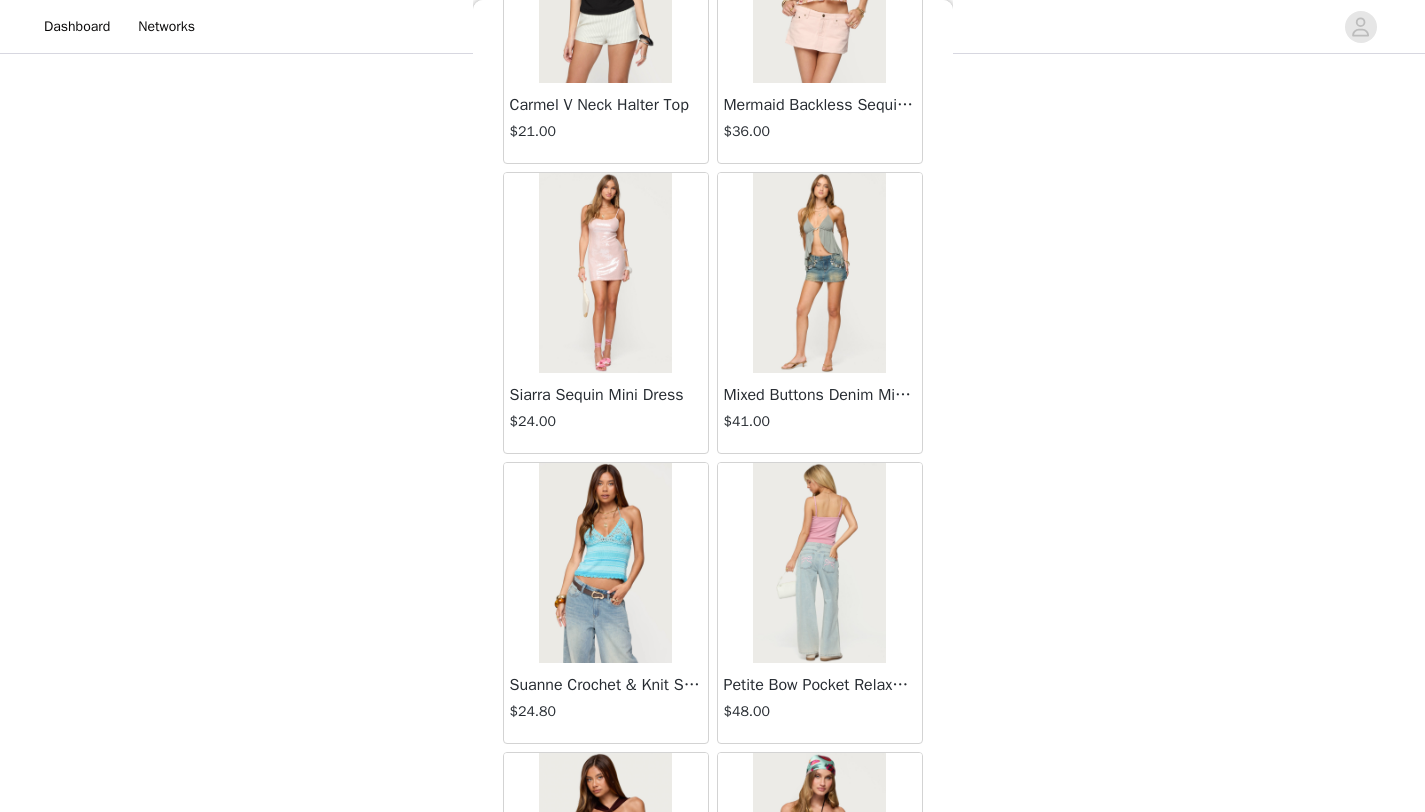 scroll, scrollTop: 31248, scrollLeft: 0, axis: vertical 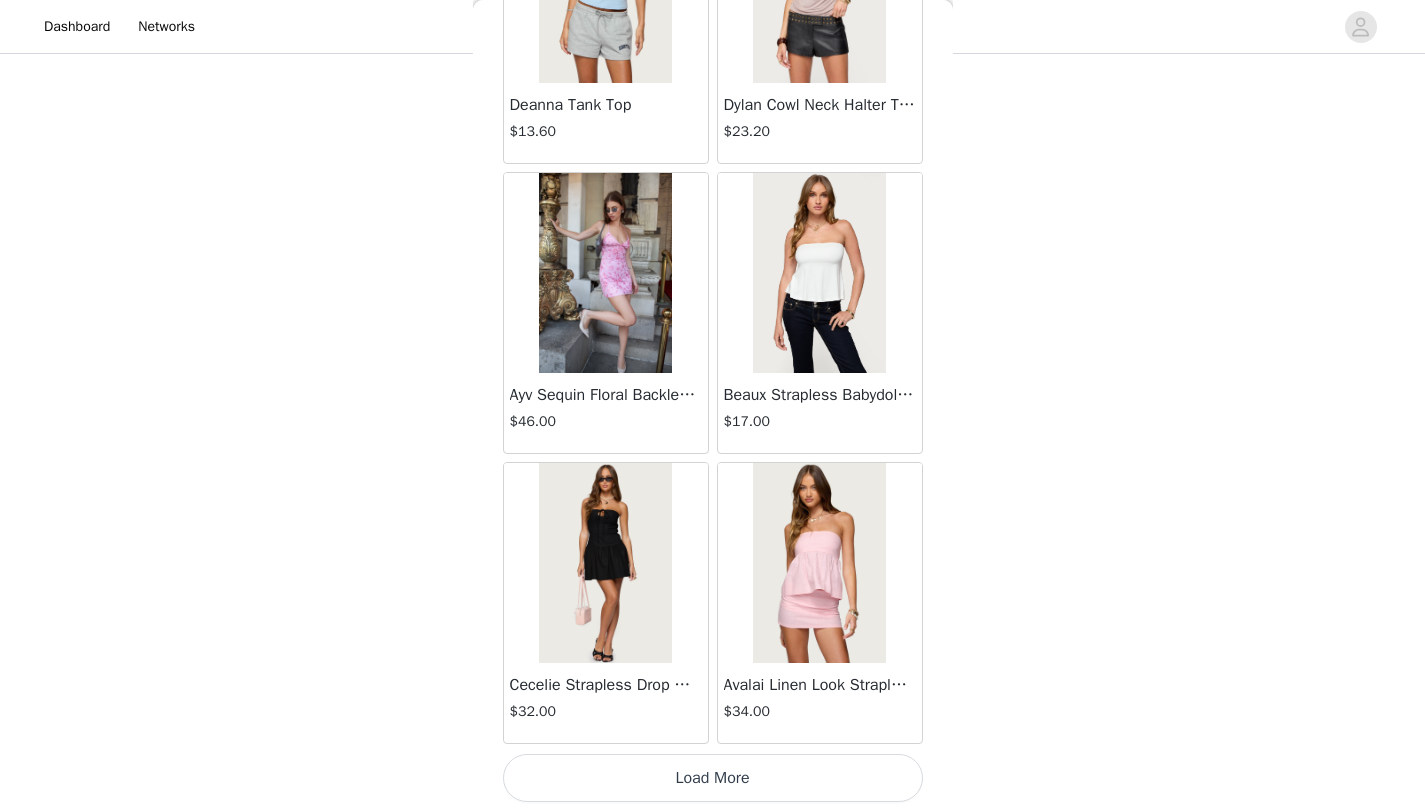 click on "Load More" at bounding box center [713, 778] 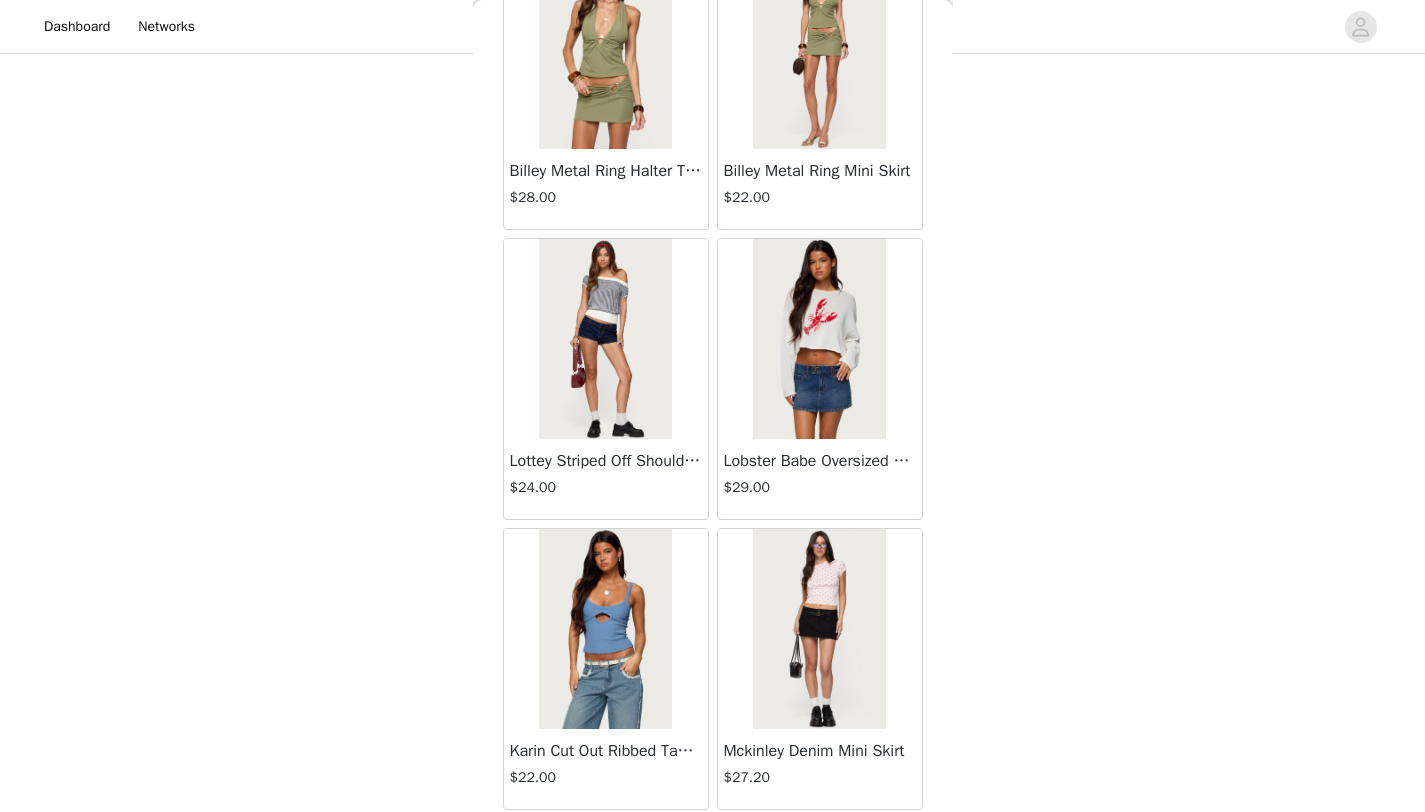 scroll, scrollTop: 34148, scrollLeft: 0, axis: vertical 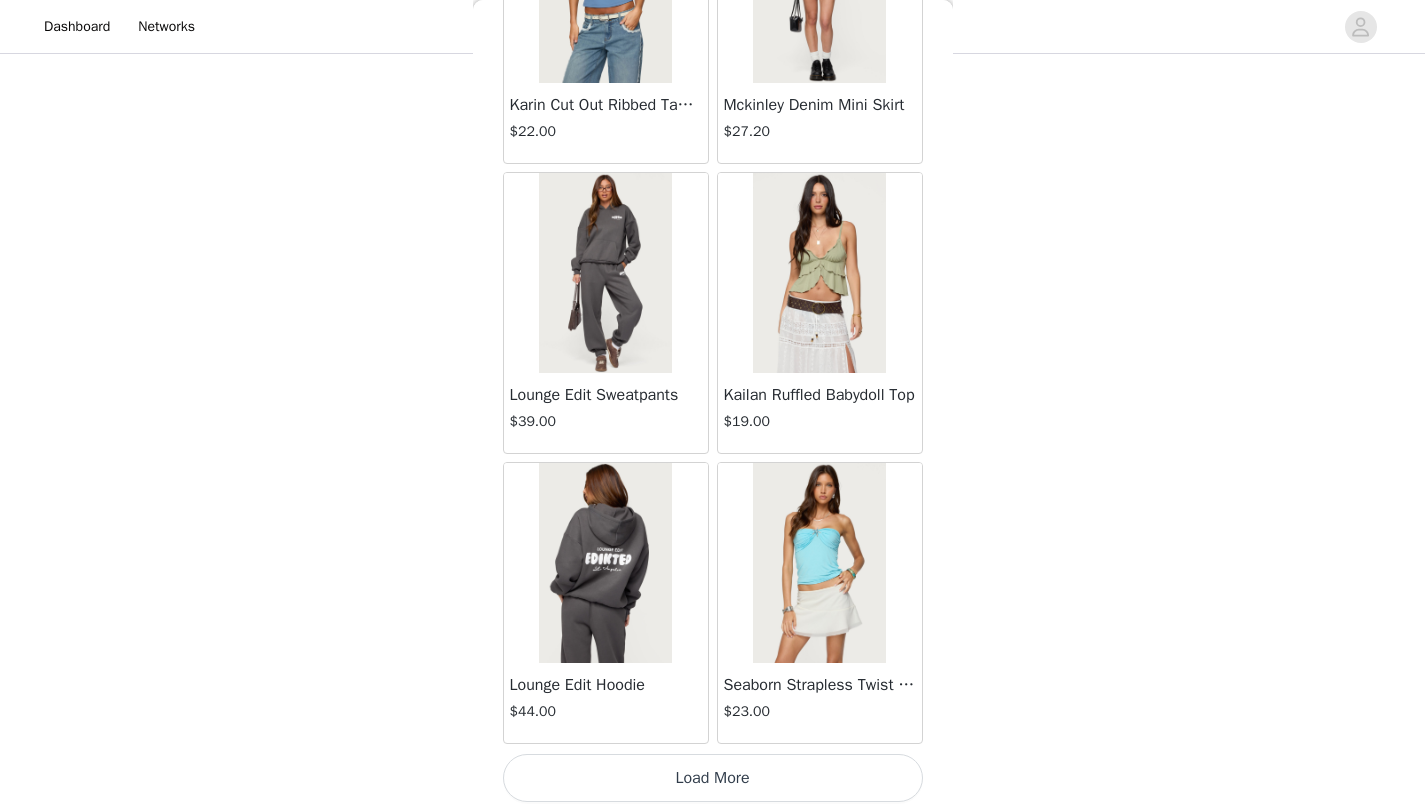 click on "Load More" at bounding box center [713, 778] 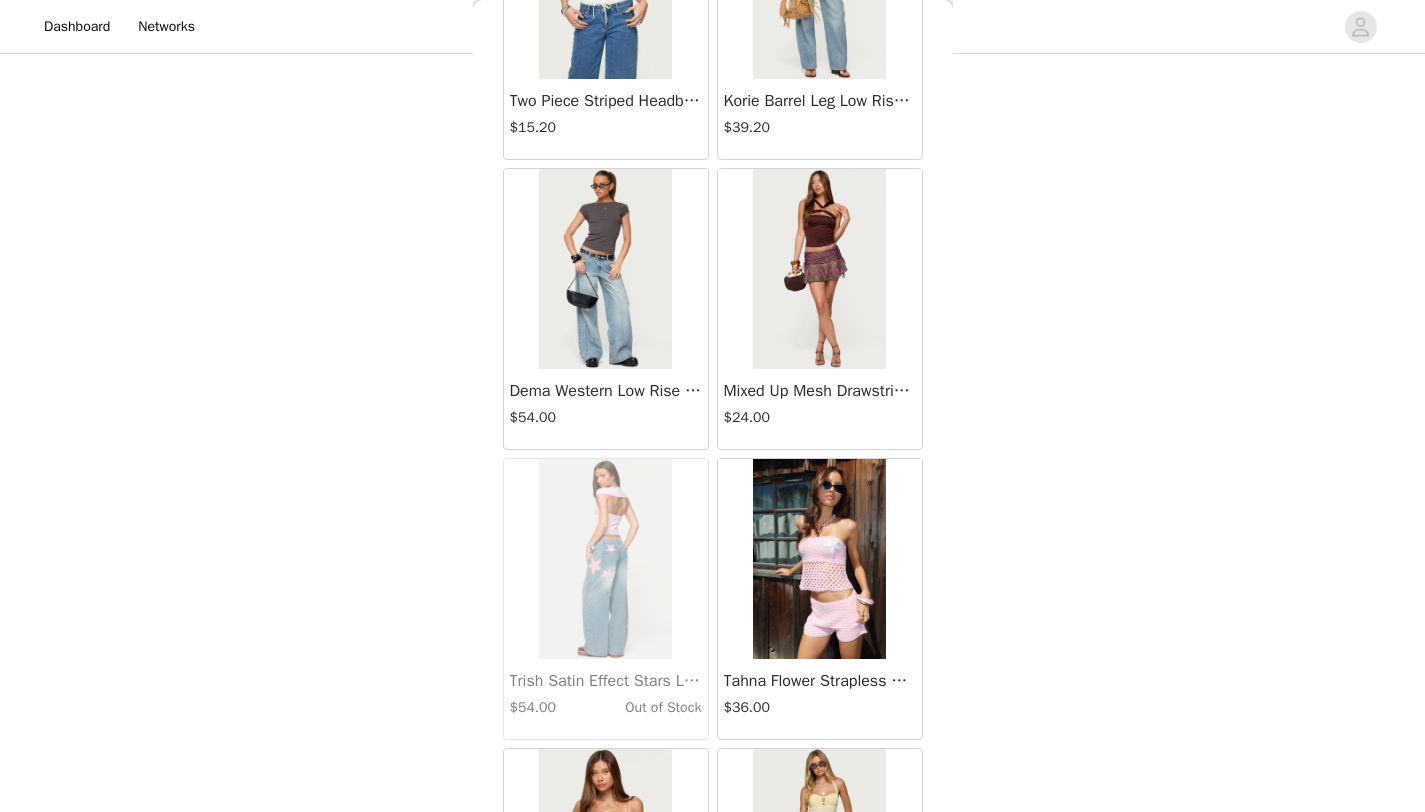 scroll, scrollTop: 37048, scrollLeft: 0, axis: vertical 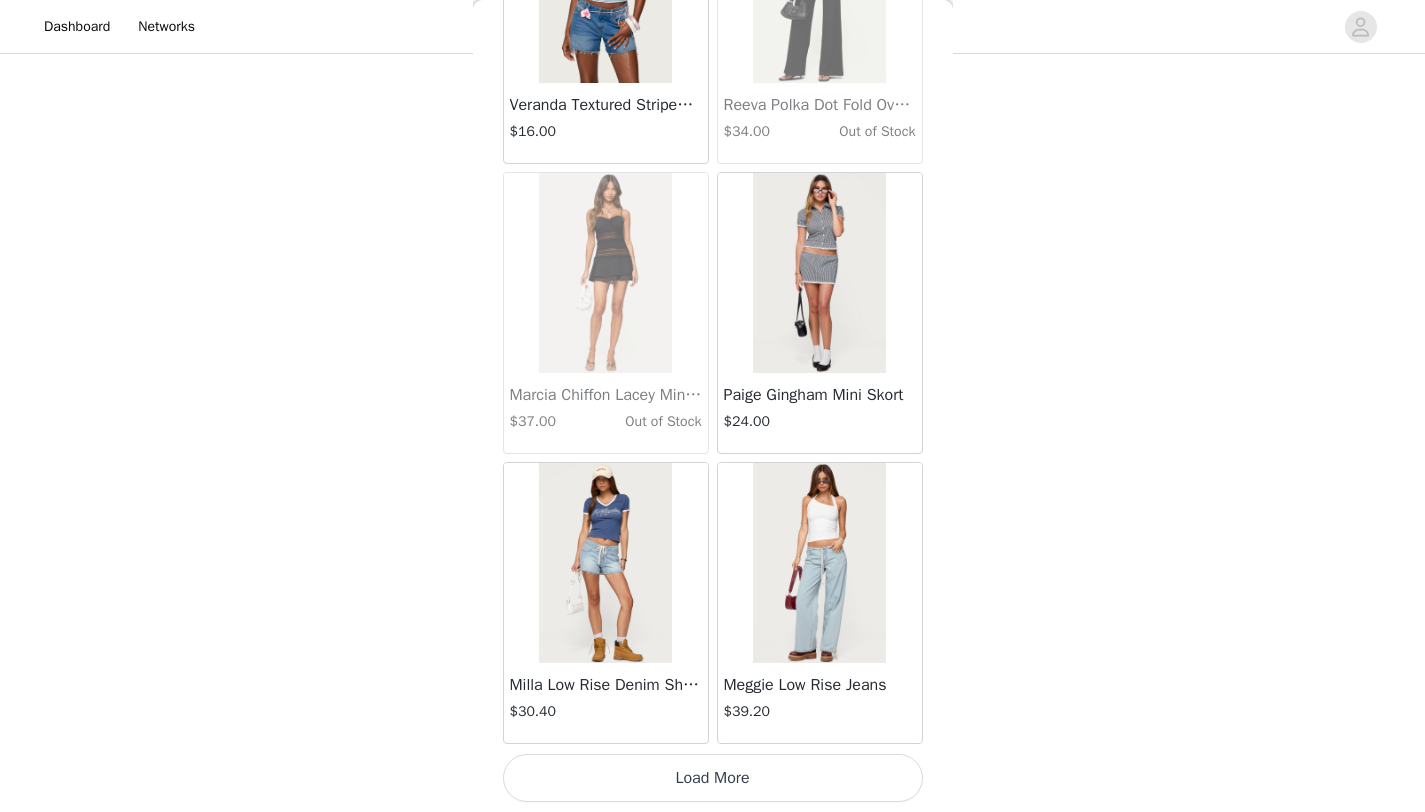 click on "Load More" at bounding box center (713, 778) 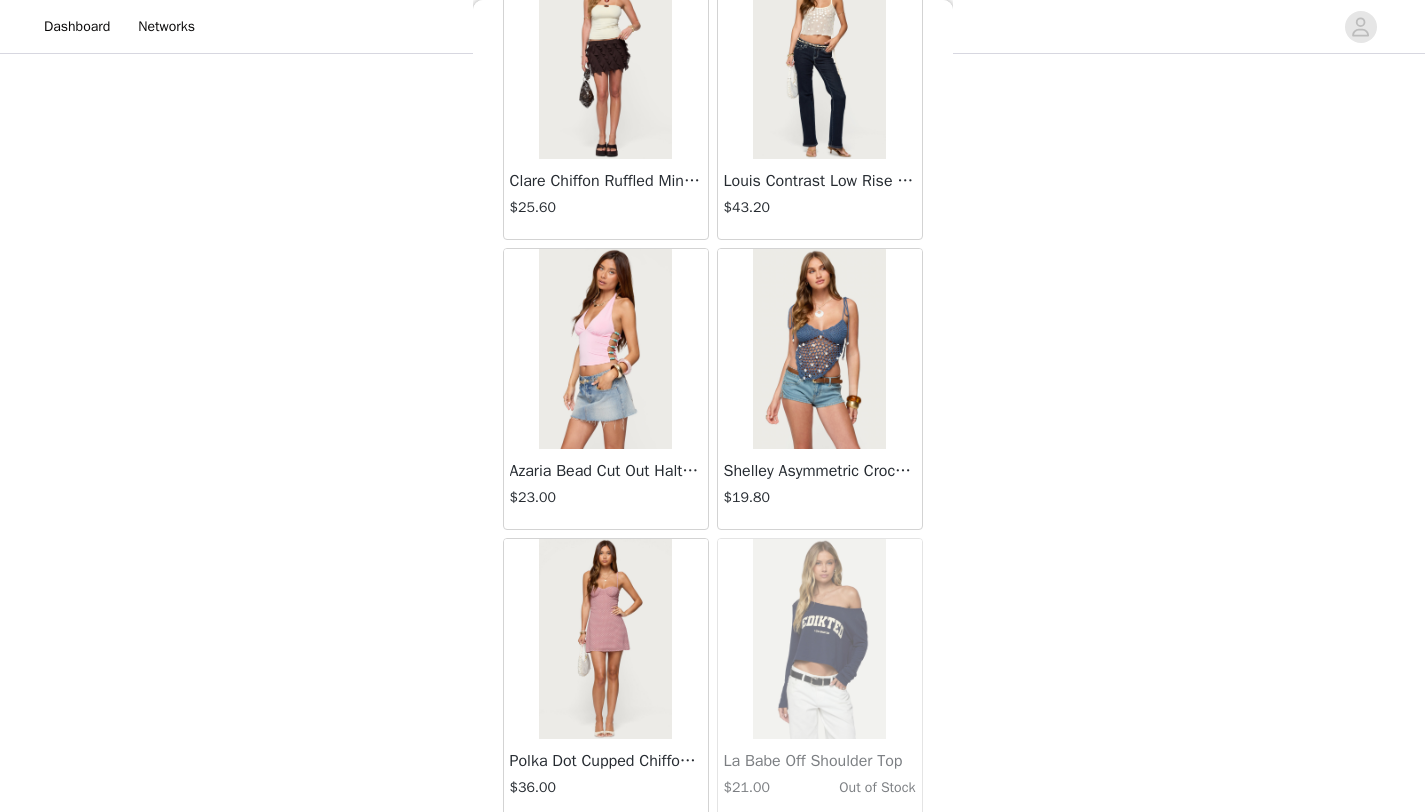 scroll, scrollTop: 39948, scrollLeft: 0, axis: vertical 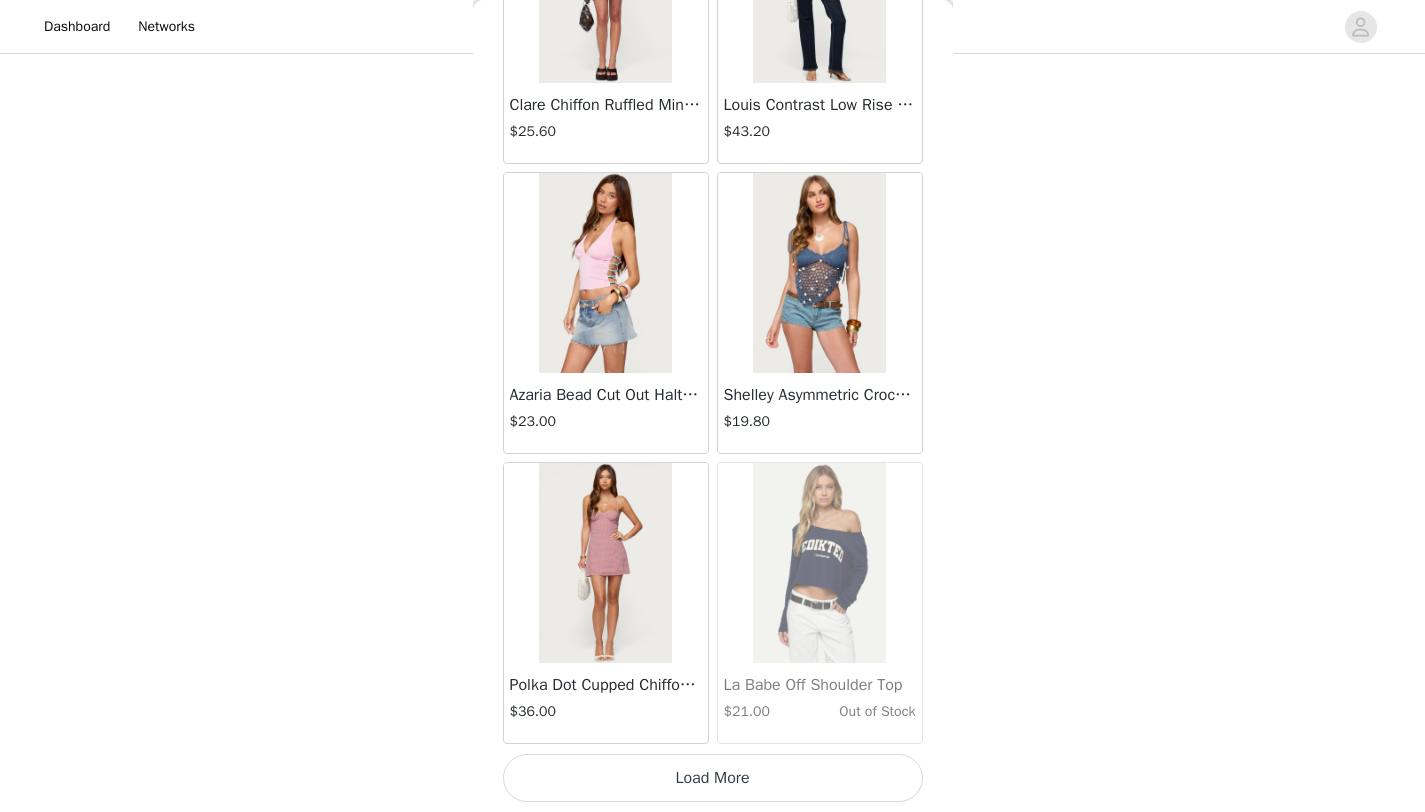 click on "Load More" at bounding box center (713, 778) 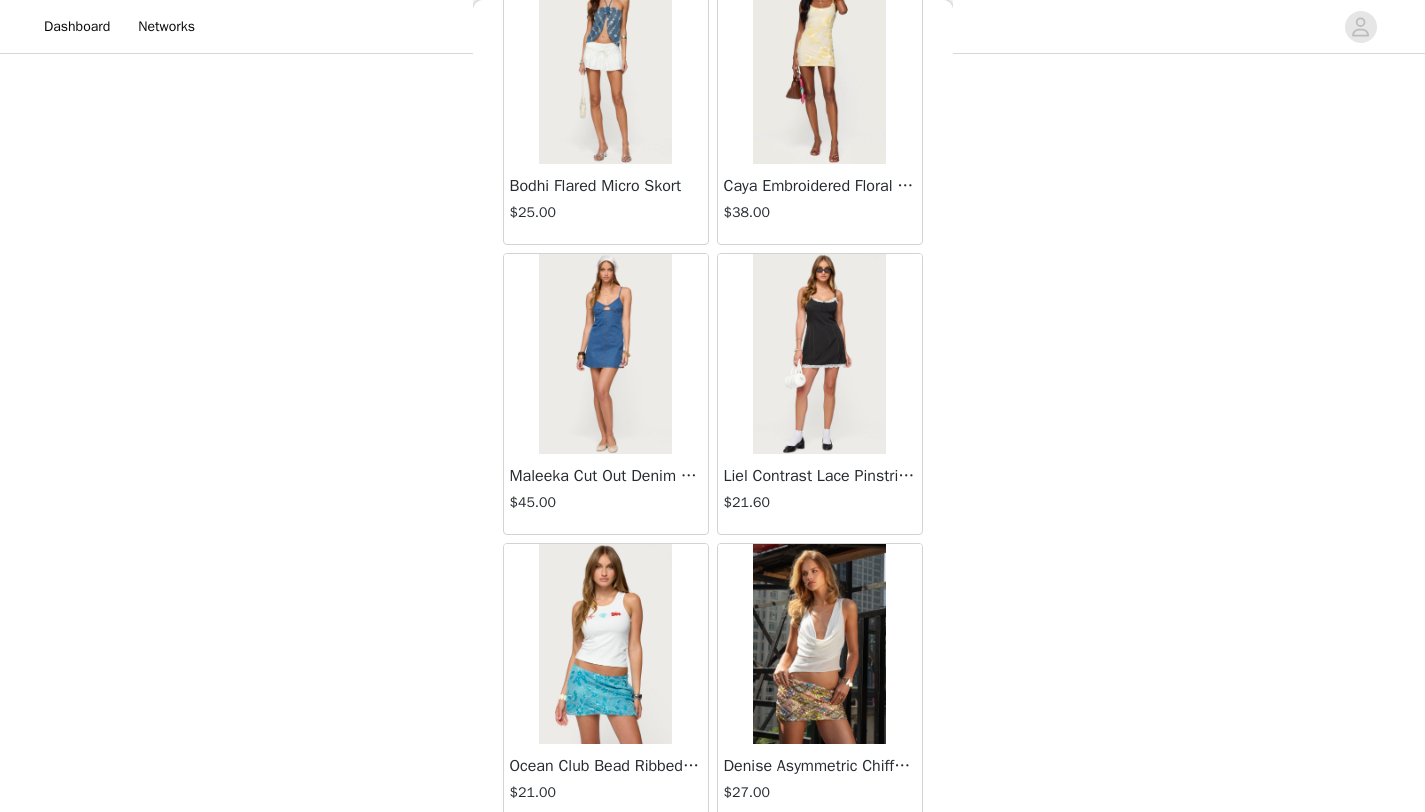 scroll, scrollTop: 42848, scrollLeft: 0, axis: vertical 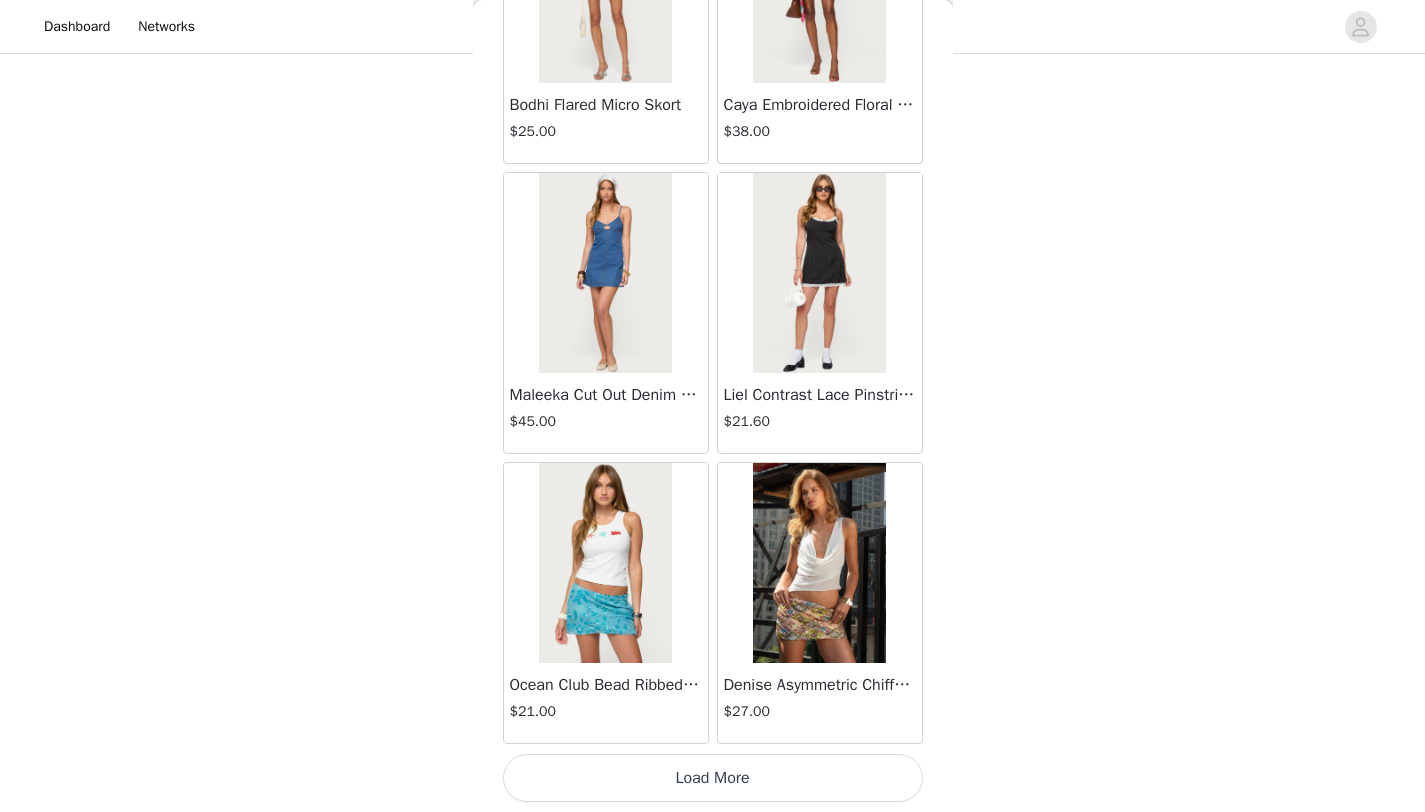 click on "Load More" at bounding box center [713, 778] 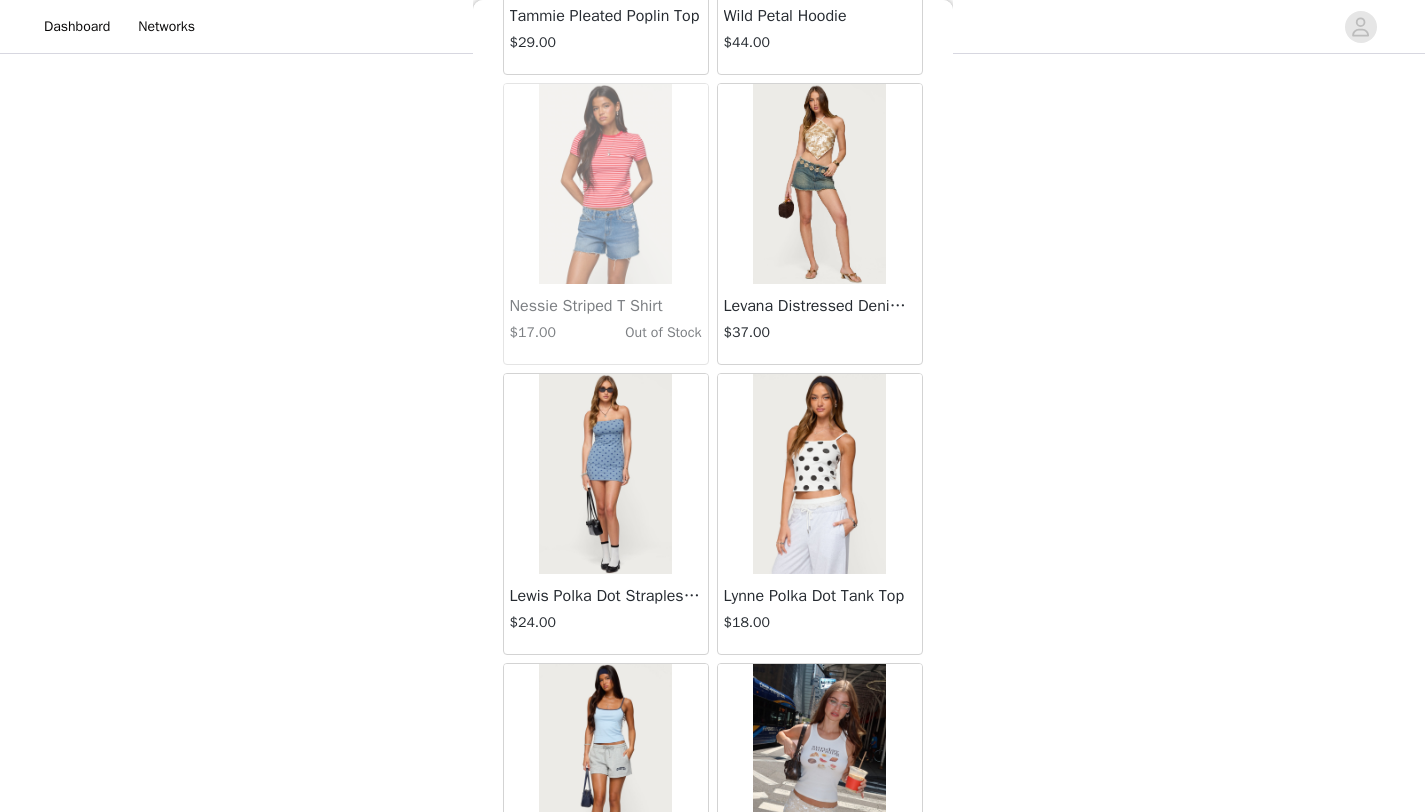 scroll, scrollTop: 45748, scrollLeft: 0, axis: vertical 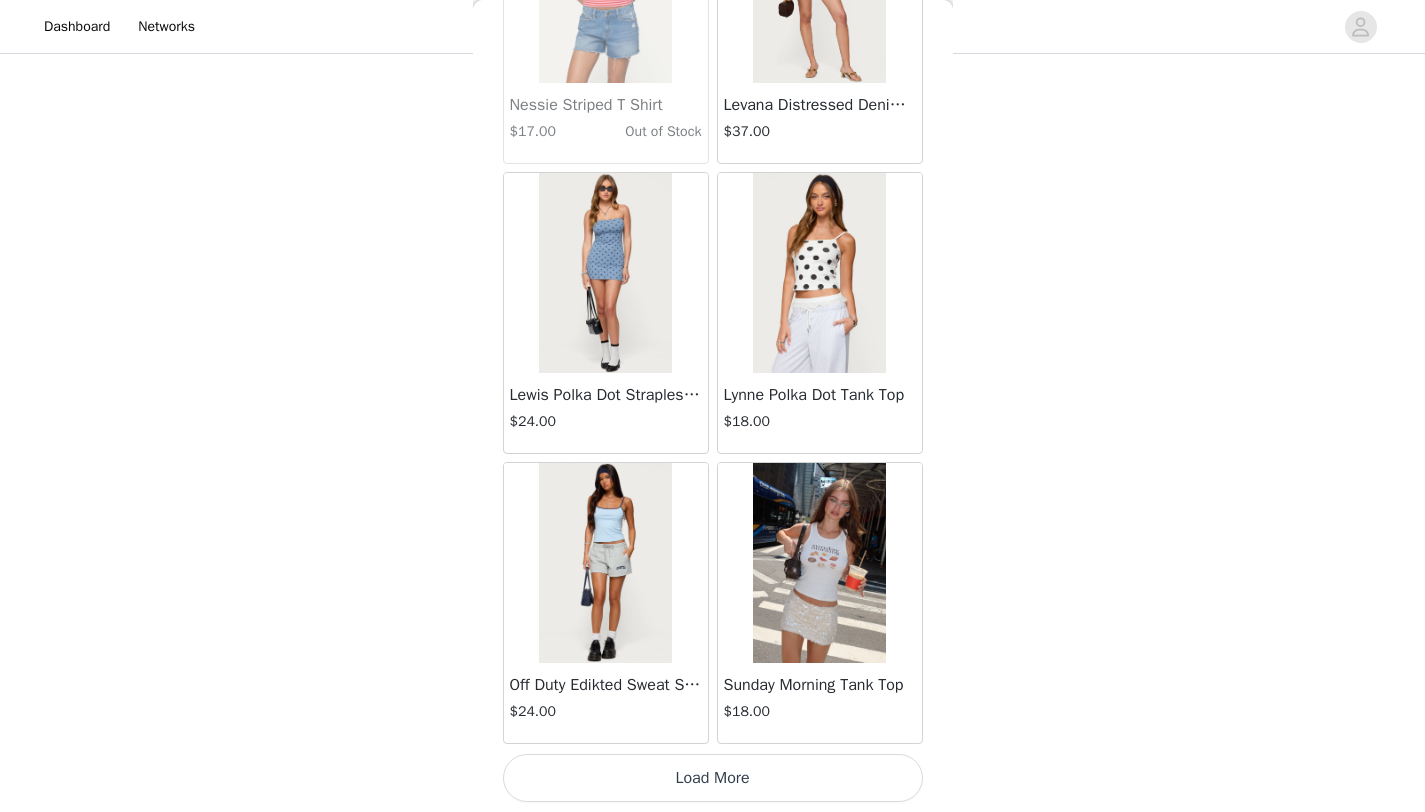 click on "Load More" at bounding box center (713, 778) 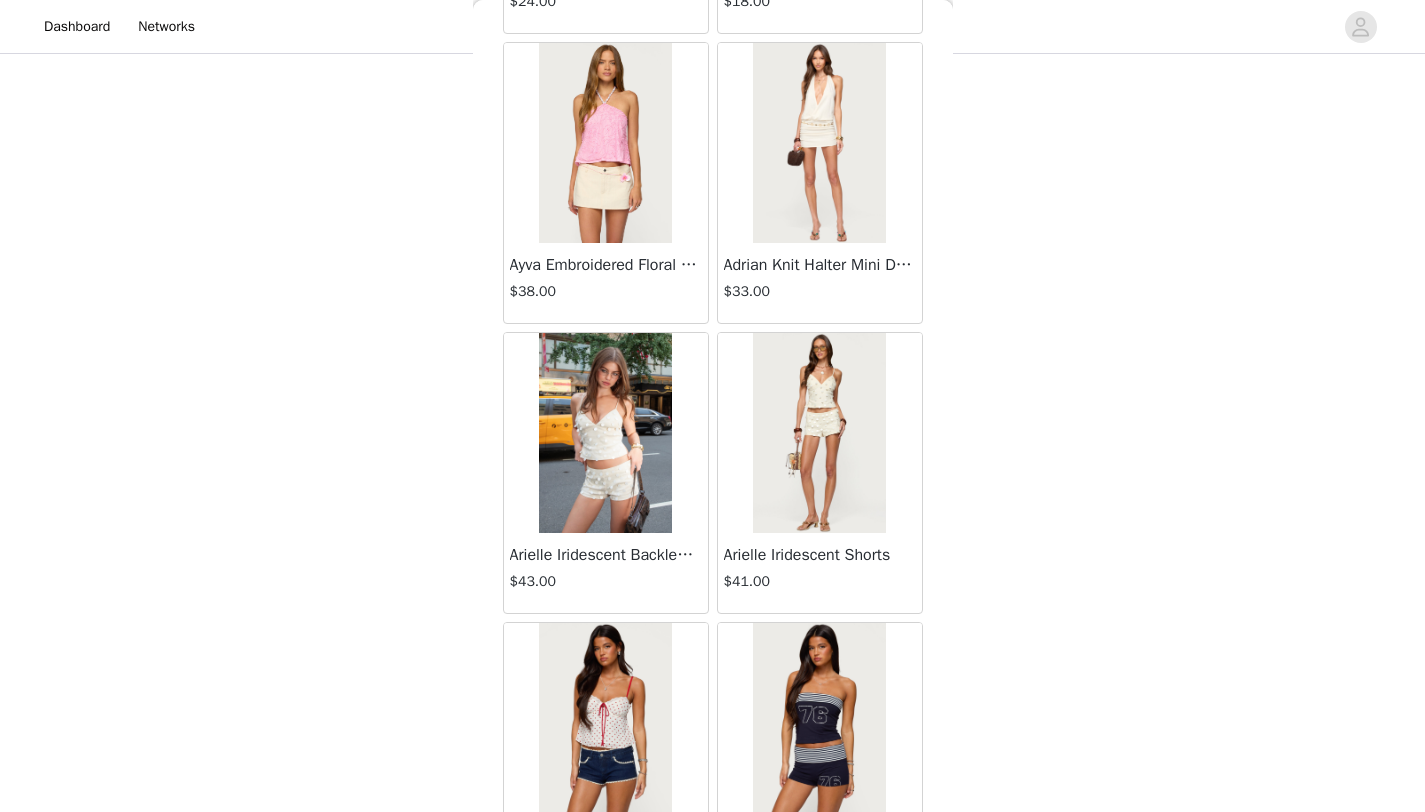 scroll, scrollTop: 47879, scrollLeft: 0, axis: vertical 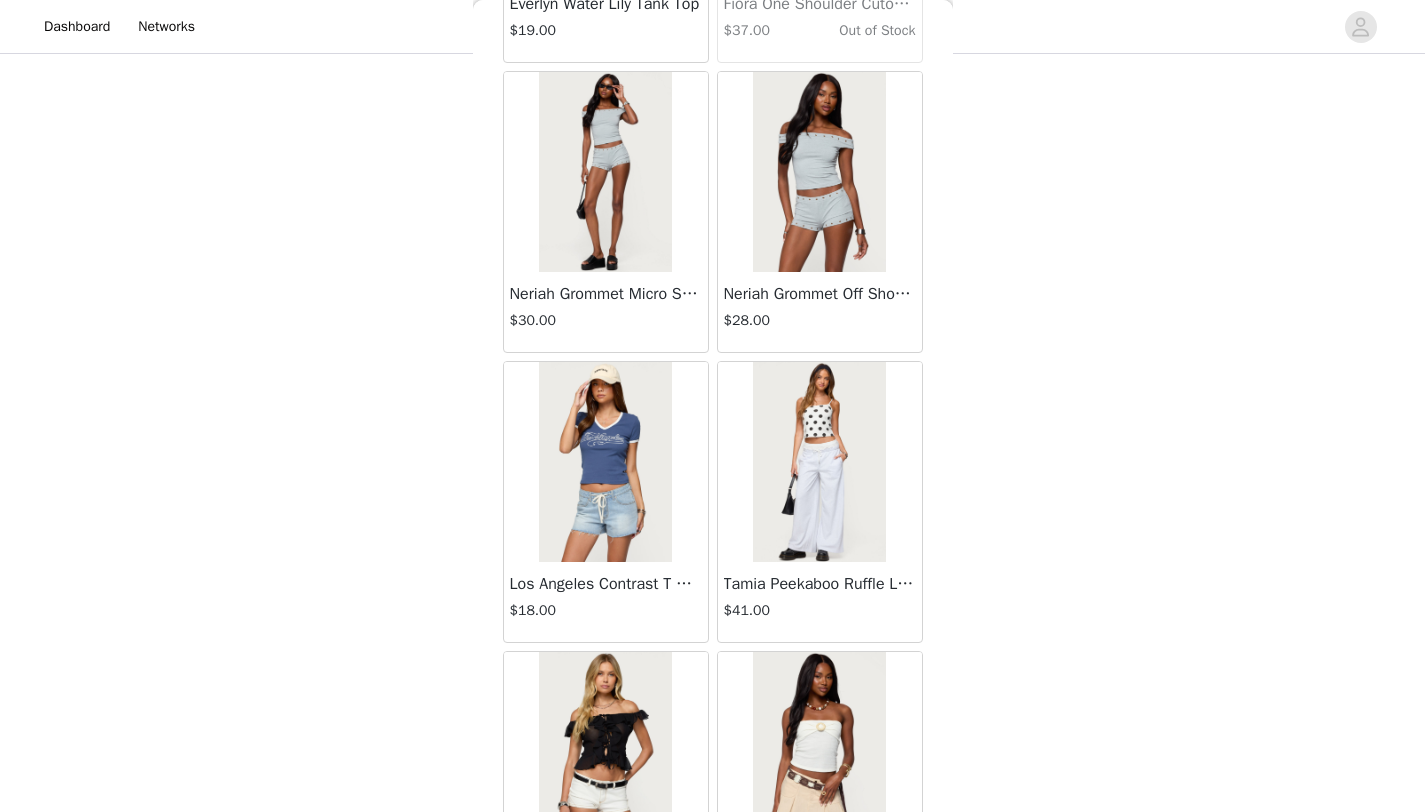 click at bounding box center (605, 172) 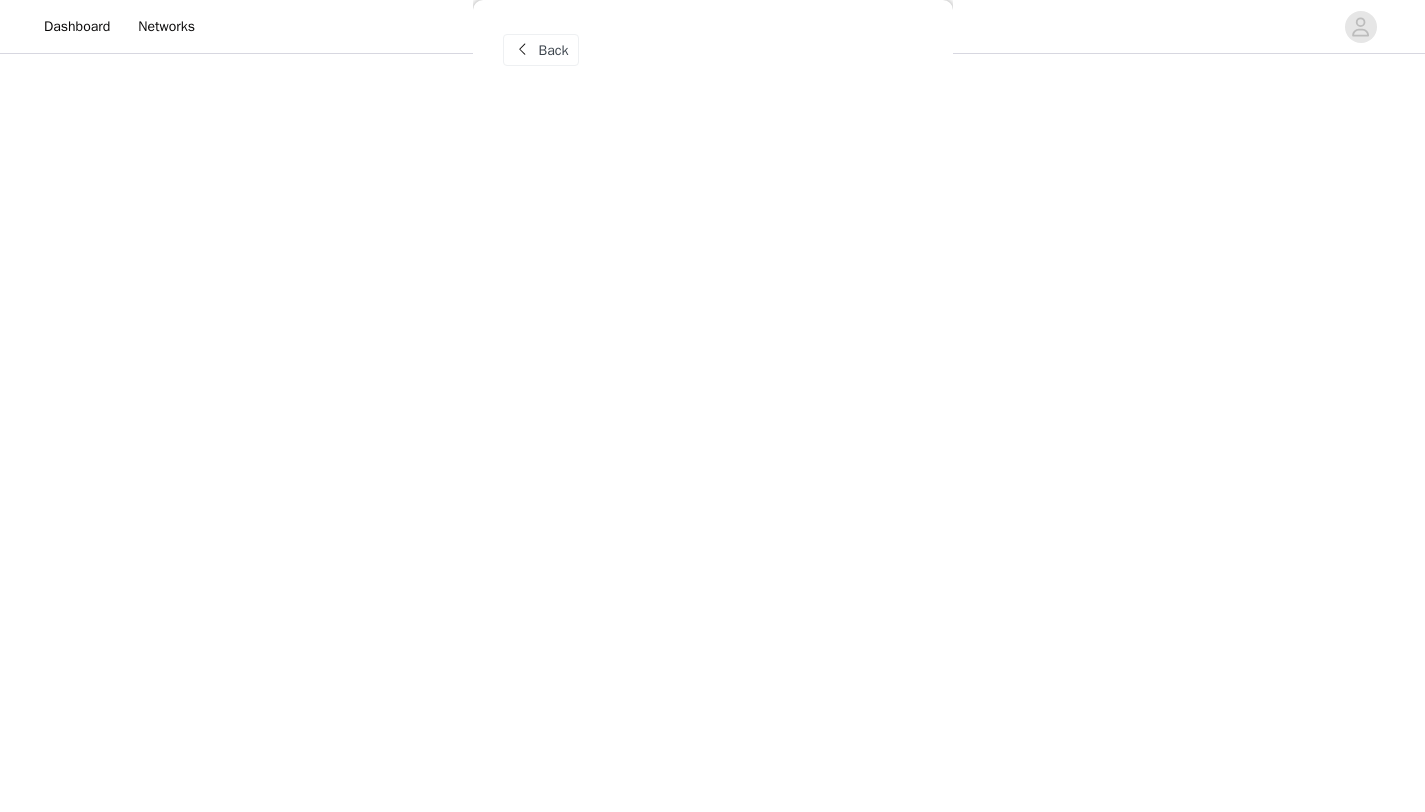 scroll, scrollTop: 0, scrollLeft: 0, axis: both 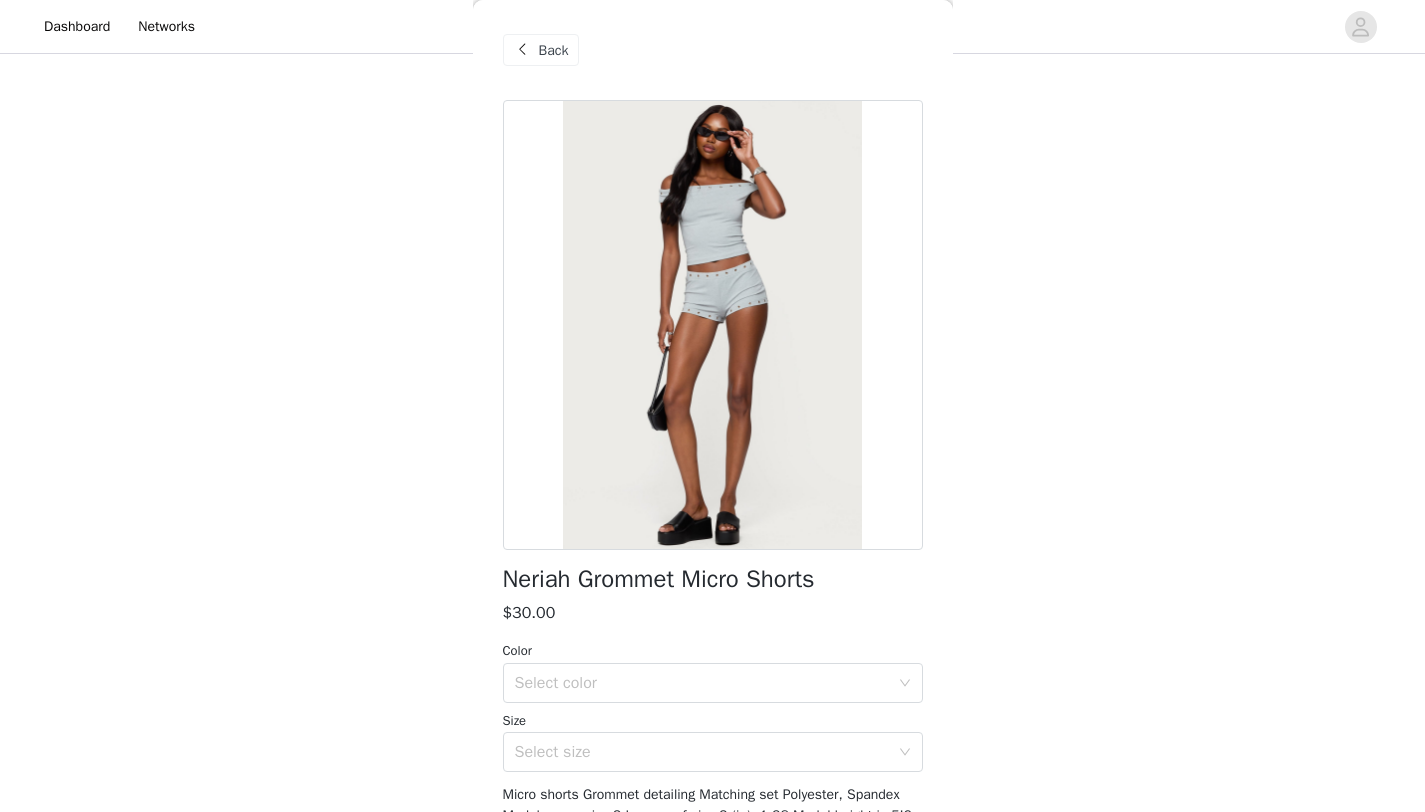 click on "Color   Select color Size   Select size" at bounding box center [713, 706] 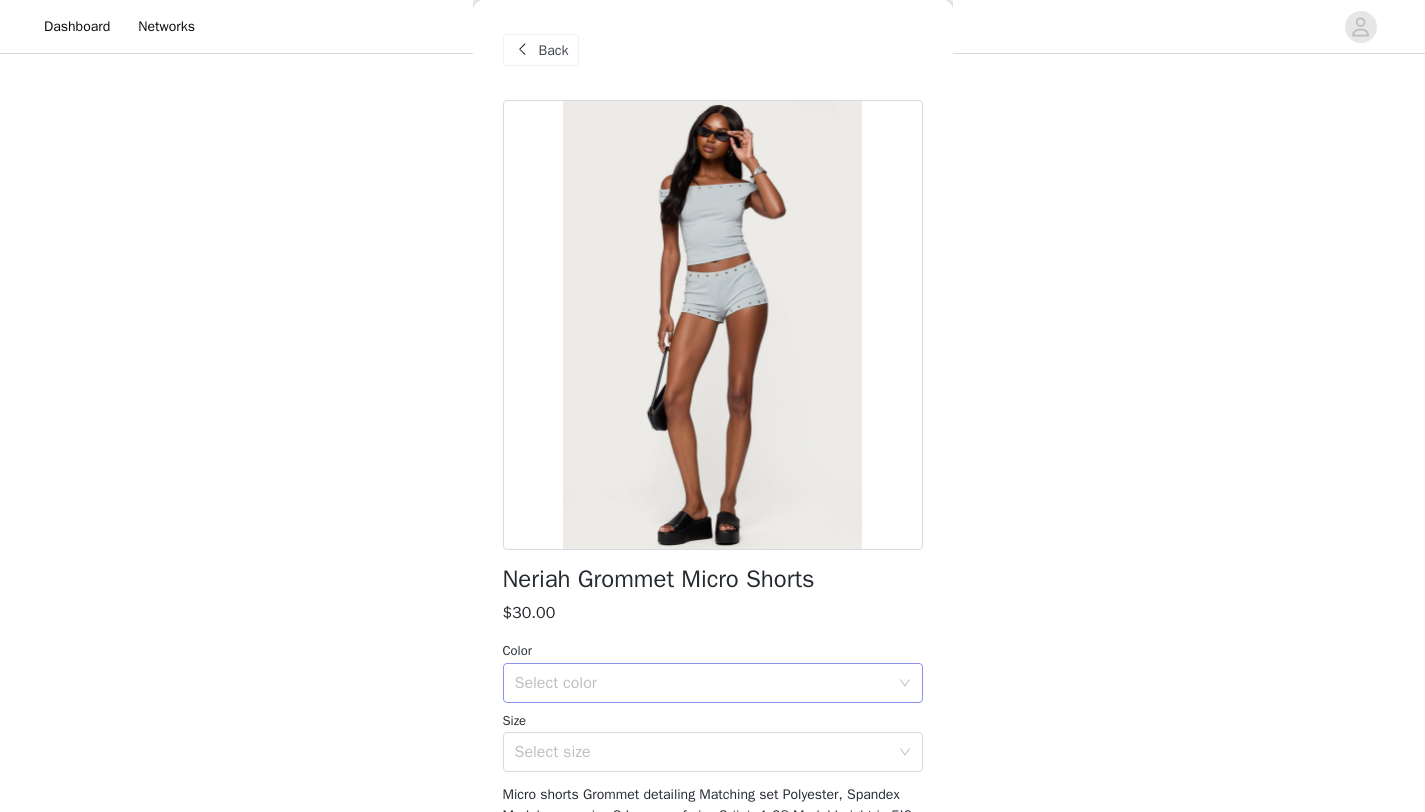 click on "Select color" at bounding box center (702, 683) 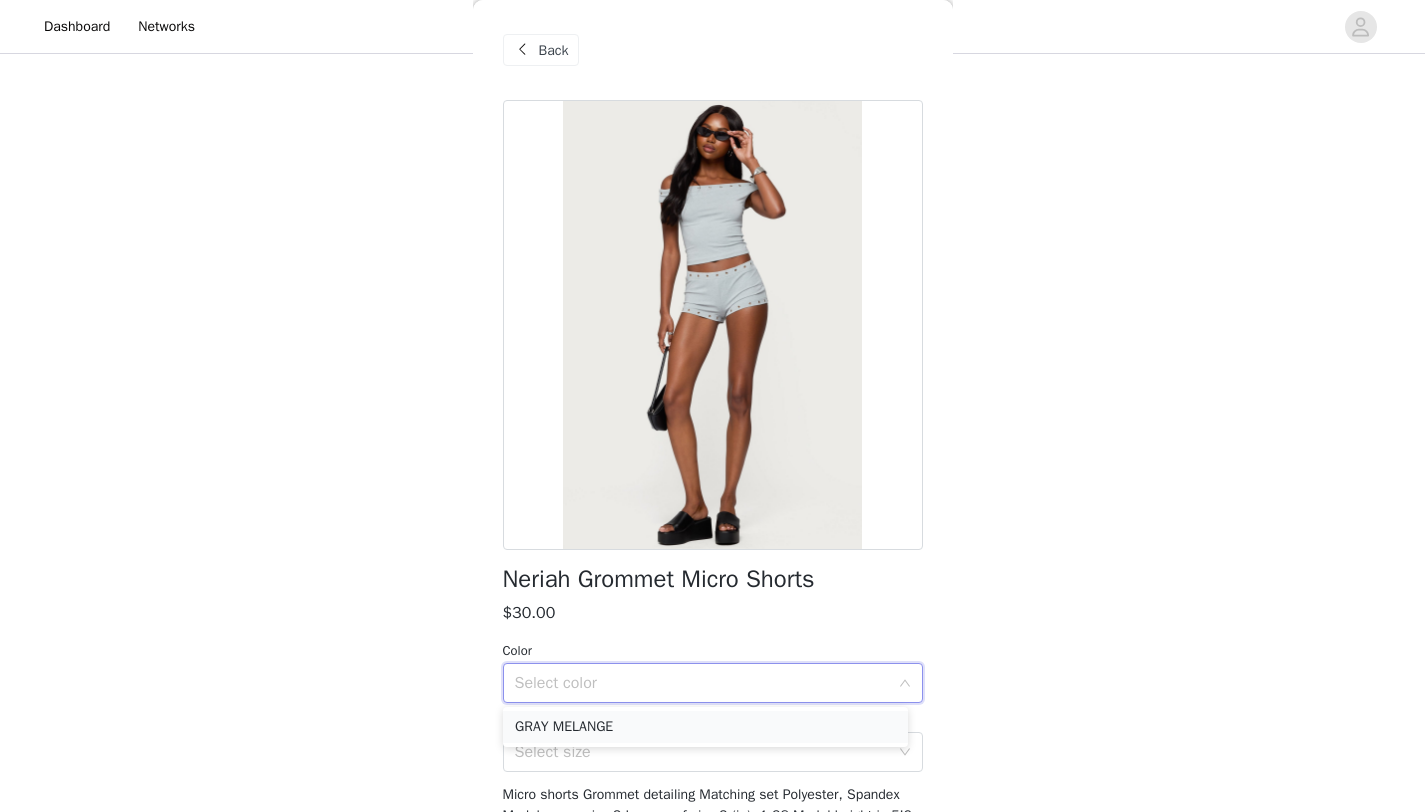 click on "GRAY MELANGE" at bounding box center (705, 727) 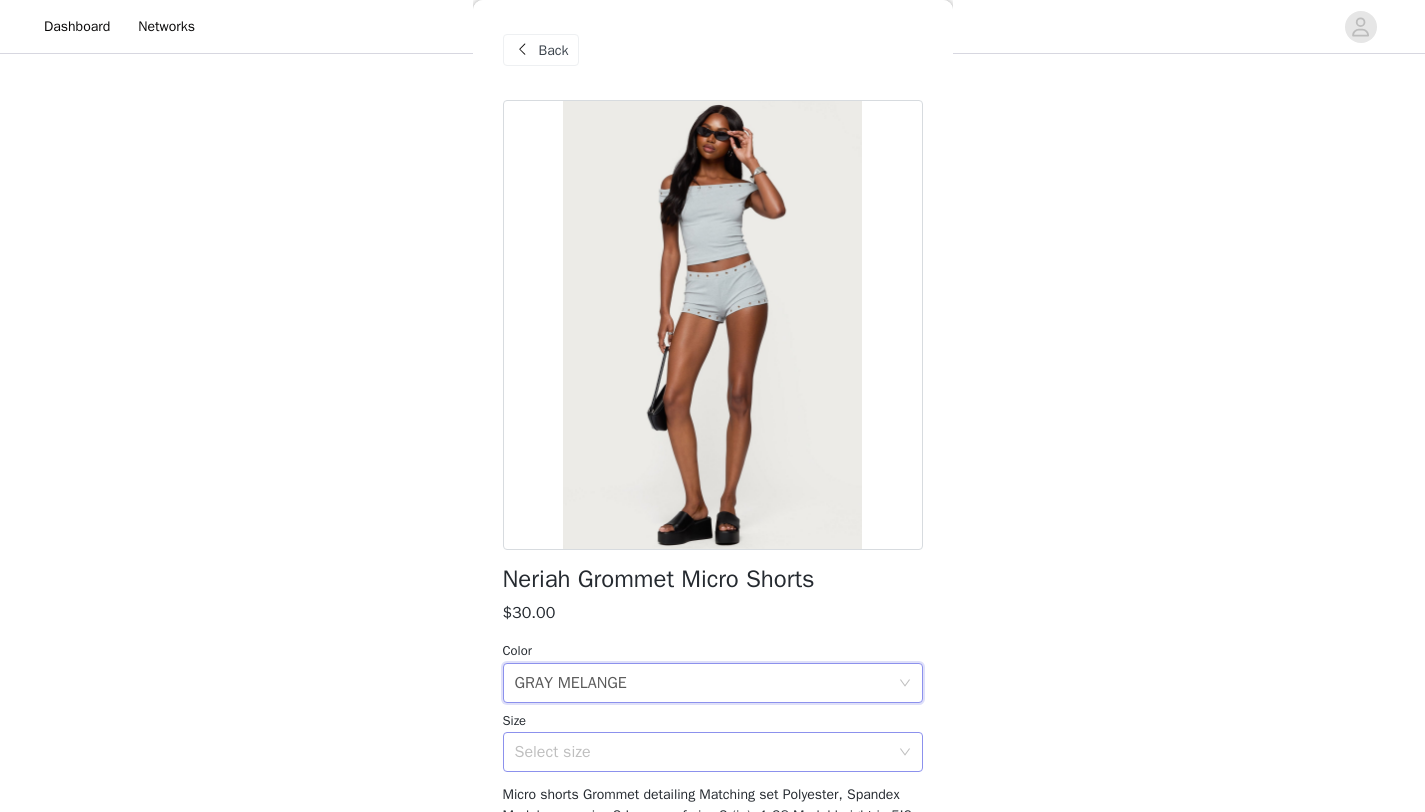 click on "Select size" at bounding box center [702, 752] 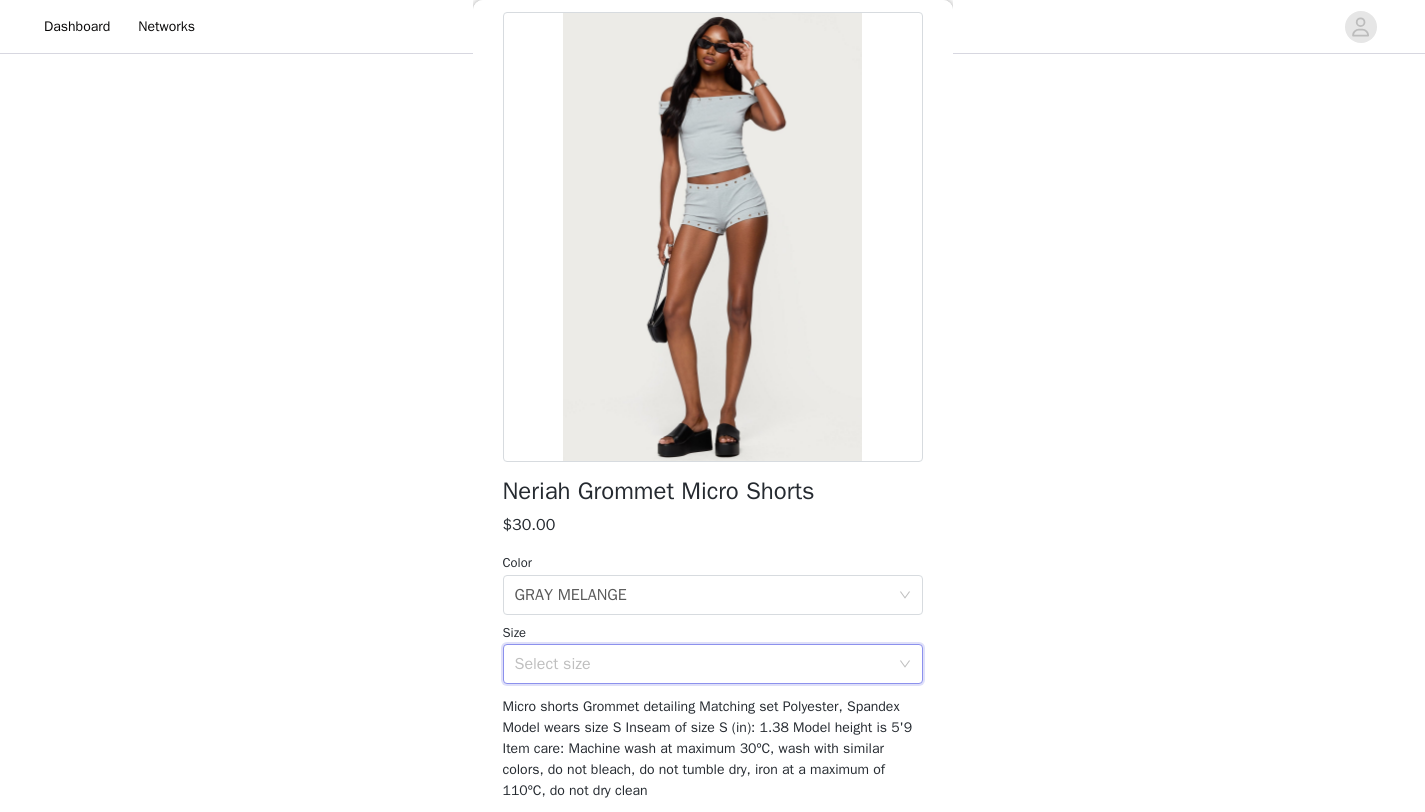 scroll, scrollTop: 93, scrollLeft: 0, axis: vertical 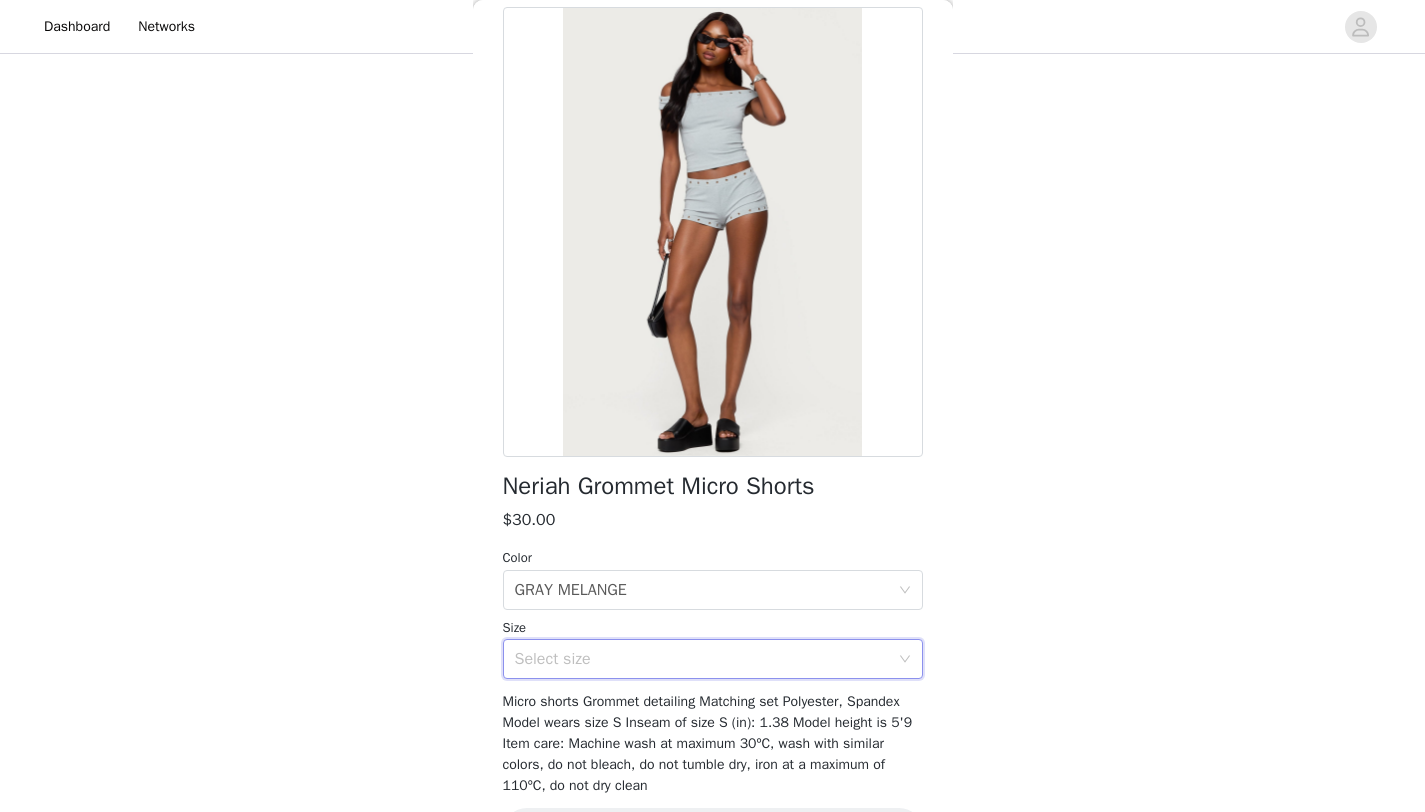click on "Select size" at bounding box center (702, 659) 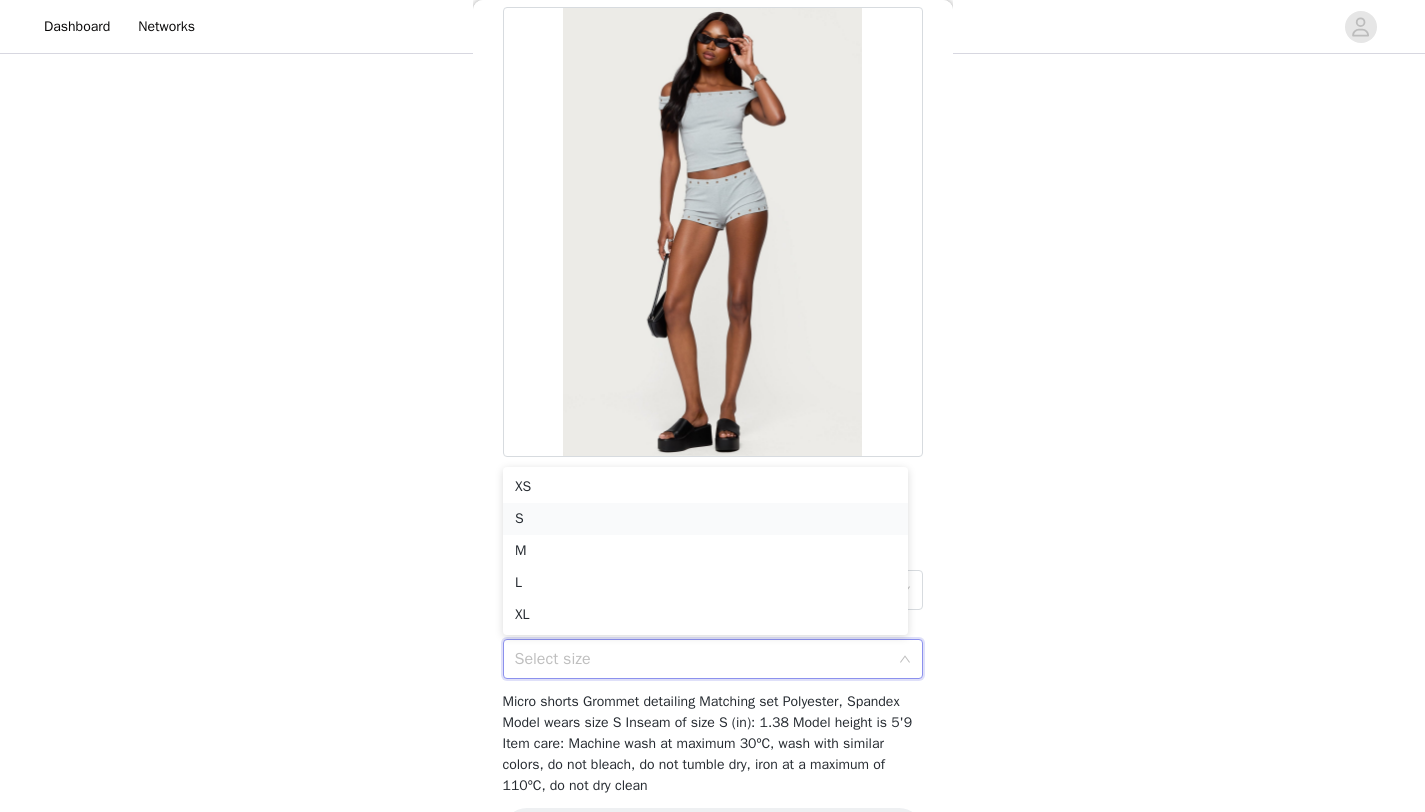 click on "S" at bounding box center (705, 519) 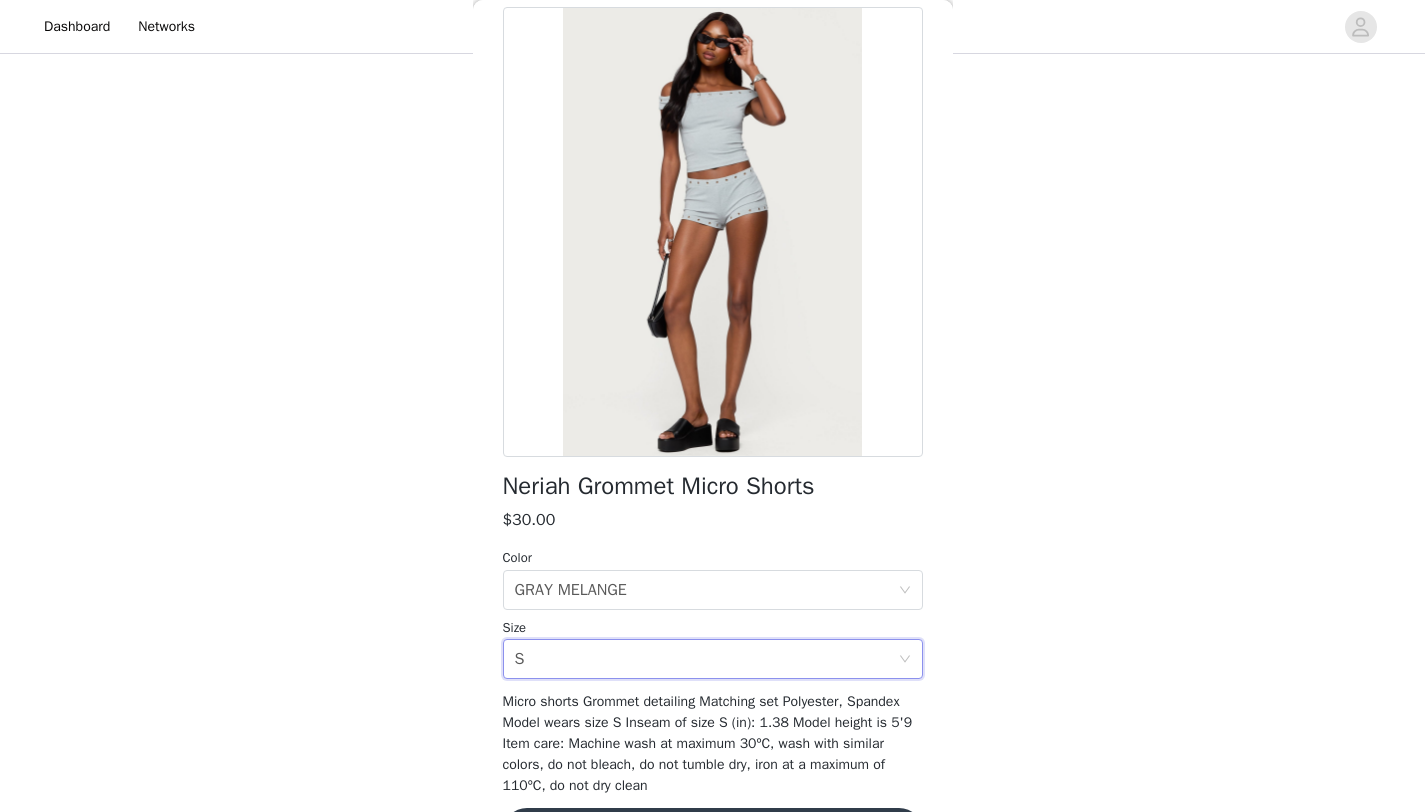 scroll, scrollTop: 983, scrollLeft: 0, axis: vertical 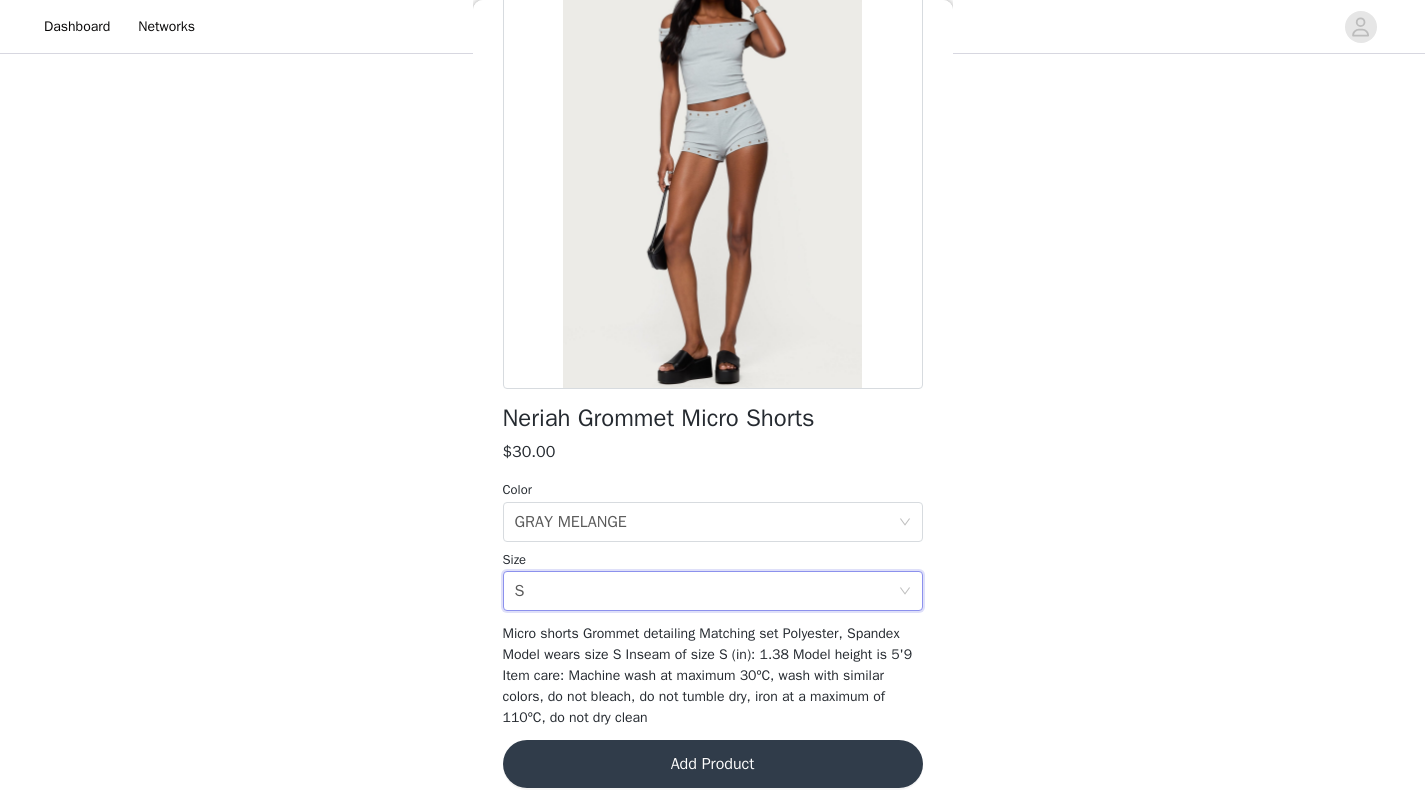 click on "Add Product" at bounding box center (713, 764) 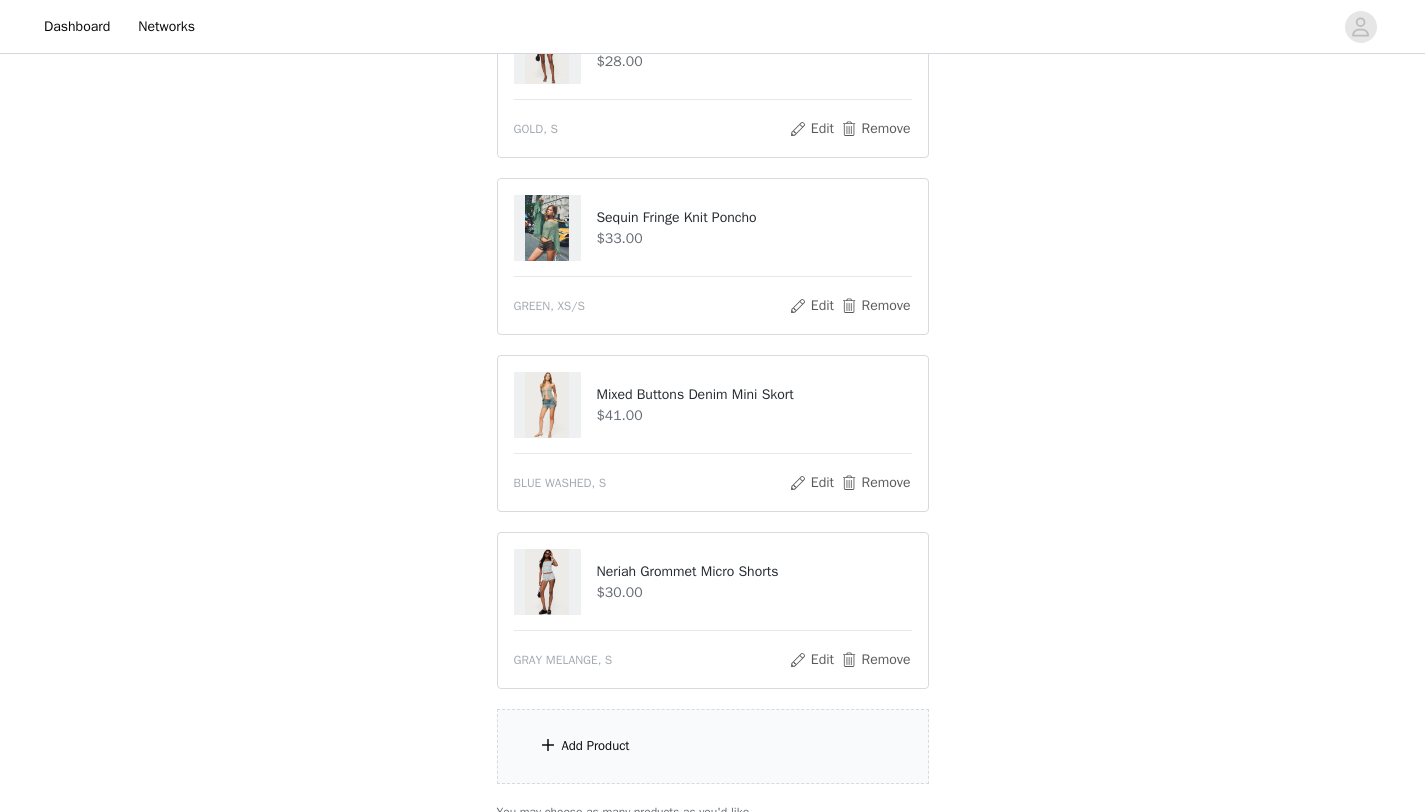 click on "Add Product" at bounding box center [713, 746] 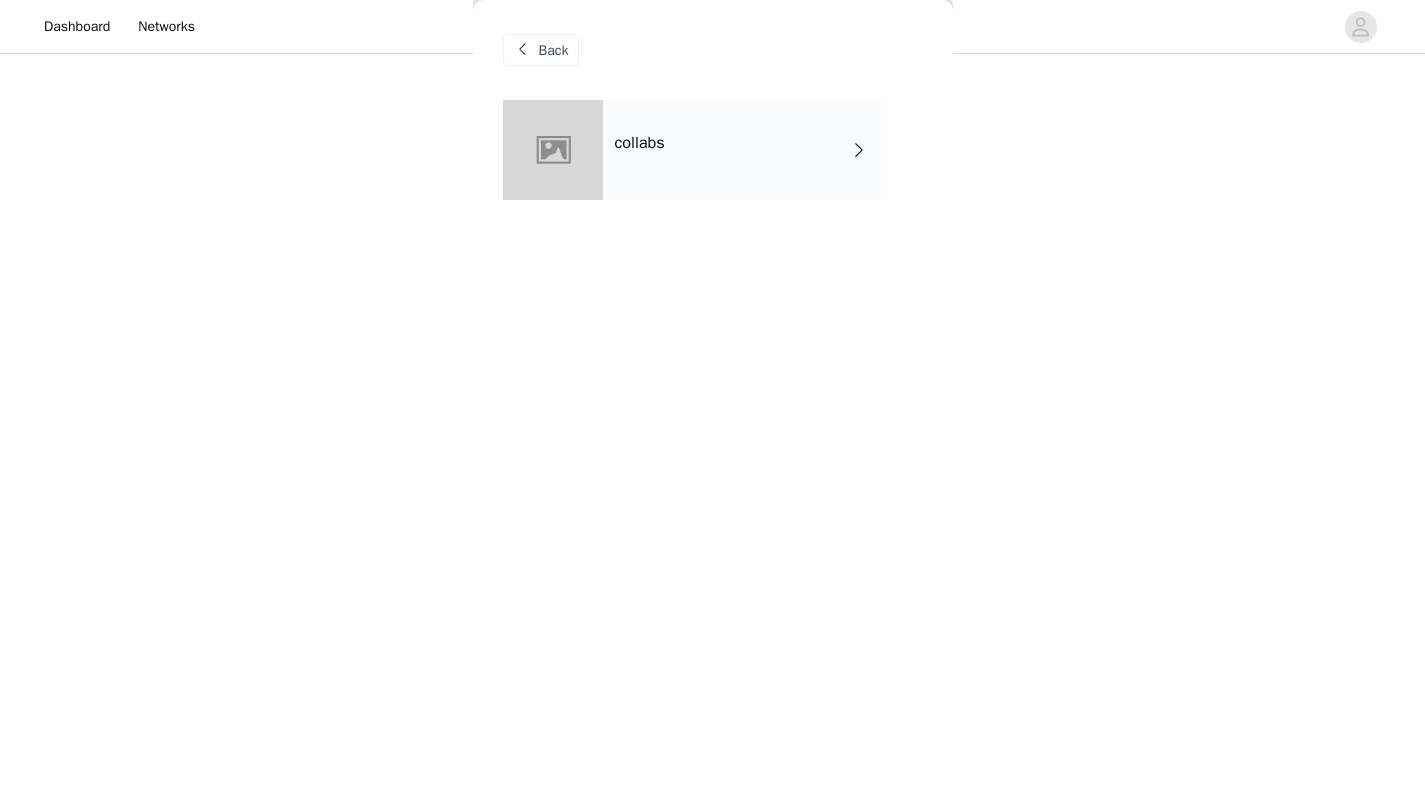click on "collabs" at bounding box center (742, 150) 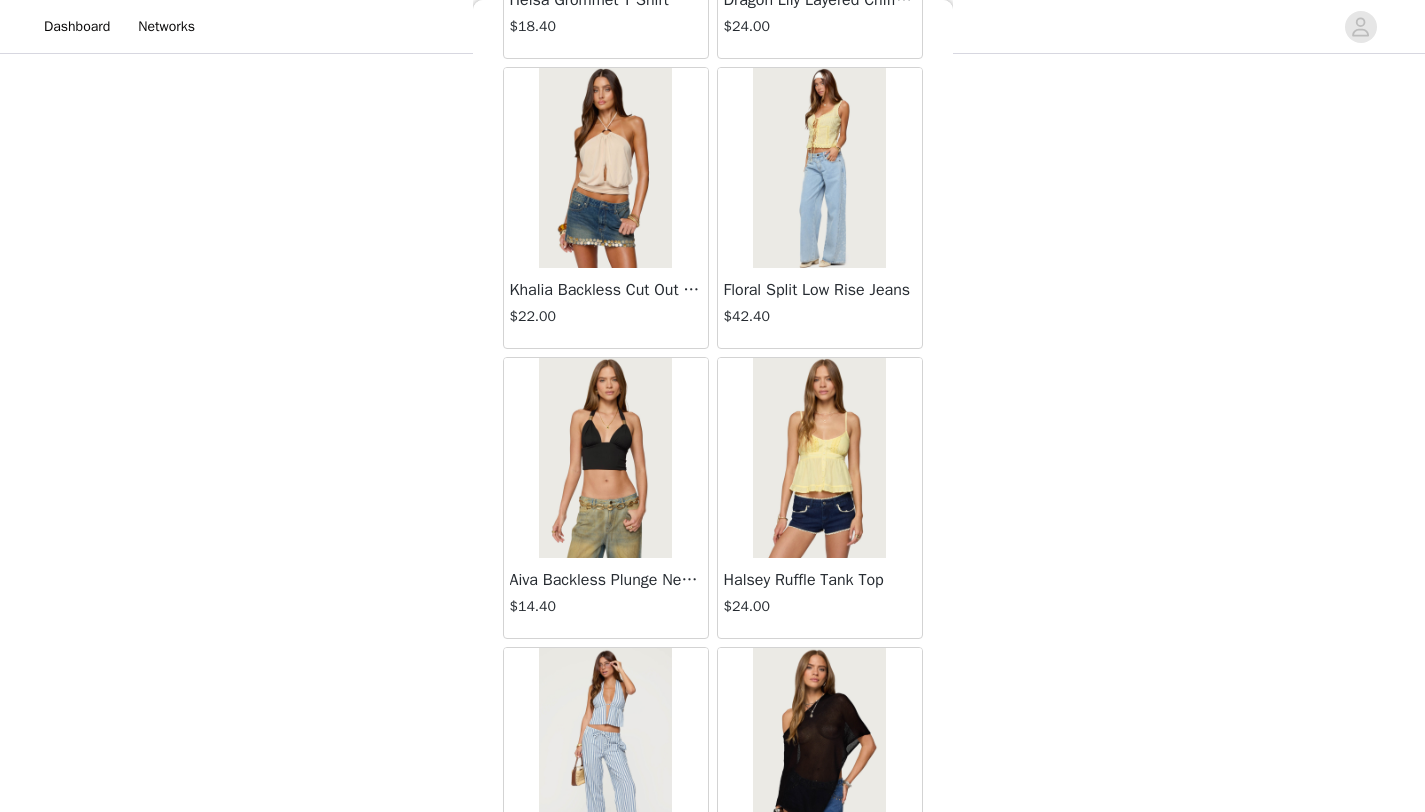 scroll, scrollTop: 2248, scrollLeft: 0, axis: vertical 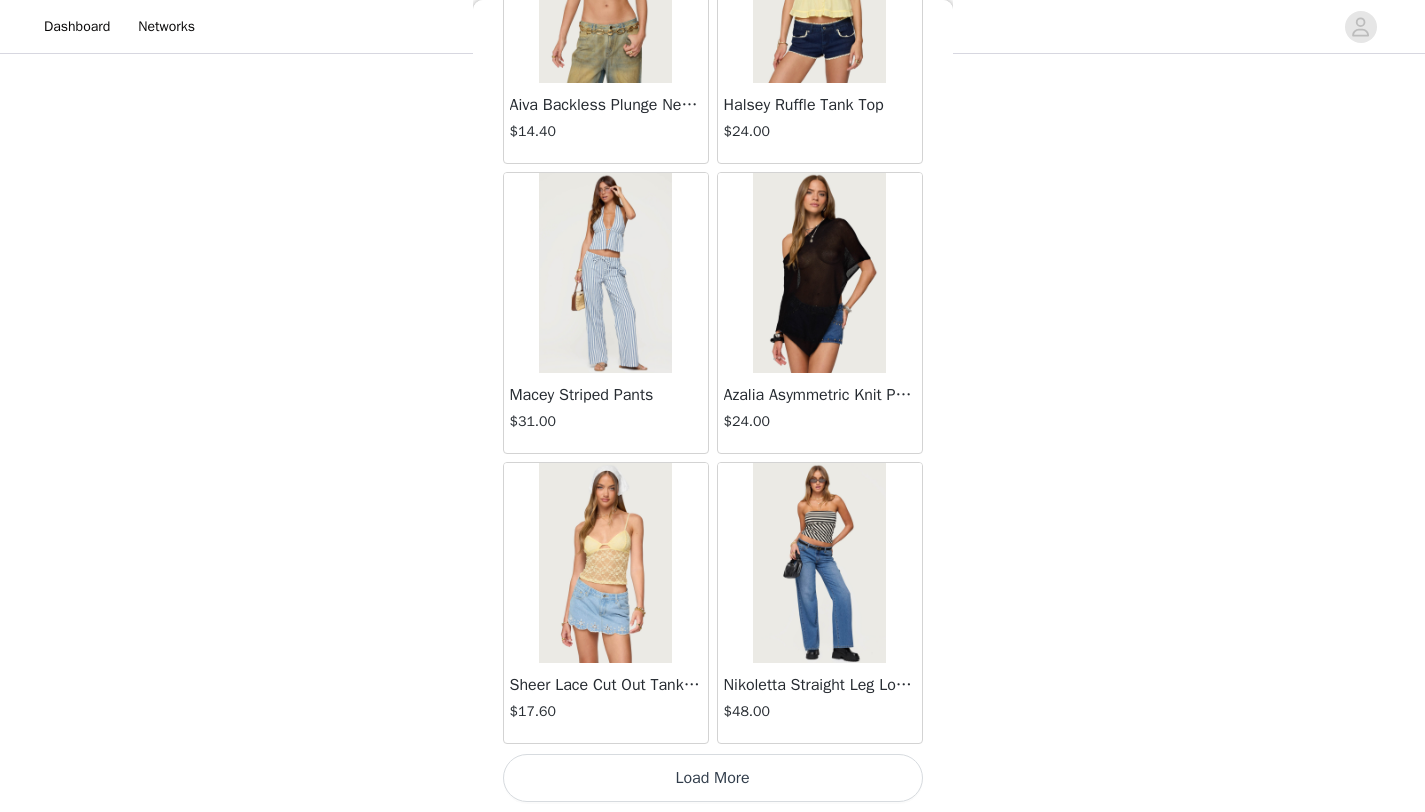 click on "Load More" at bounding box center [713, 778] 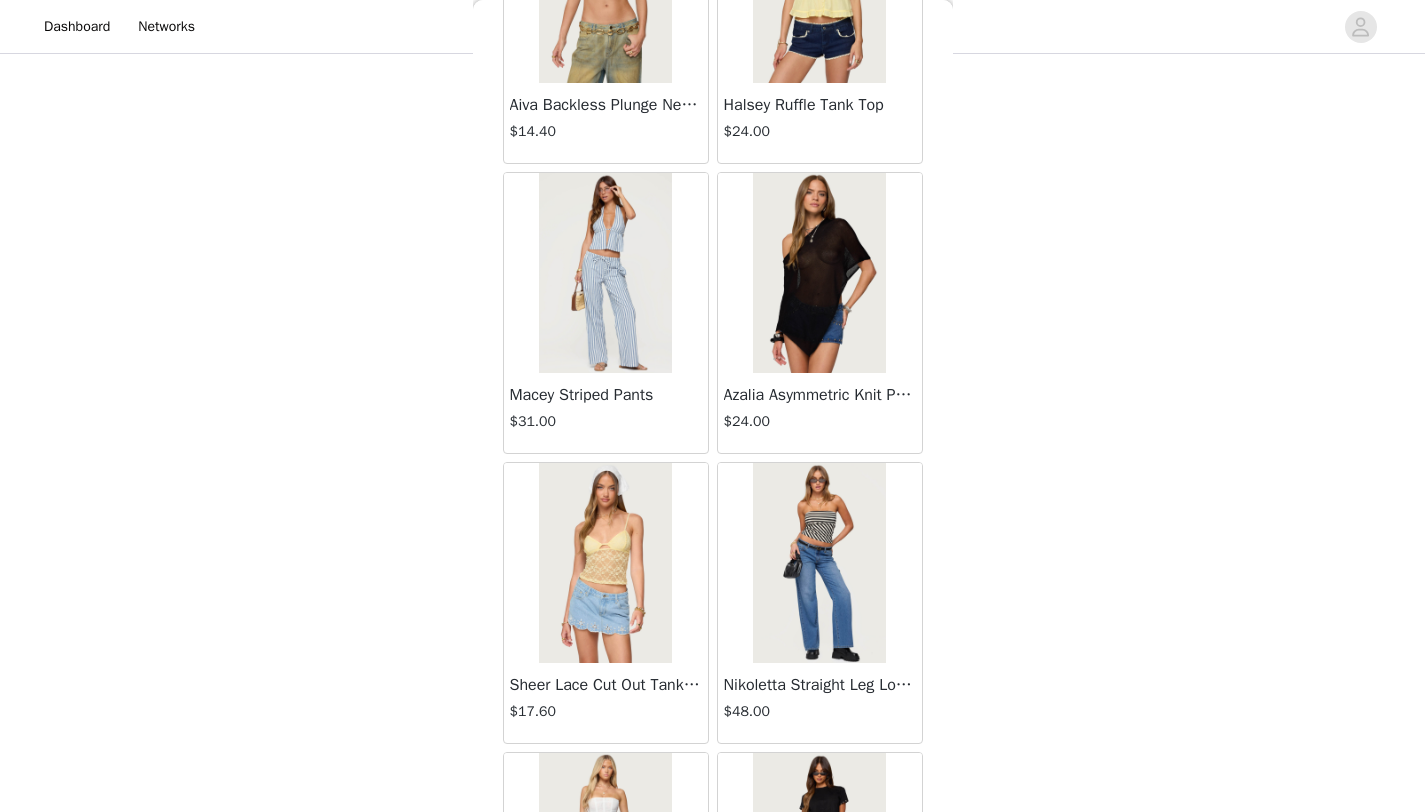 scroll, scrollTop: 5148, scrollLeft: 0, axis: vertical 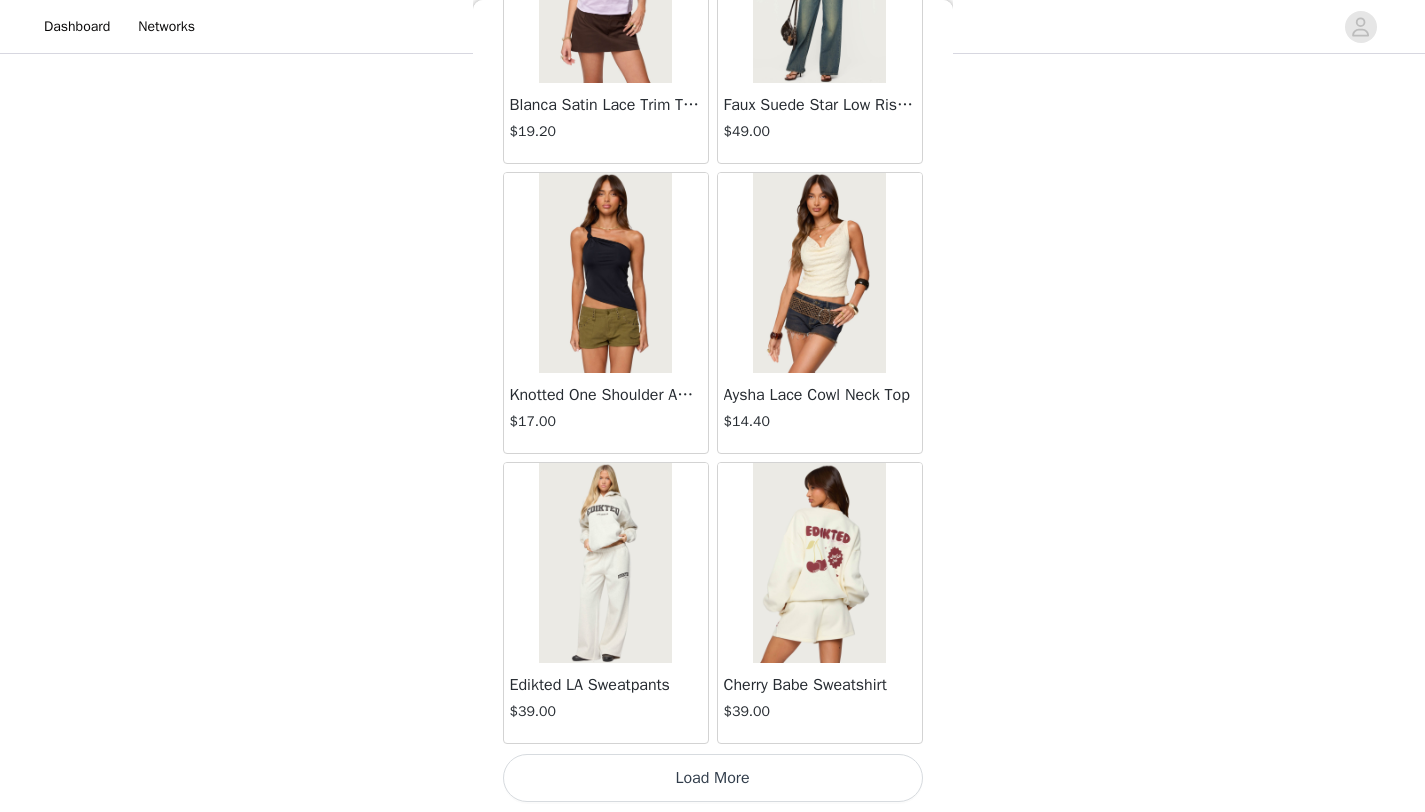 click on "Load More" at bounding box center (713, 778) 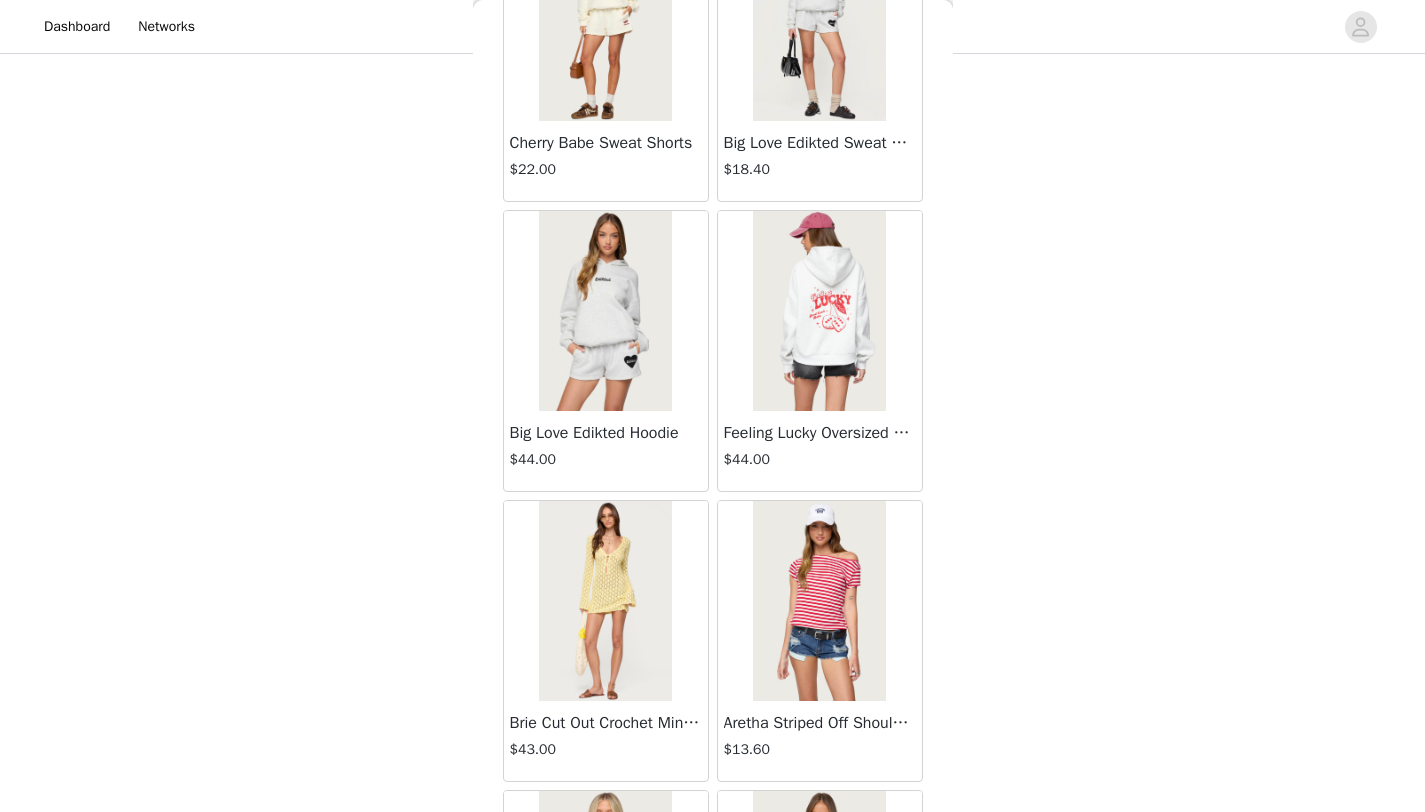 scroll, scrollTop: 8048, scrollLeft: 0, axis: vertical 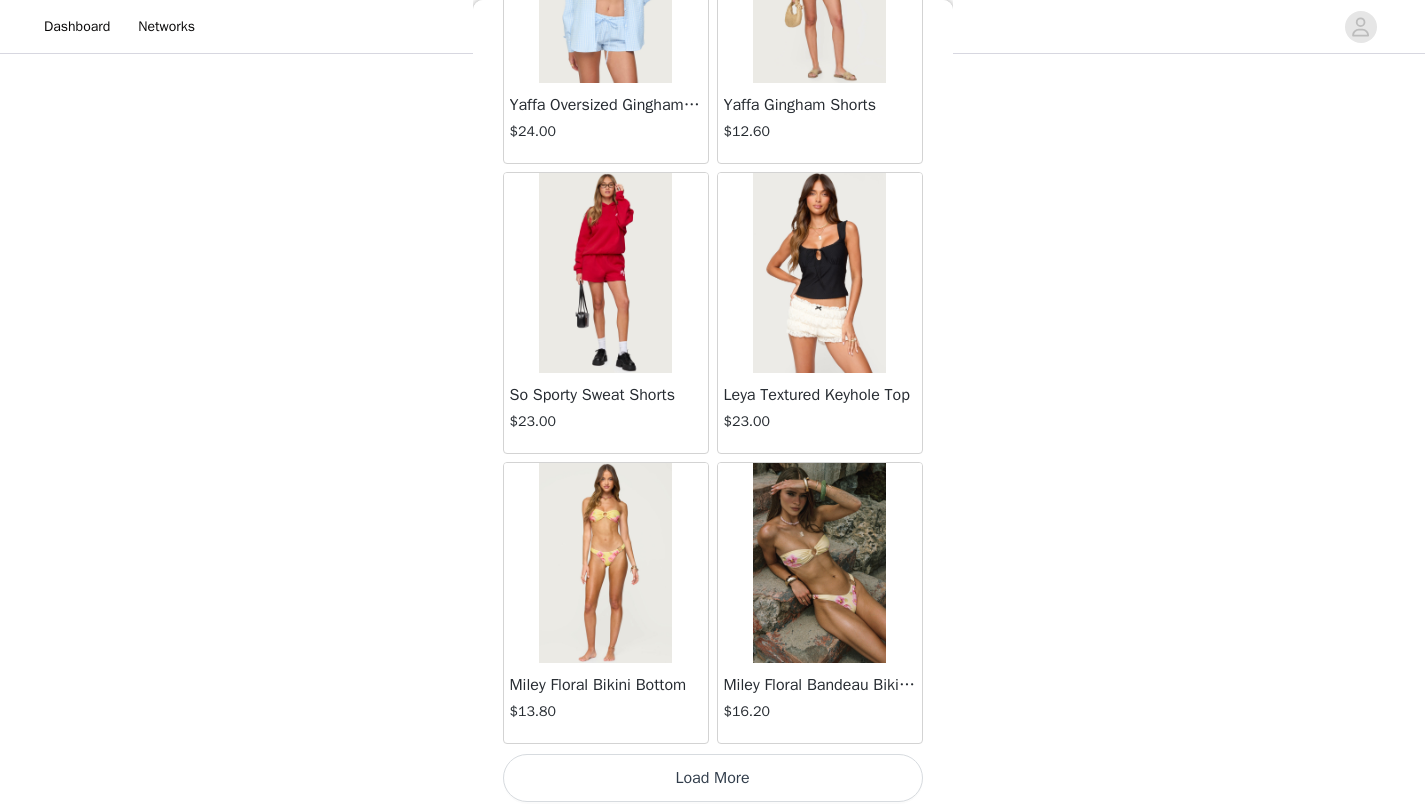 click on "Load More" at bounding box center [713, 778] 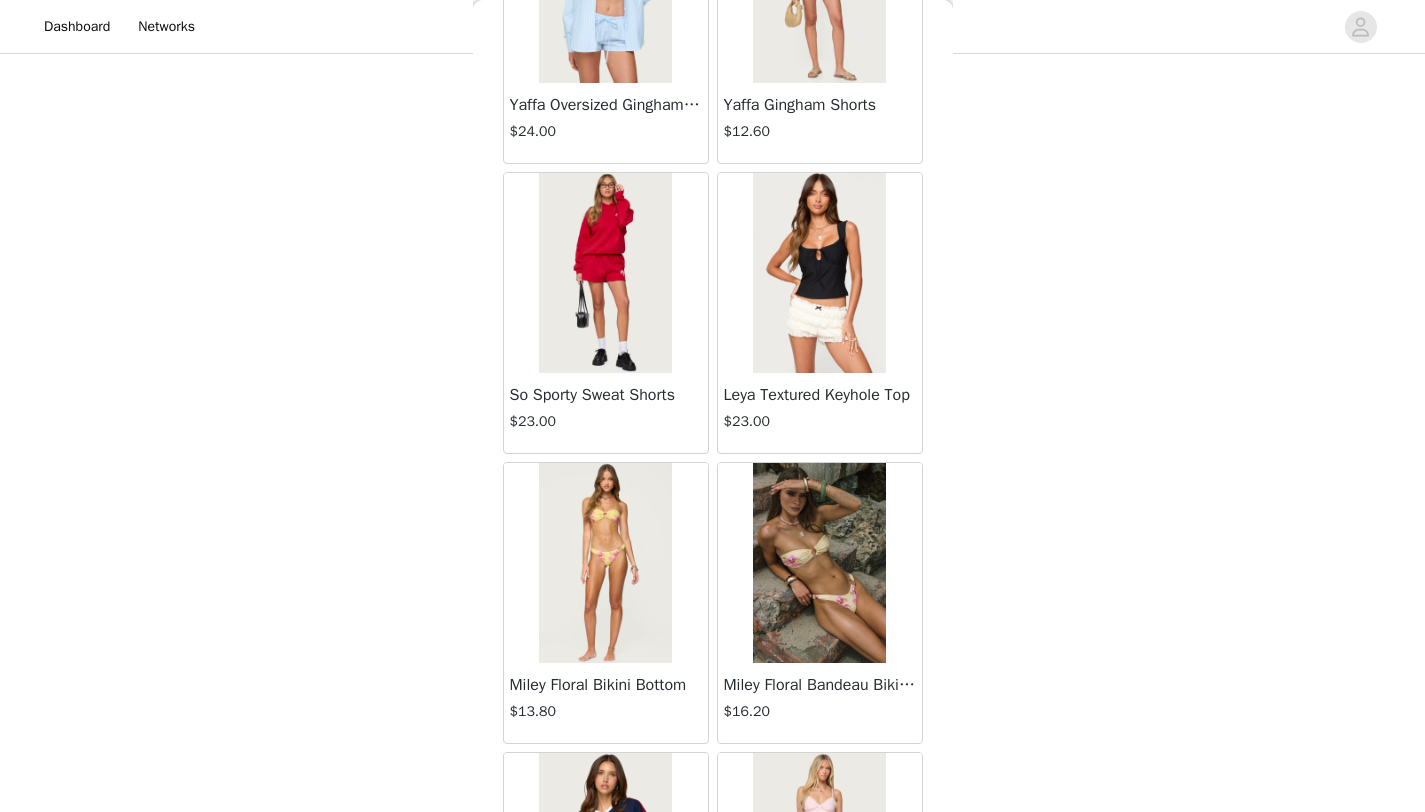 scroll, scrollTop: 10948, scrollLeft: 0, axis: vertical 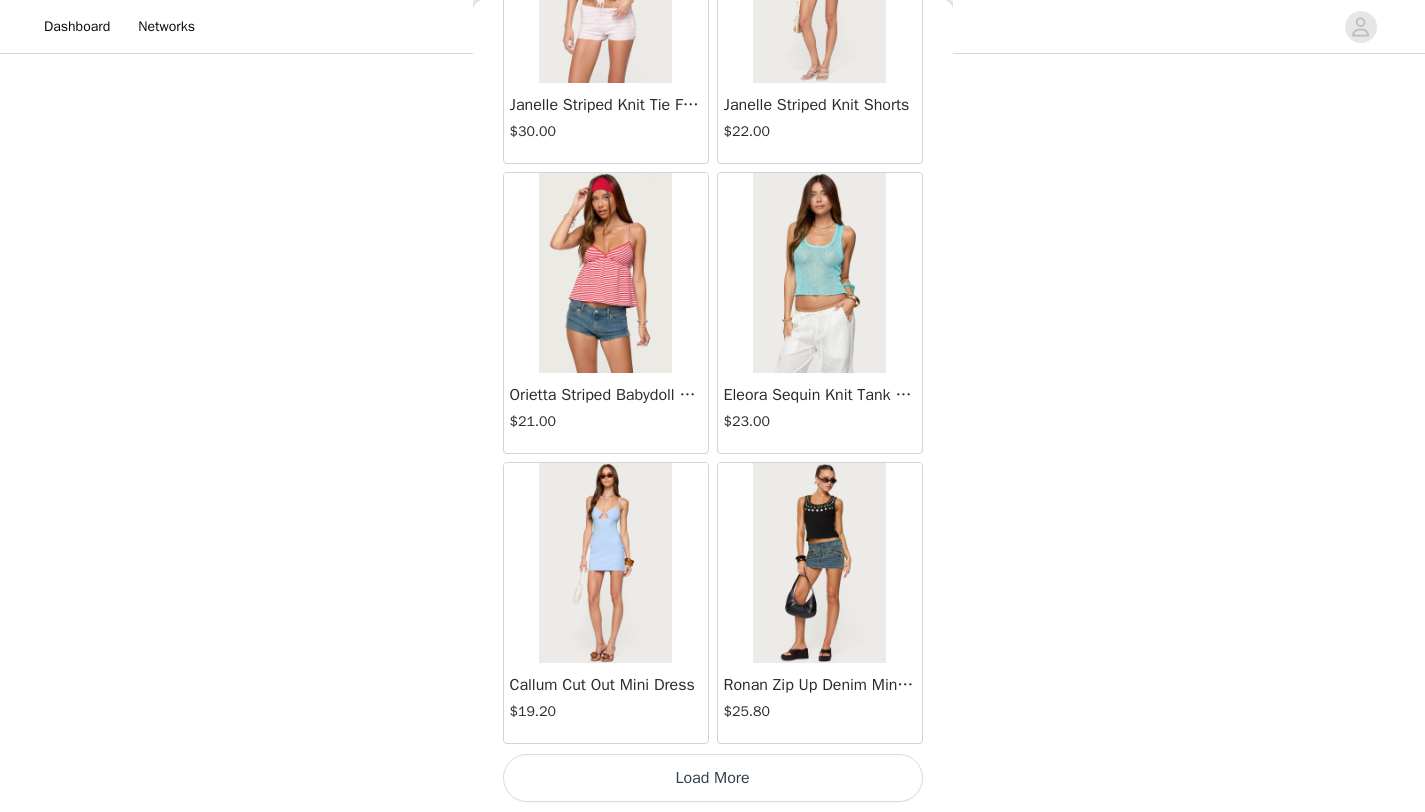 click on "Load More" at bounding box center [713, 778] 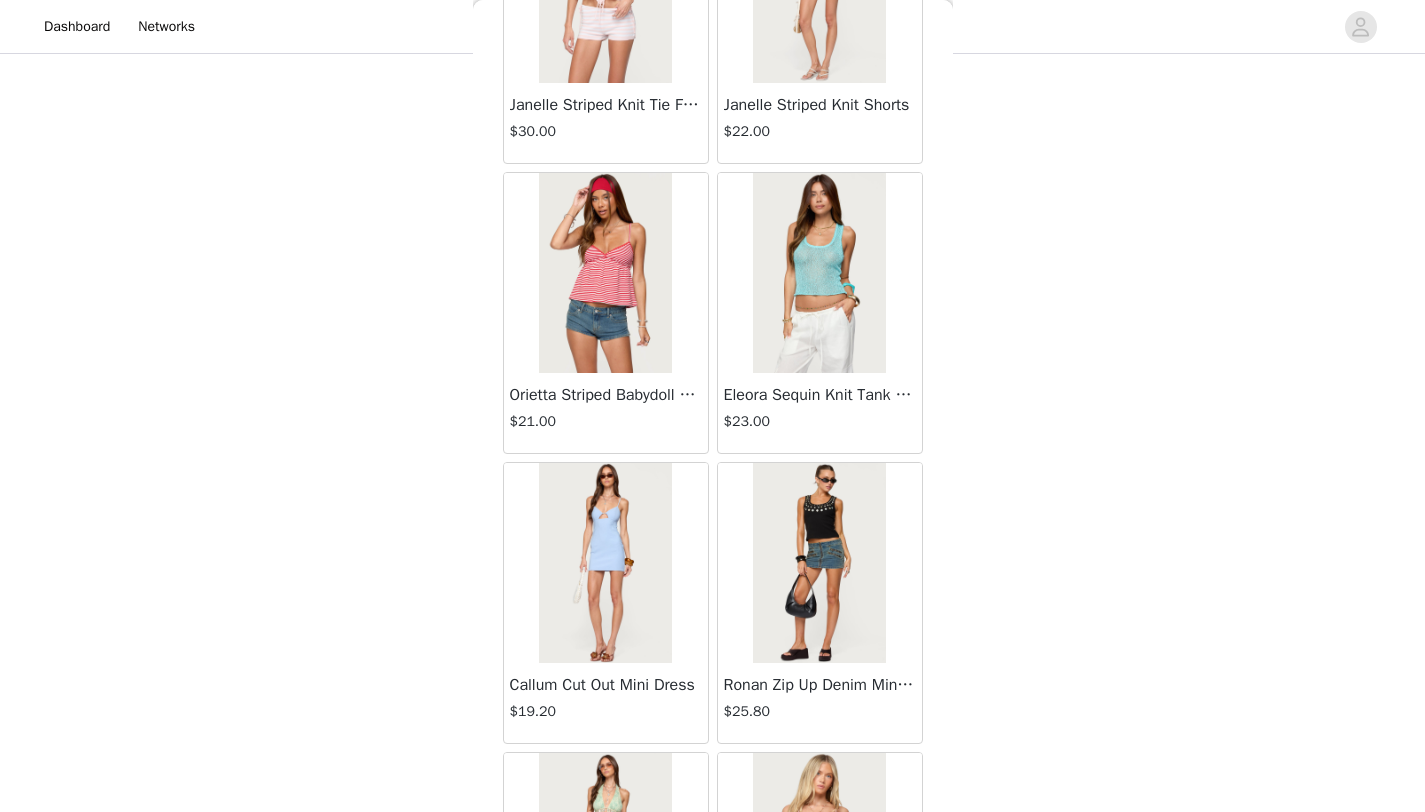 scroll, scrollTop: 13848, scrollLeft: 0, axis: vertical 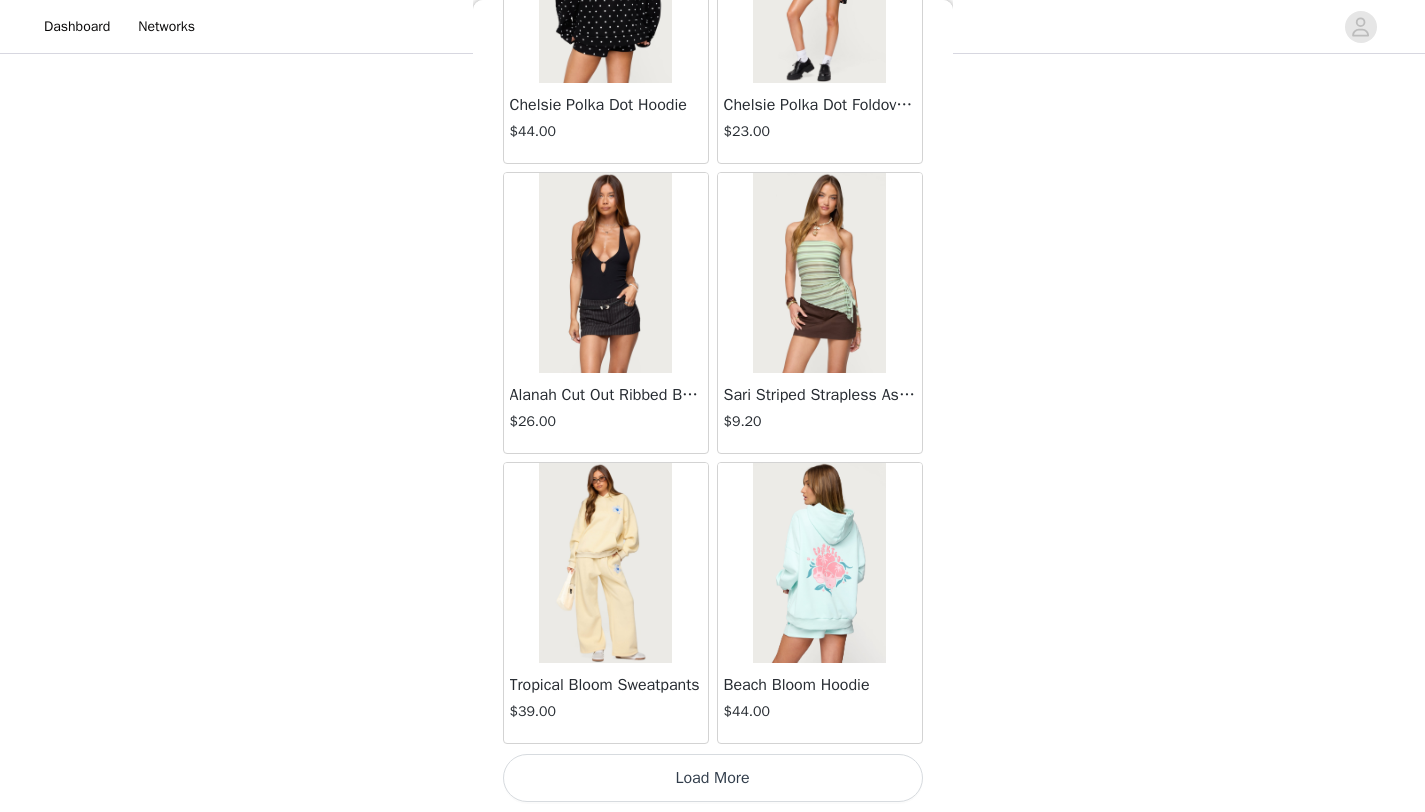 click on "Load More" at bounding box center [713, 778] 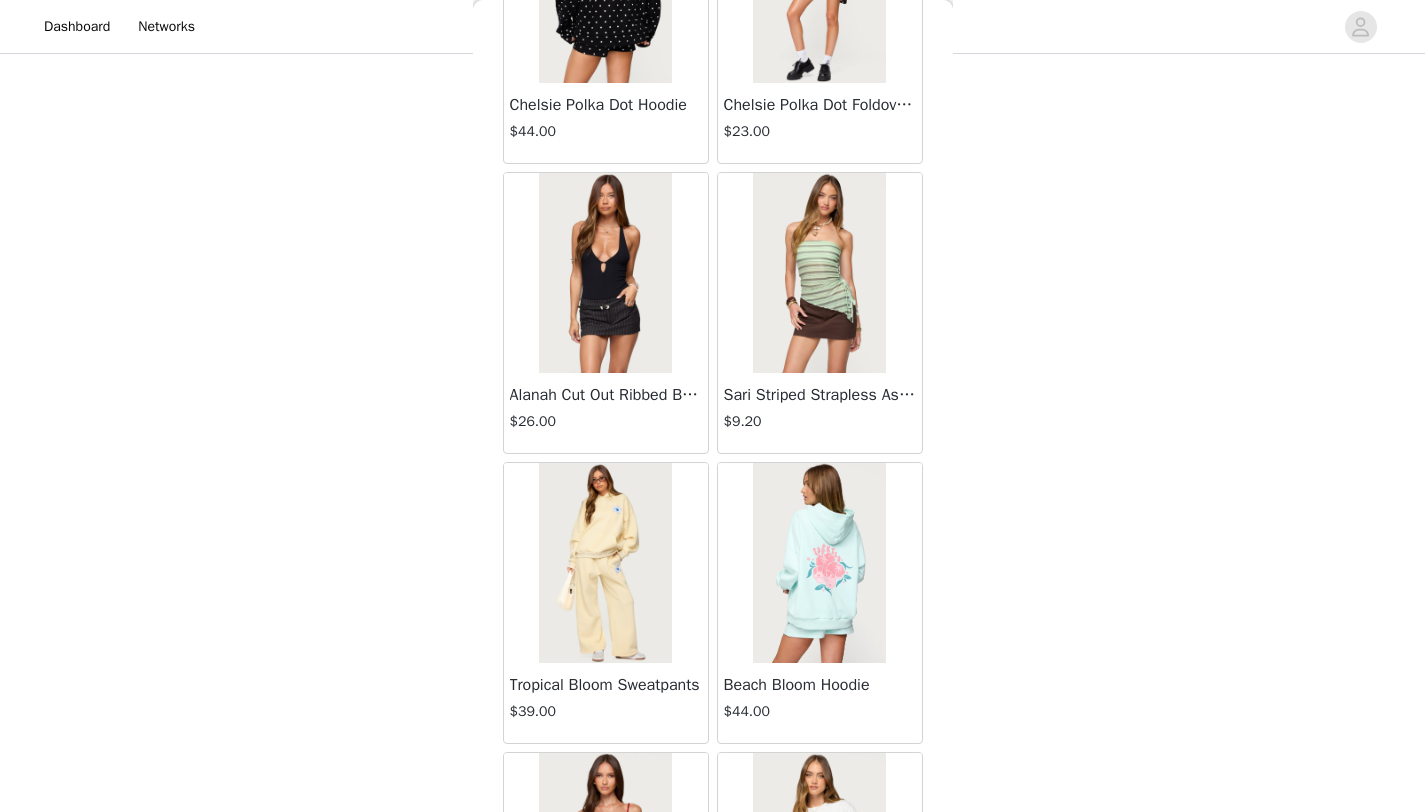 scroll, scrollTop: 16748, scrollLeft: 0, axis: vertical 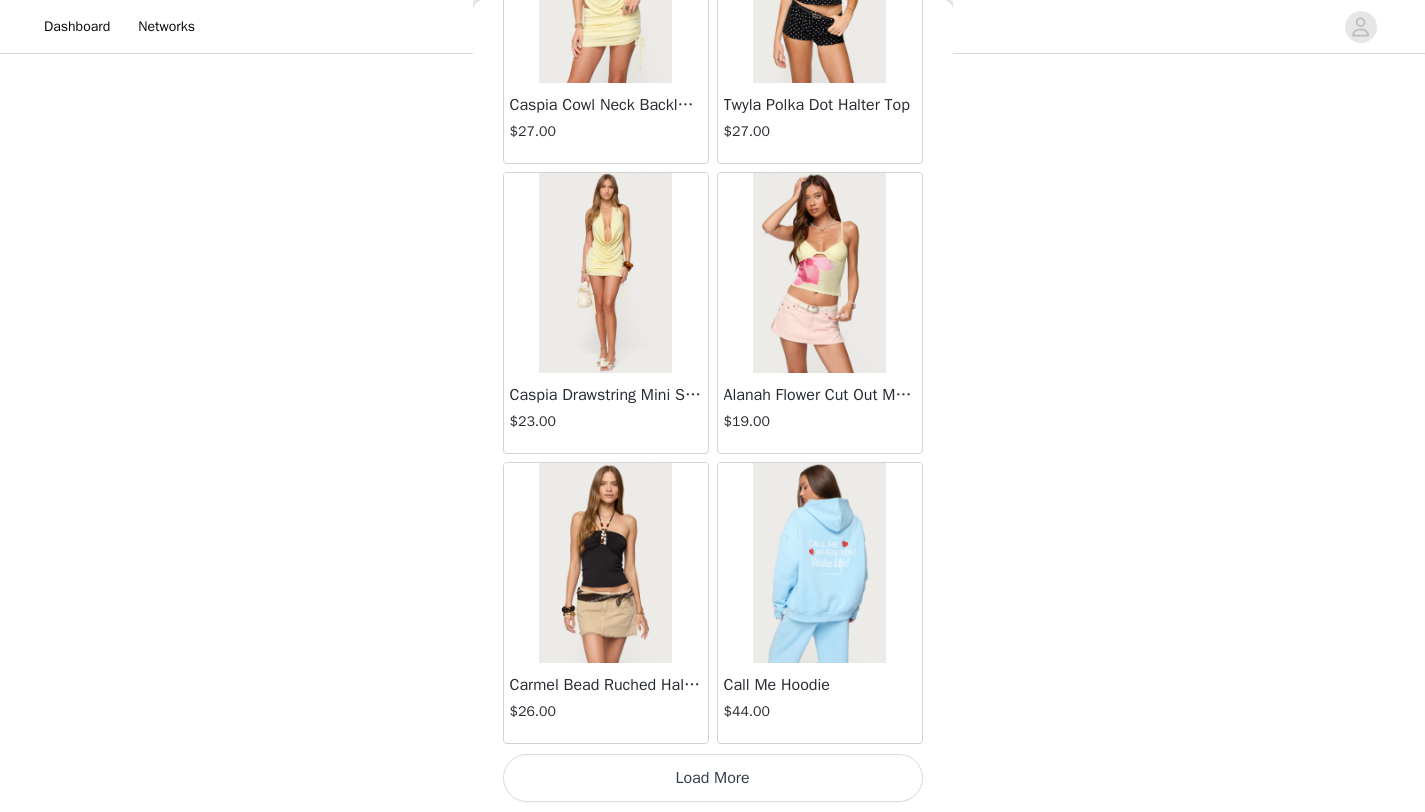 click on "Load More" at bounding box center (713, 778) 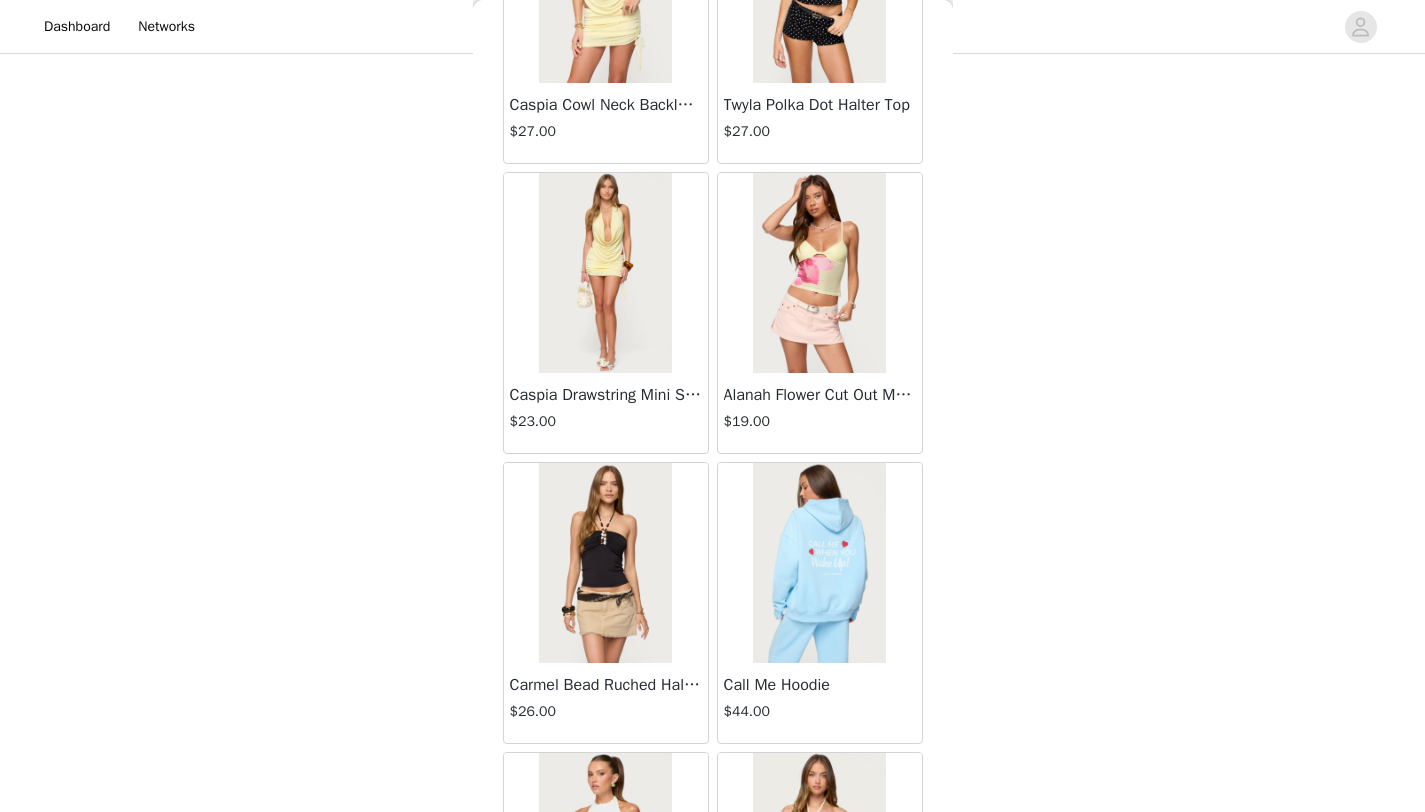 scroll, scrollTop: 19648, scrollLeft: 0, axis: vertical 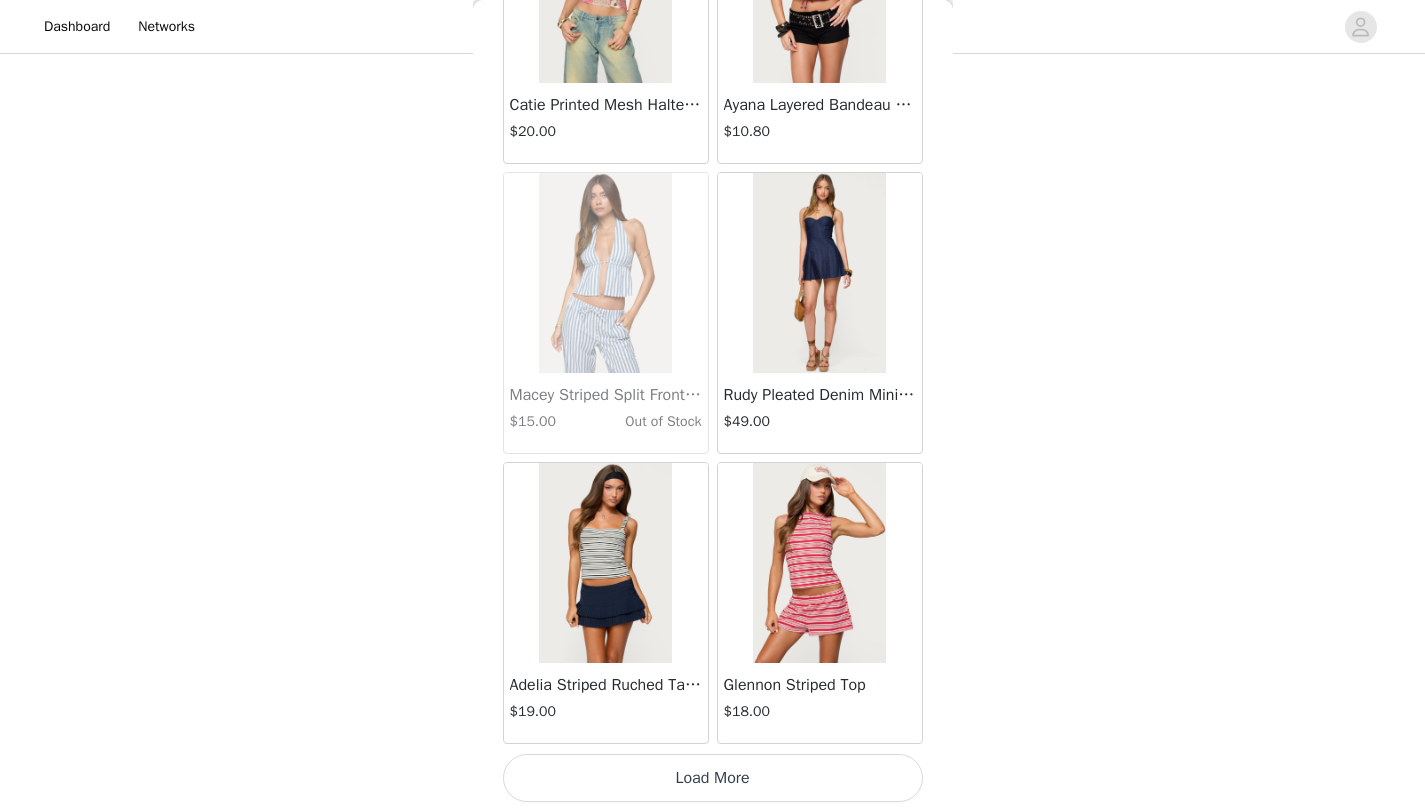 click on "Load More" at bounding box center [713, 778] 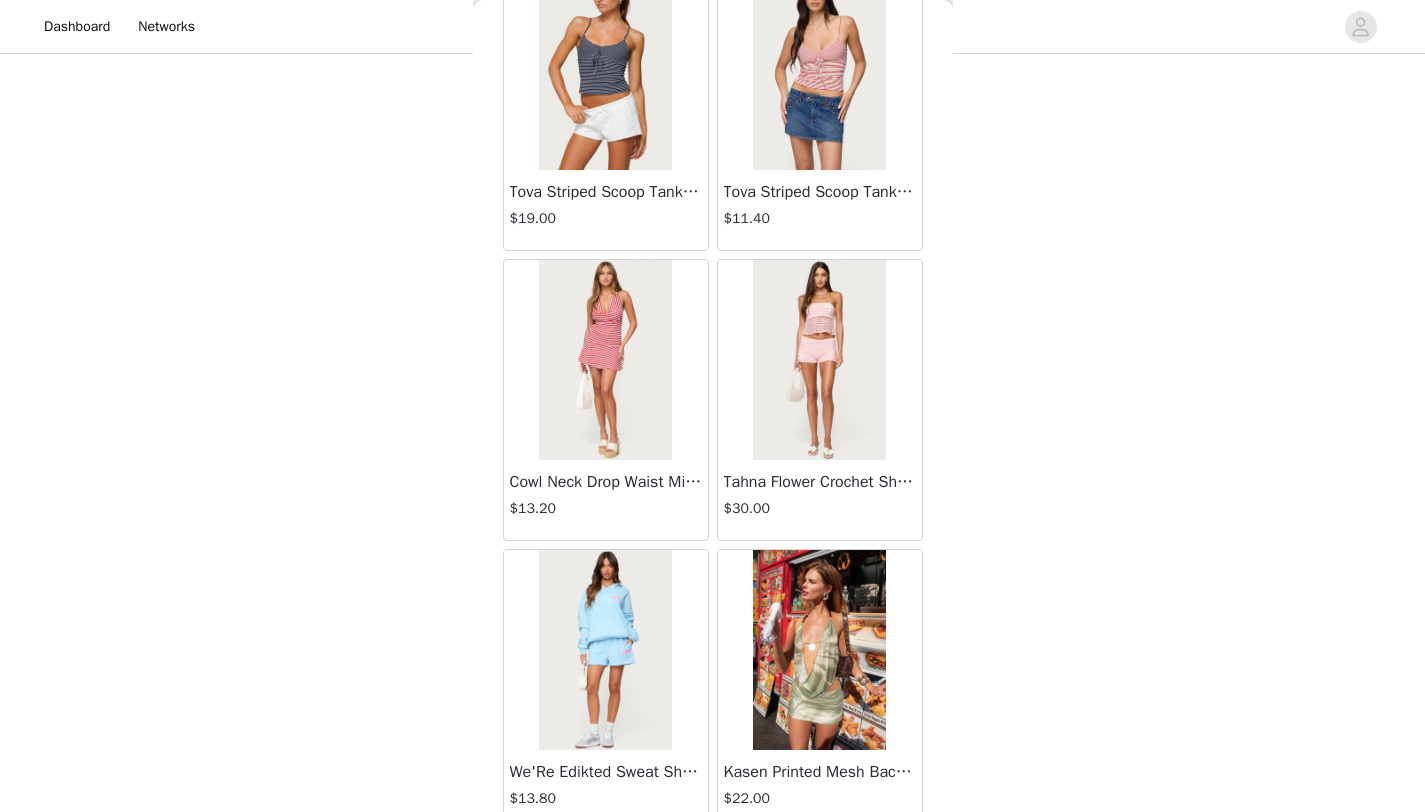 scroll, scrollTop: 22548, scrollLeft: 0, axis: vertical 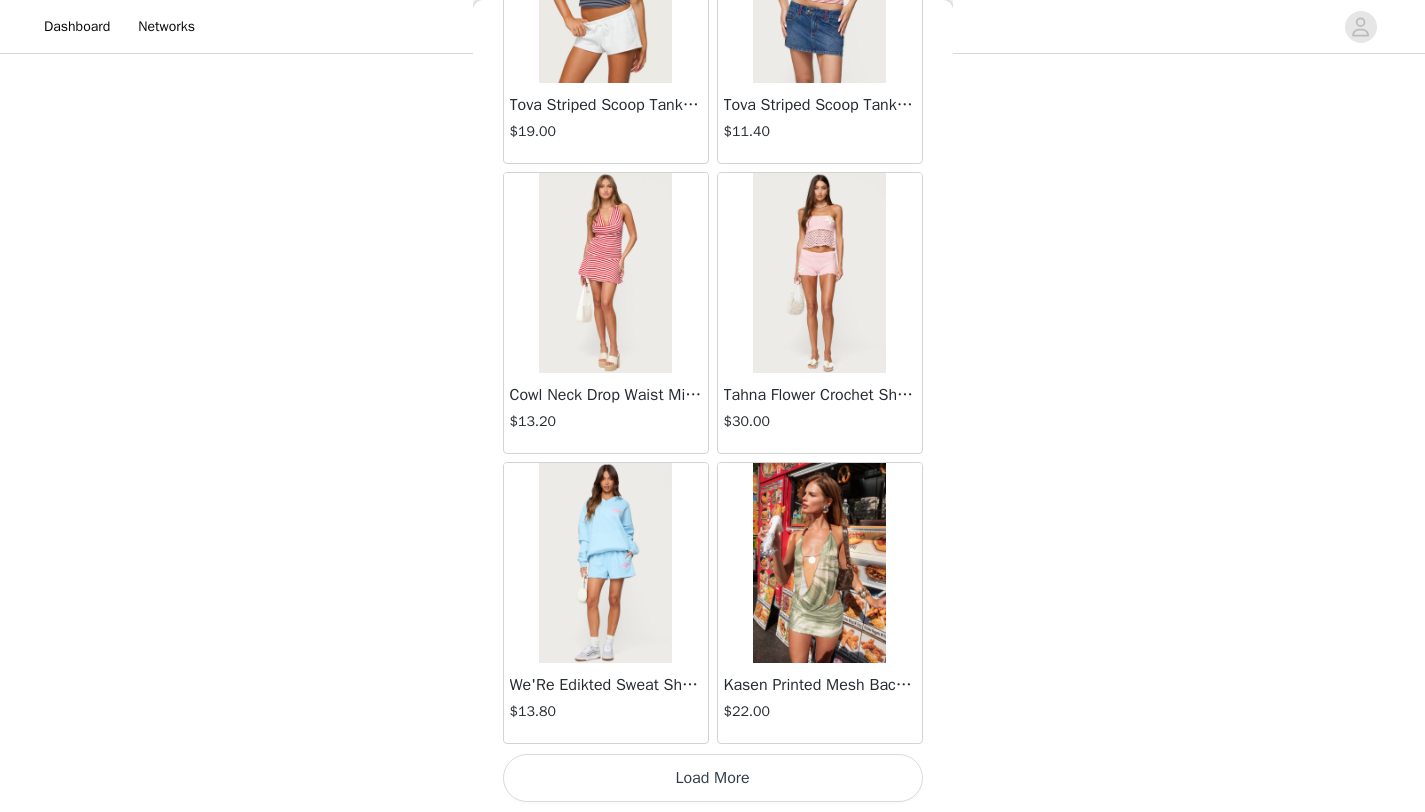click on "Load More" at bounding box center (713, 778) 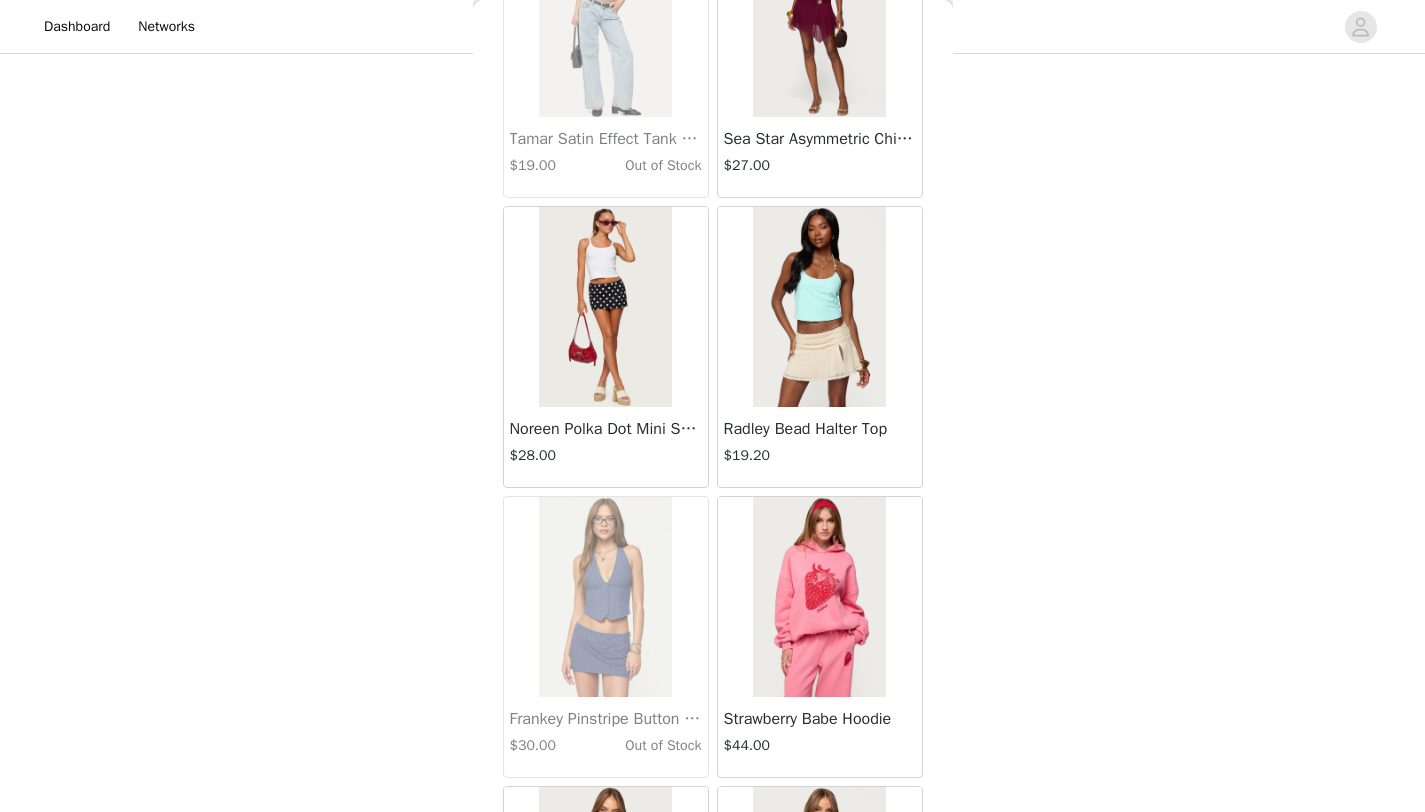 scroll, scrollTop: 25448, scrollLeft: 0, axis: vertical 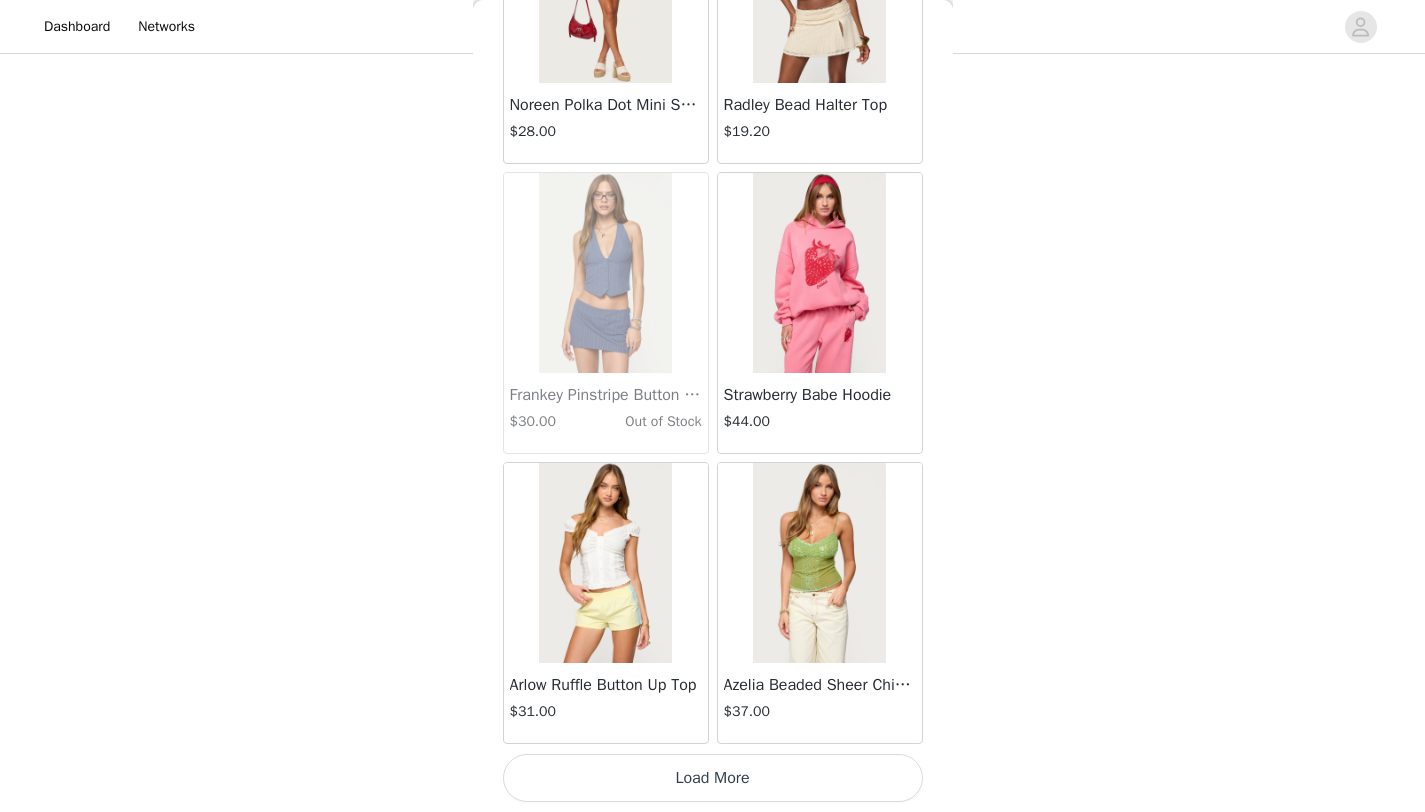 click on "Load More" at bounding box center [713, 778] 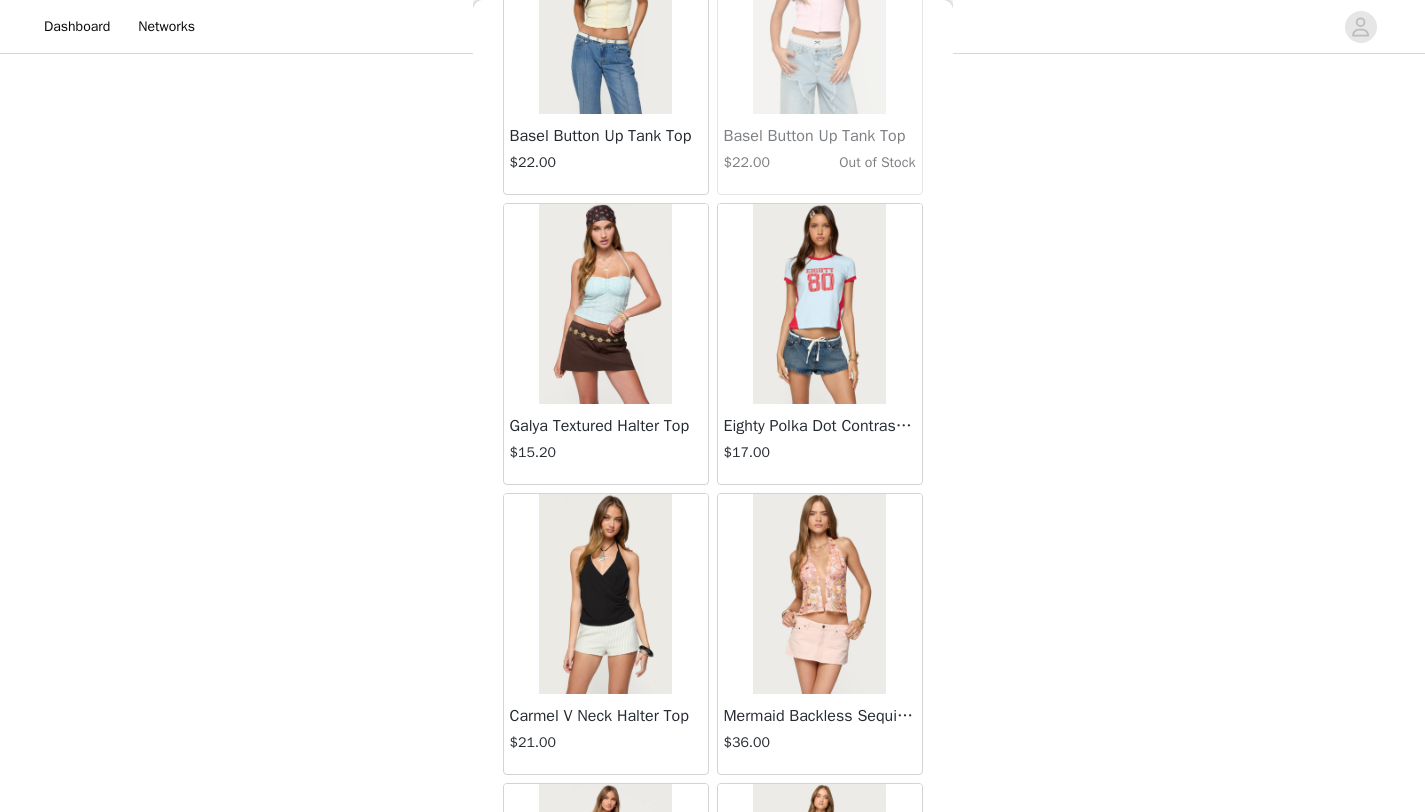 scroll, scrollTop: 28348, scrollLeft: 0, axis: vertical 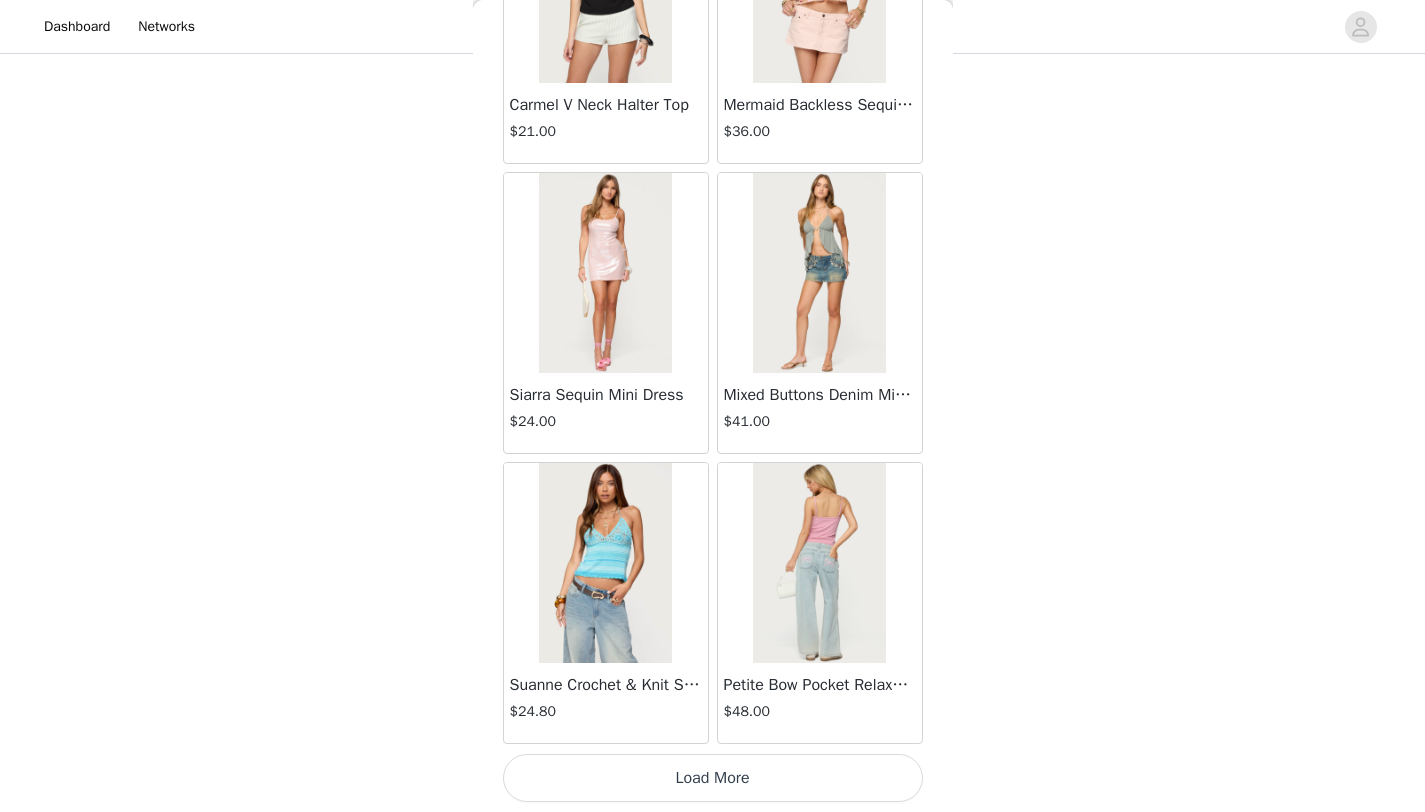click on "Load More" at bounding box center (713, 778) 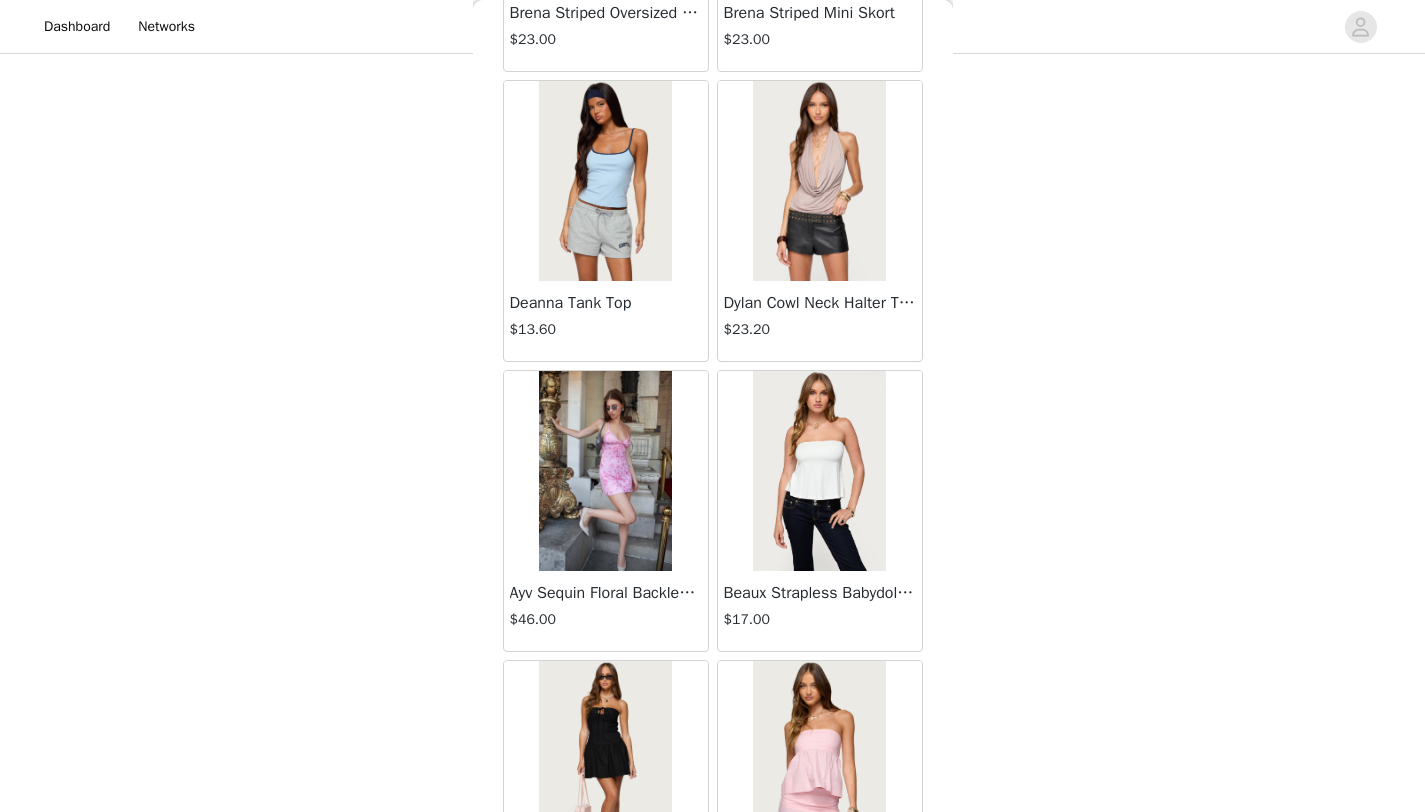 scroll, scrollTop: 31248, scrollLeft: 0, axis: vertical 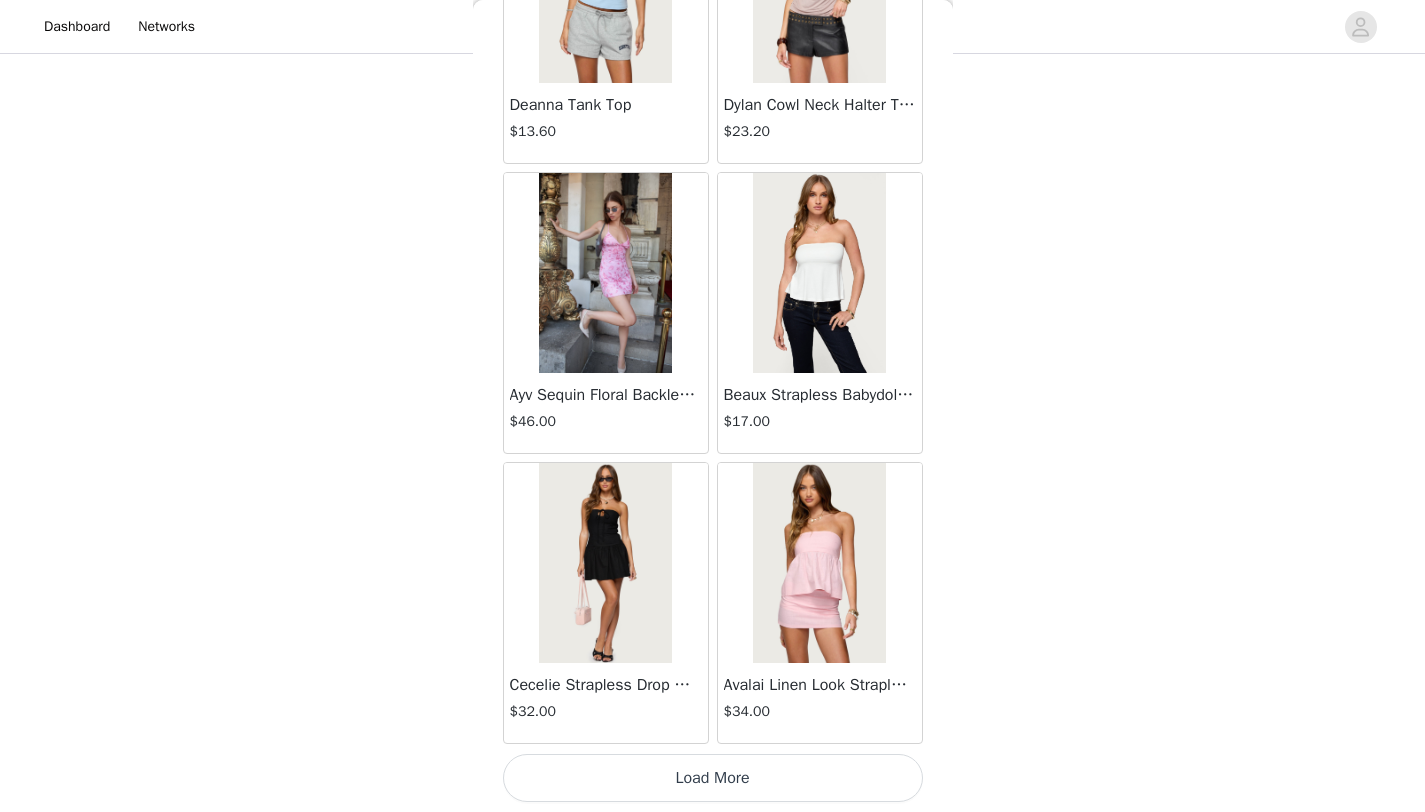 click on "Load More" at bounding box center [713, 778] 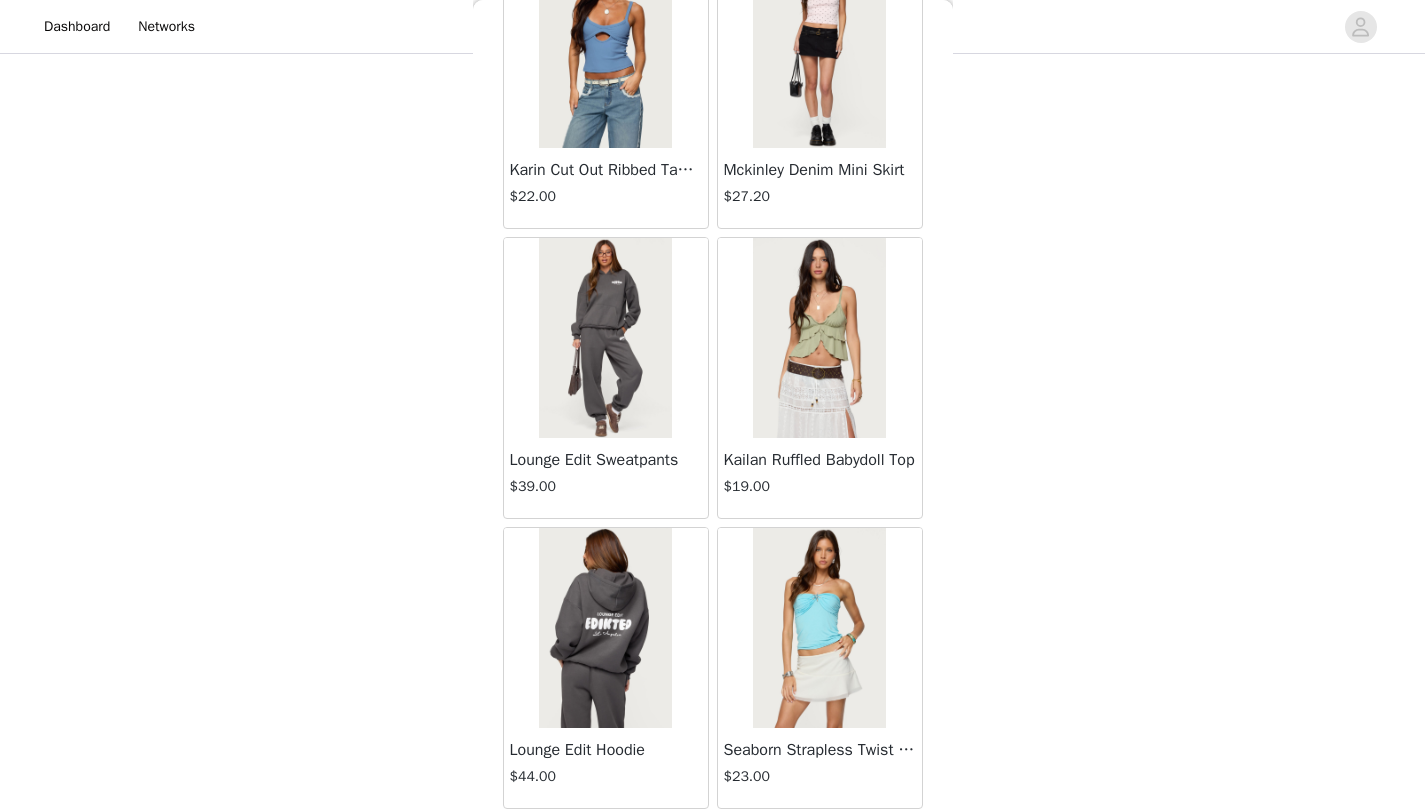 scroll, scrollTop: 34148, scrollLeft: 0, axis: vertical 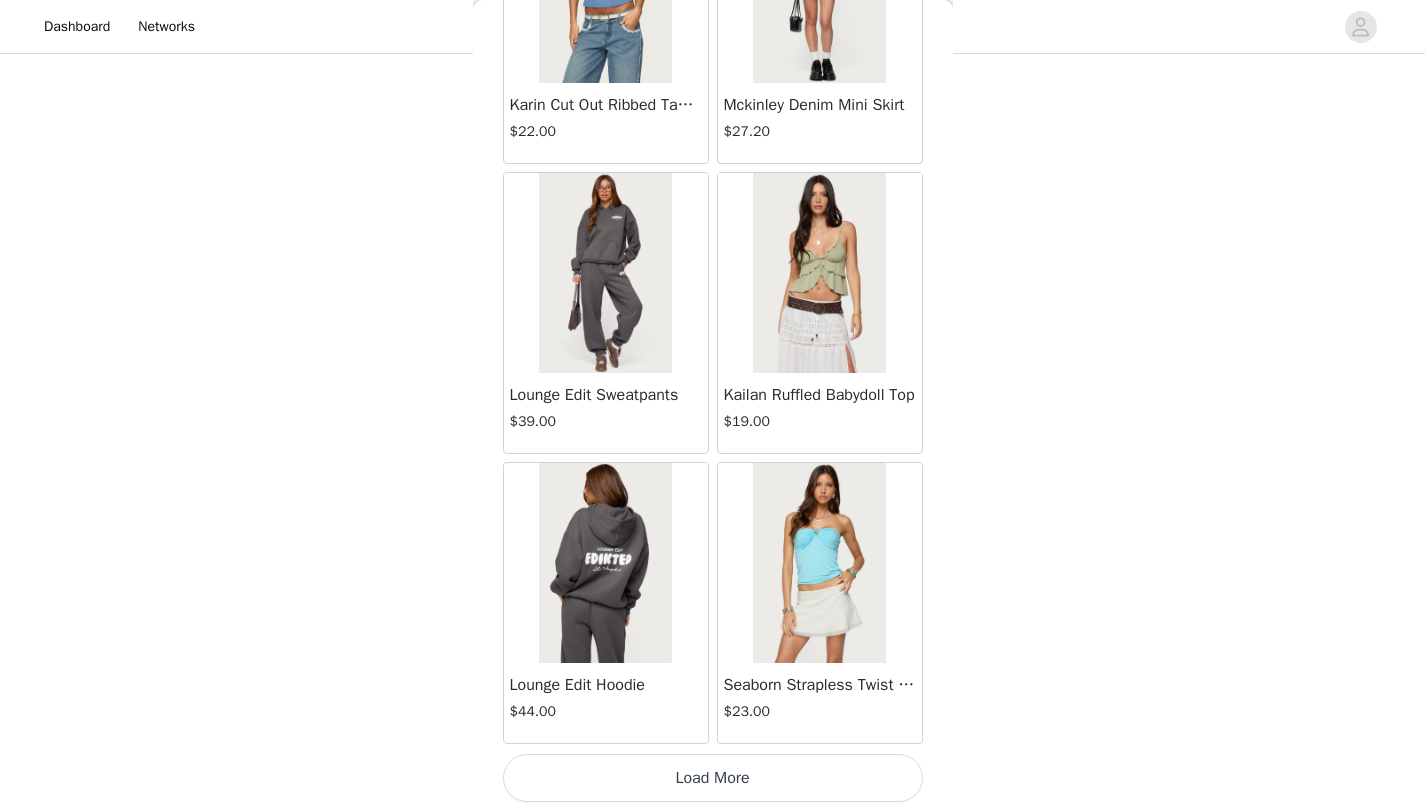 click on "Load More" at bounding box center [713, 778] 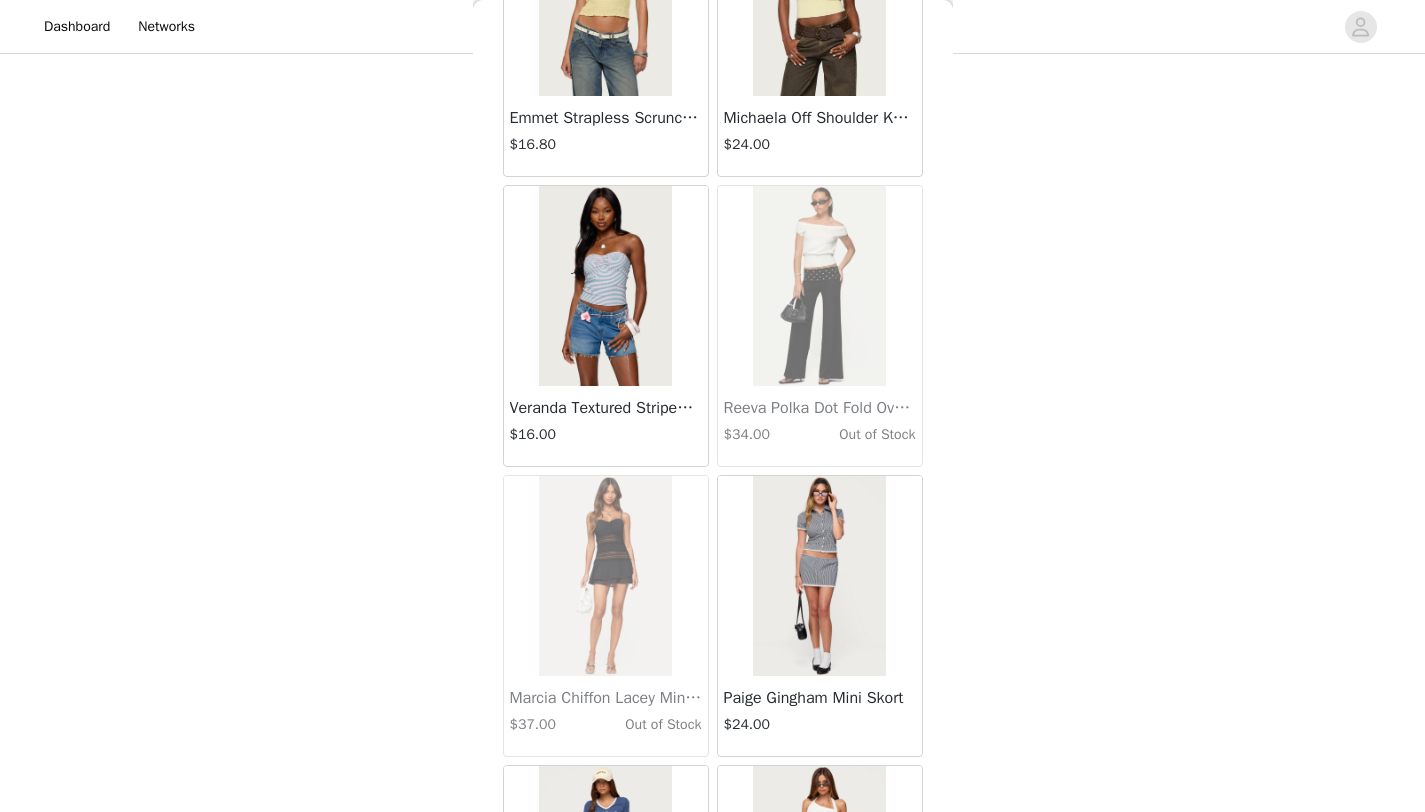 scroll, scrollTop: 37048, scrollLeft: 0, axis: vertical 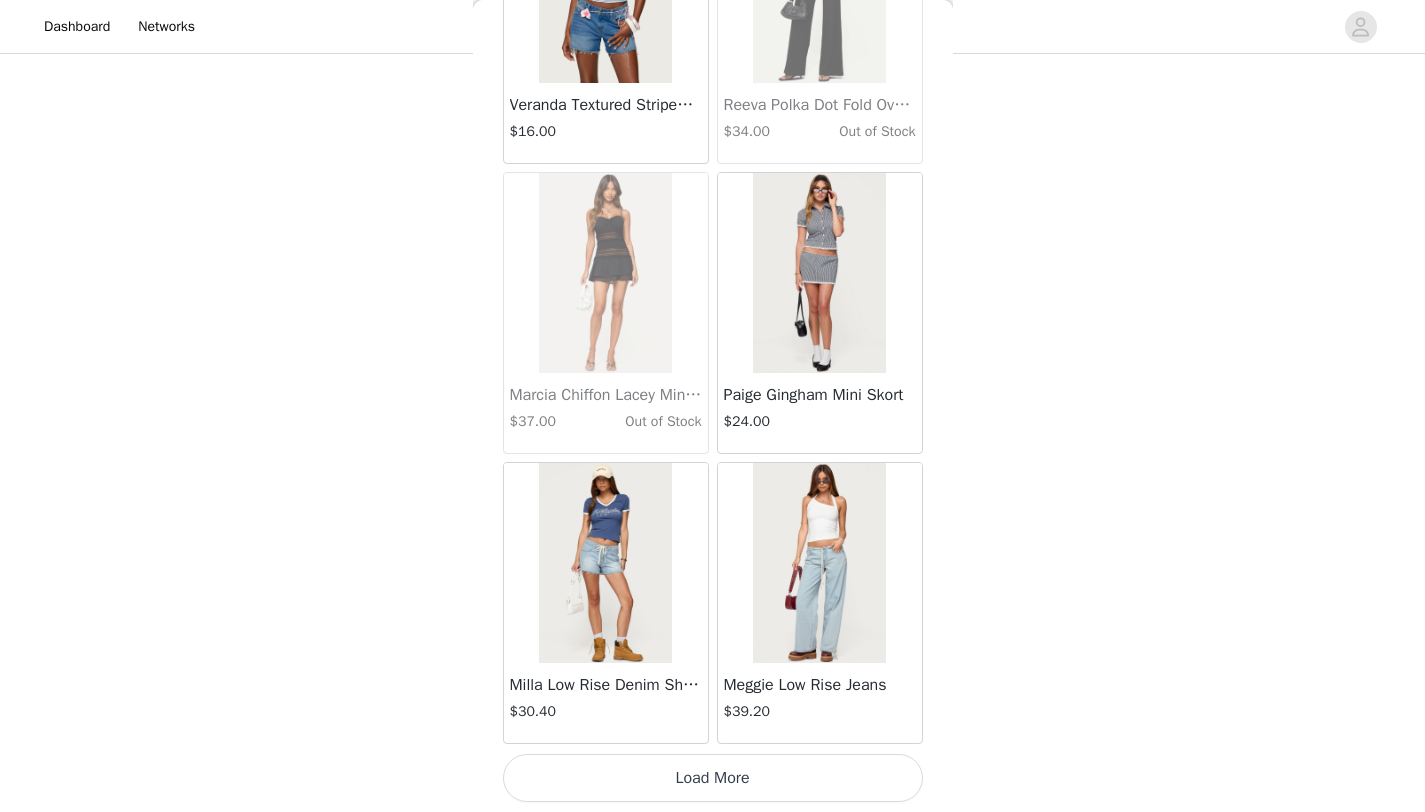 click on "Load More" at bounding box center (713, 778) 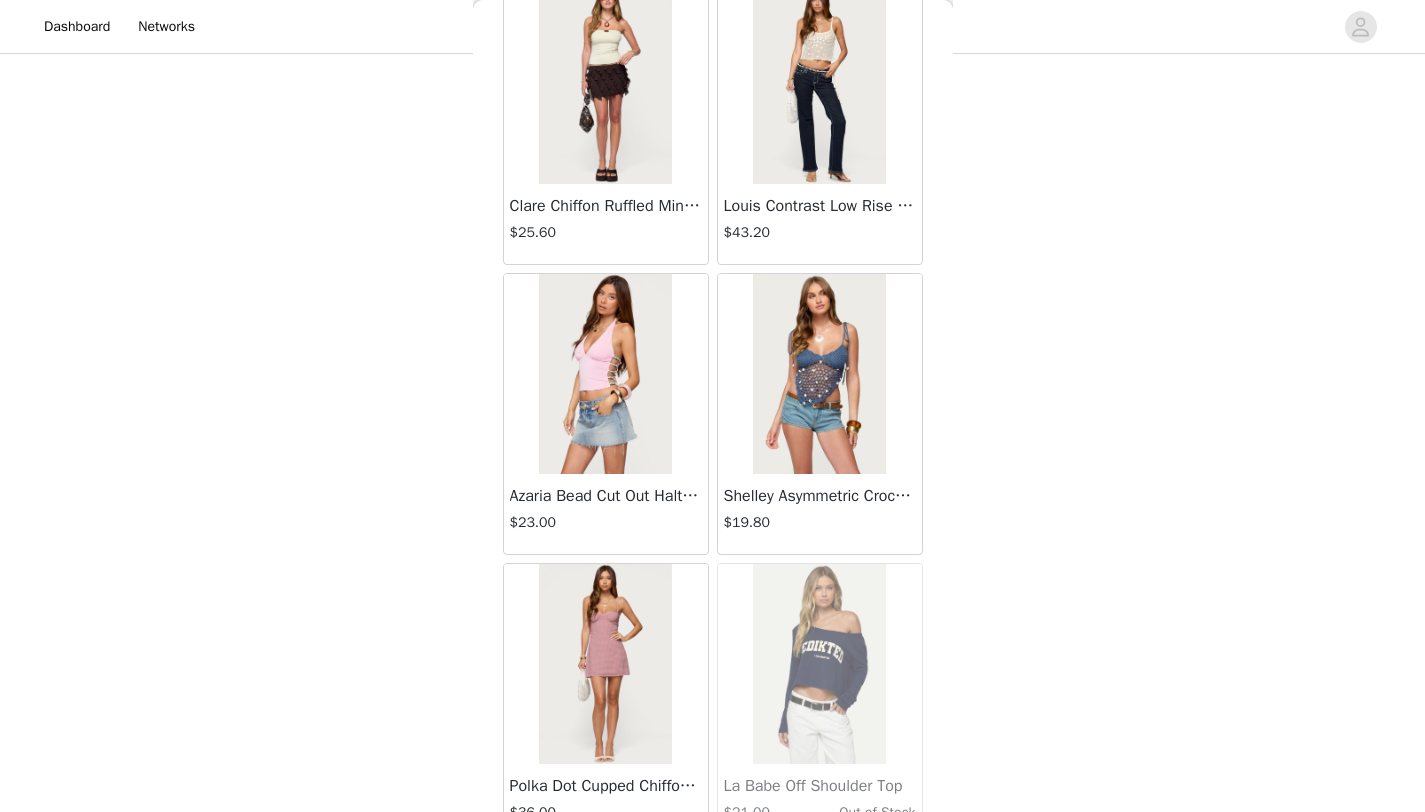 scroll, scrollTop: 39948, scrollLeft: 0, axis: vertical 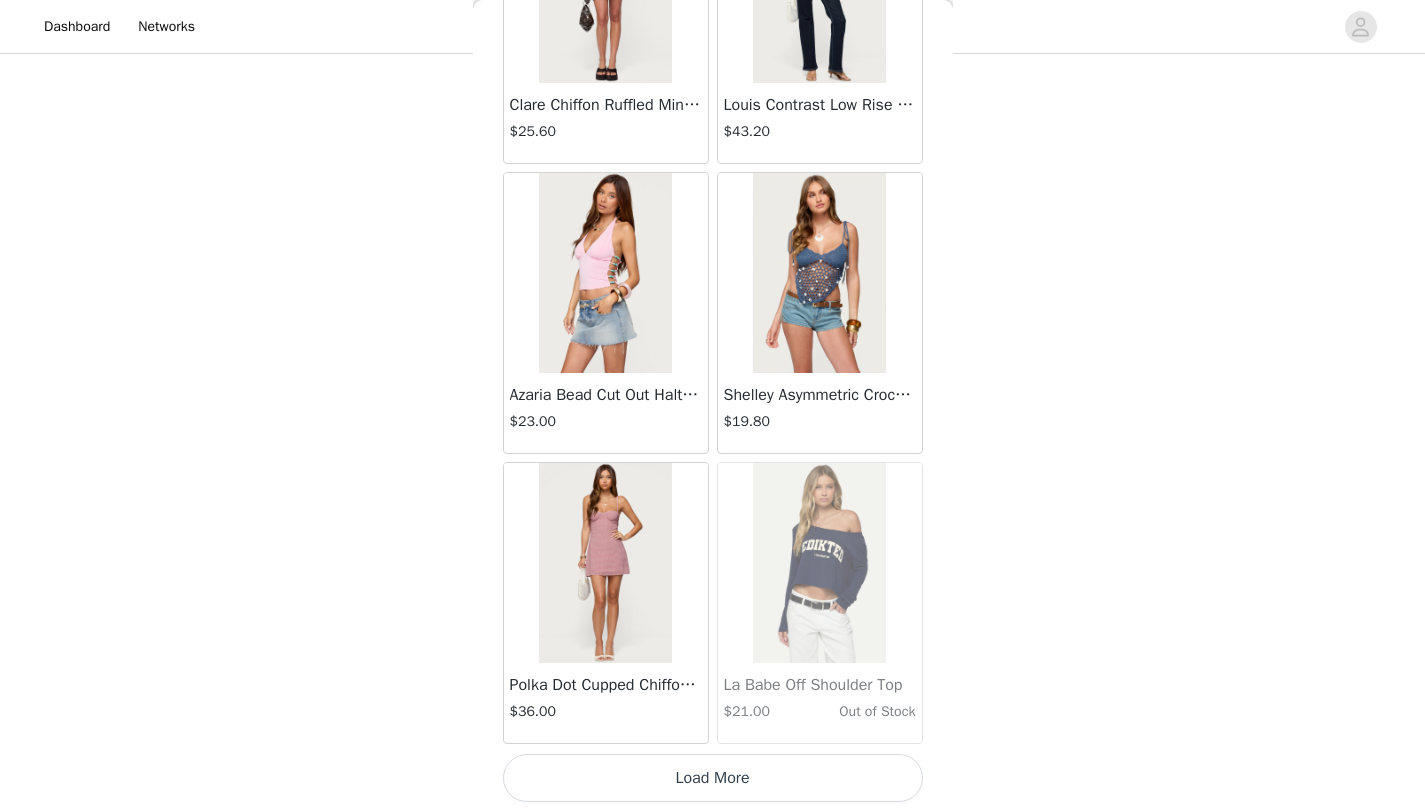 click on "Load More" at bounding box center [713, 778] 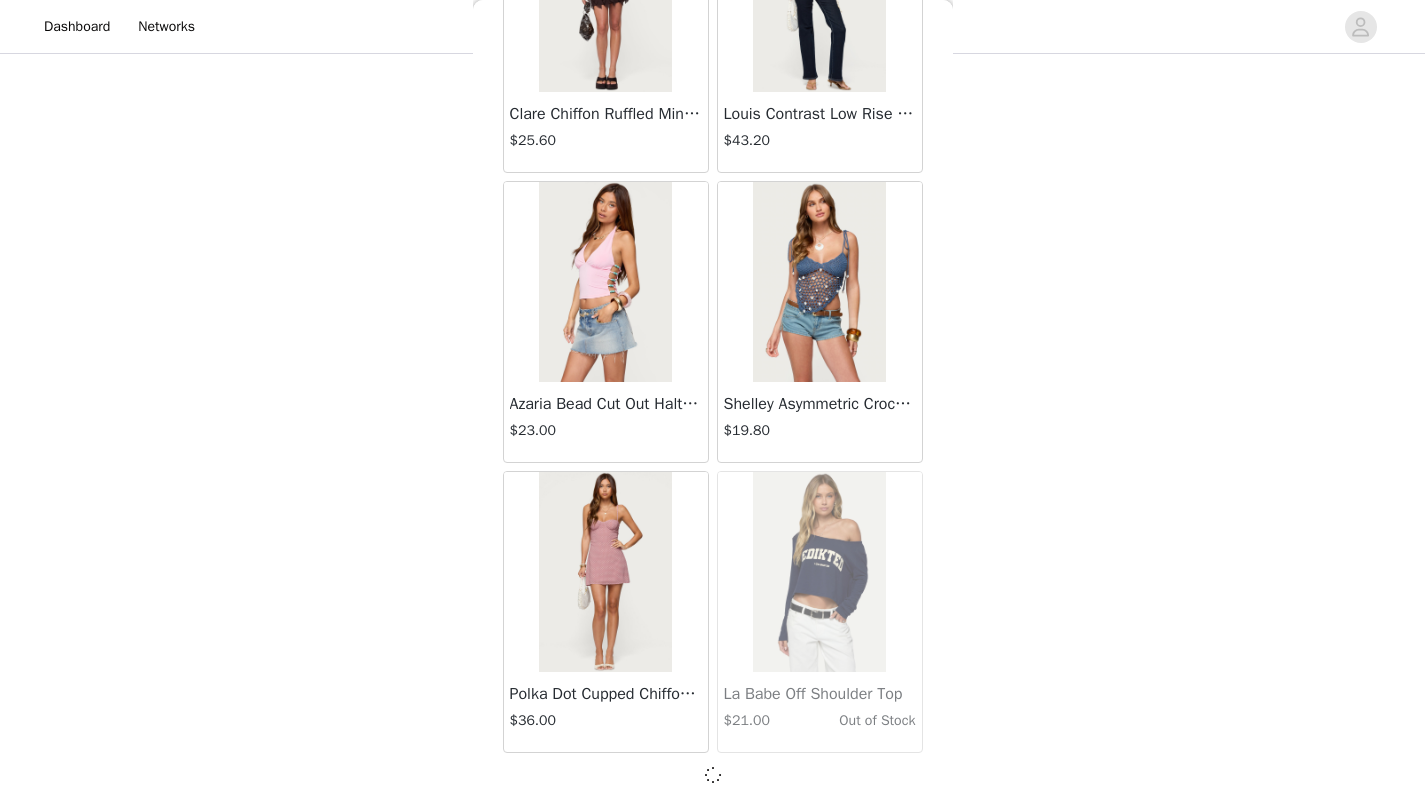 scroll, scrollTop: 39939, scrollLeft: 0, axis: vertical 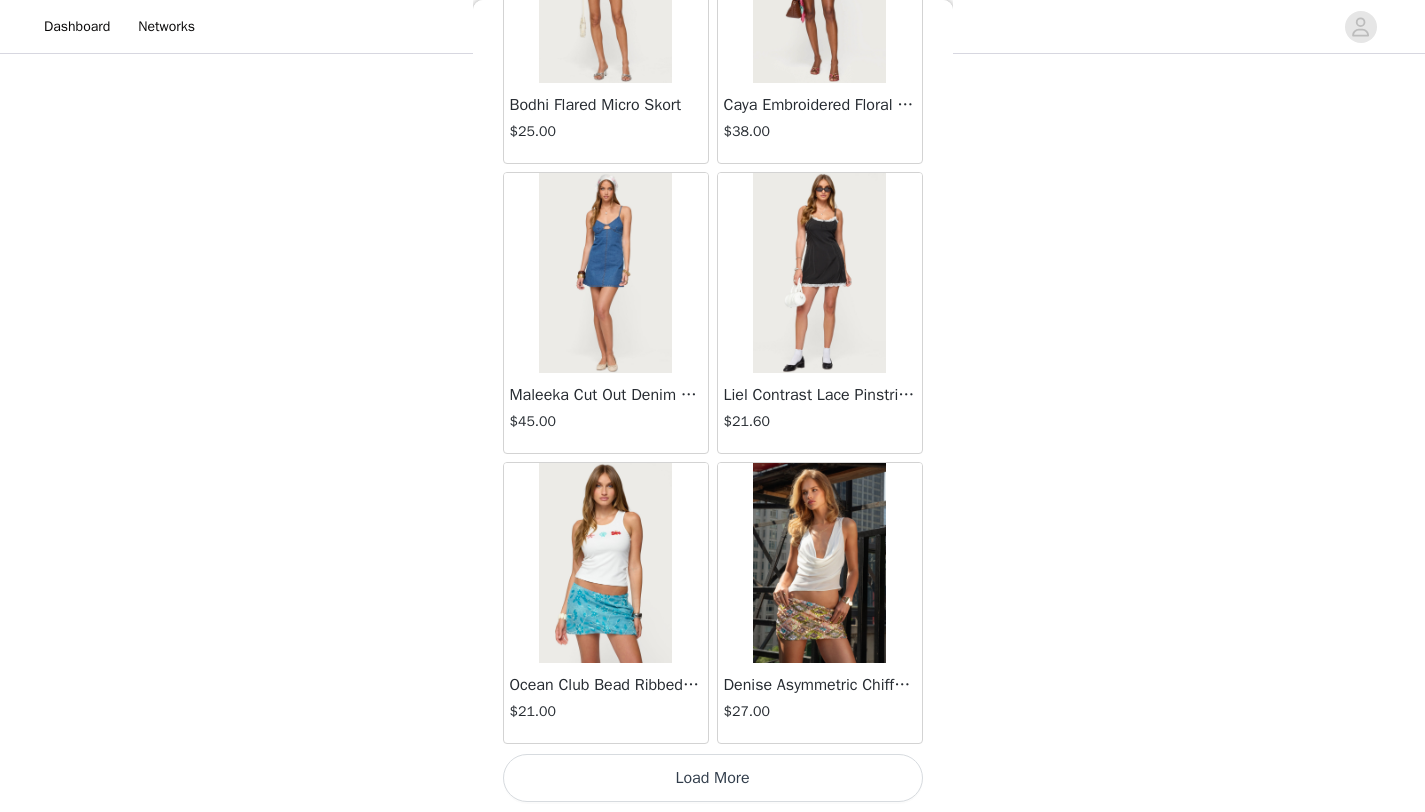 click on "Load More" at bounding box center (713, 778) 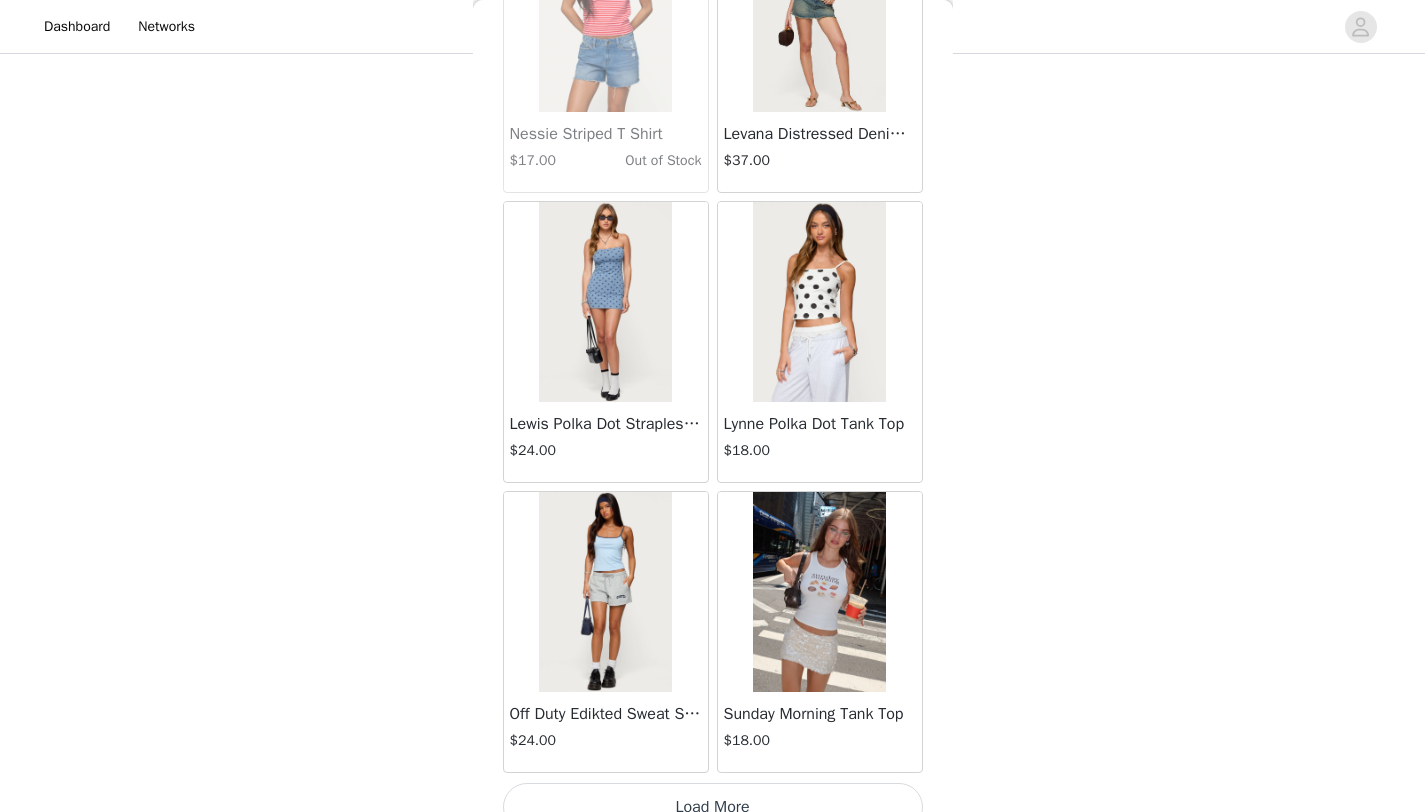 scroll, scrollTop: 45748, scrollLeft: 0, axis: vertical 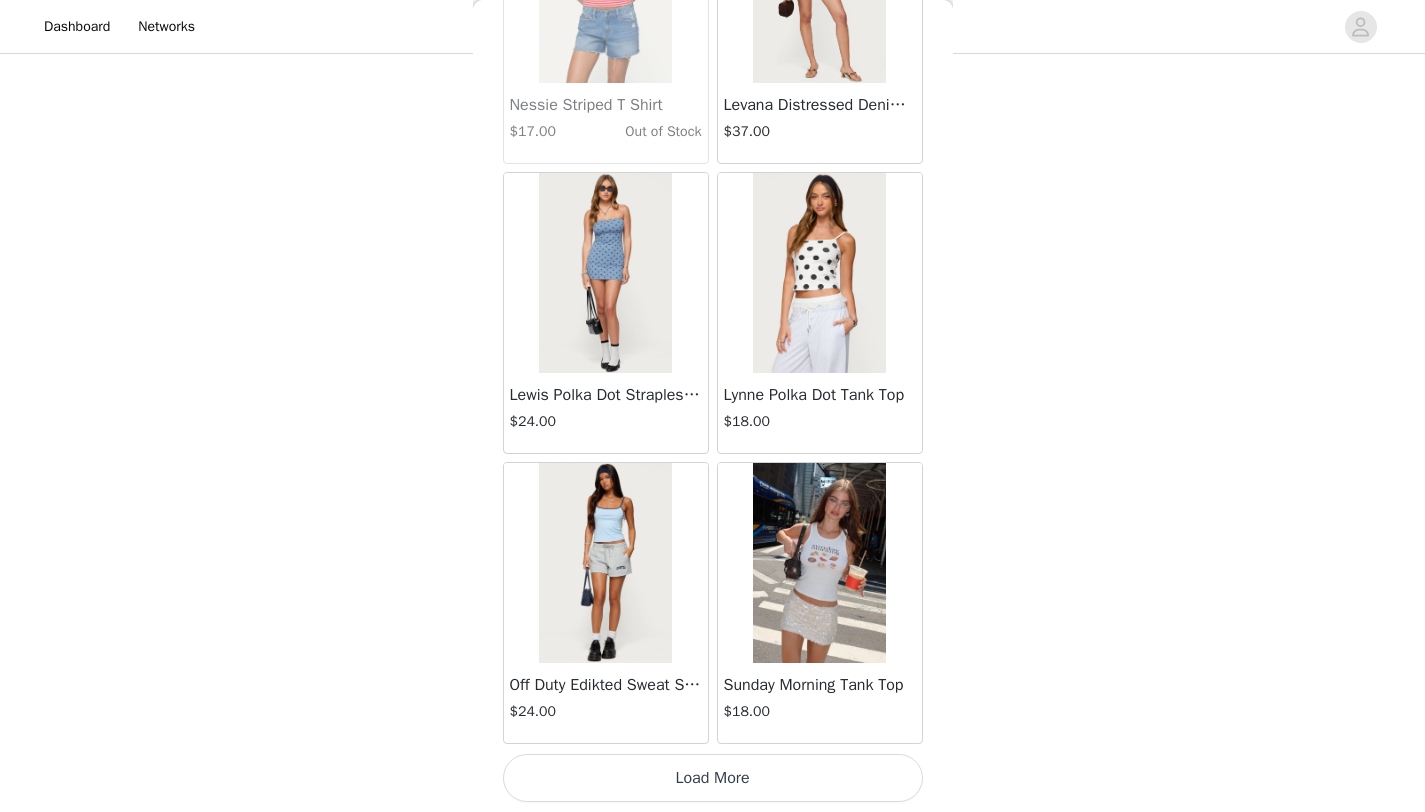 click on "Load More" at bounding box center (713, 778) 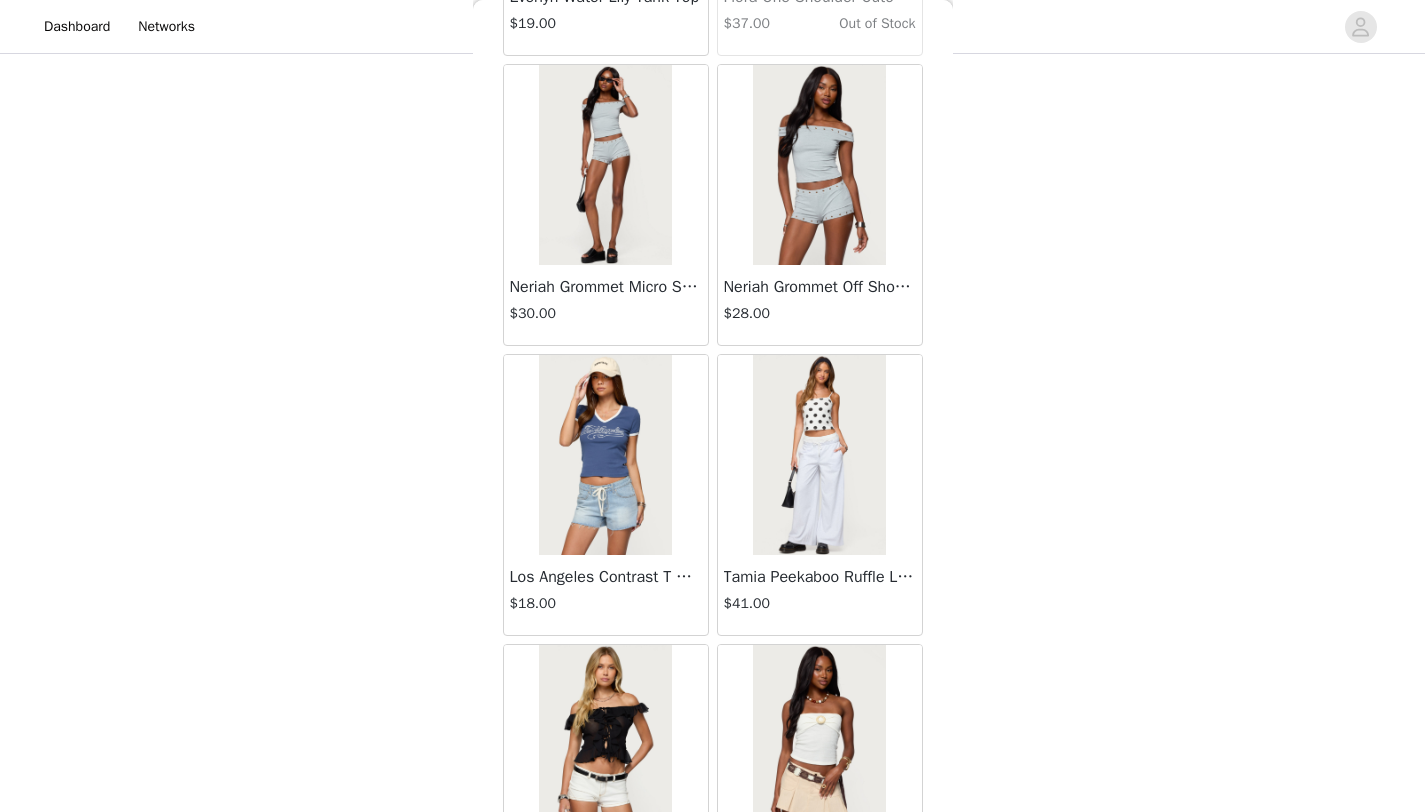 scroll, scrollTop: 47825, scrollLeft: 0, axis: vertical 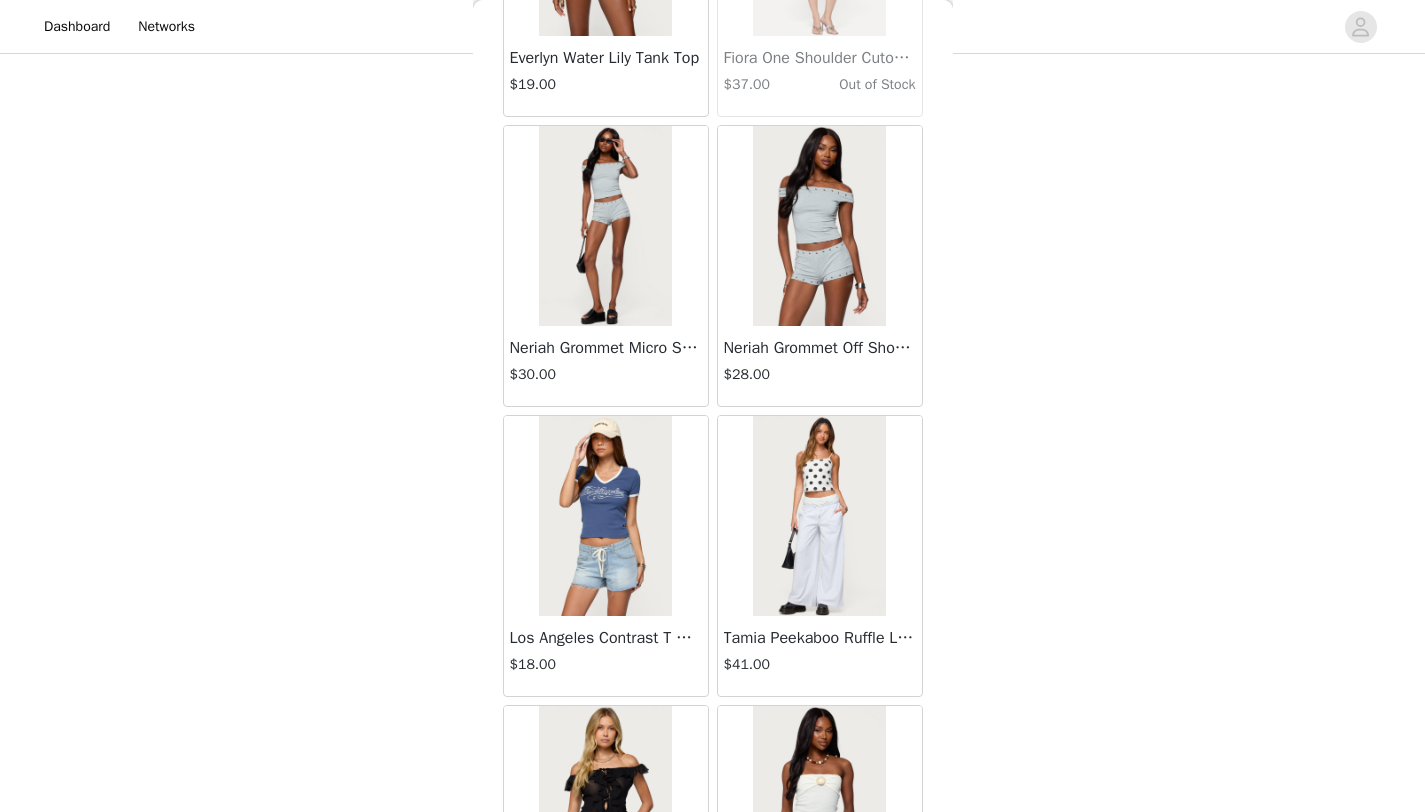 click at bounding box center [819, 226] 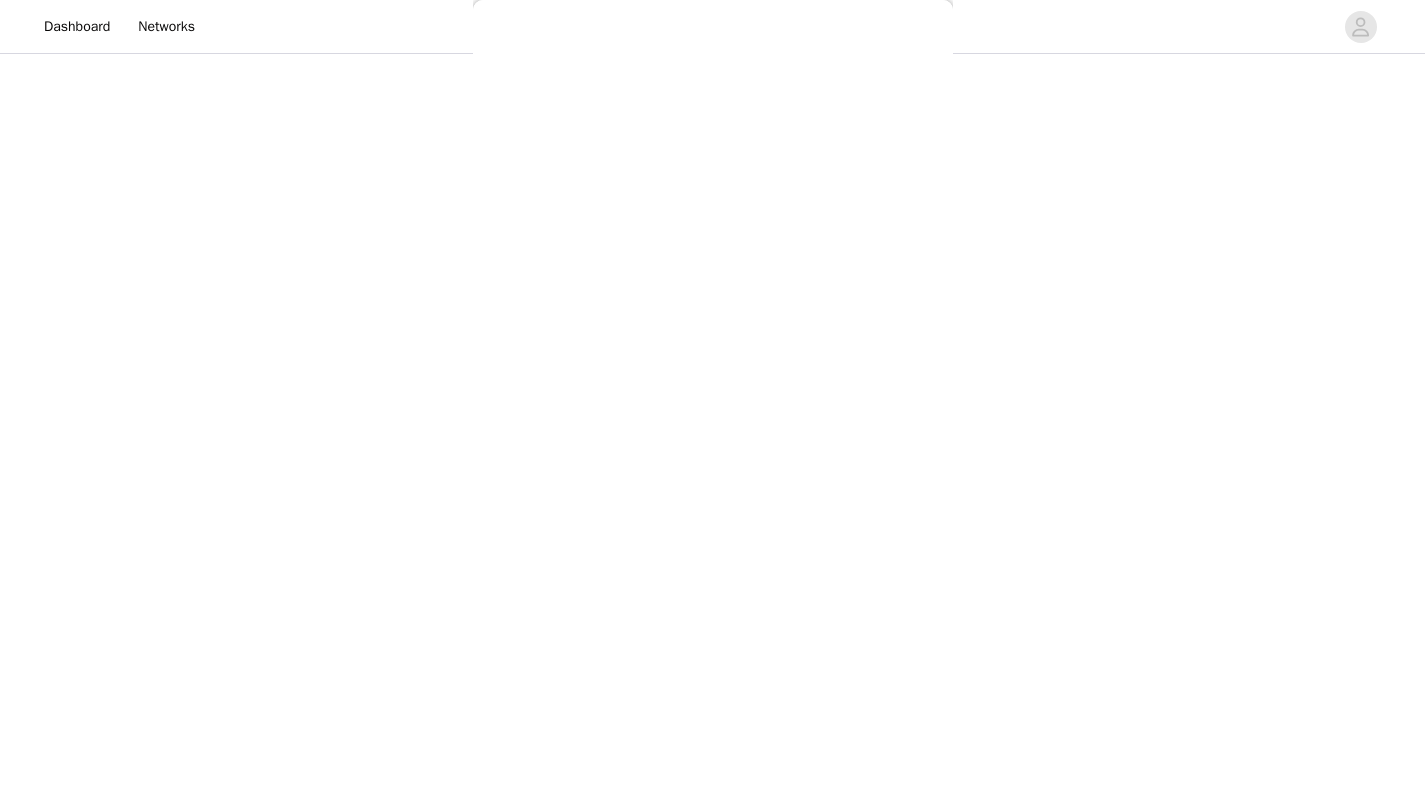 scroll, scrollTop: 0, scrollLeft: 0, axis: both 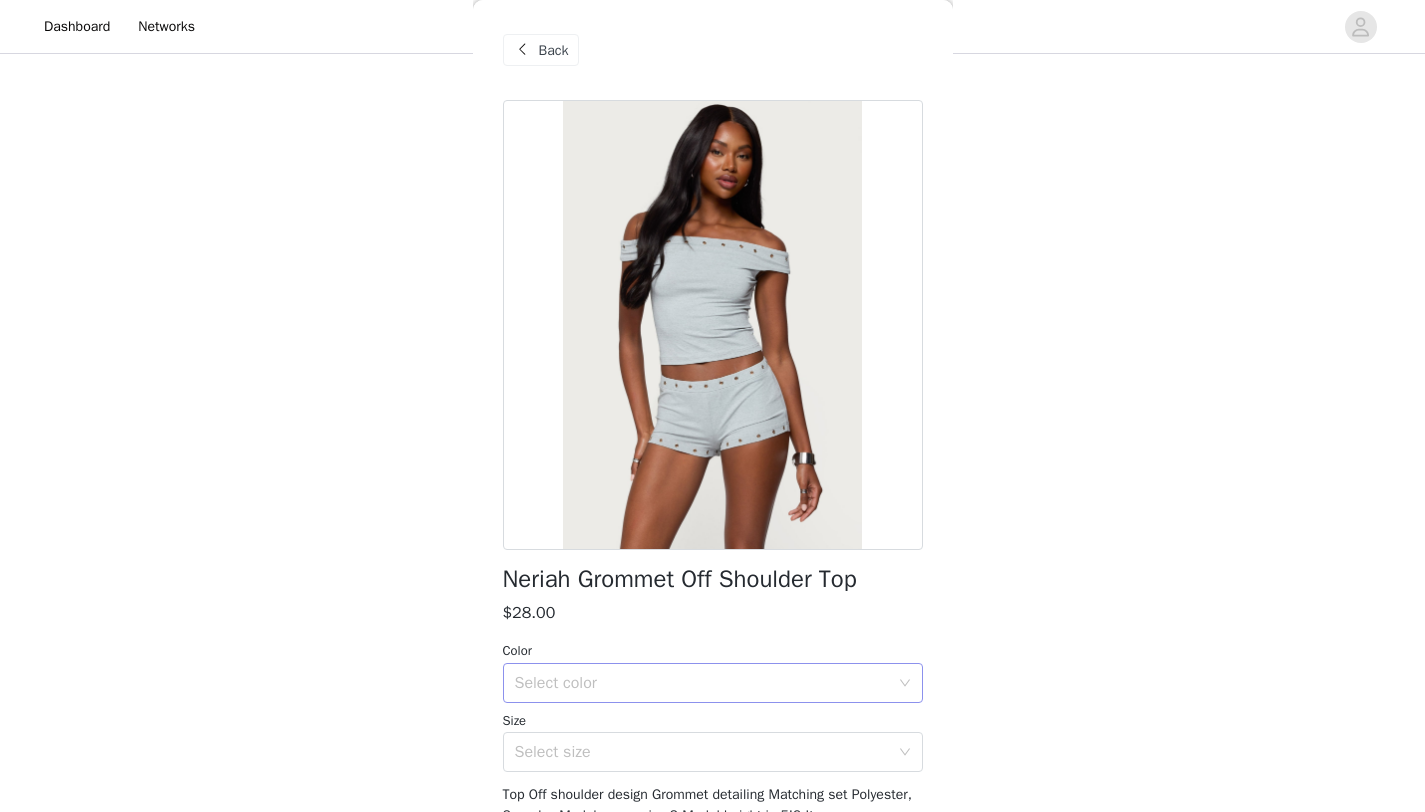 click on "Select color" at bounding box center (702, 683) 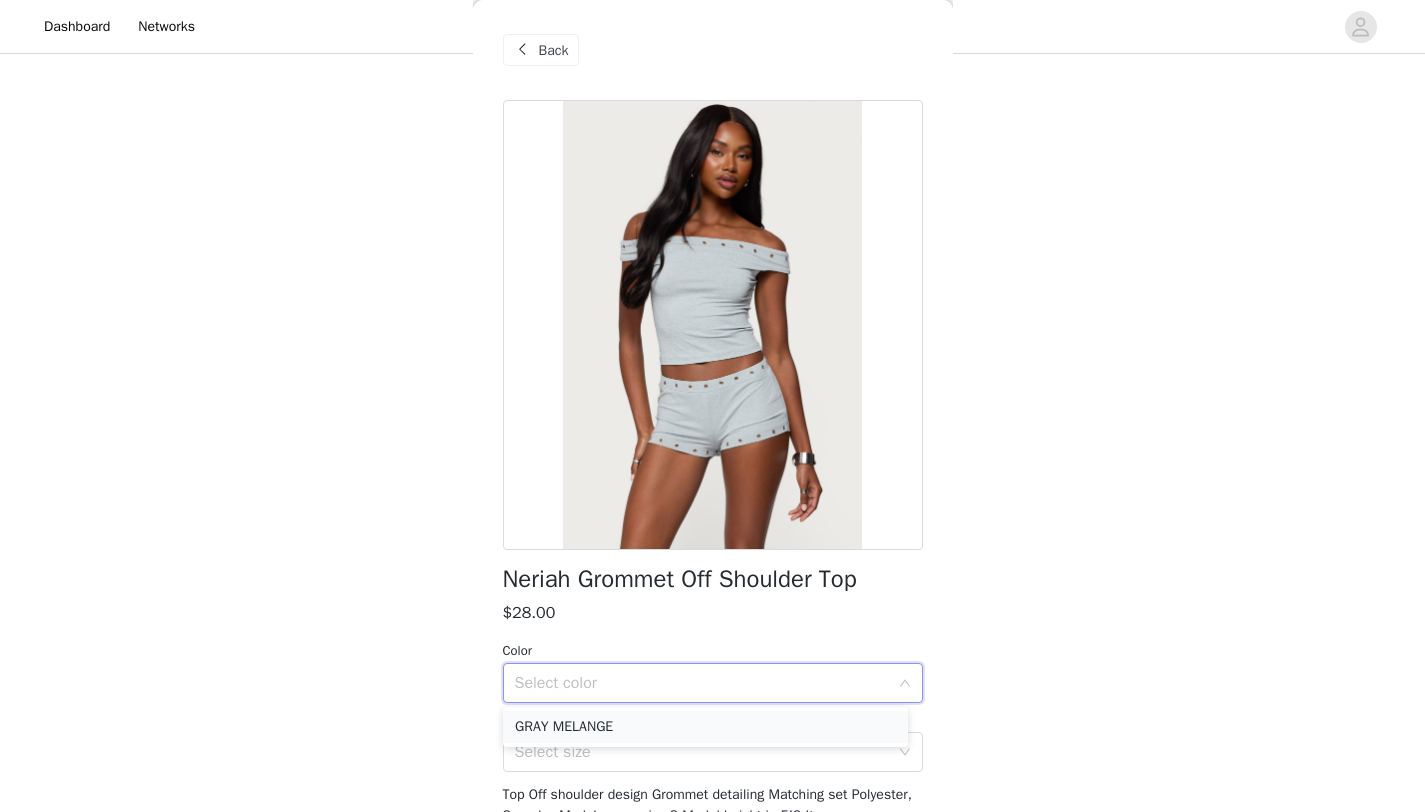 click on "GRAY MELANGE" at bounding box center (705, 727) 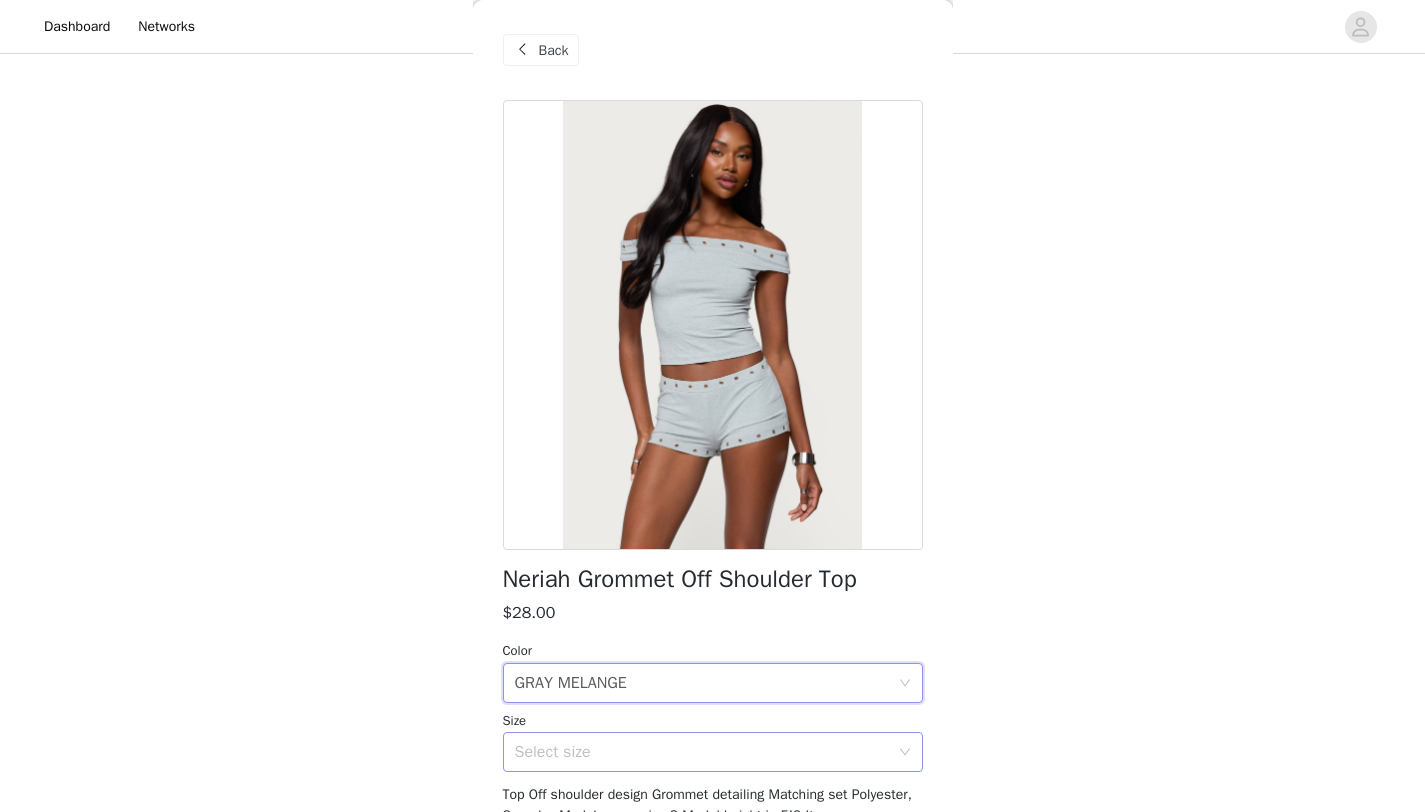 click on "Select size" at bounding box center [702, 752] 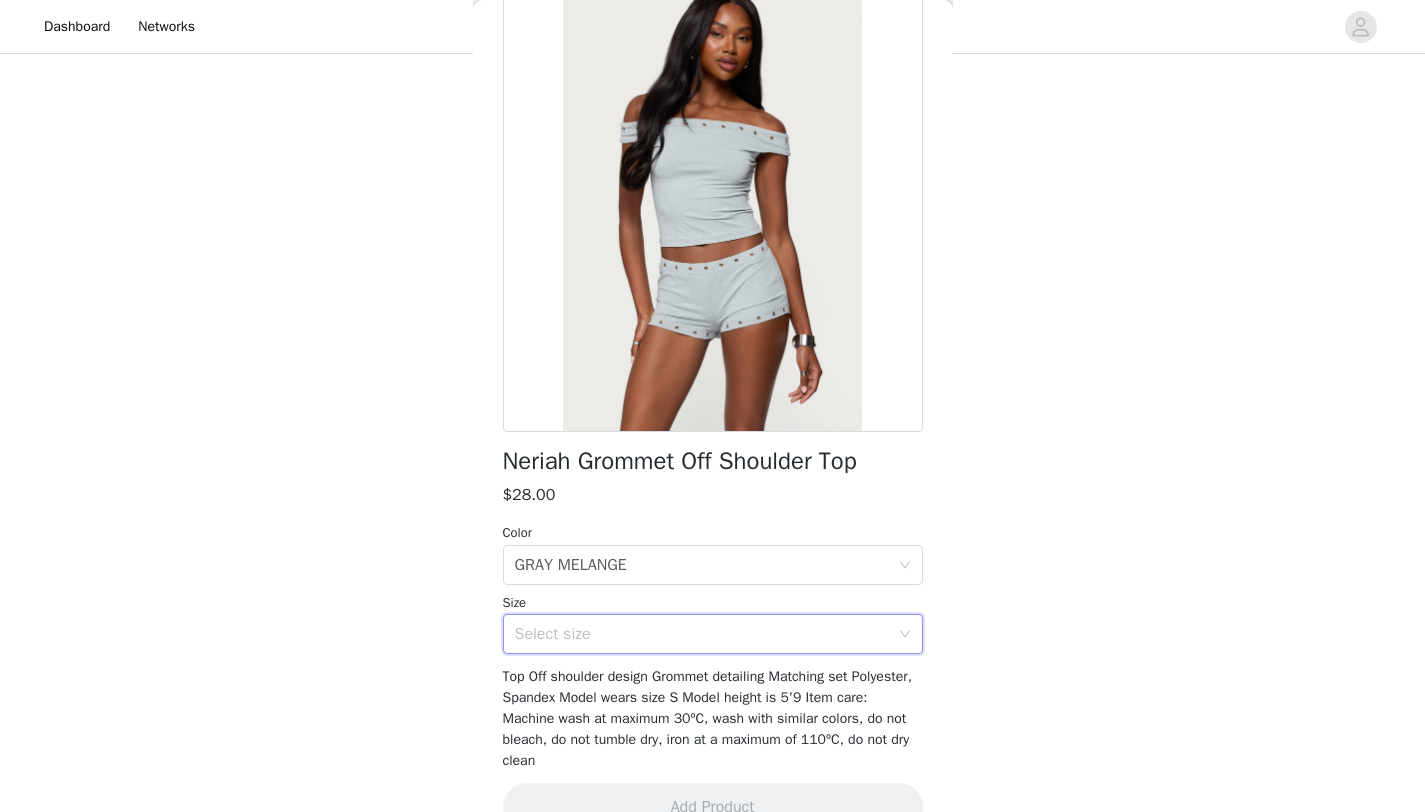 scroll, scrollTop: 139, scrollLeft: 0, axis: vertical 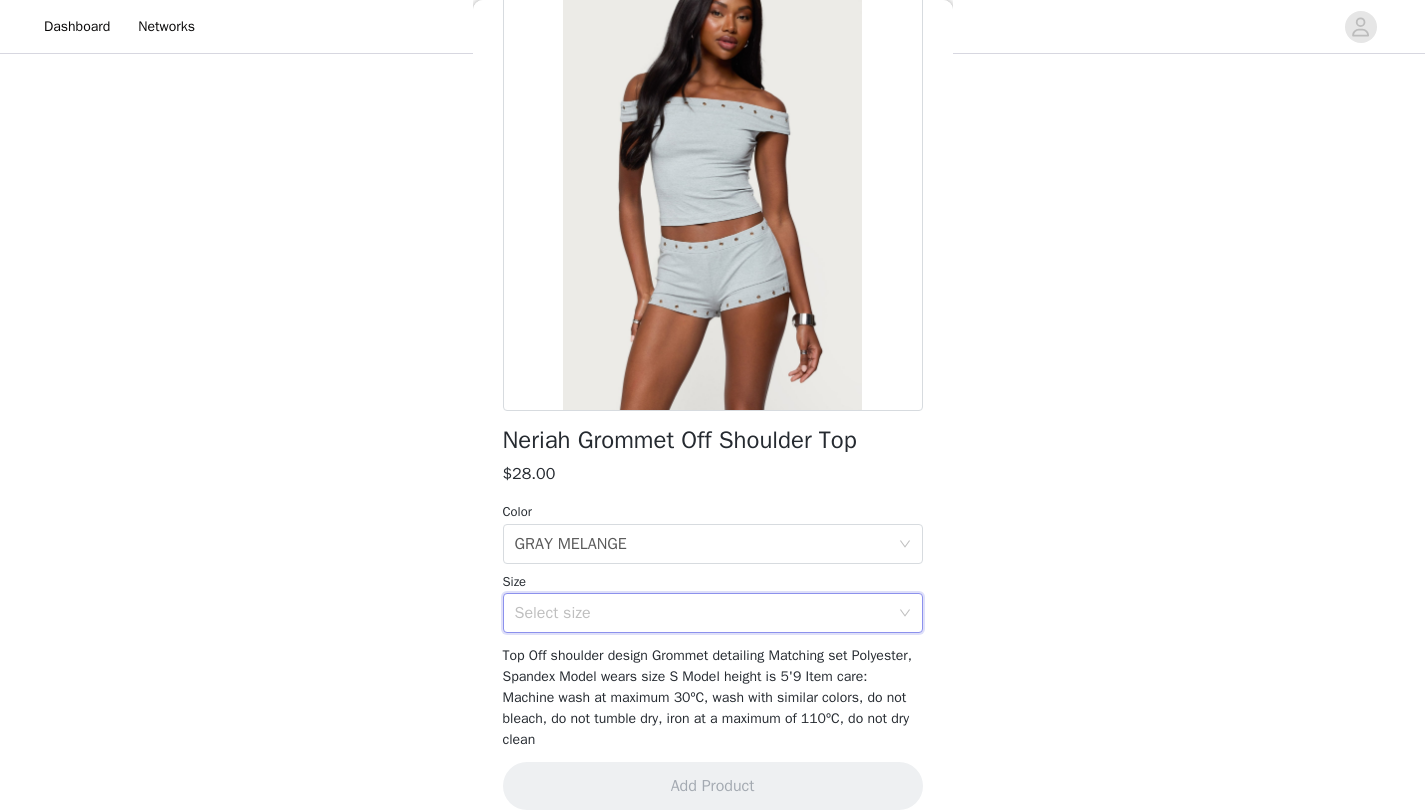 click on "Select size" at bounding box center [702, 613] 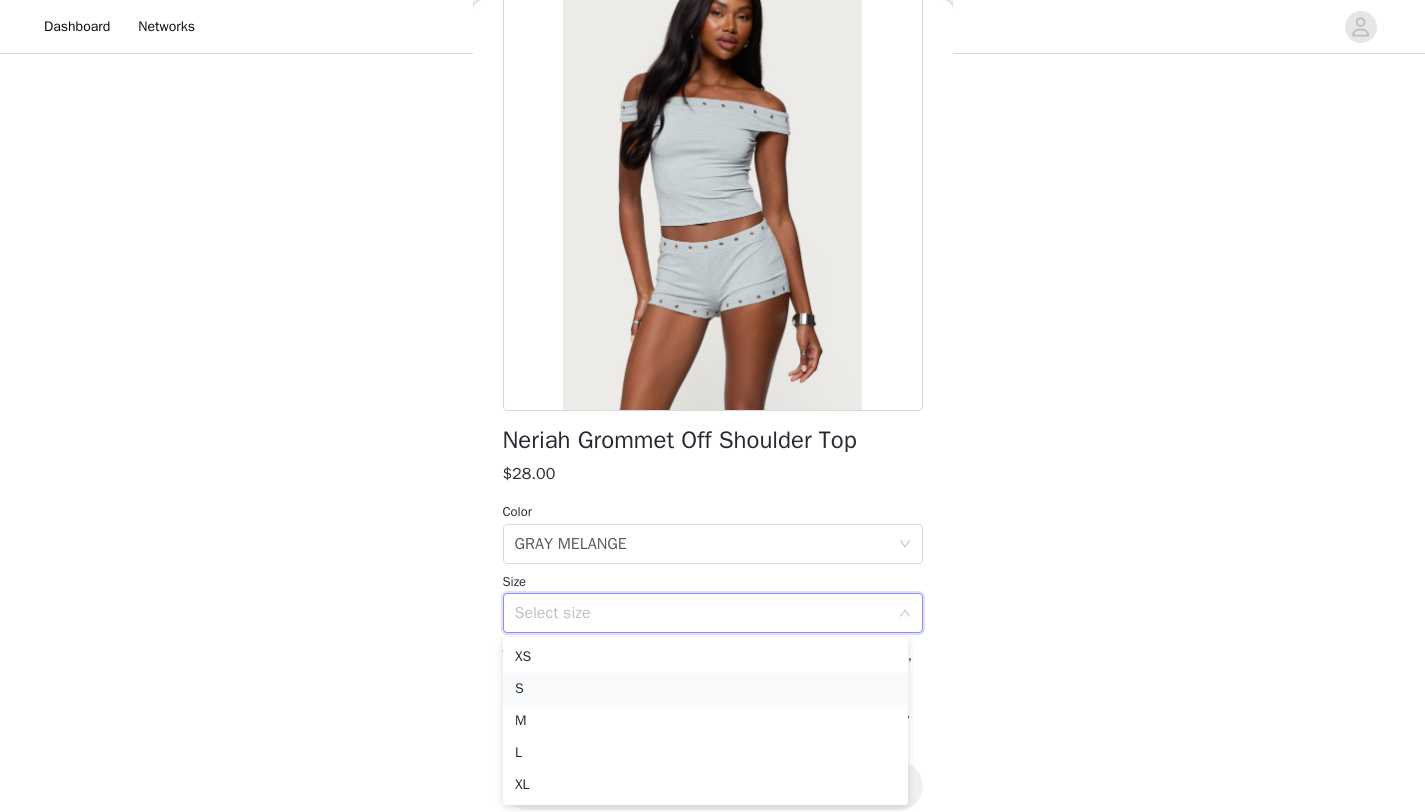 click on "S" at bounding box center (705, 689) 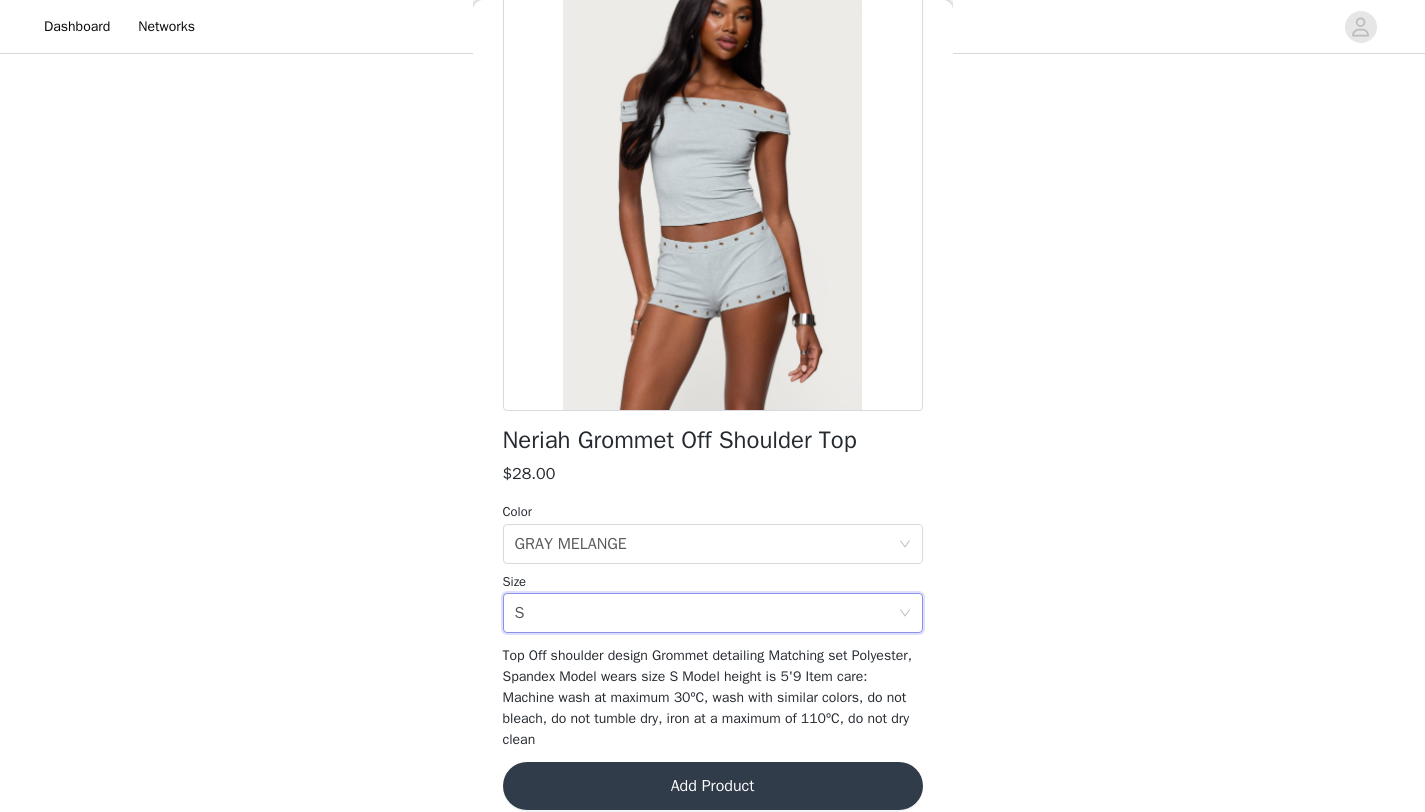 click on "Add Product" at bounding box center (713, 786) 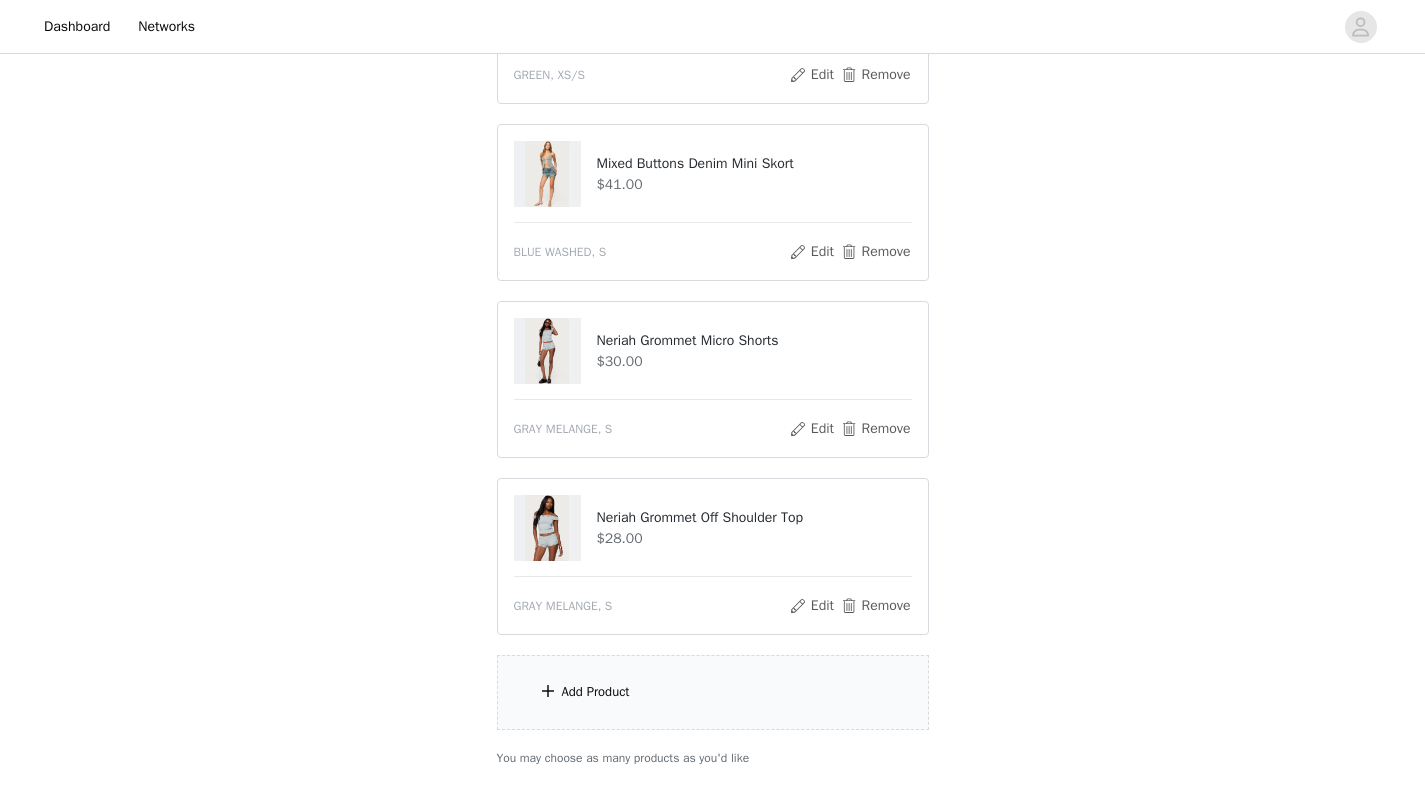 scroll, scrollTop: 1231, scrollLeft: 0, axis: vertical 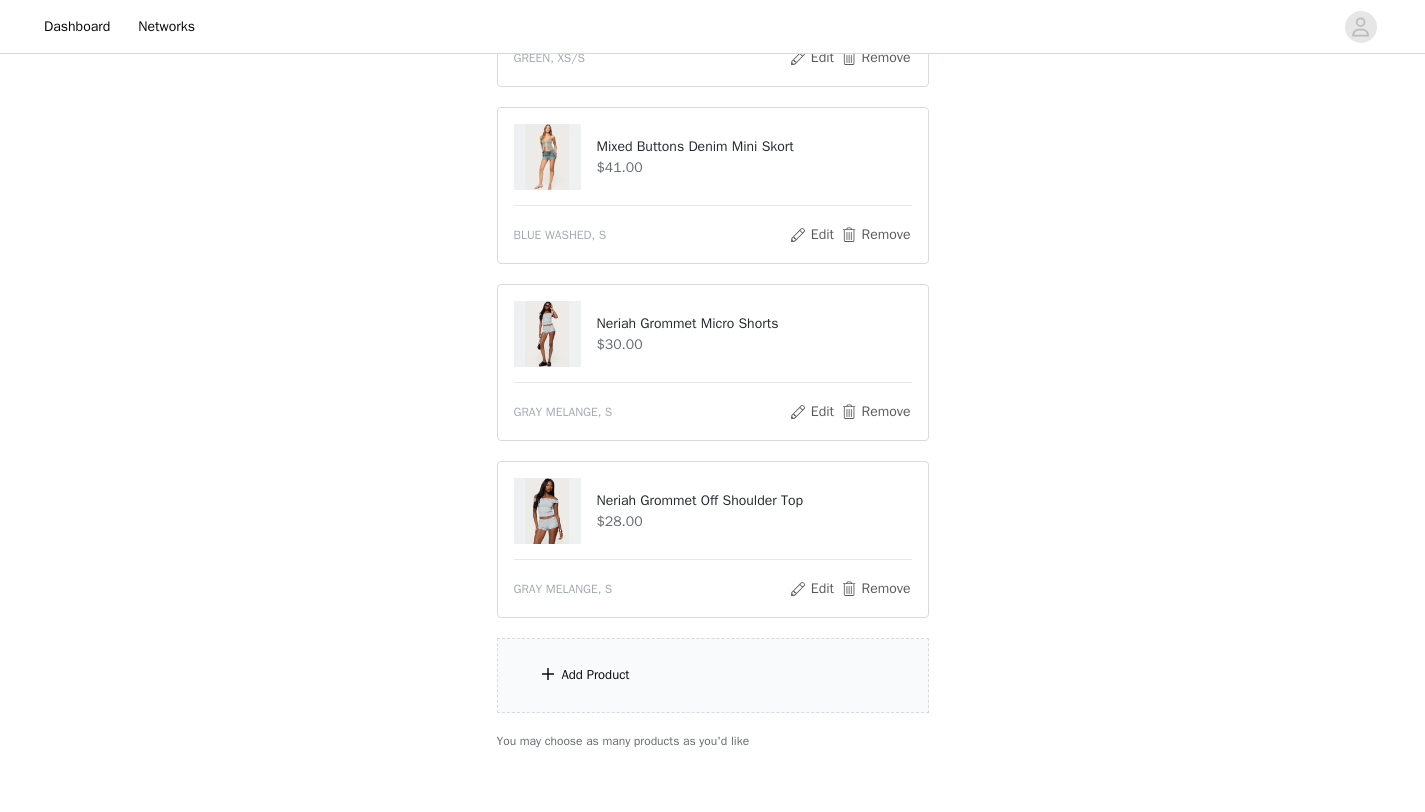 click on "Add Product" at bounding box center [713, 675] 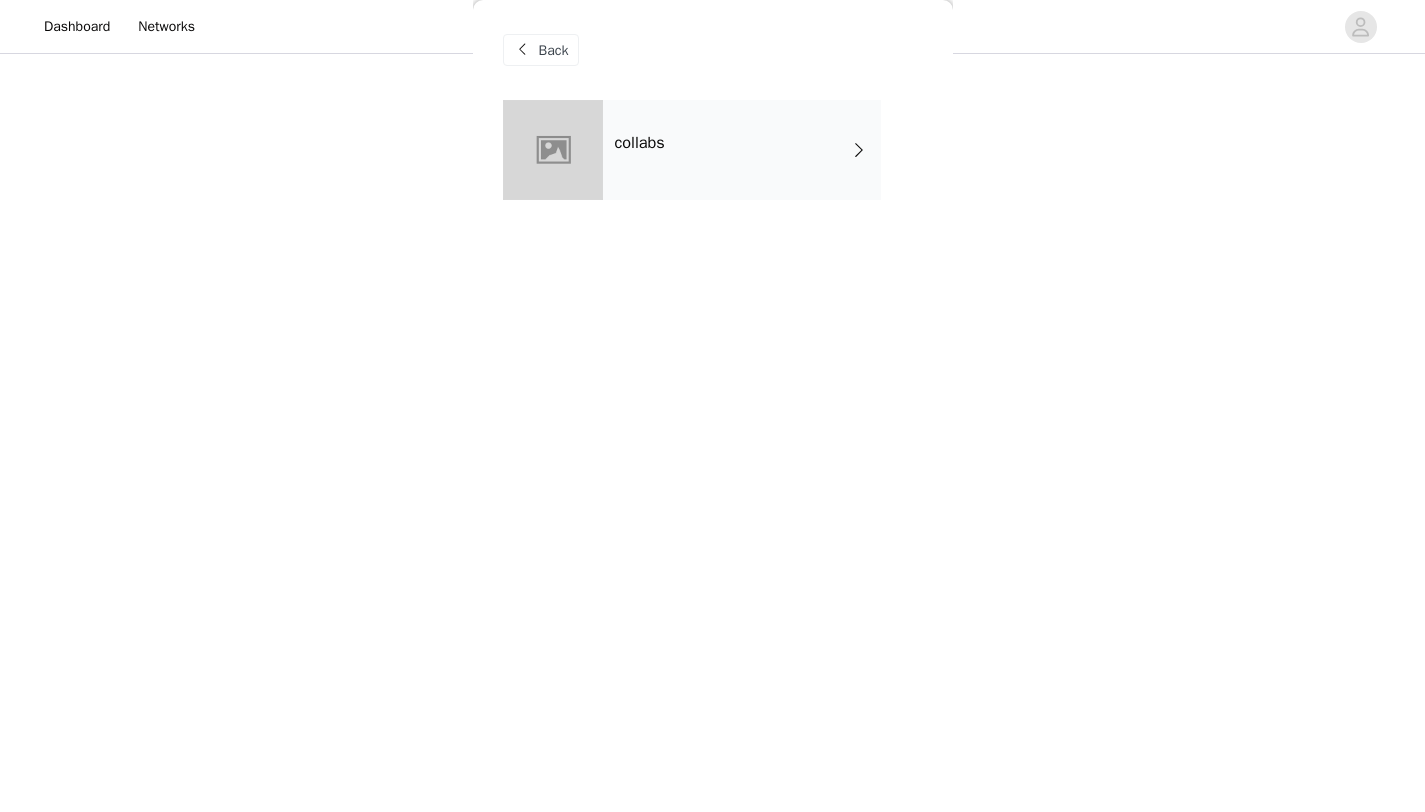 click on "collabs" at bounding box center (742, 150) 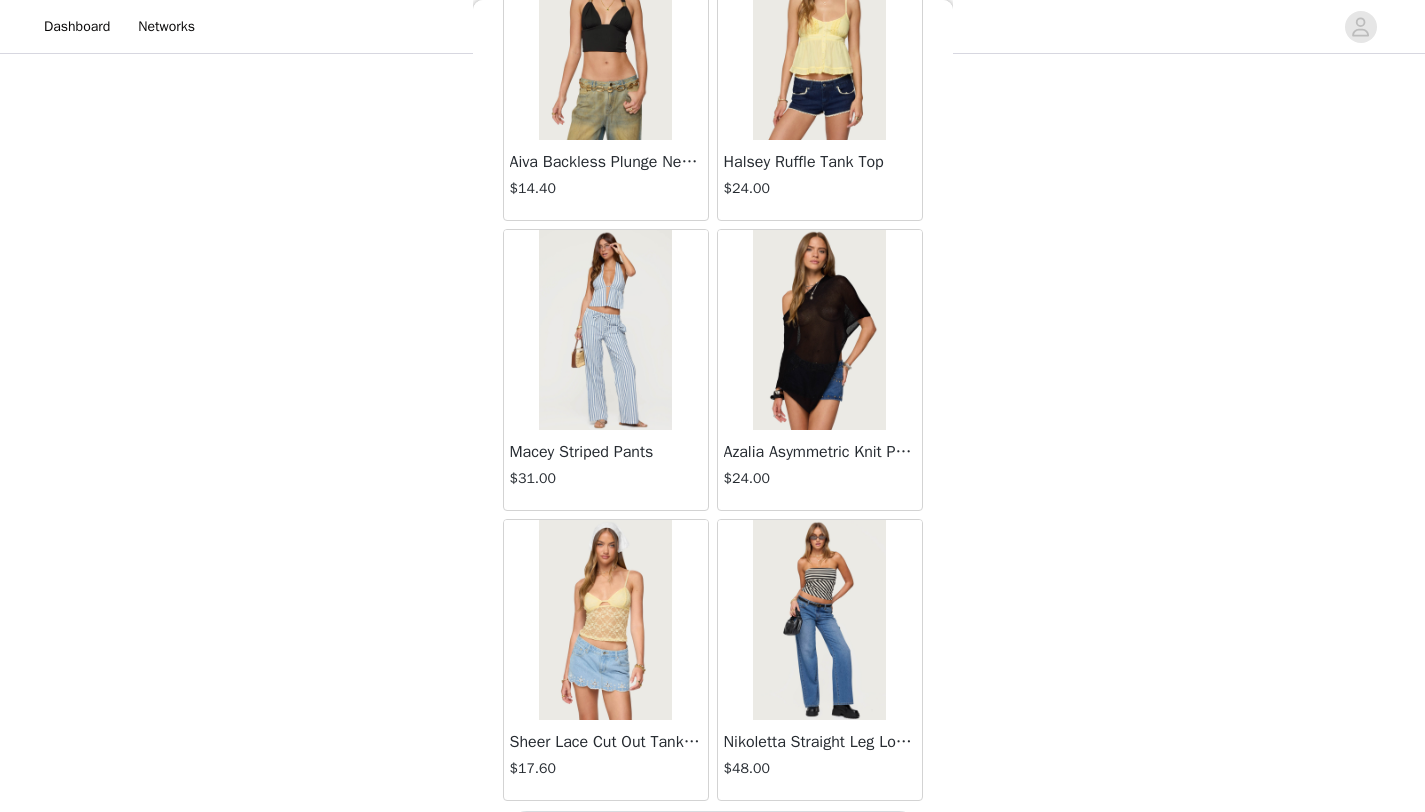 scroll, scrollTop: 2248, scrollLeft: 0, axis: vertical 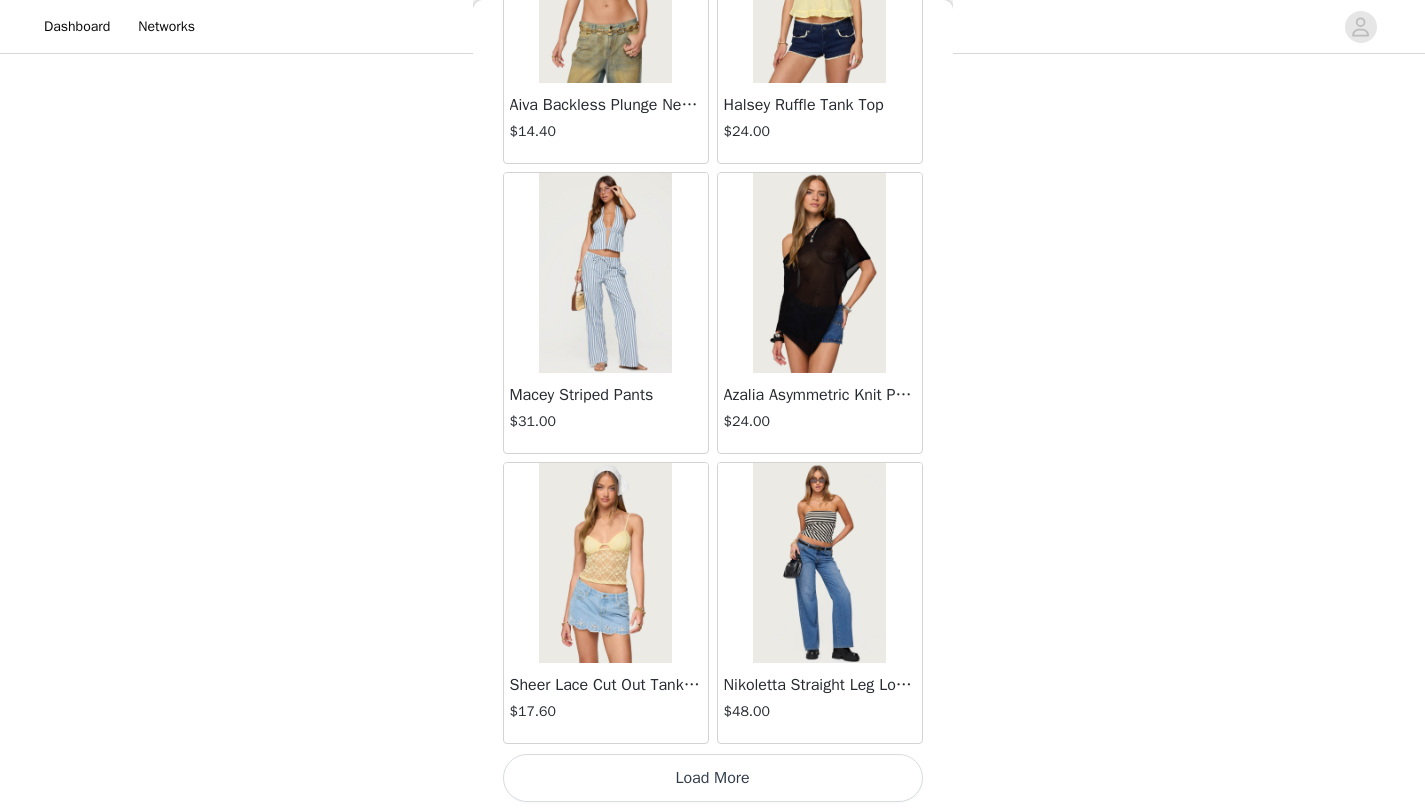 click on "Load More" at bounding box center (713, 778) 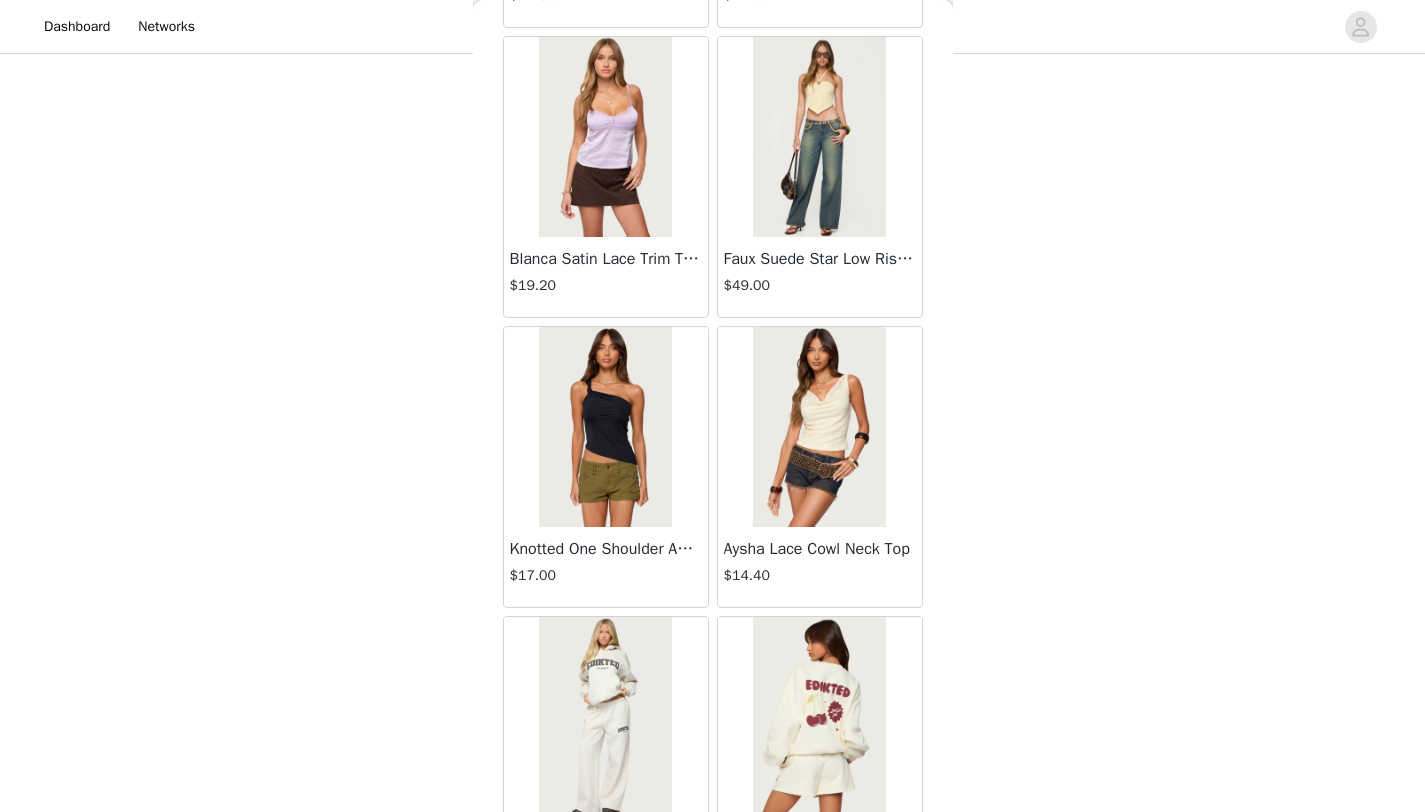 scroll, scrollTop: 5148, scrollLeft: 0, axis: vertical 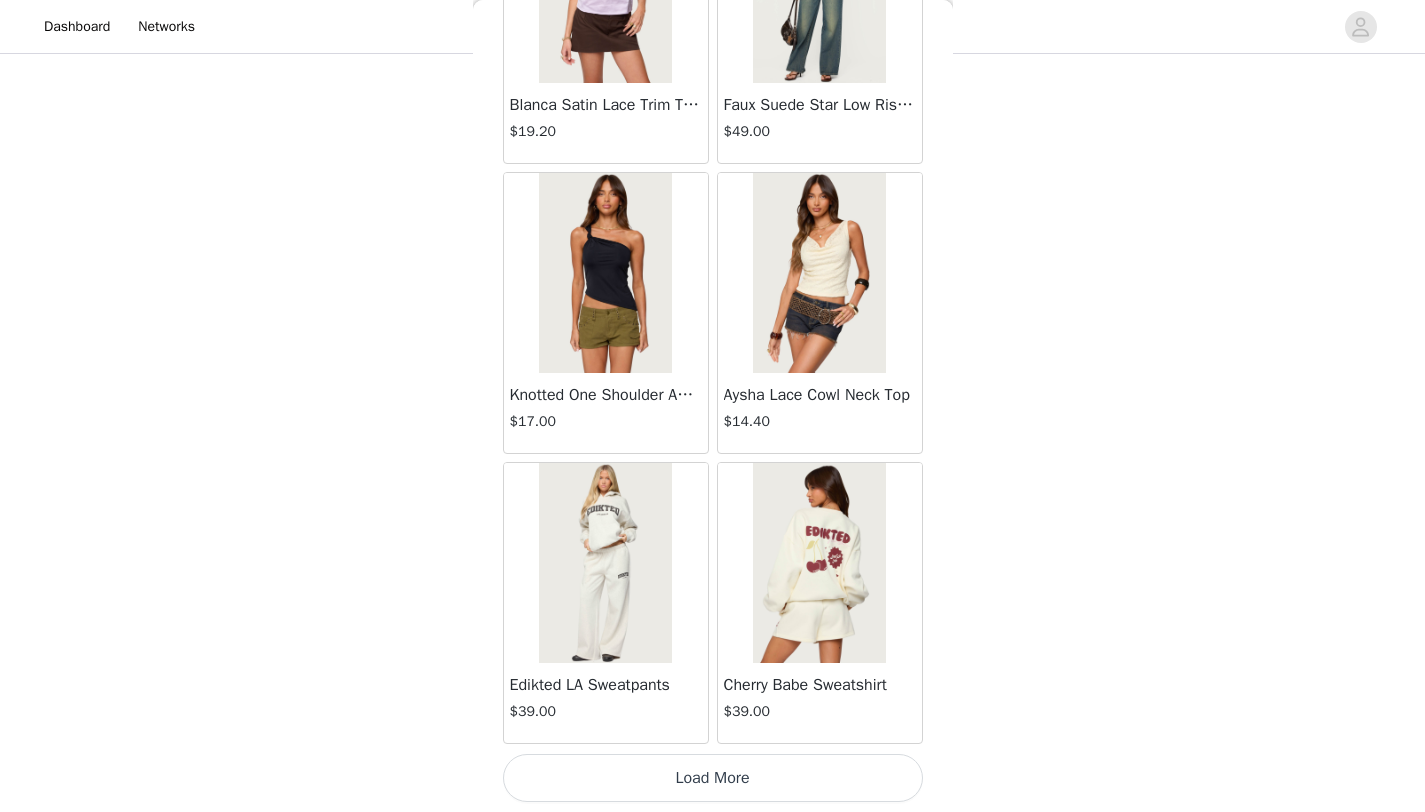 click on "Load More" at bounding box center [713, 778] 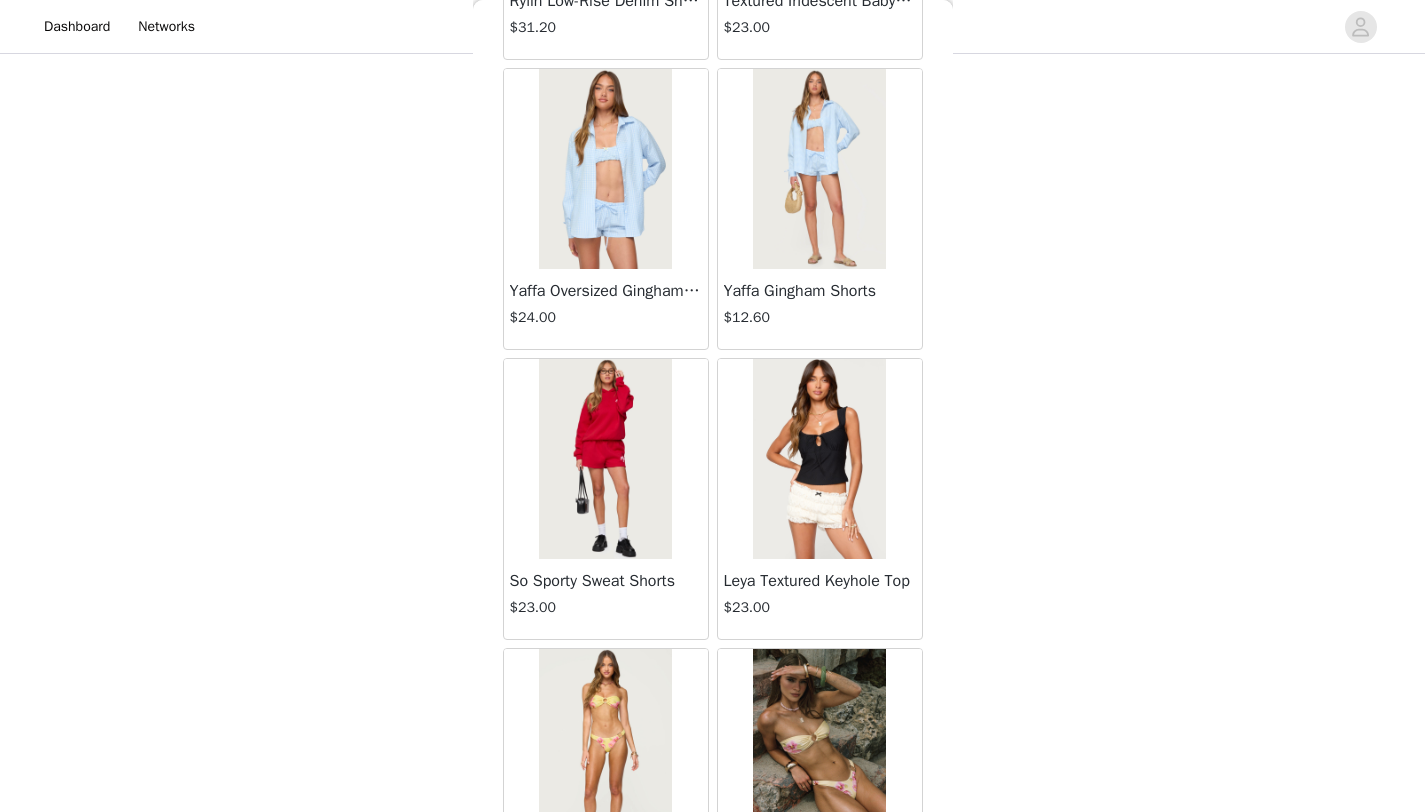 scroll, scrollTop: 8048, scrollLeft: 0, axis: vertical 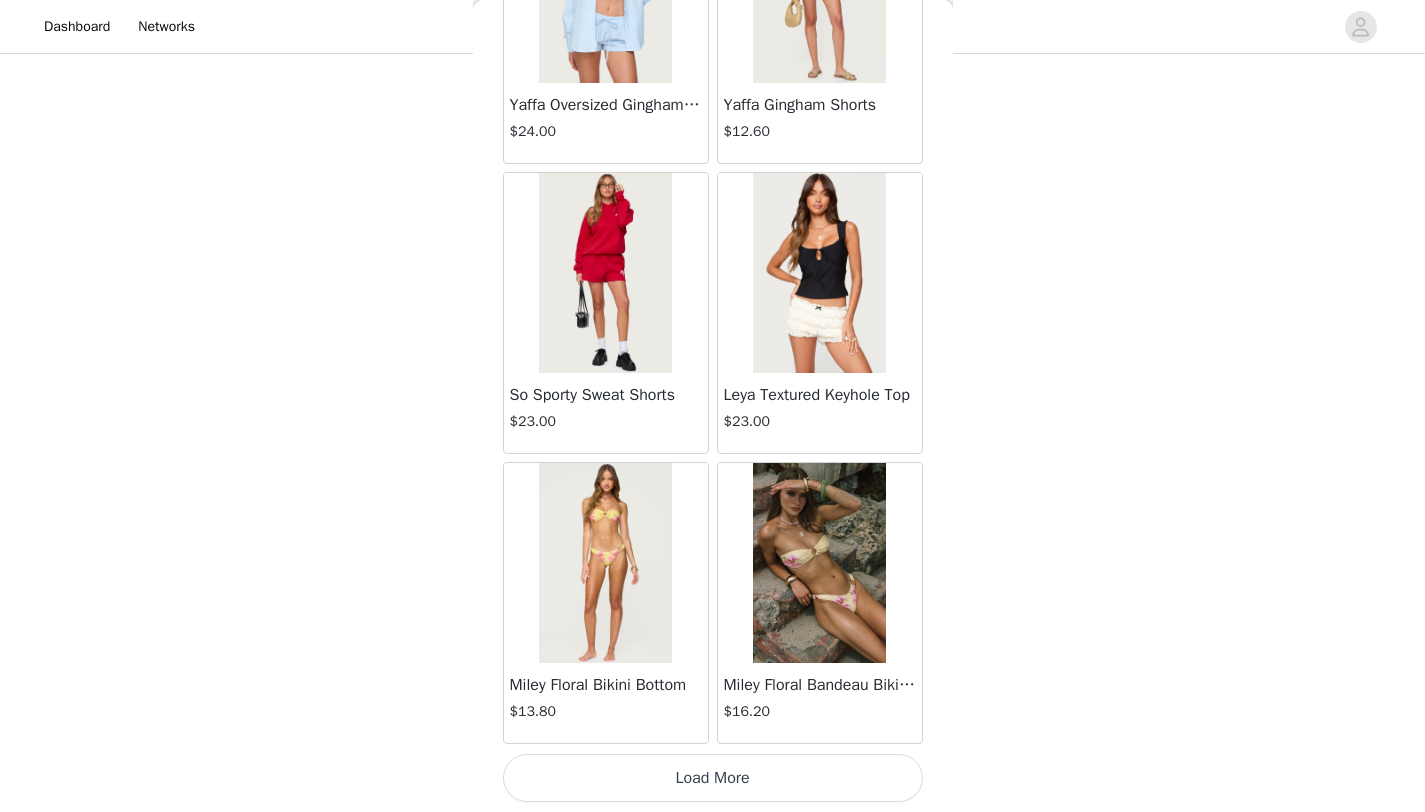 click on "Load More" at bounding box center (713, 778) 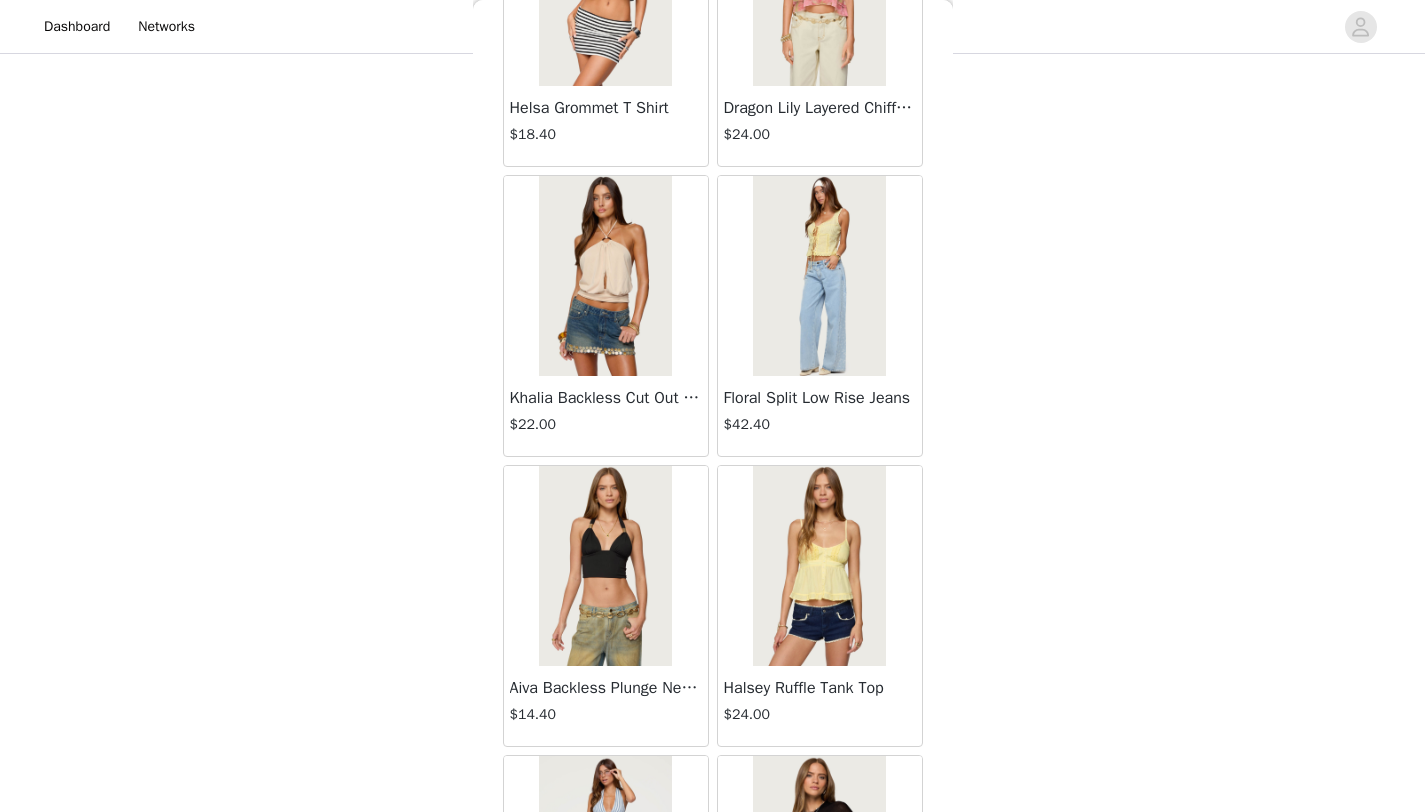scroll, scrollTop: 0, scrollLeft: 0, axis: both 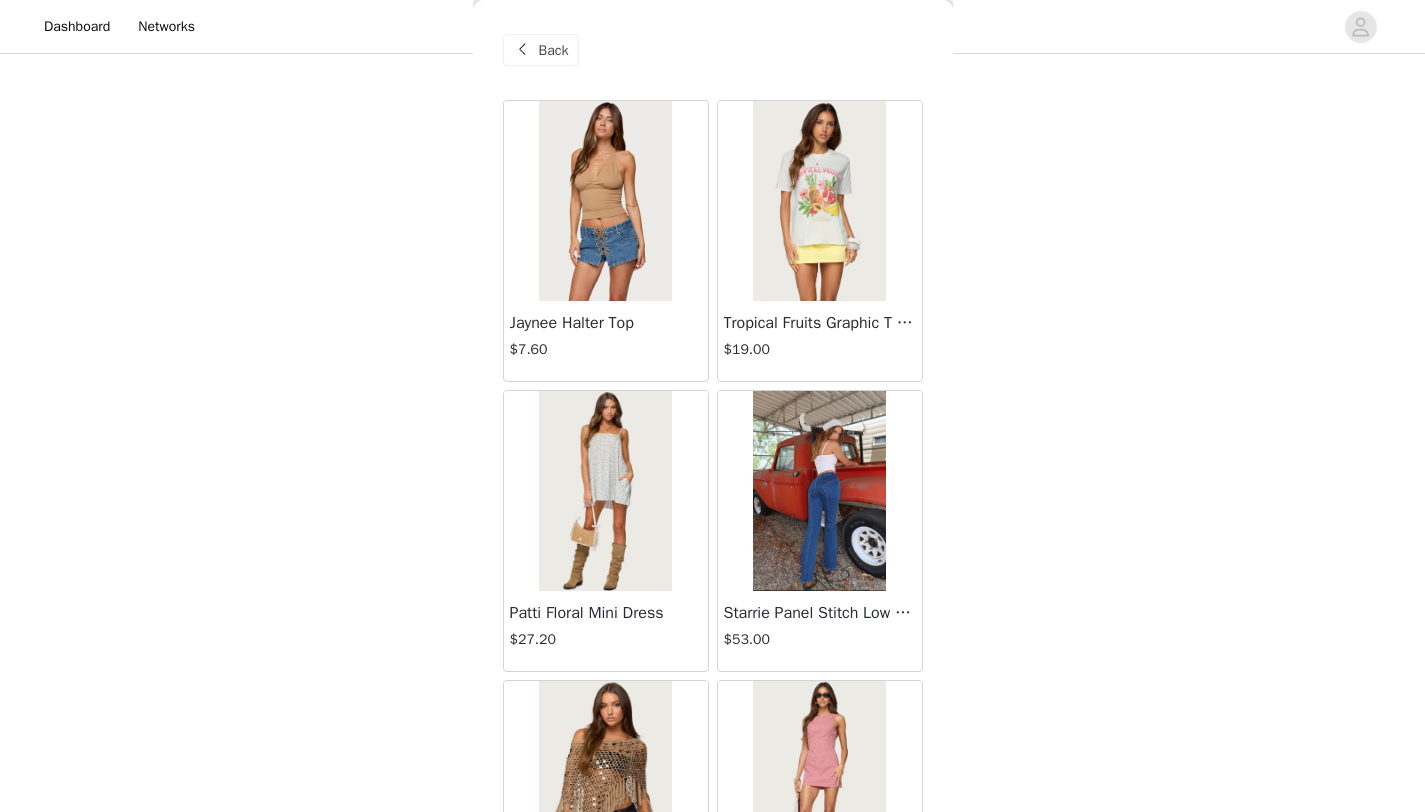 click at bounding box center [605, 201] 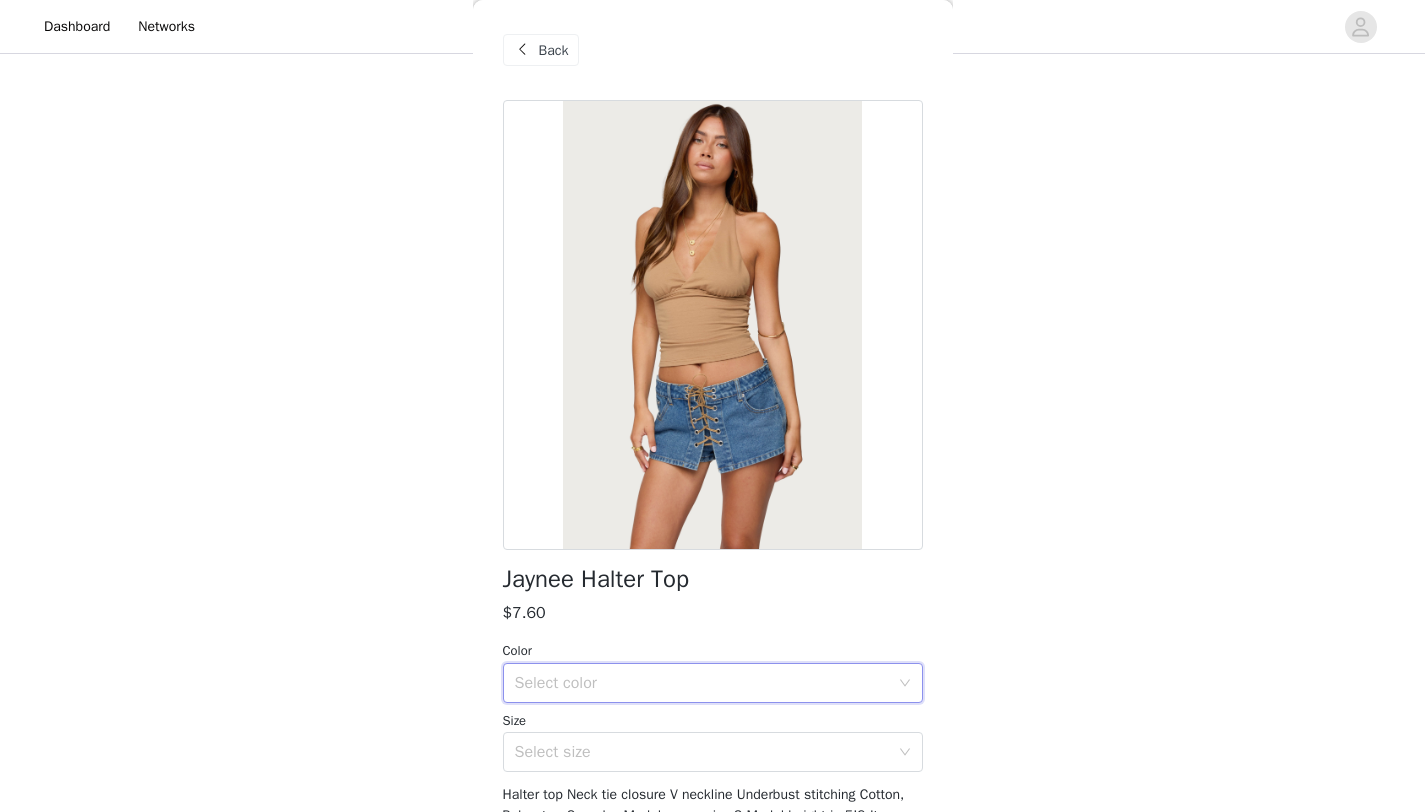 click on "Select color" at bounding box center (706, 683) 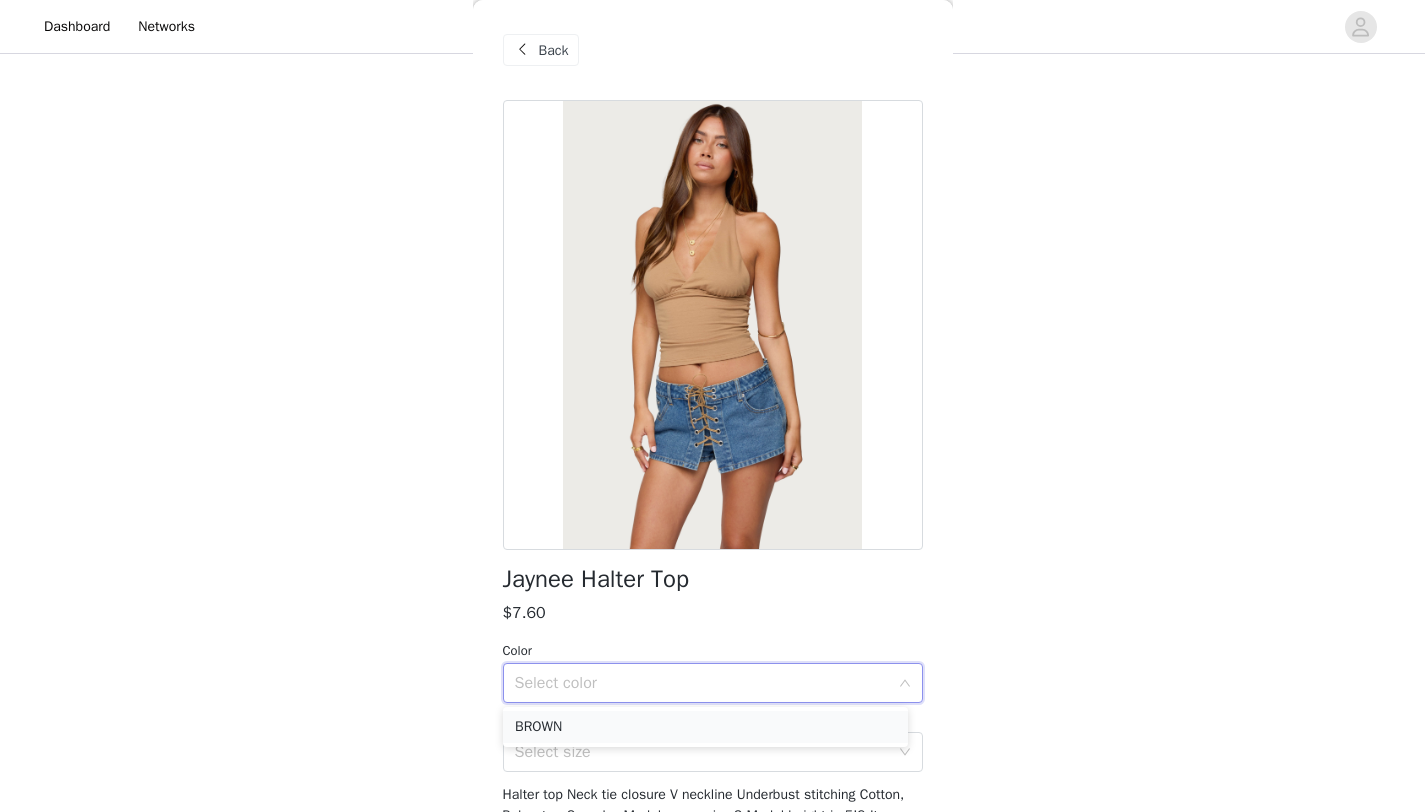 click on "BROWN" at bounding box center [705, 727] 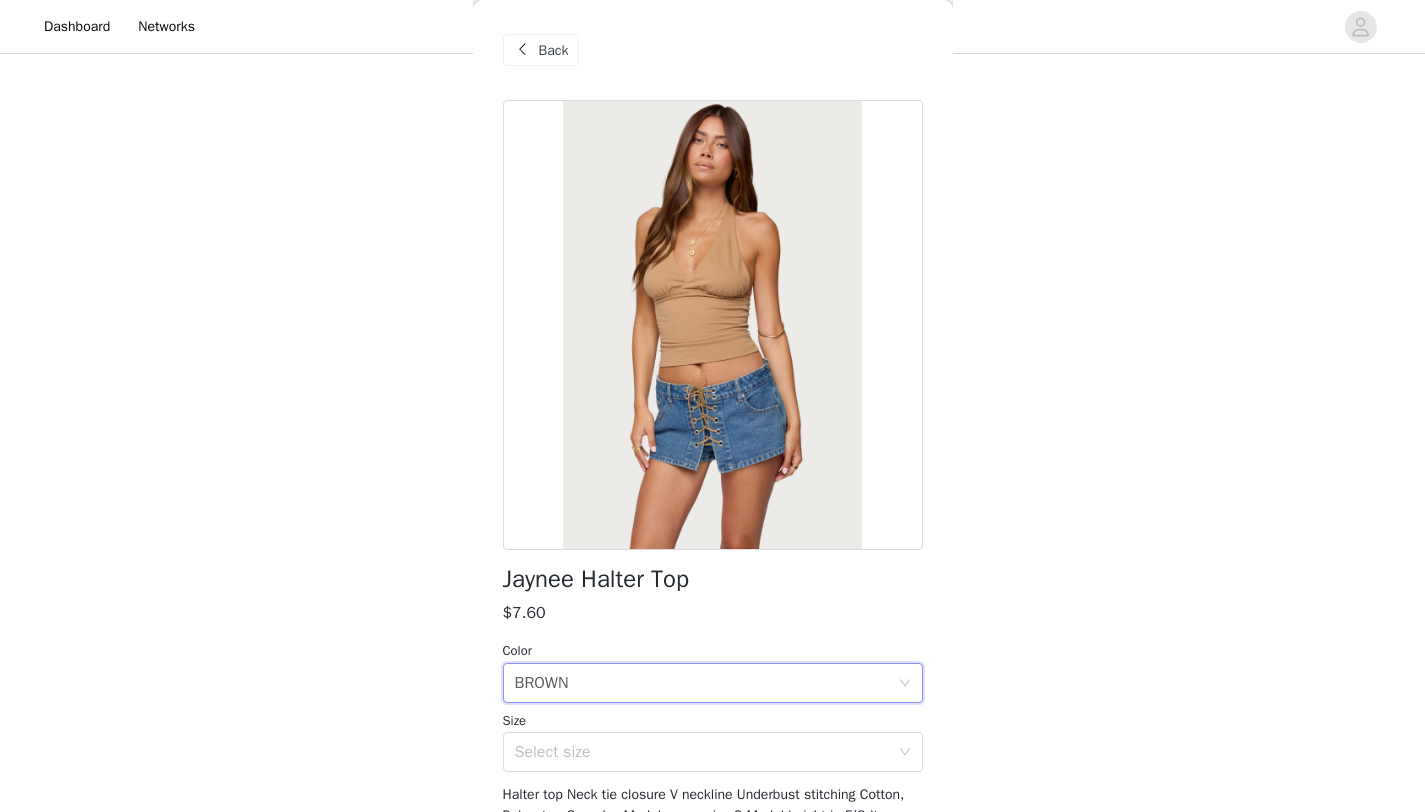 scroll, scrollTop: 1203, scrollLeft: 0, axis: vertical 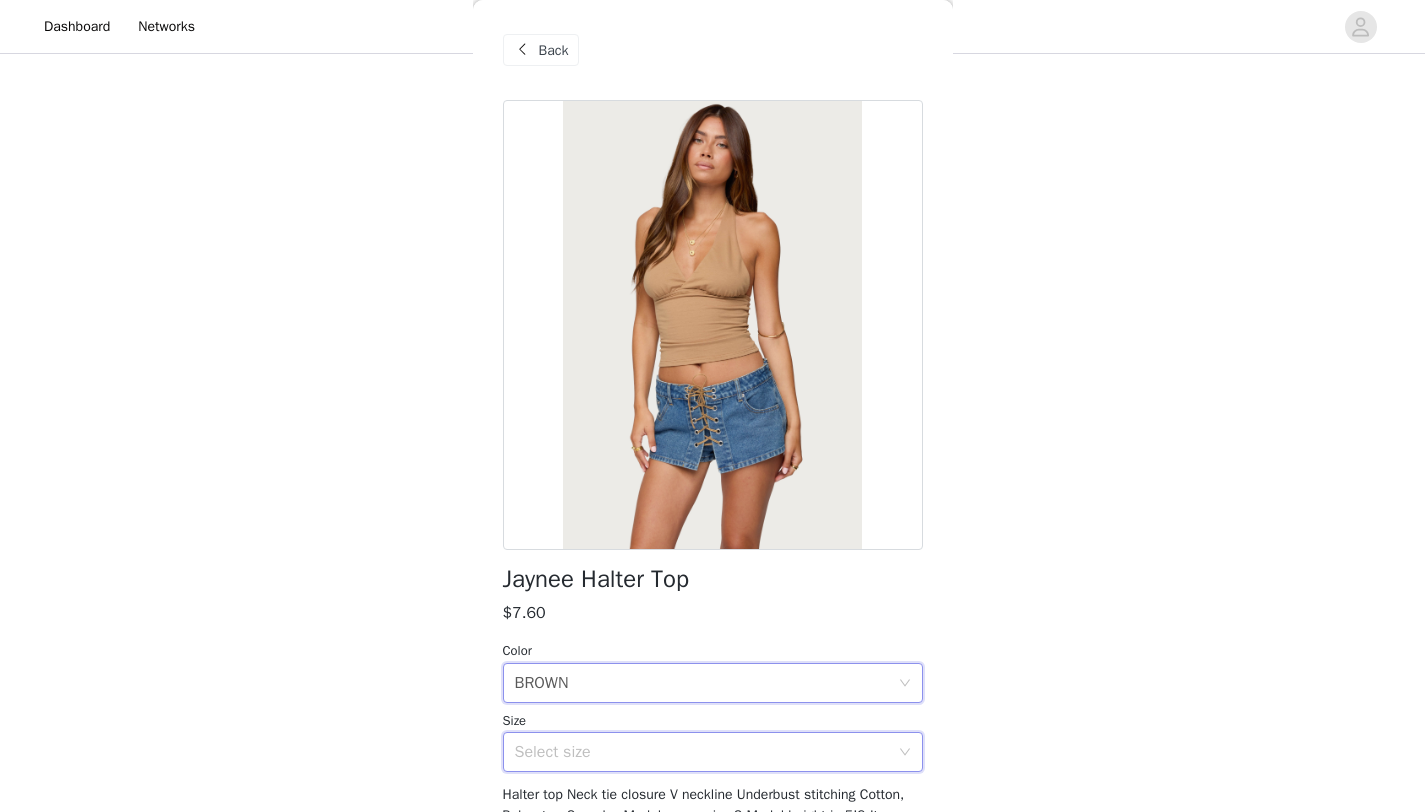 click on "Select size" at bounding box center [706, 752] 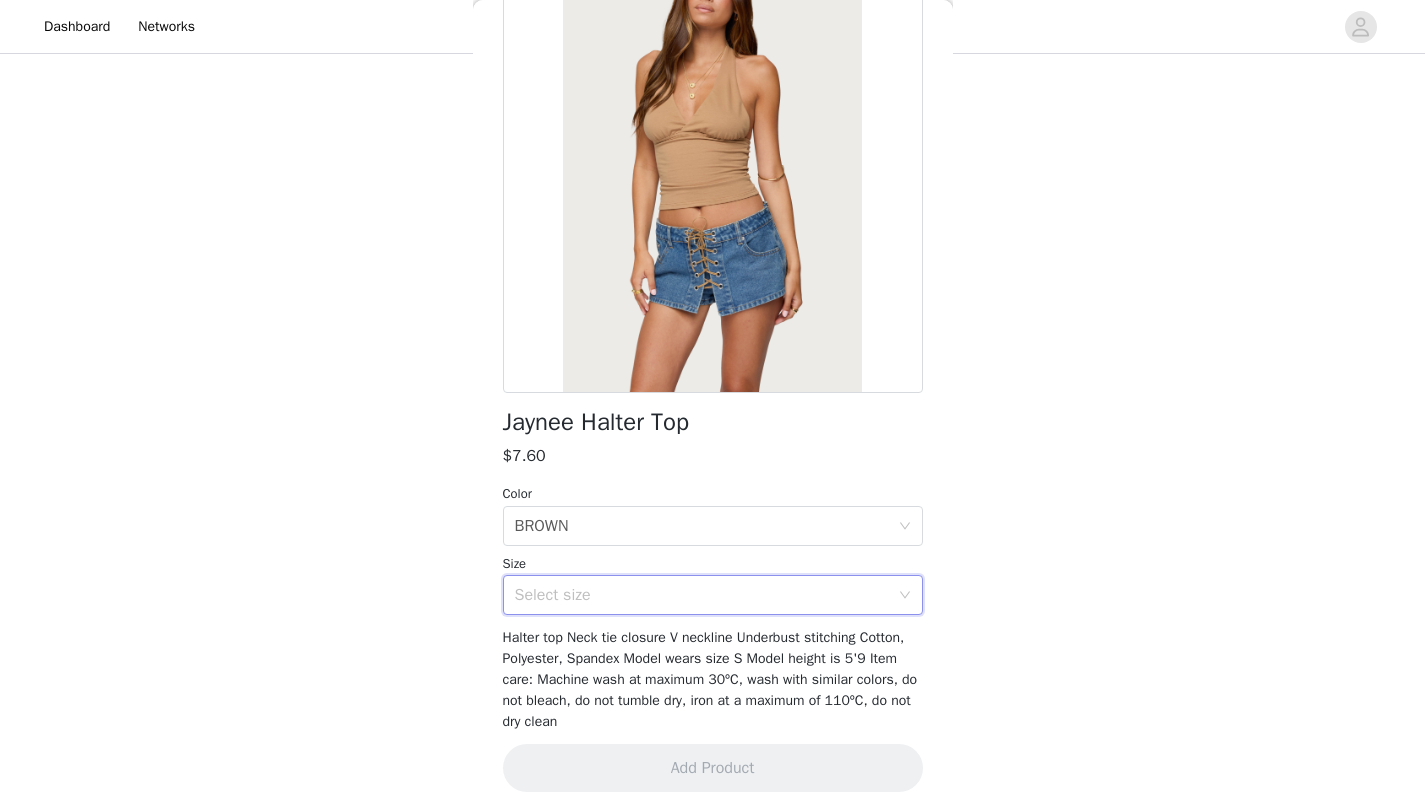 scroll, scrollTop: 160, scrollLeft: 0, axis: vertical 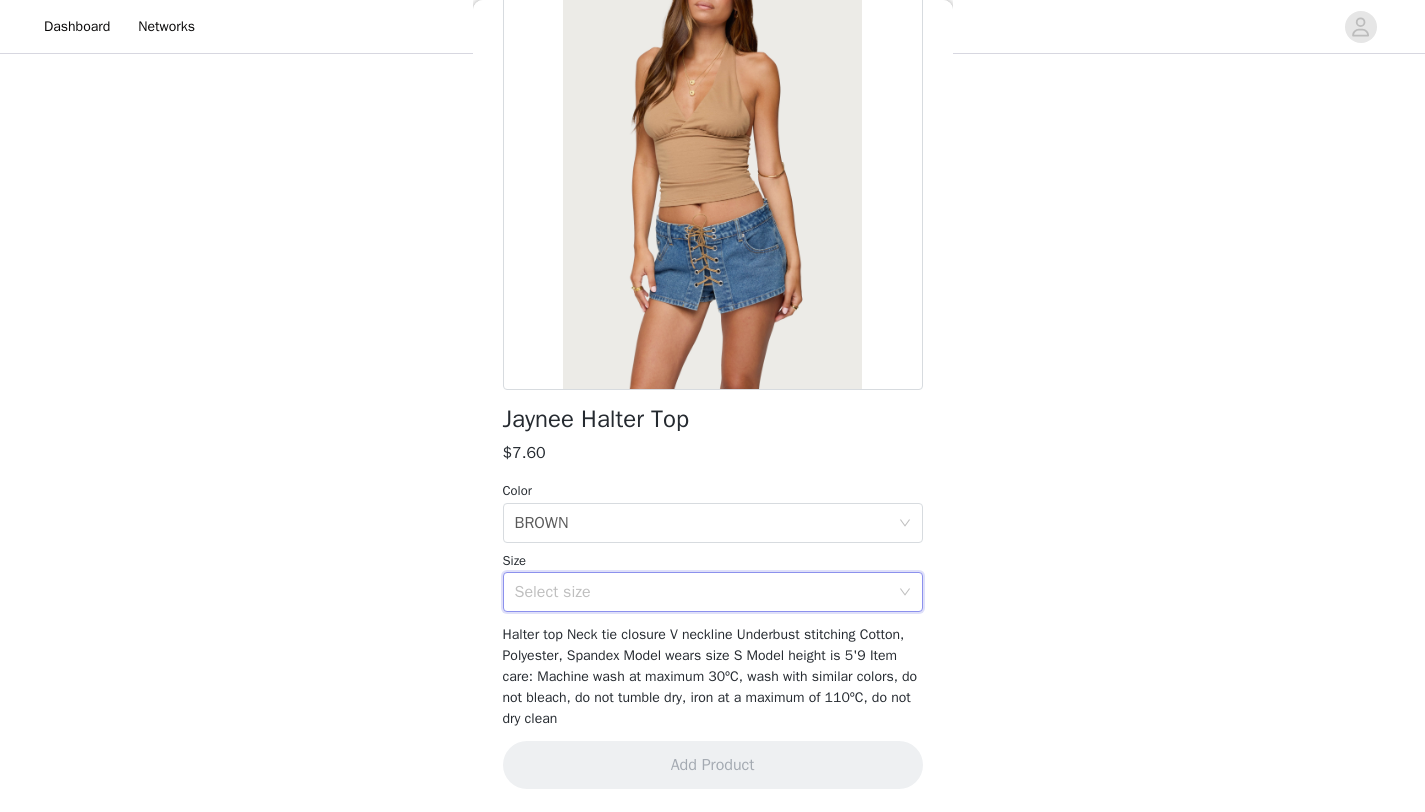 click on "Select size" at bounding box center (702, 592) 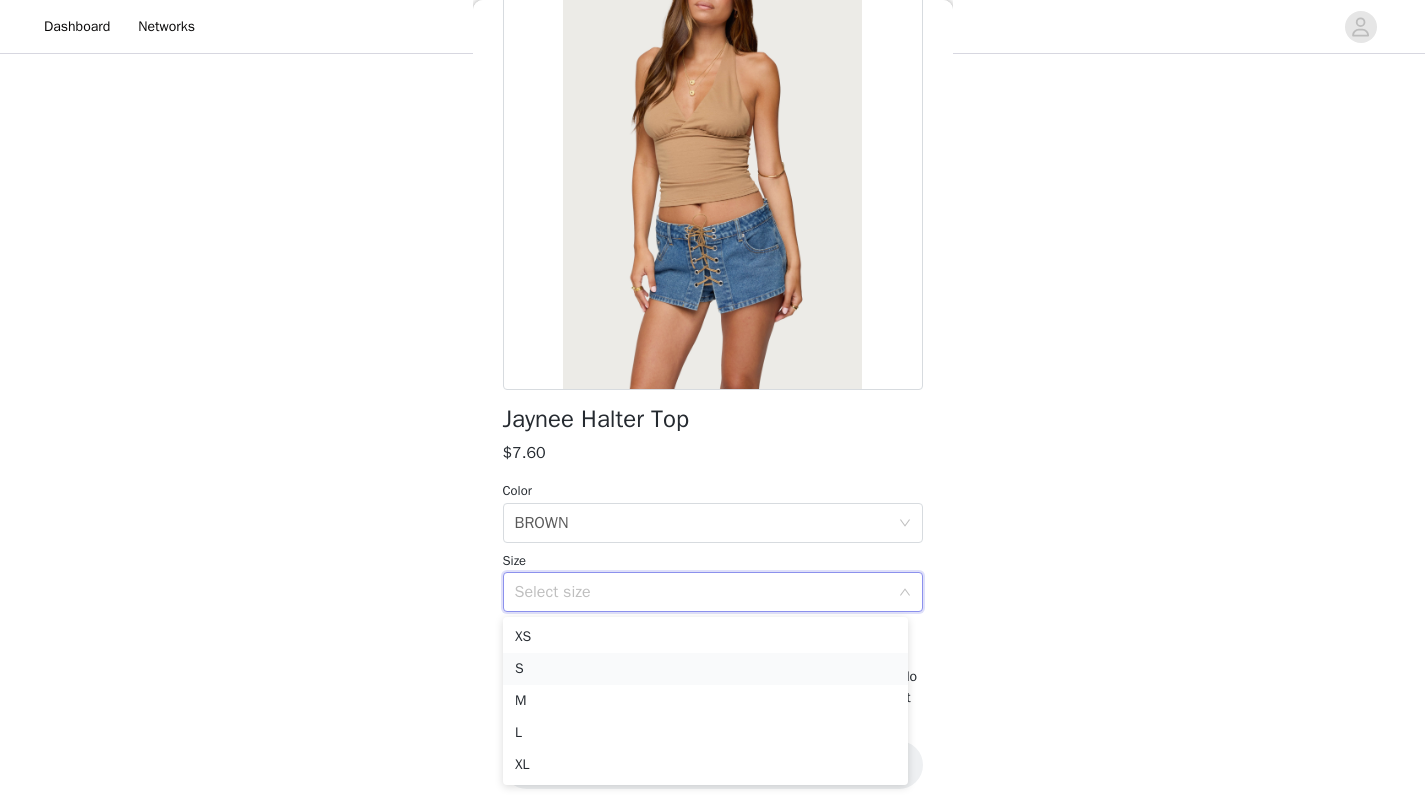 click on "S" at bounding box center (705, 669) 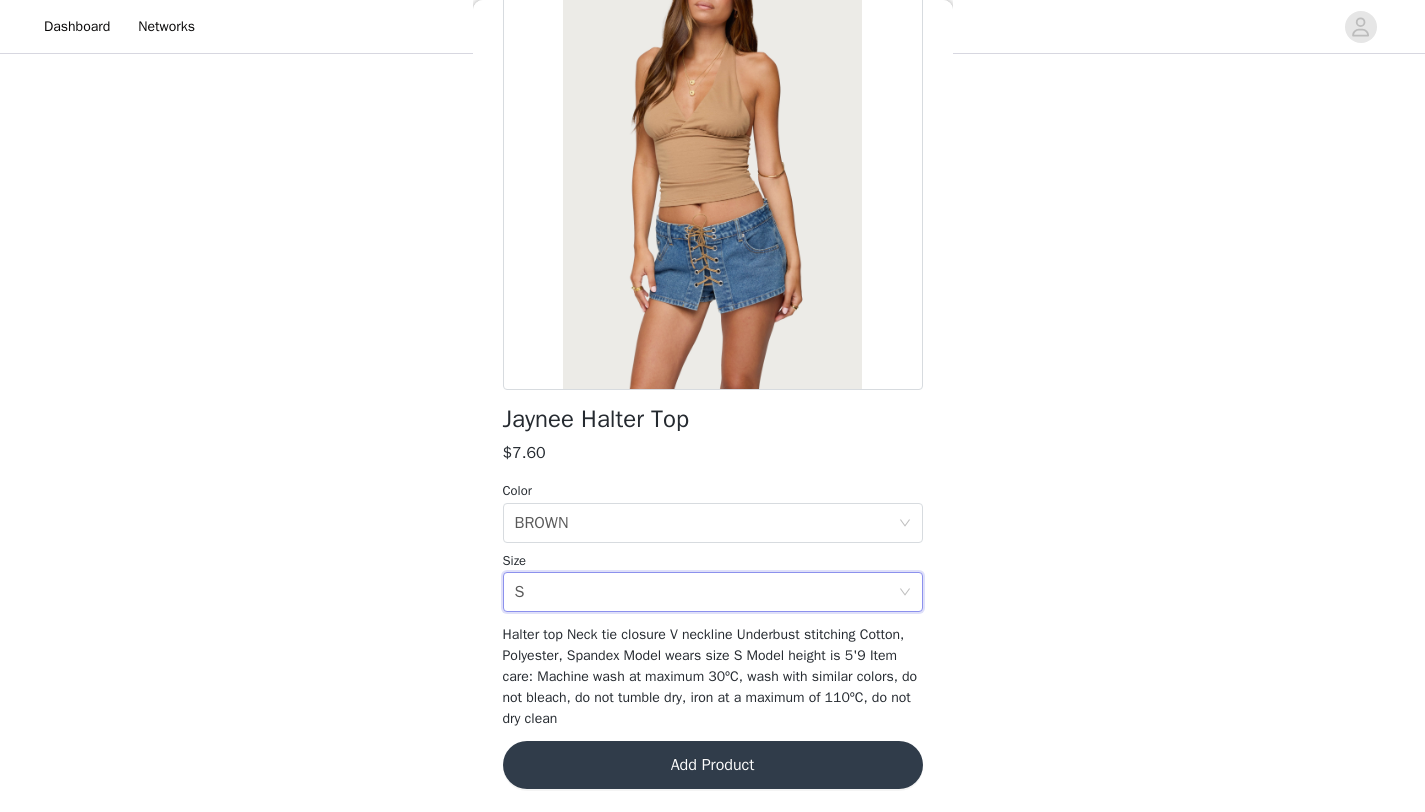 click on "Add Product" at bounding box center [713, 765] 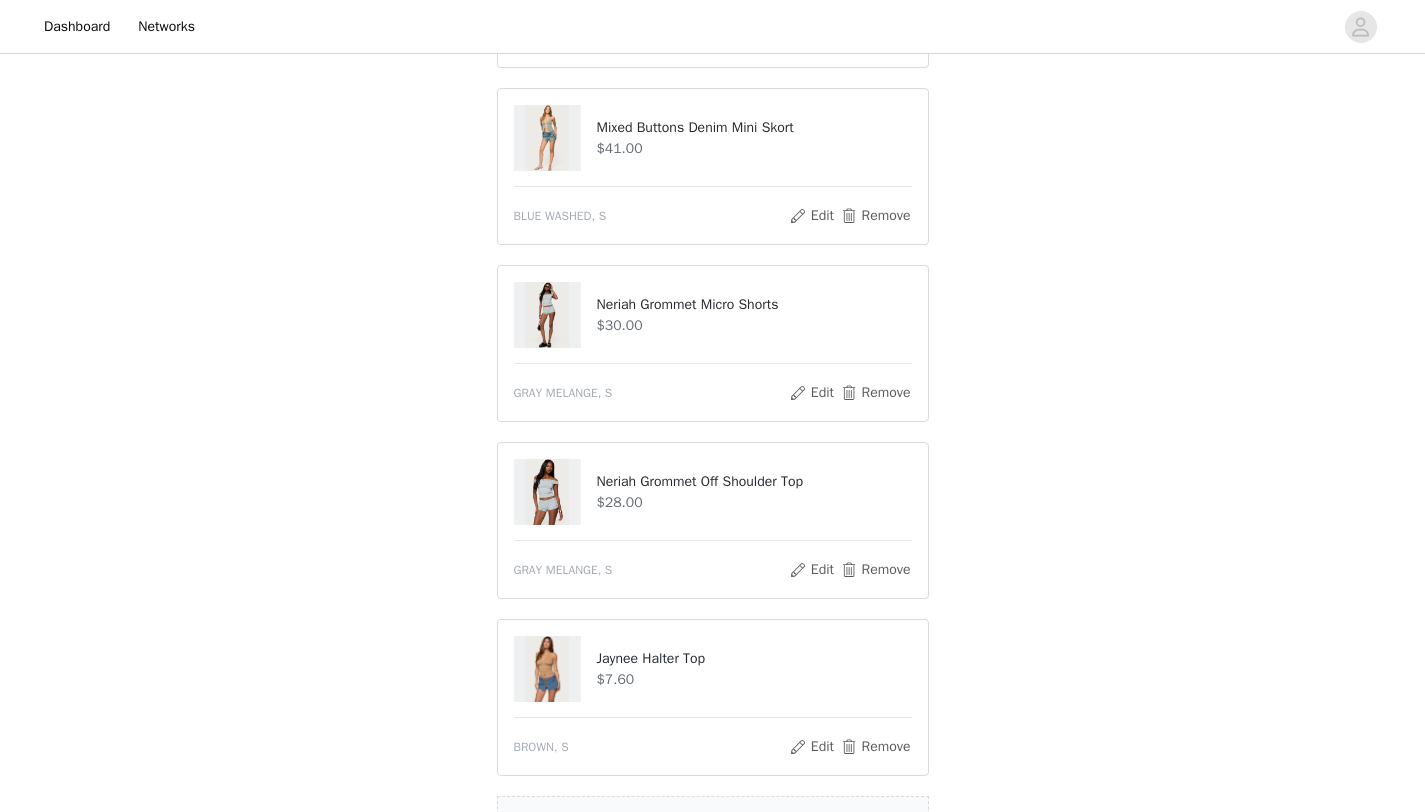 scroll, scrollTop: 1514, scrollLeft: 0, axis: vertical 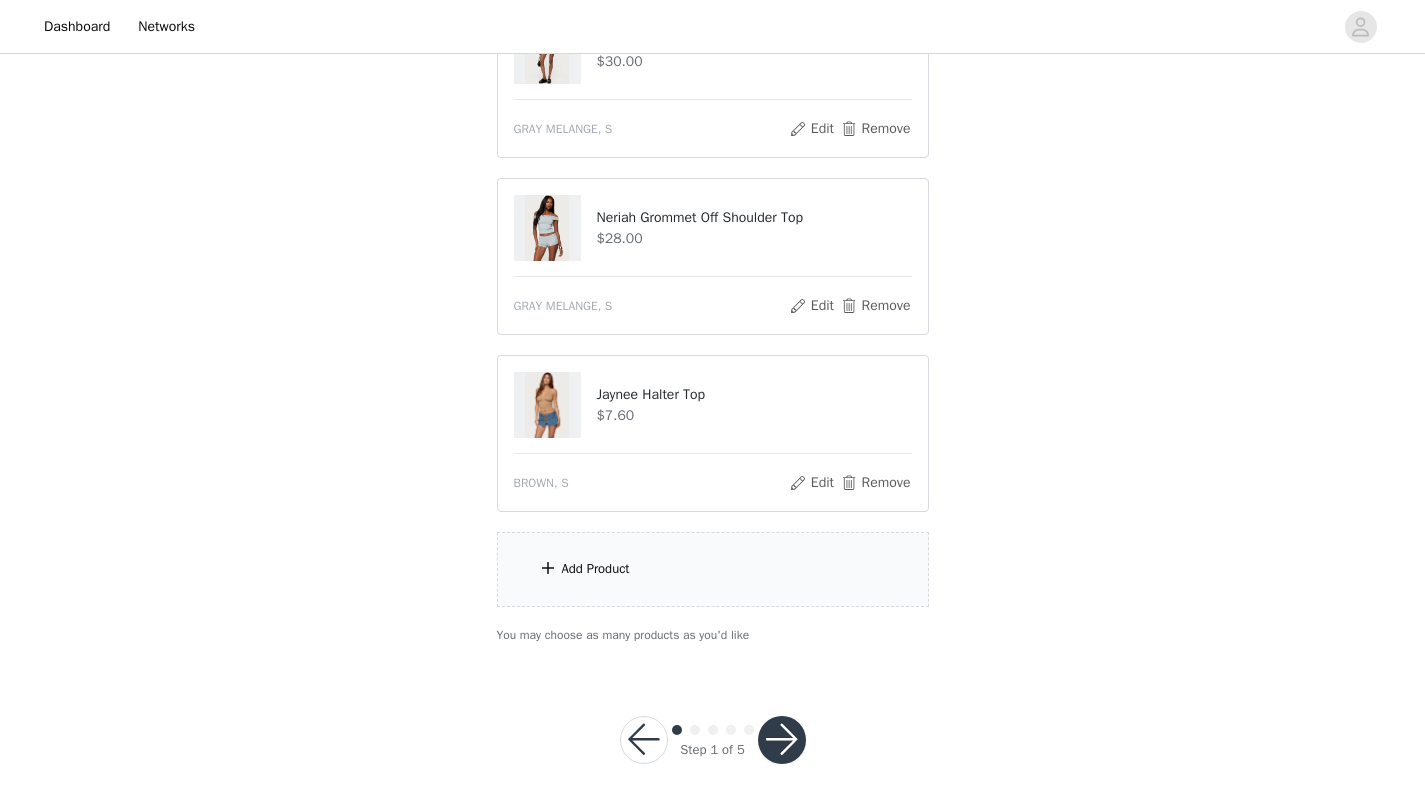 click at bounding box center (782, 740) 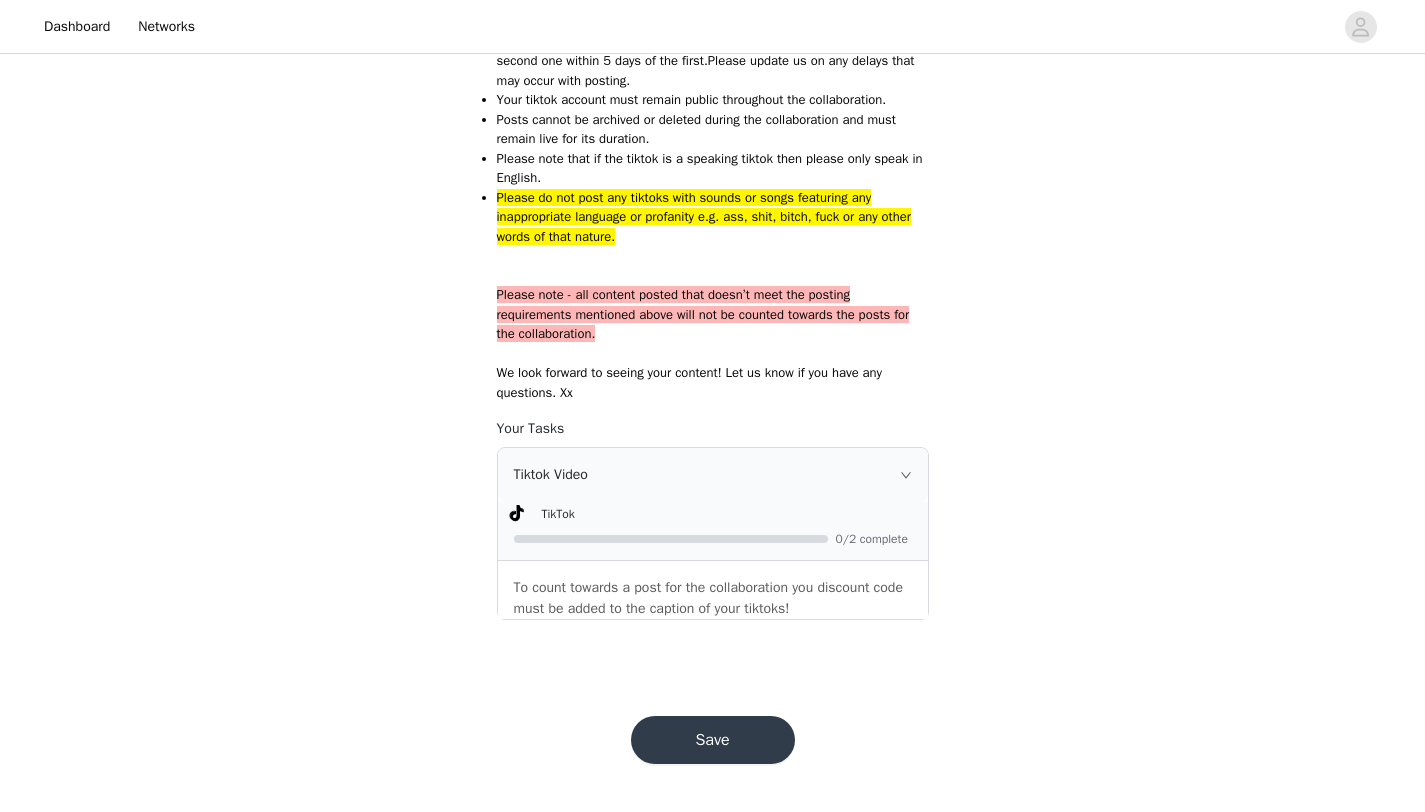 scroll, scrollTop: 1350, scrollLeft: 0, axis: vertical 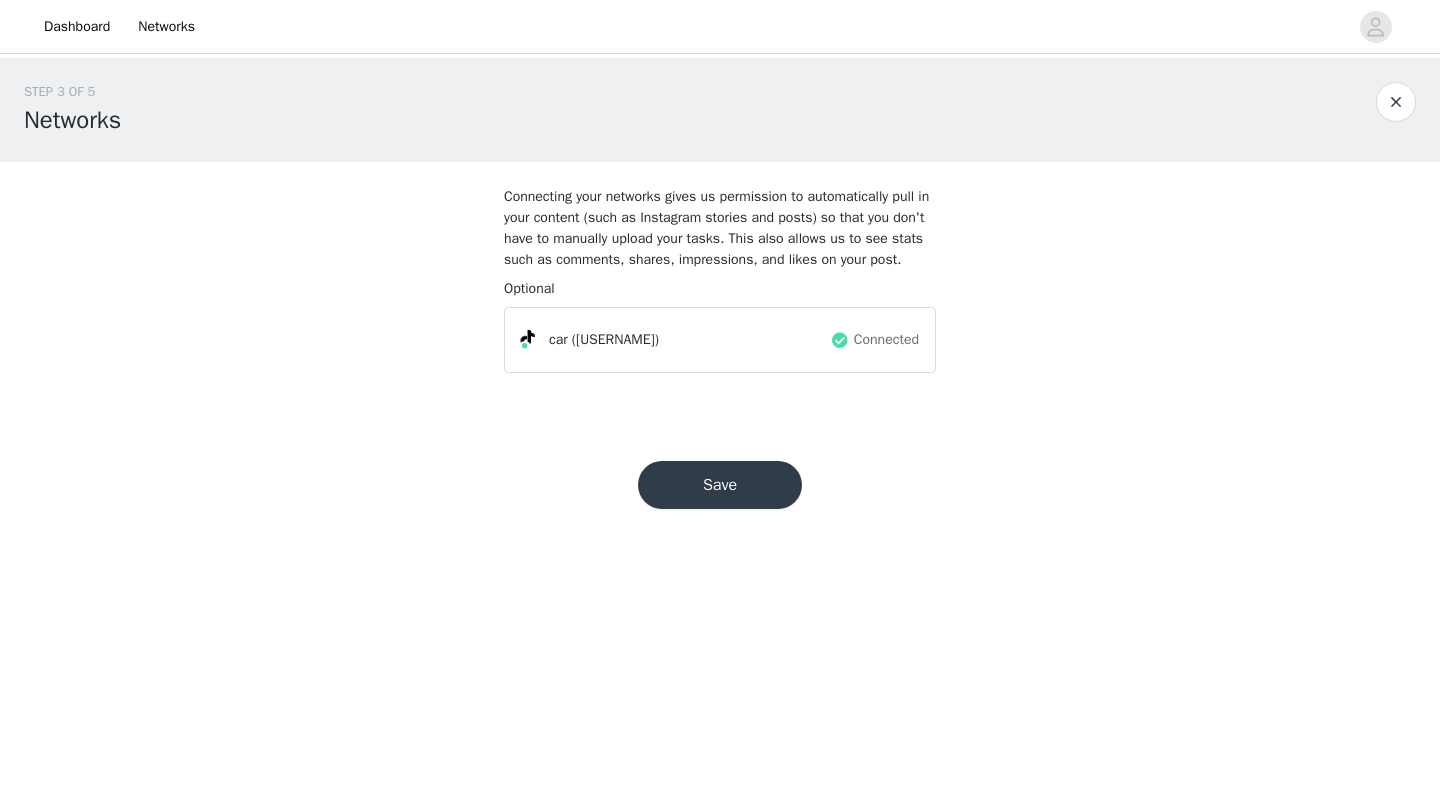 click on "car
([USERNAME])
Connected" at bounding box center (720, 340) 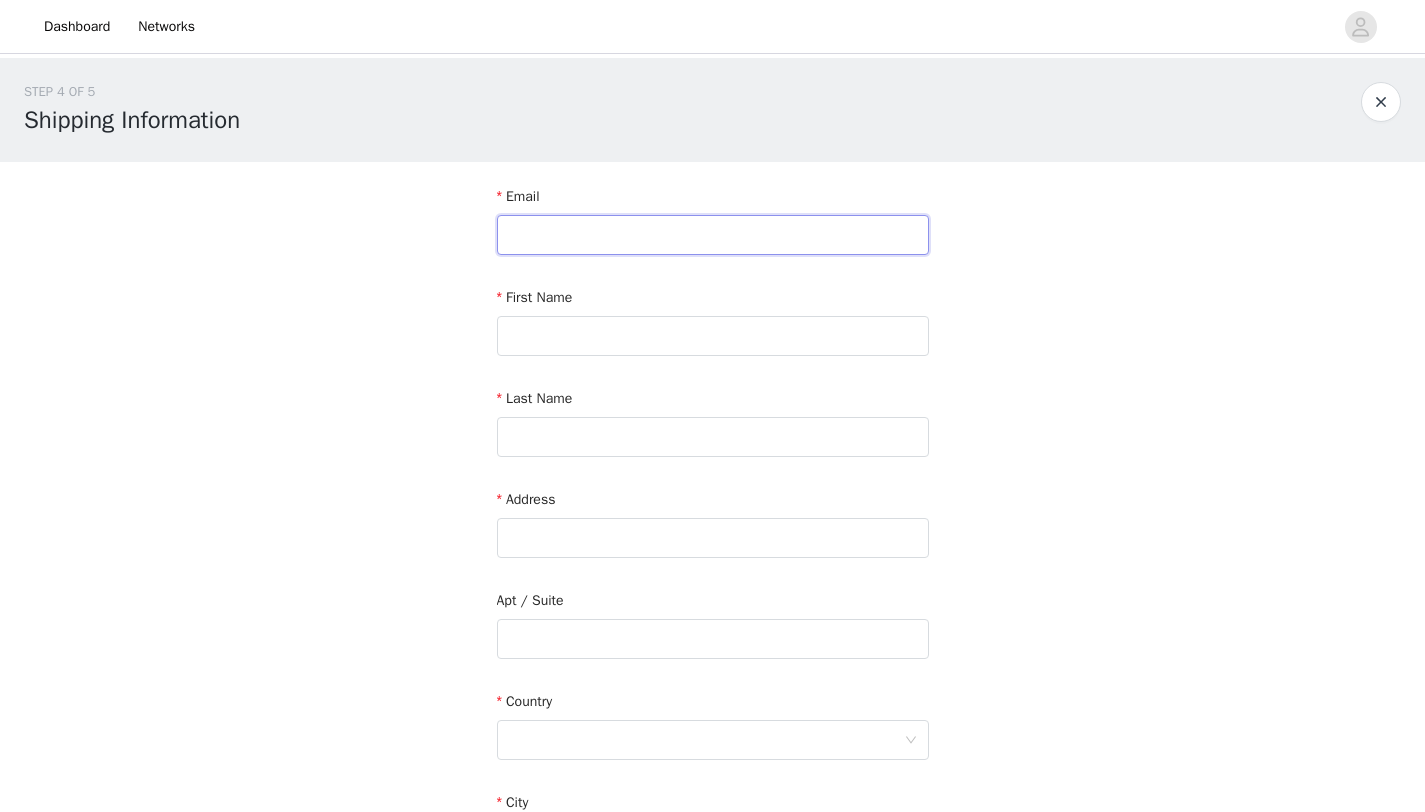 click at bounding box center [713, 235] 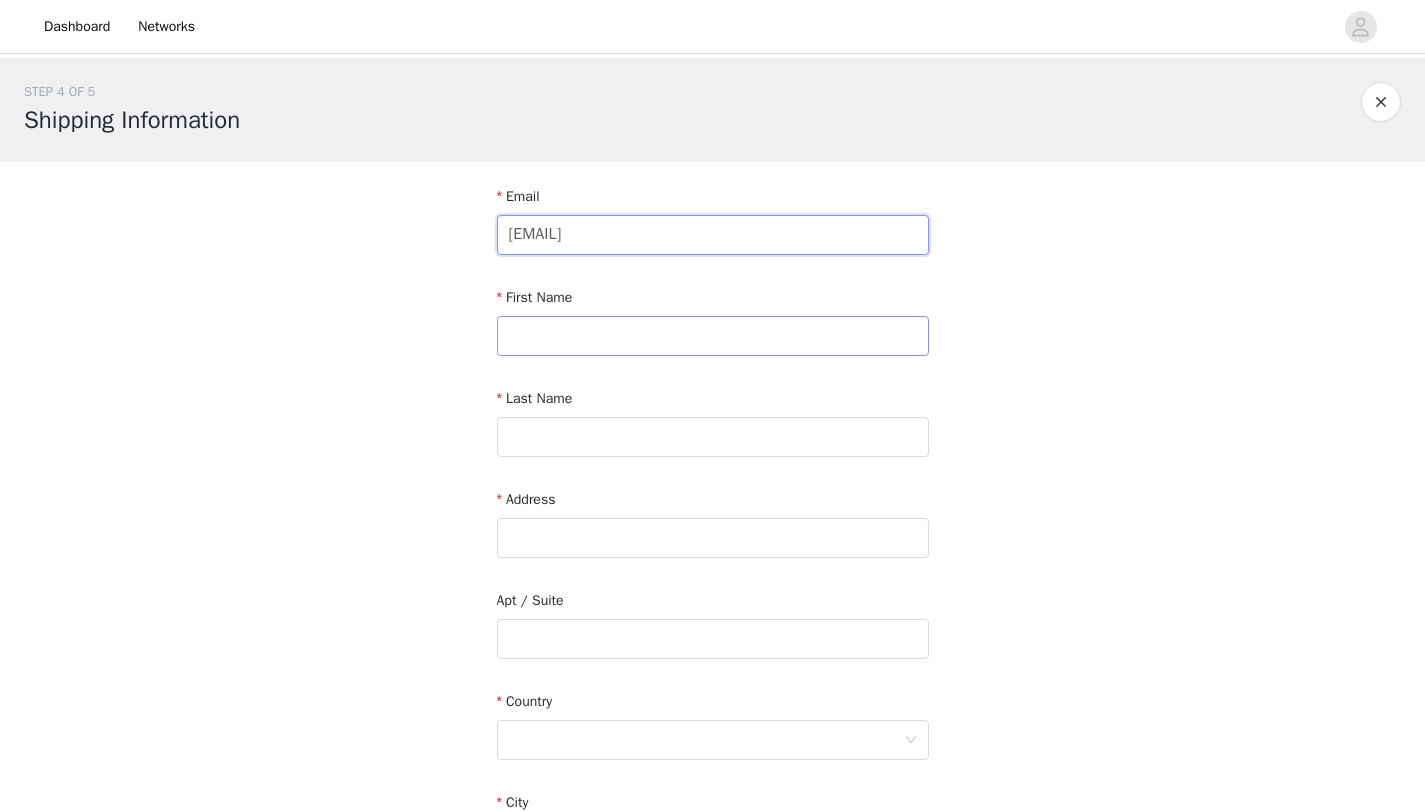 type on "[EMAIL]" 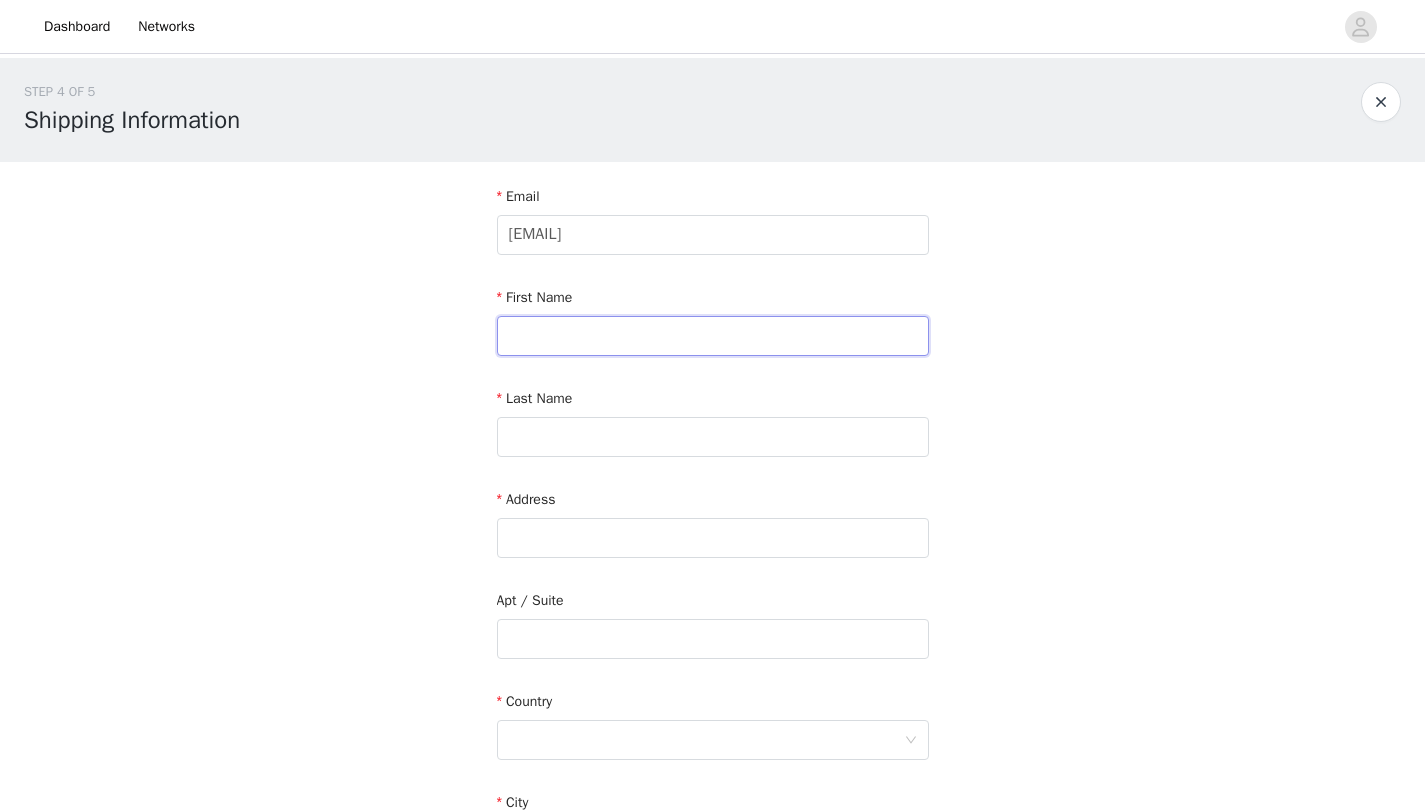 click at bounding box center [713, 336] 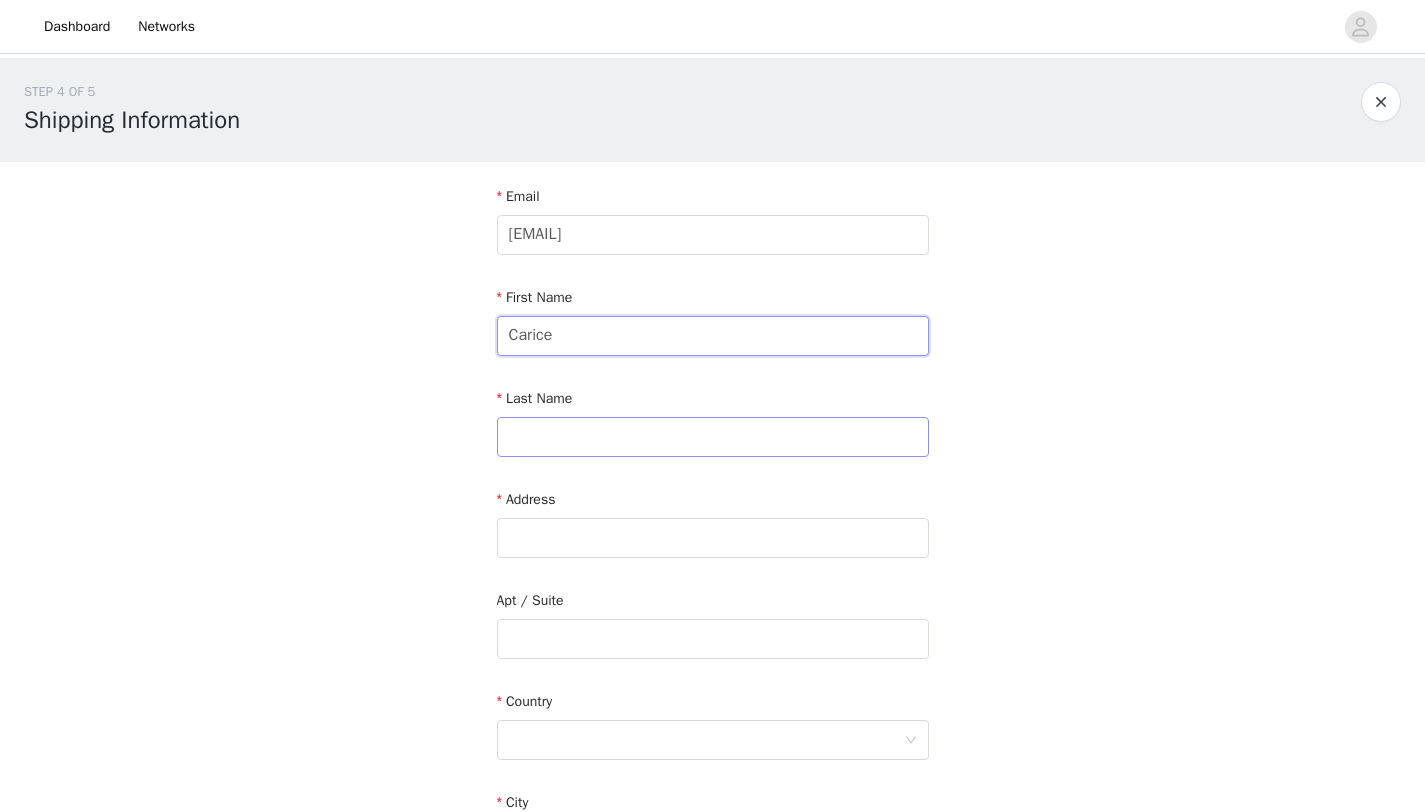 type on "Carice" 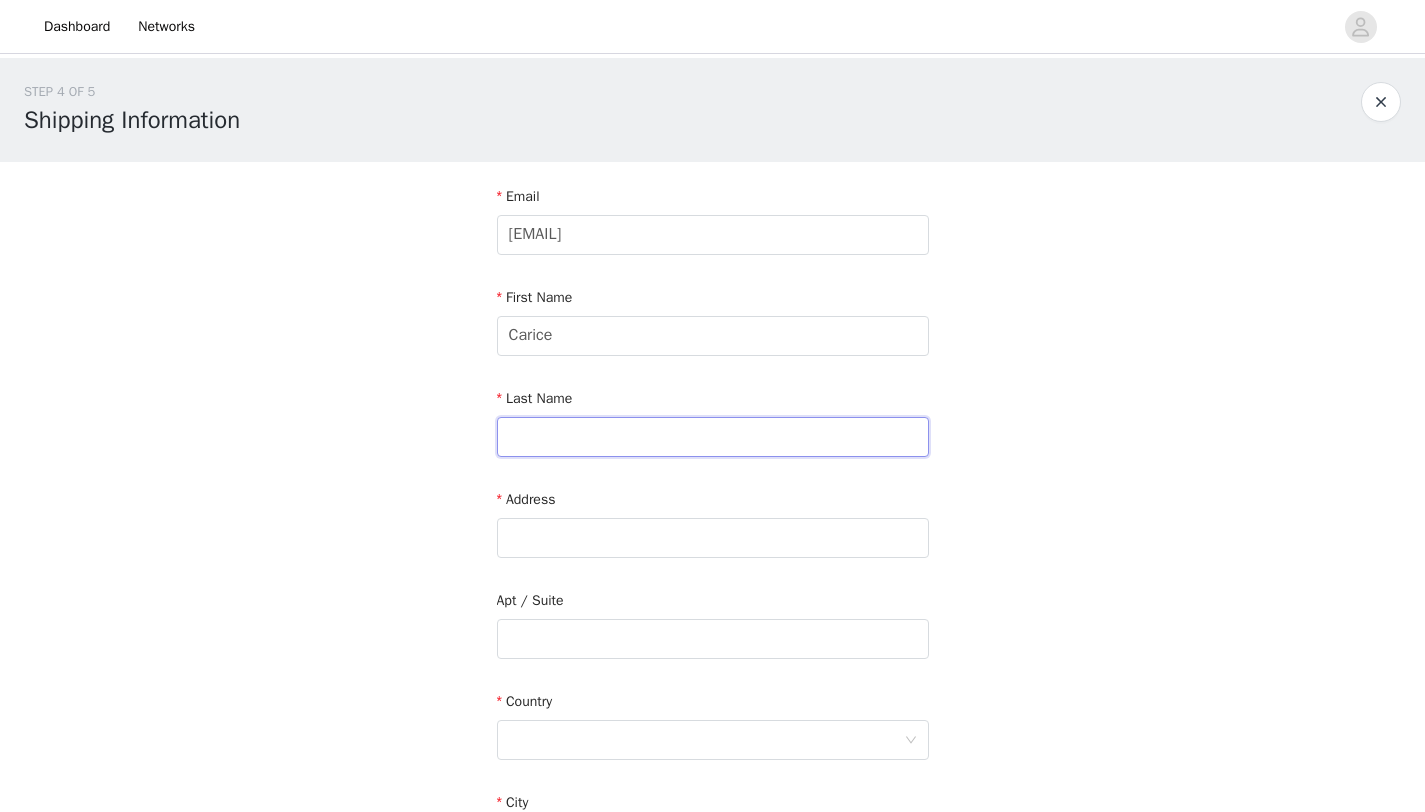 click at bounding box center [713, 437] 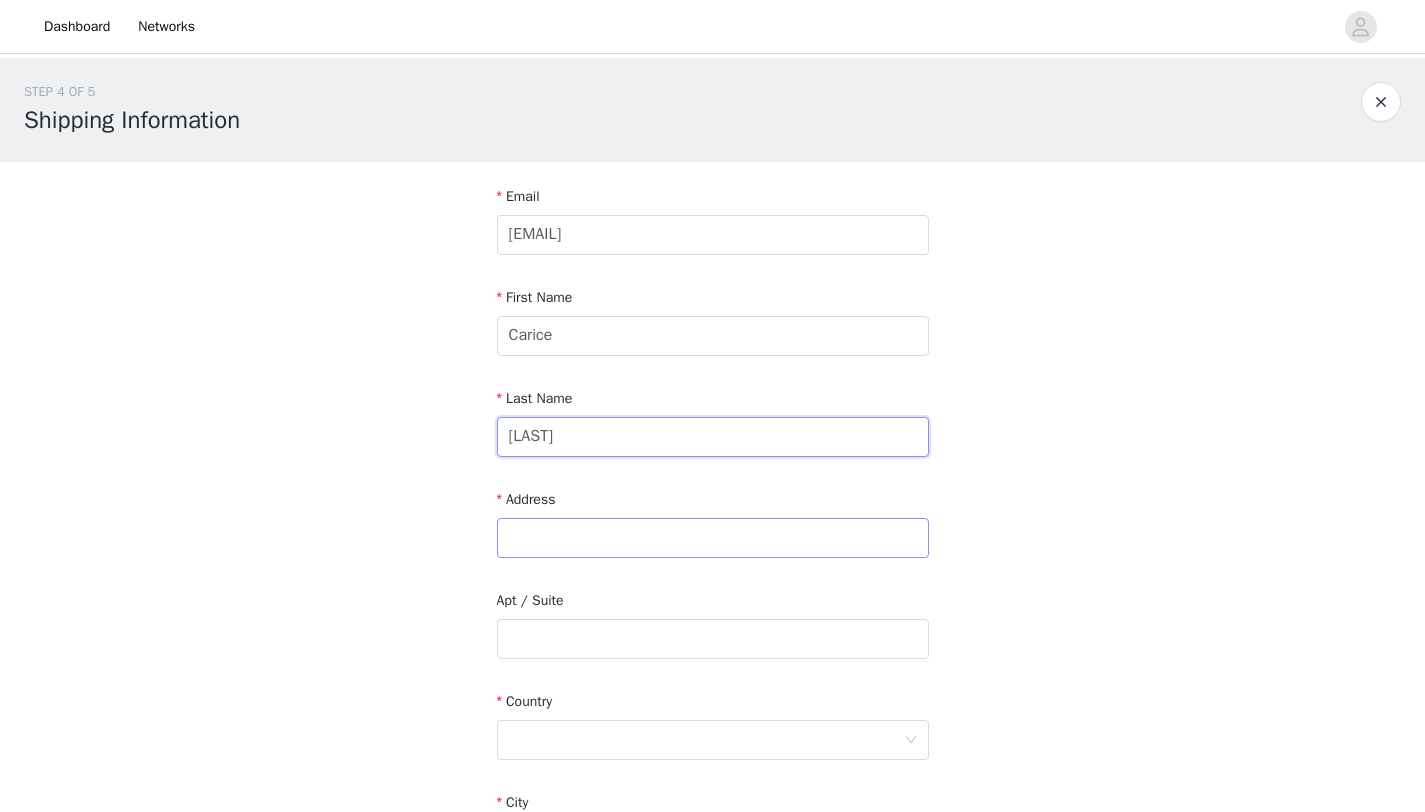 type on "[LAST]" 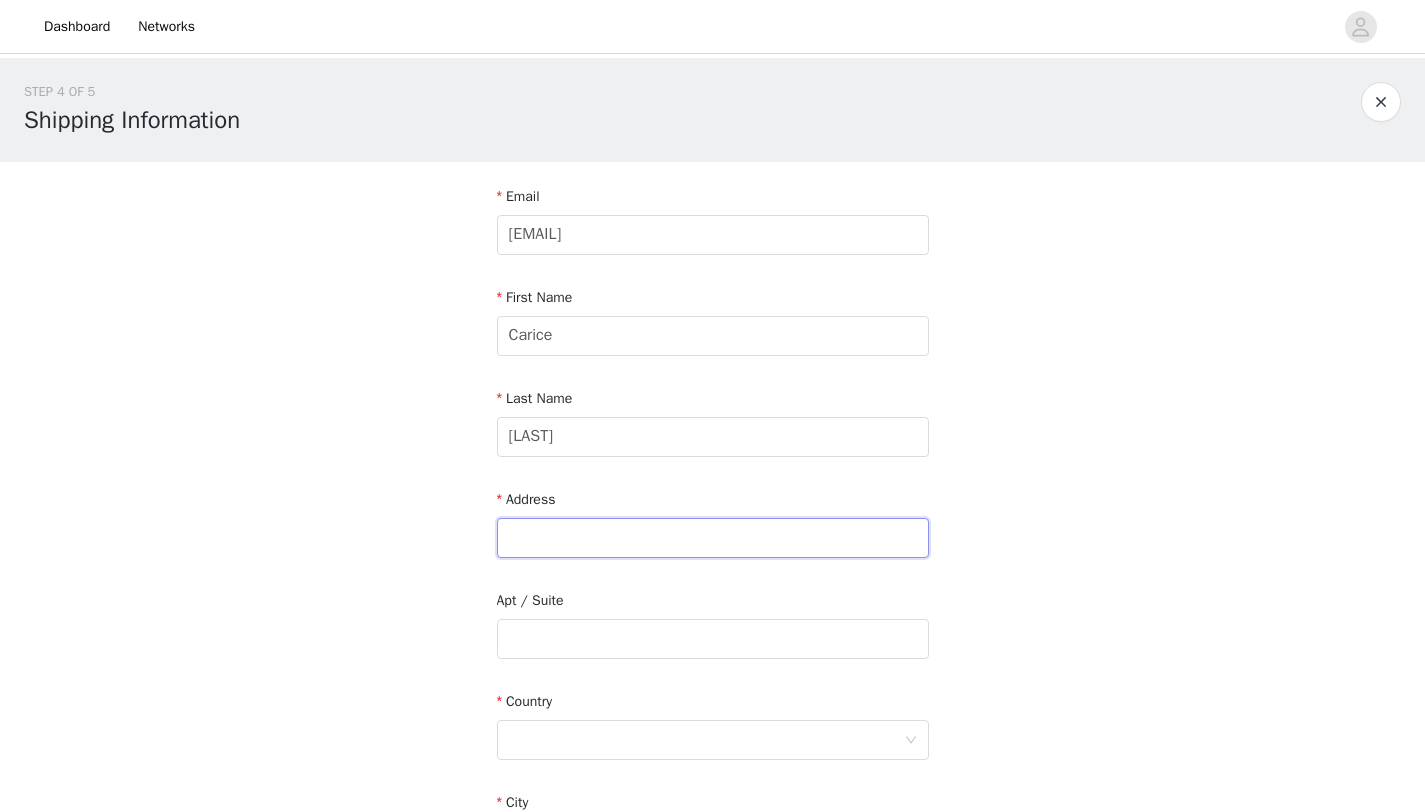 click at bounding box center [713, 538] 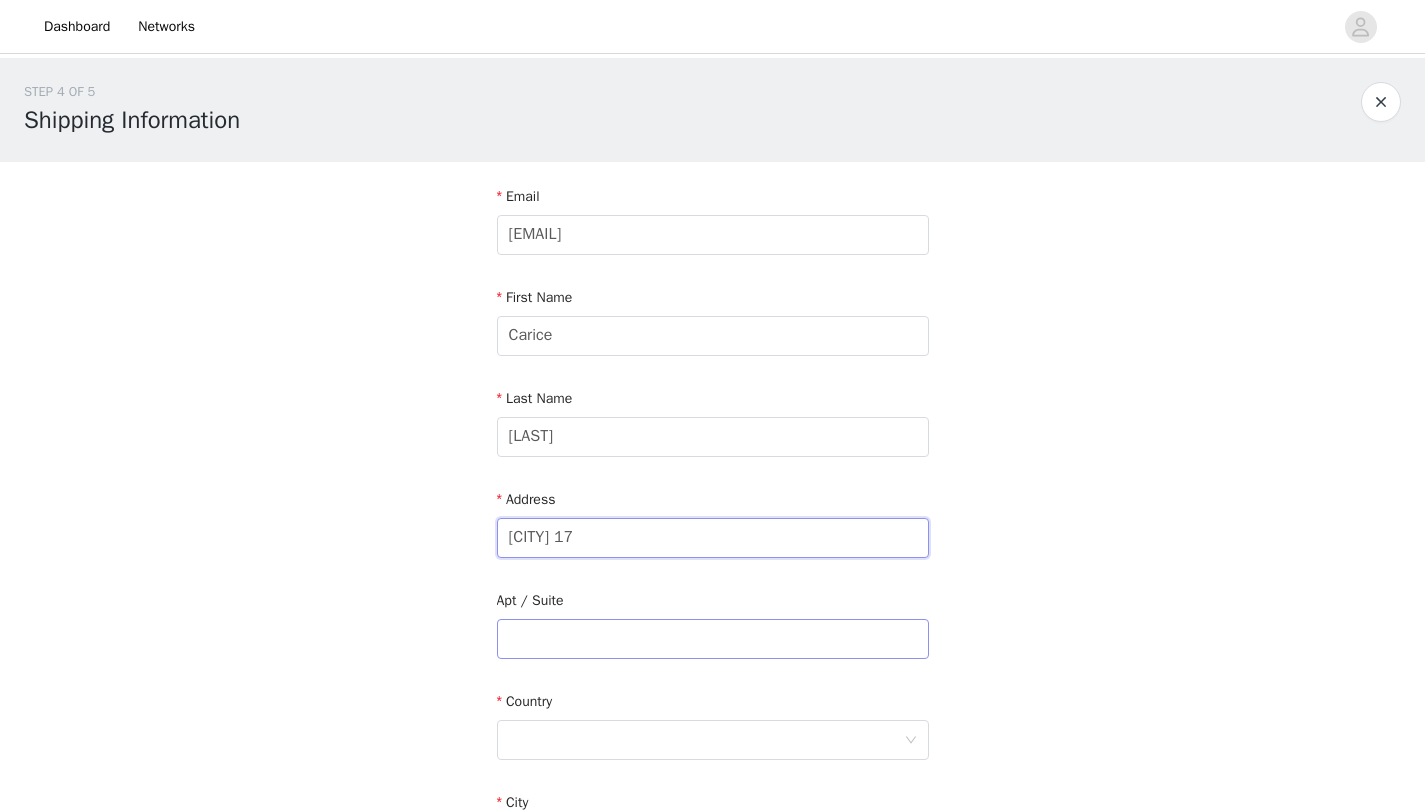 type on "[CITY] 17" 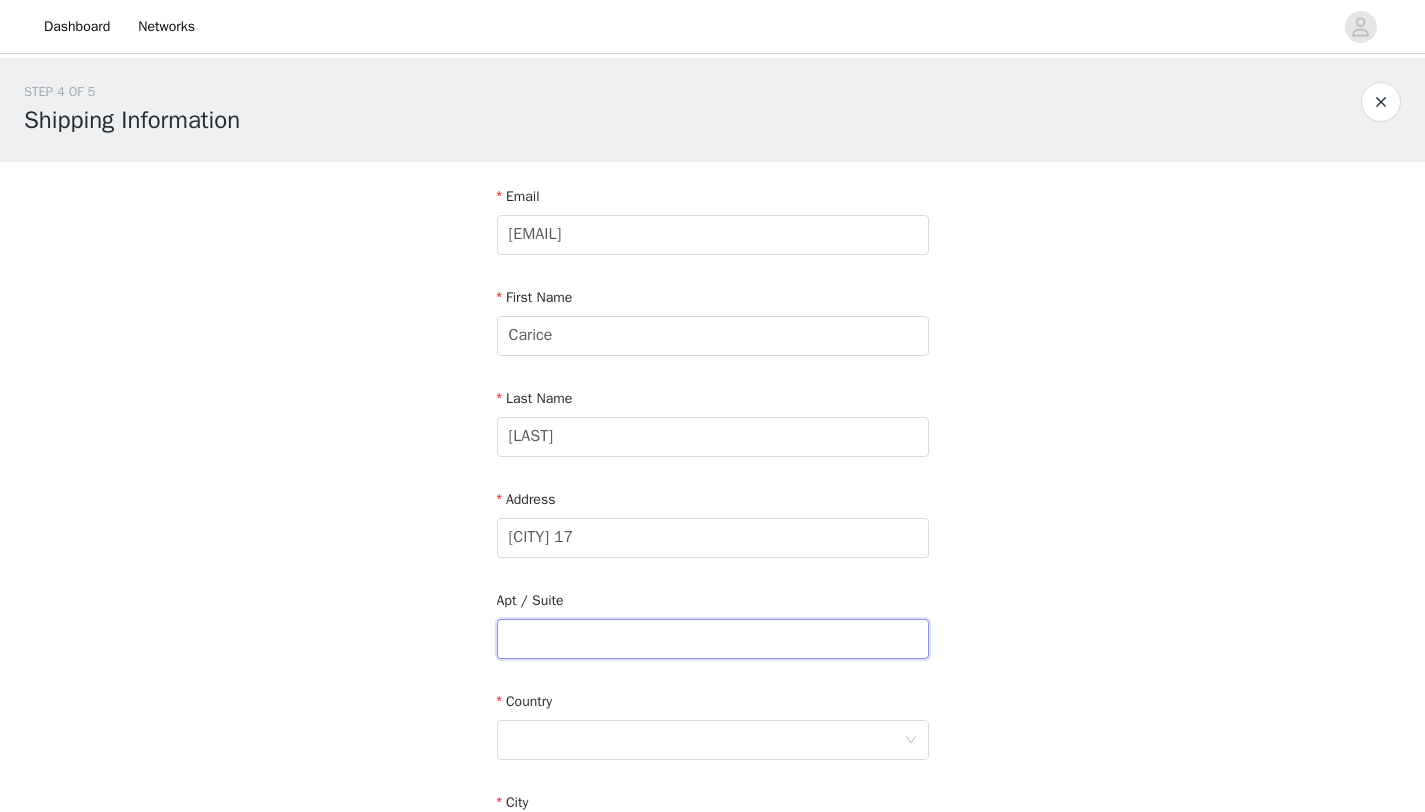 click at bounding box center [713, 639] 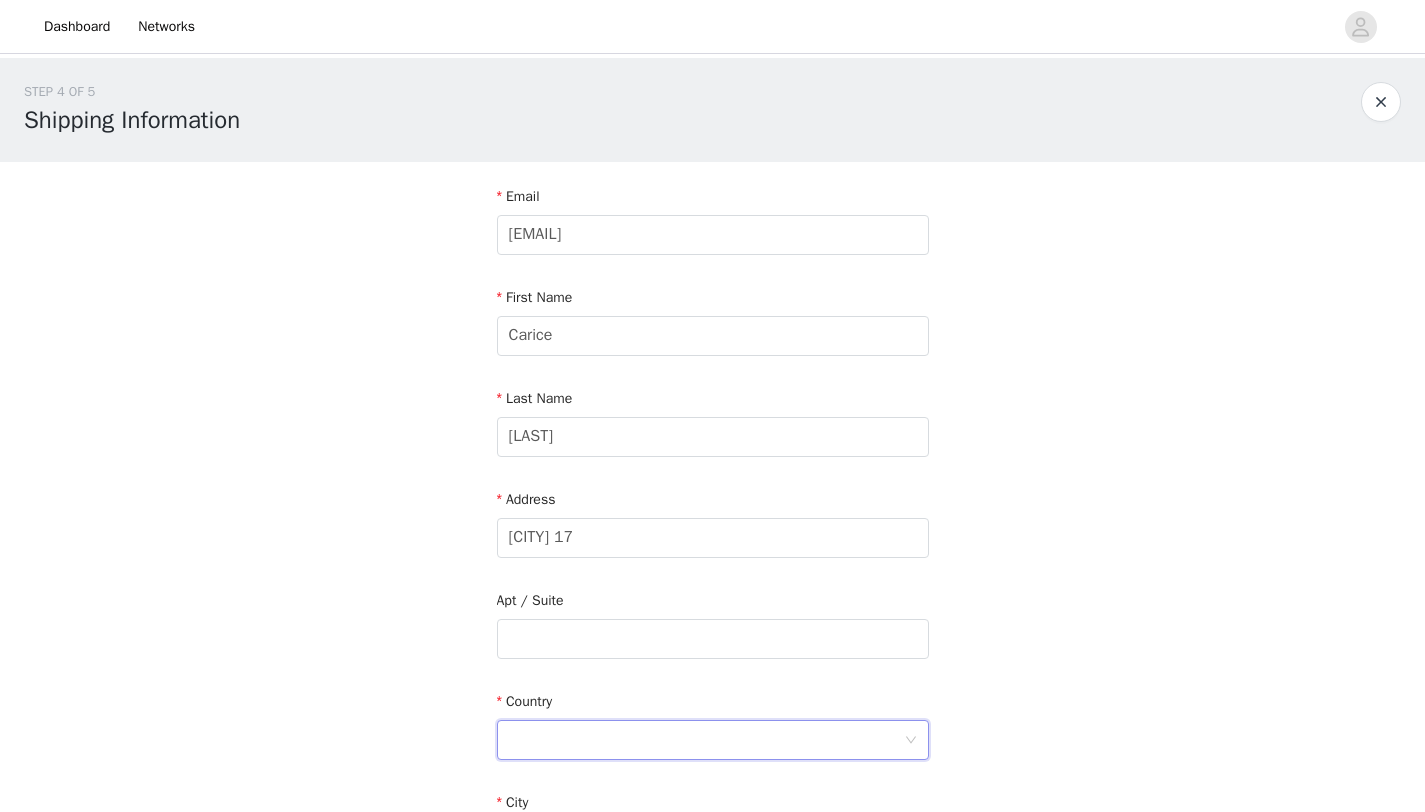 click at bounding box center [706, 740] 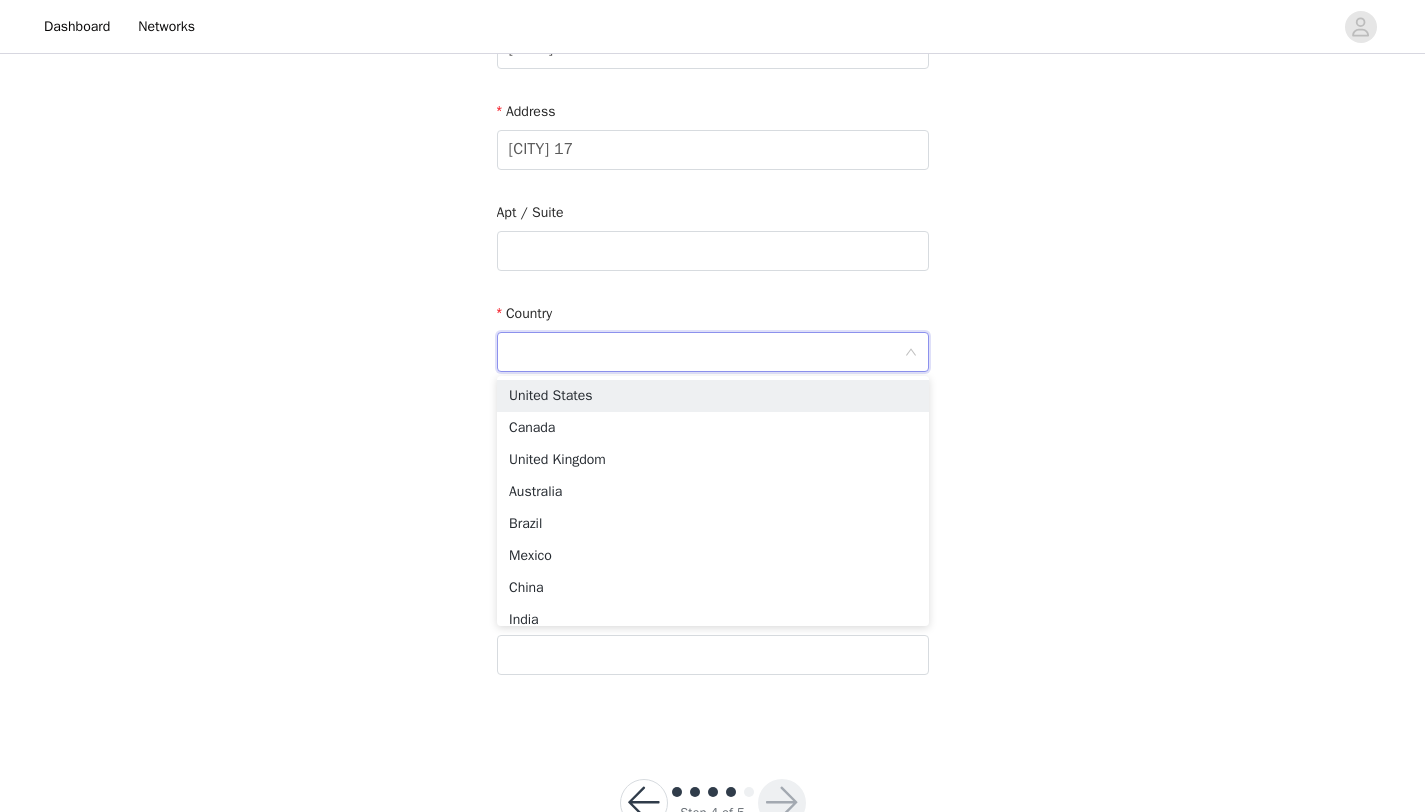 scroll, scrollTop: 393, scrollLeft: 0, axis: vertical 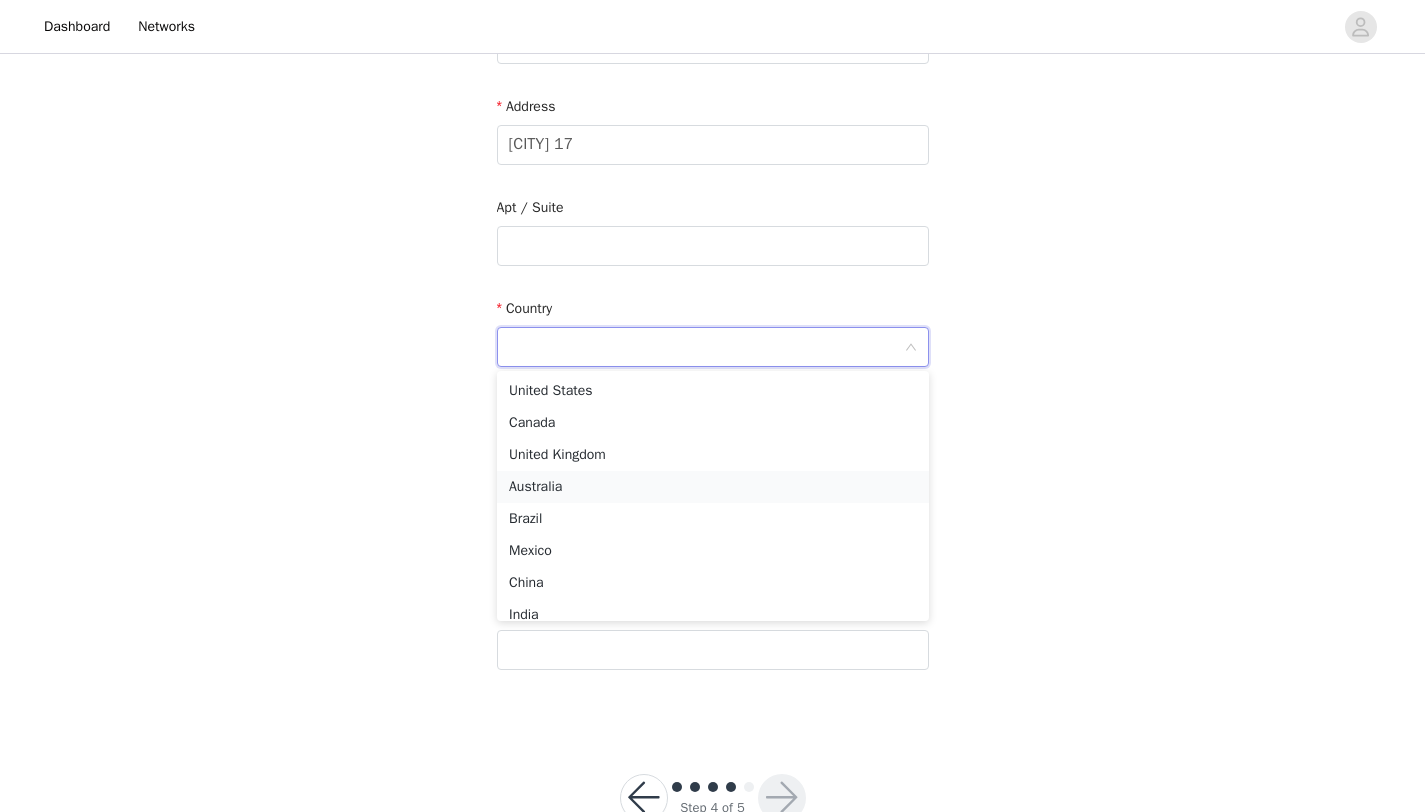 type on "n" 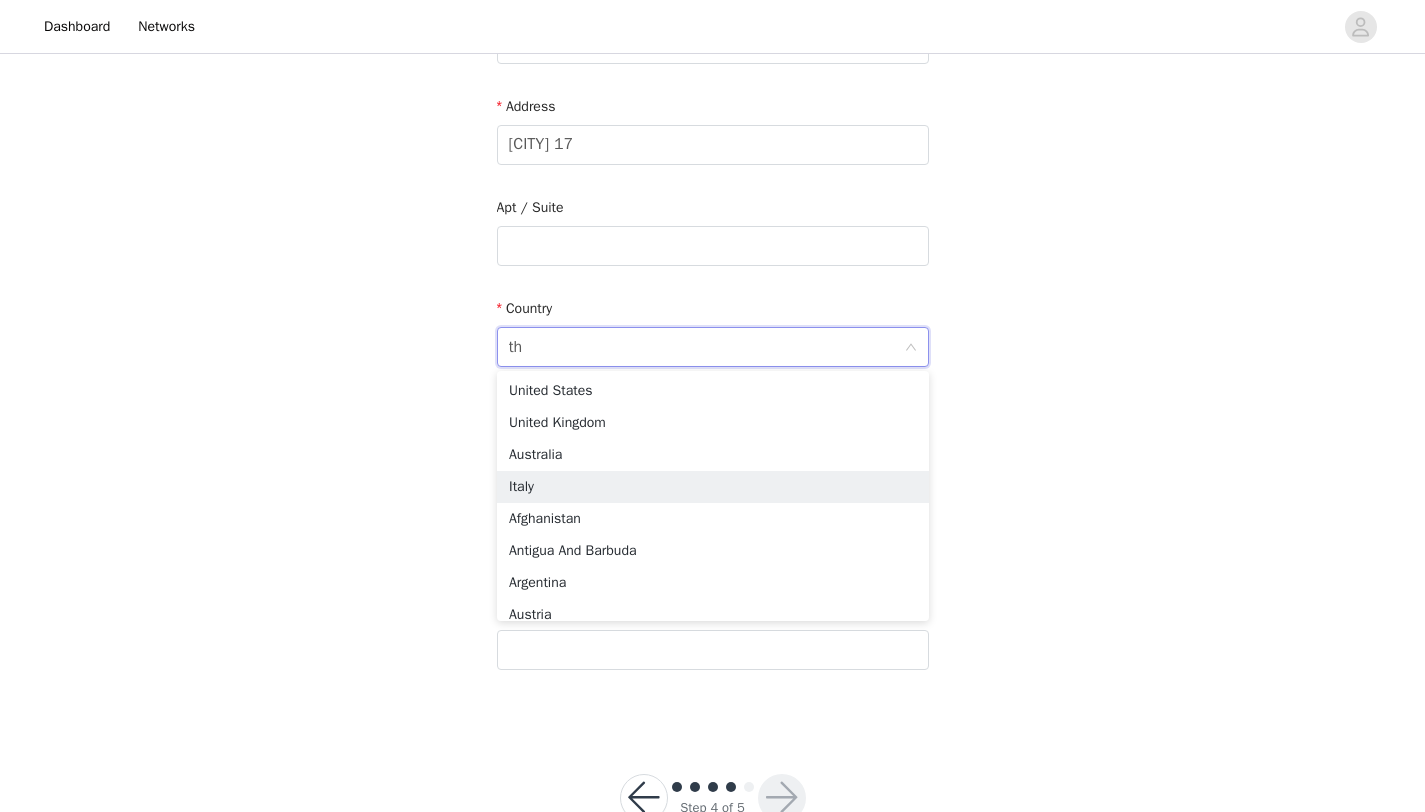 type on "the" 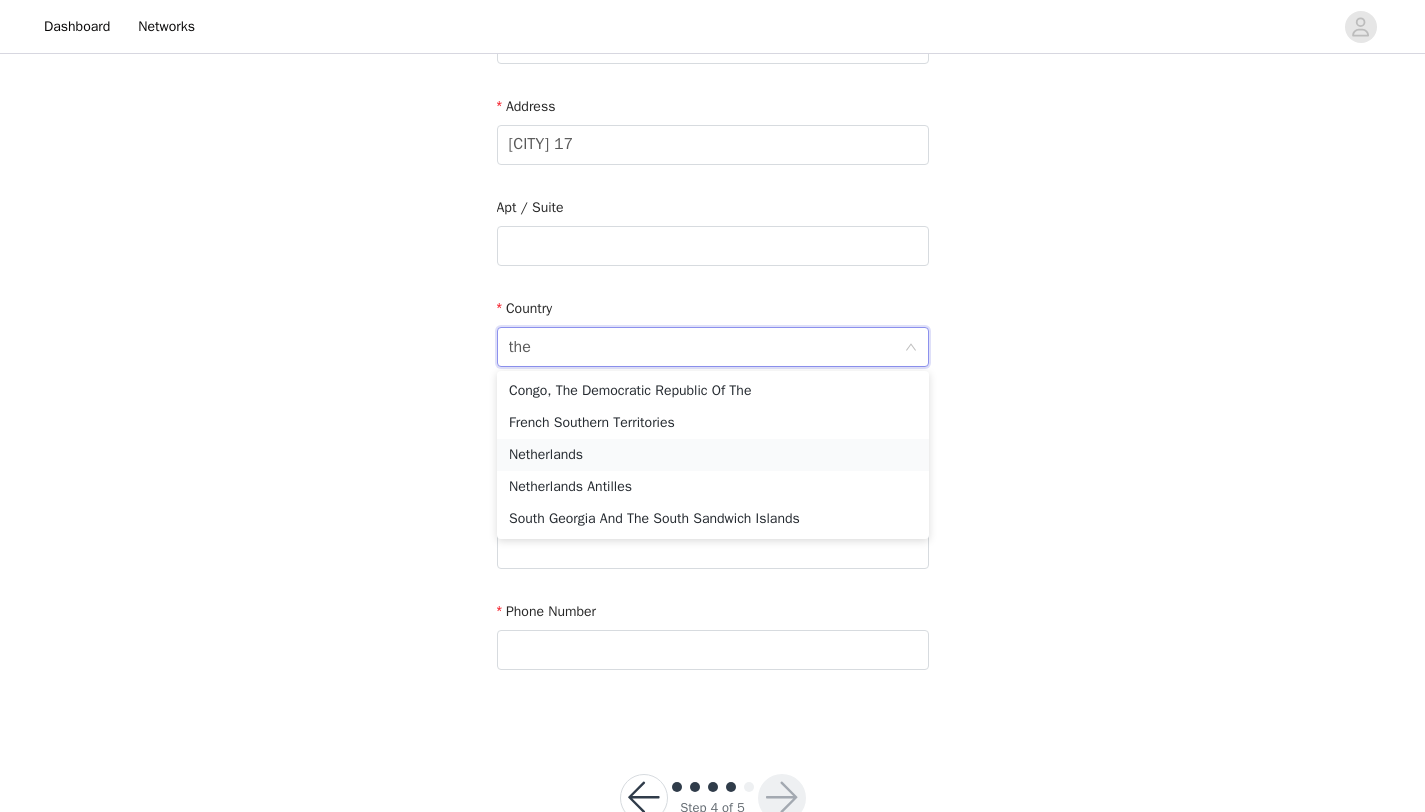 click on "Netherlands" at bounding box center (713, 455) 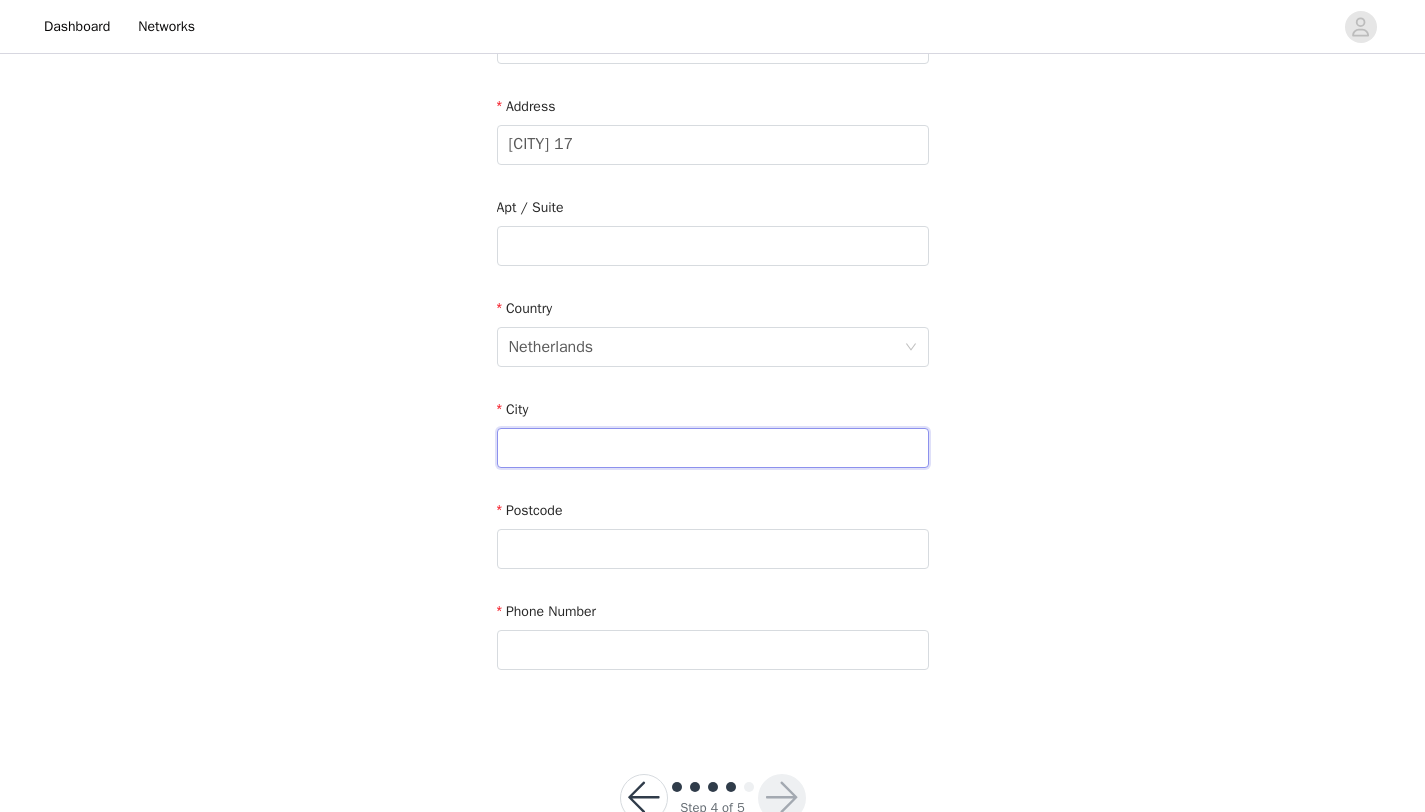 click at bounding box center [713, 448] 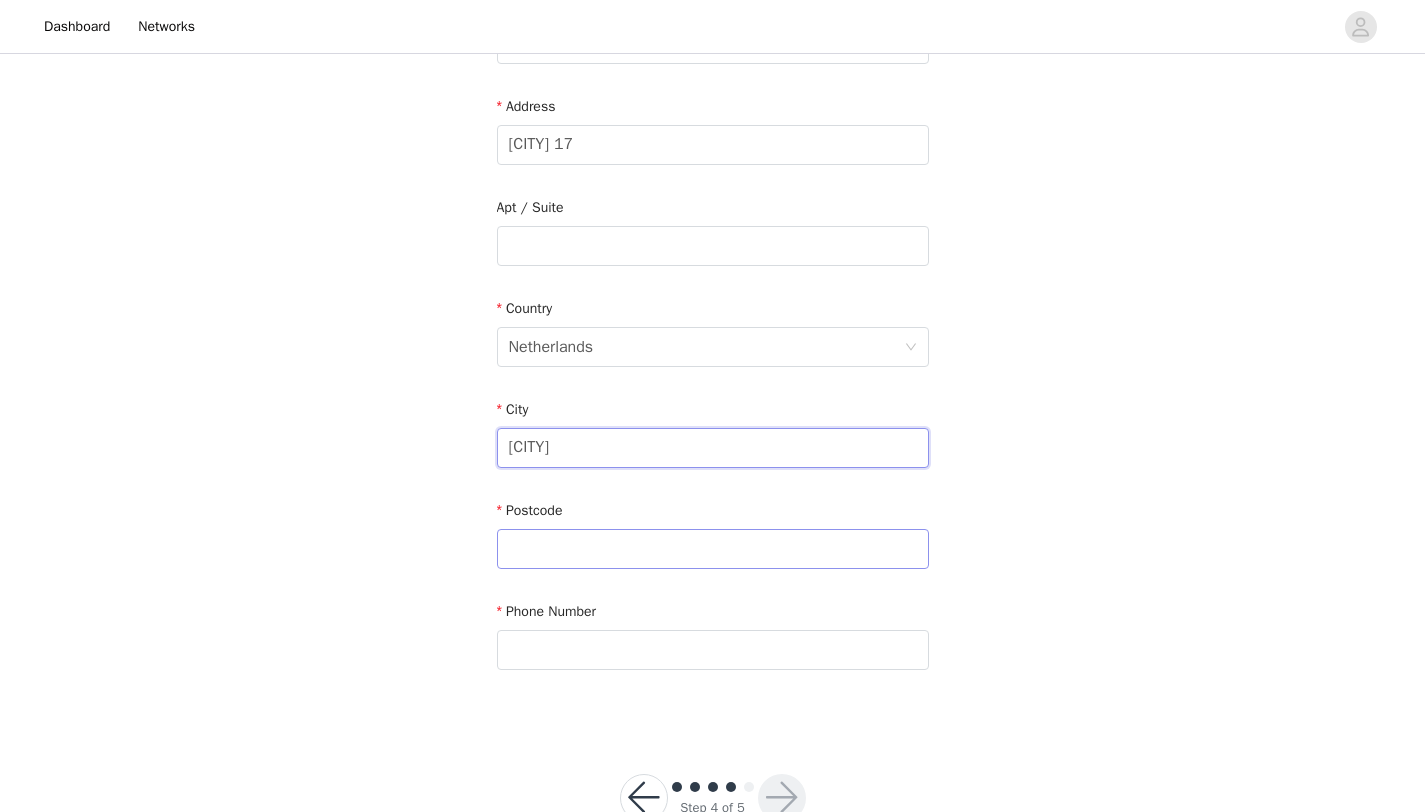 type on "[CITY]" 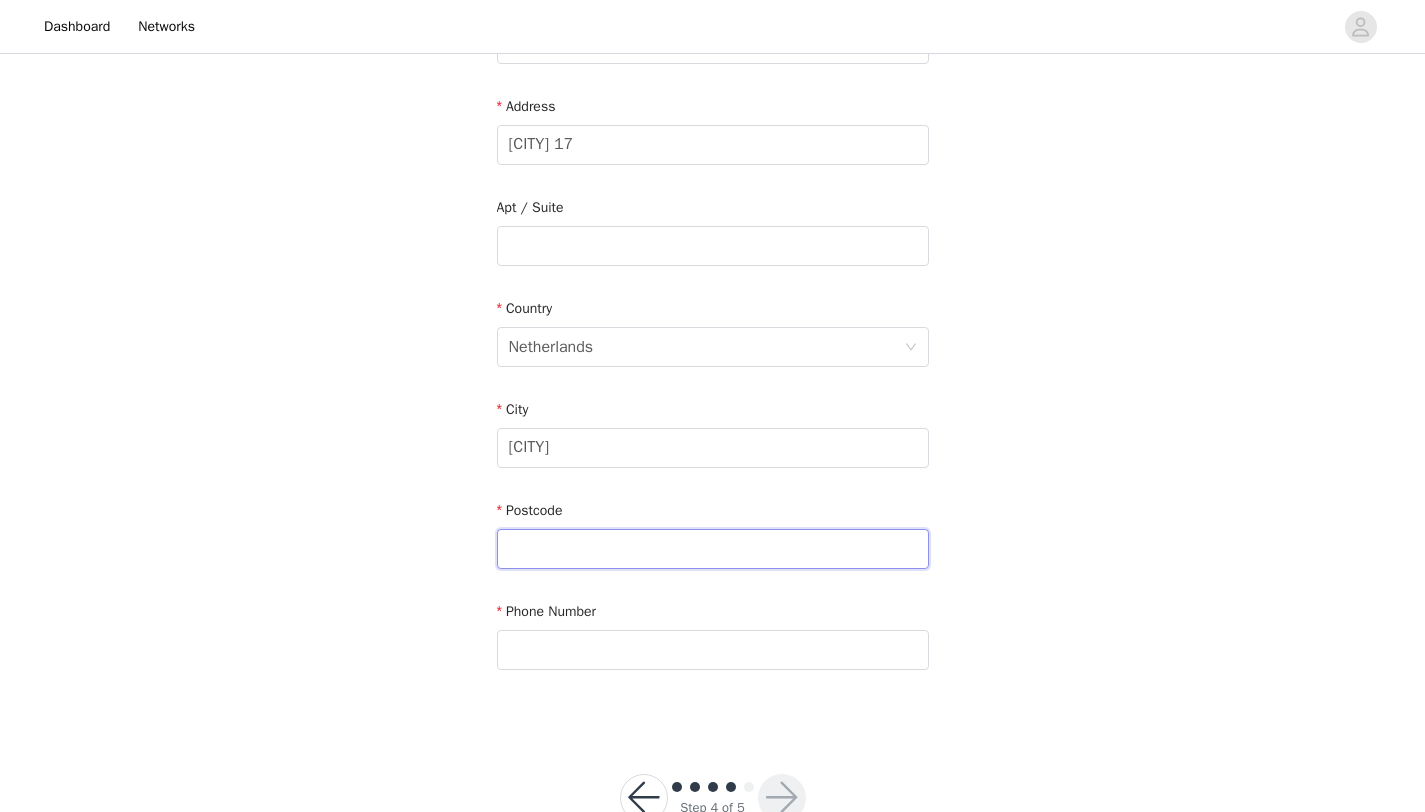 click at bounding box center (713, 549) 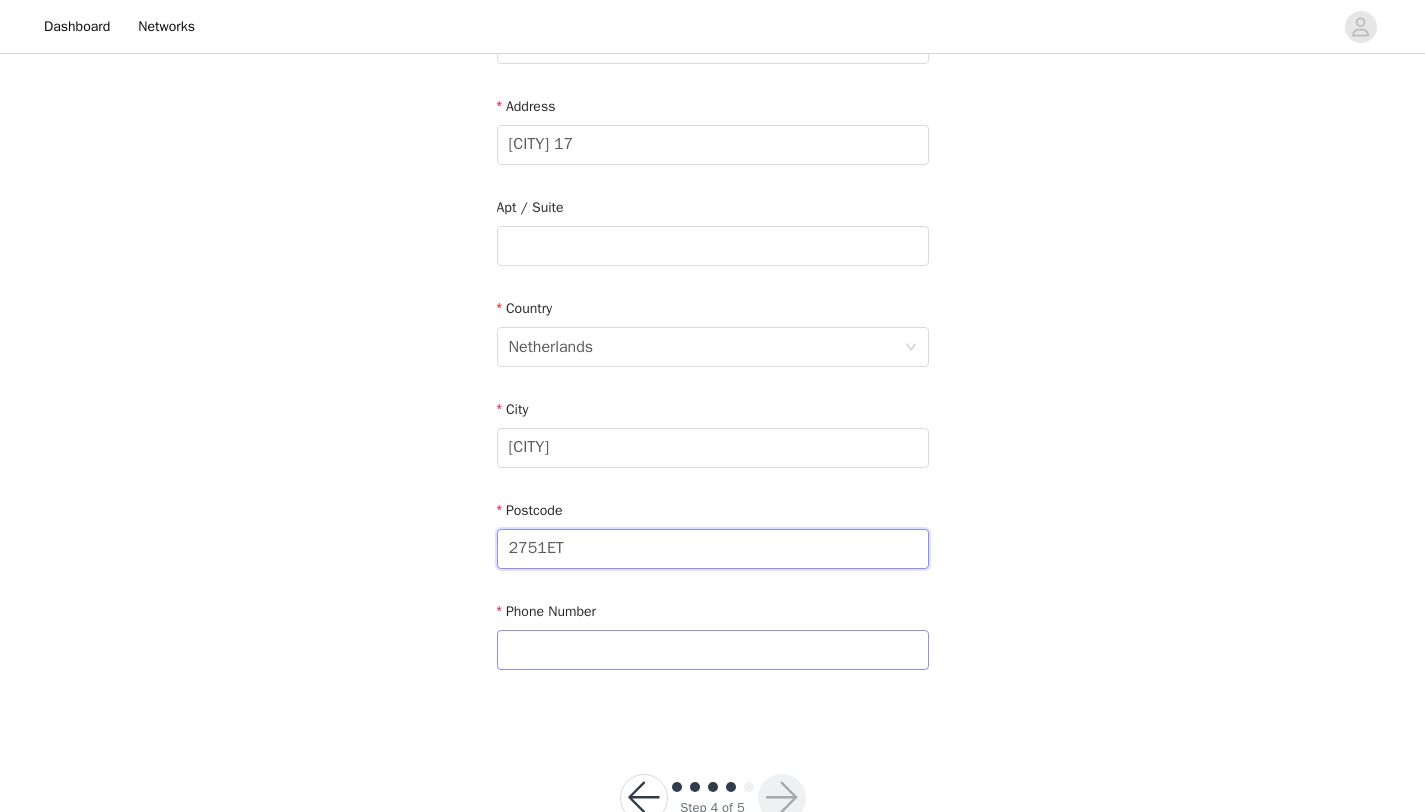 type on "2751ET" 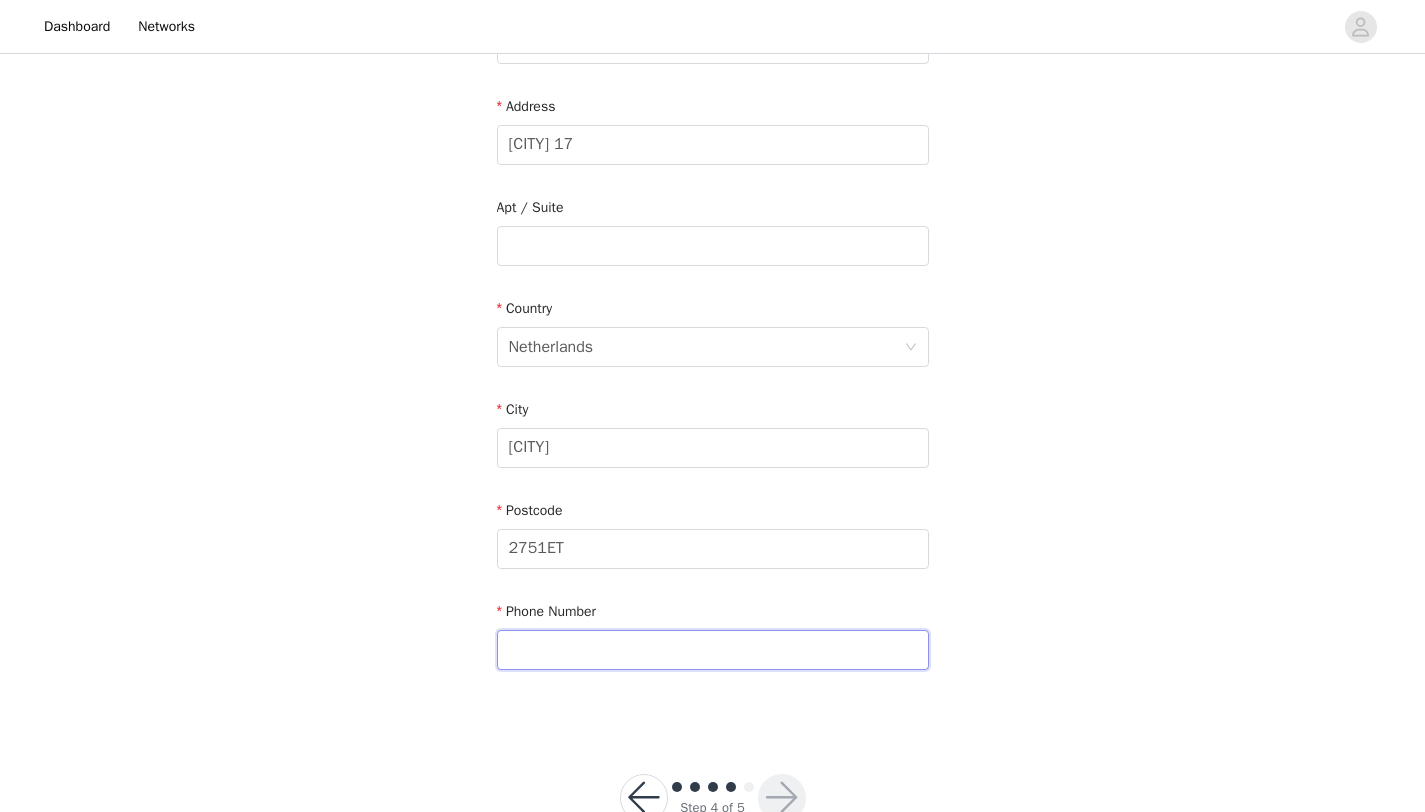 click at bounding box center (713, 650) 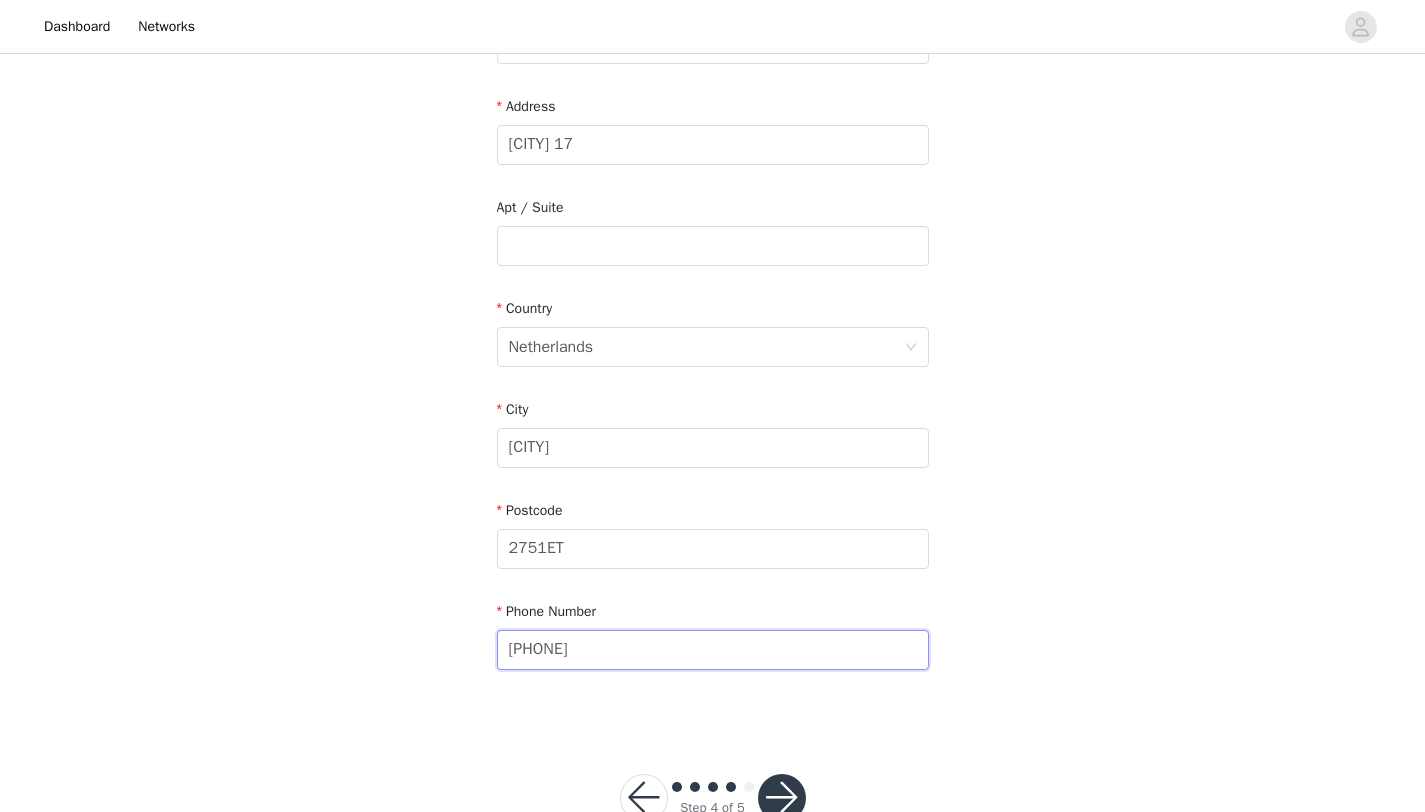 type on "[PHONE]" 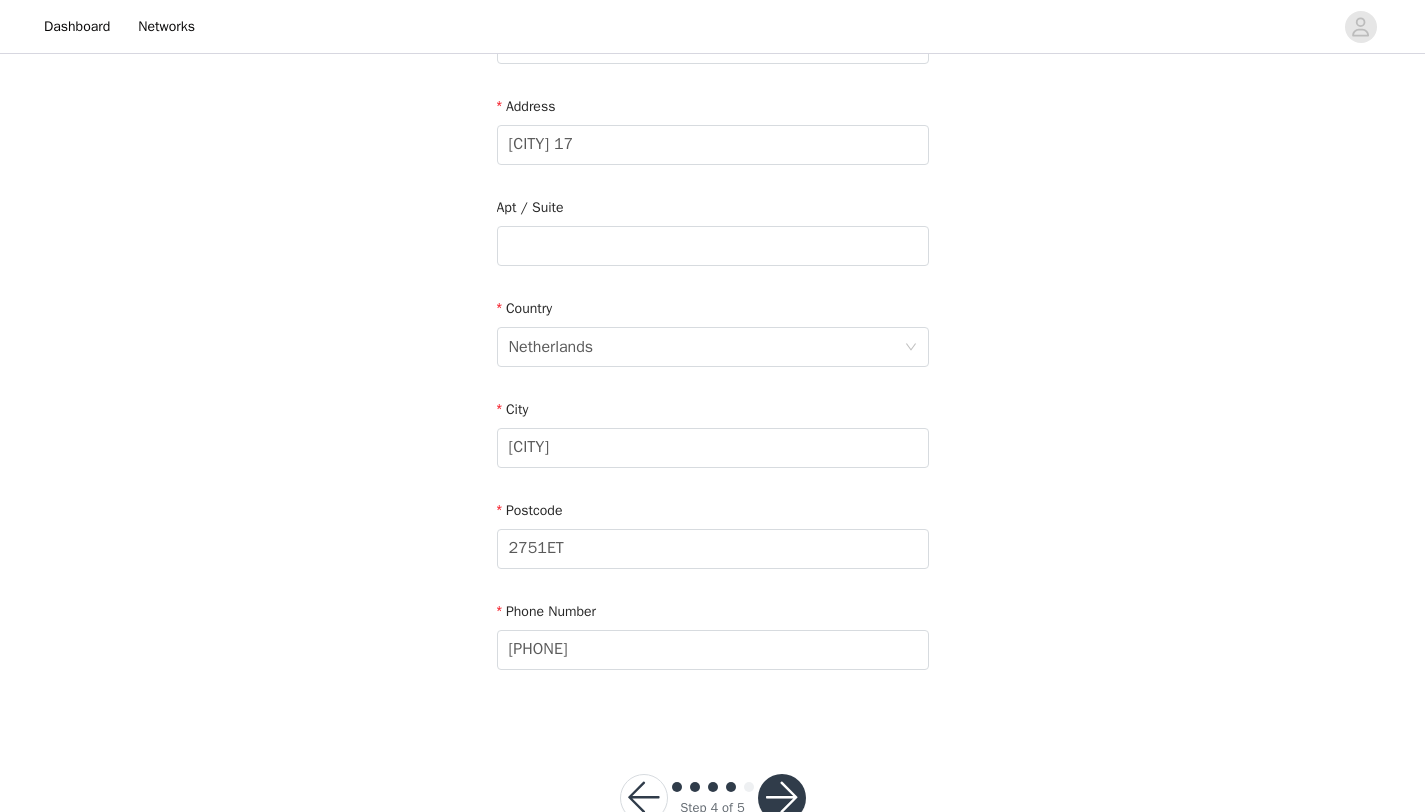 click at bounding box center (782, 798) 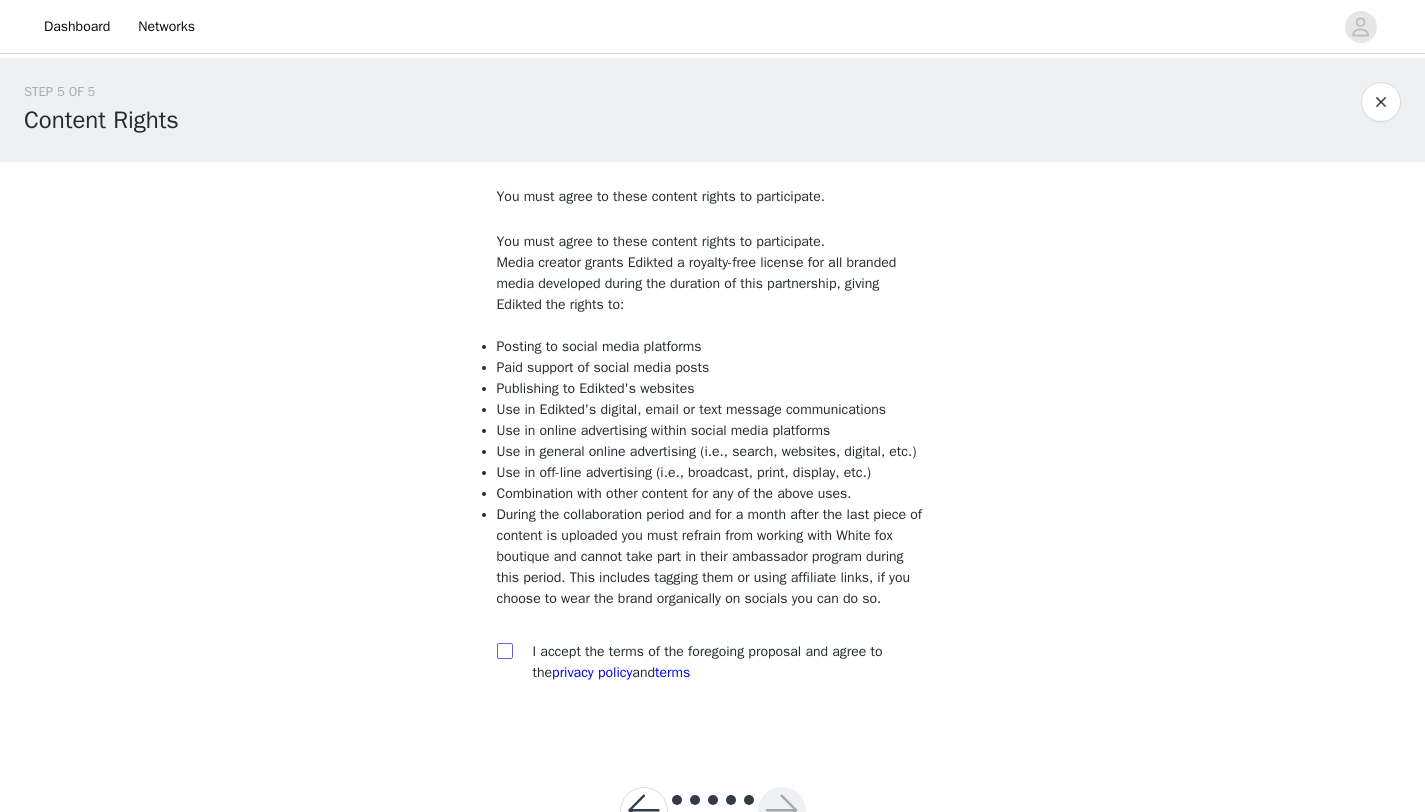 click at bounding box center (505, 651) 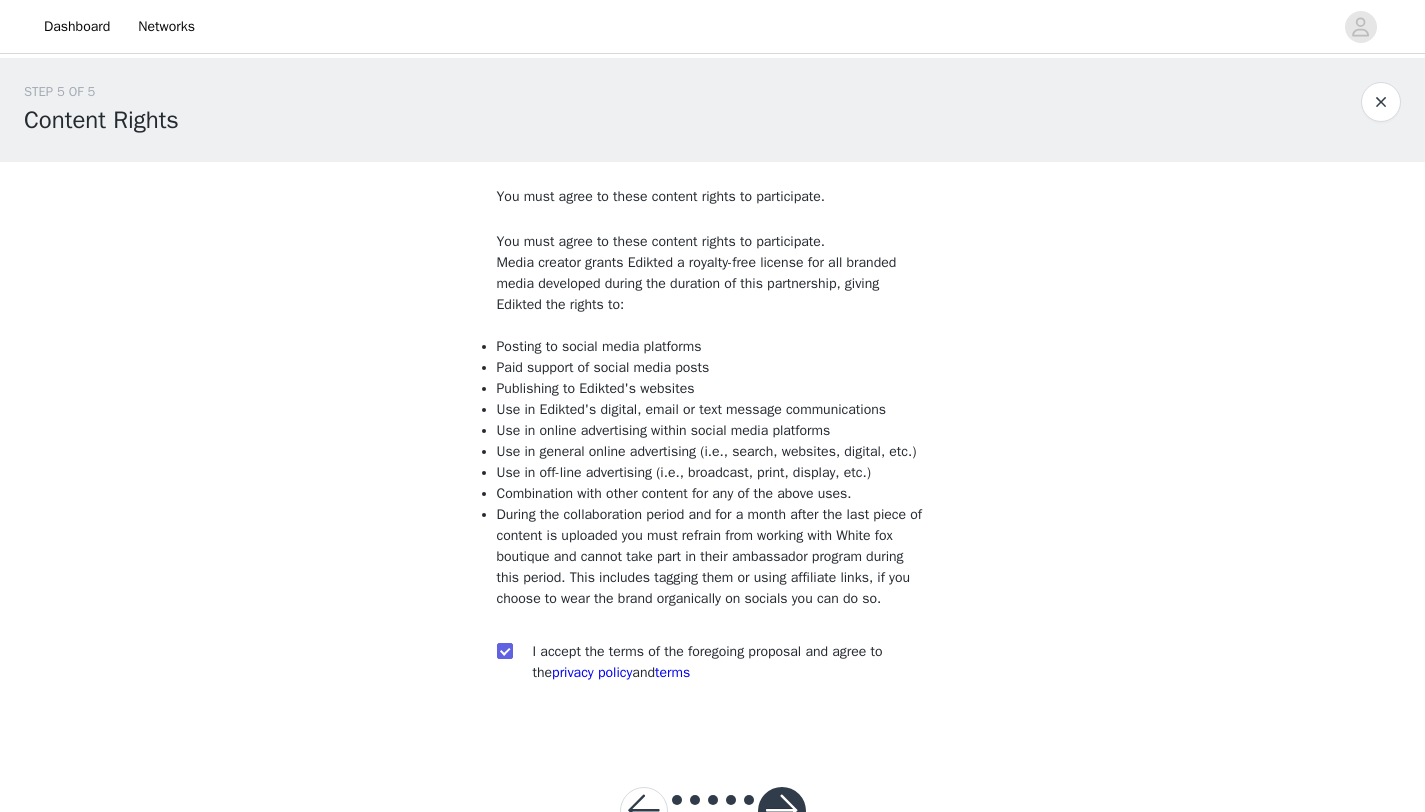 scroll, scrollTop: 112, scrollLeft: 0, axis: vertical 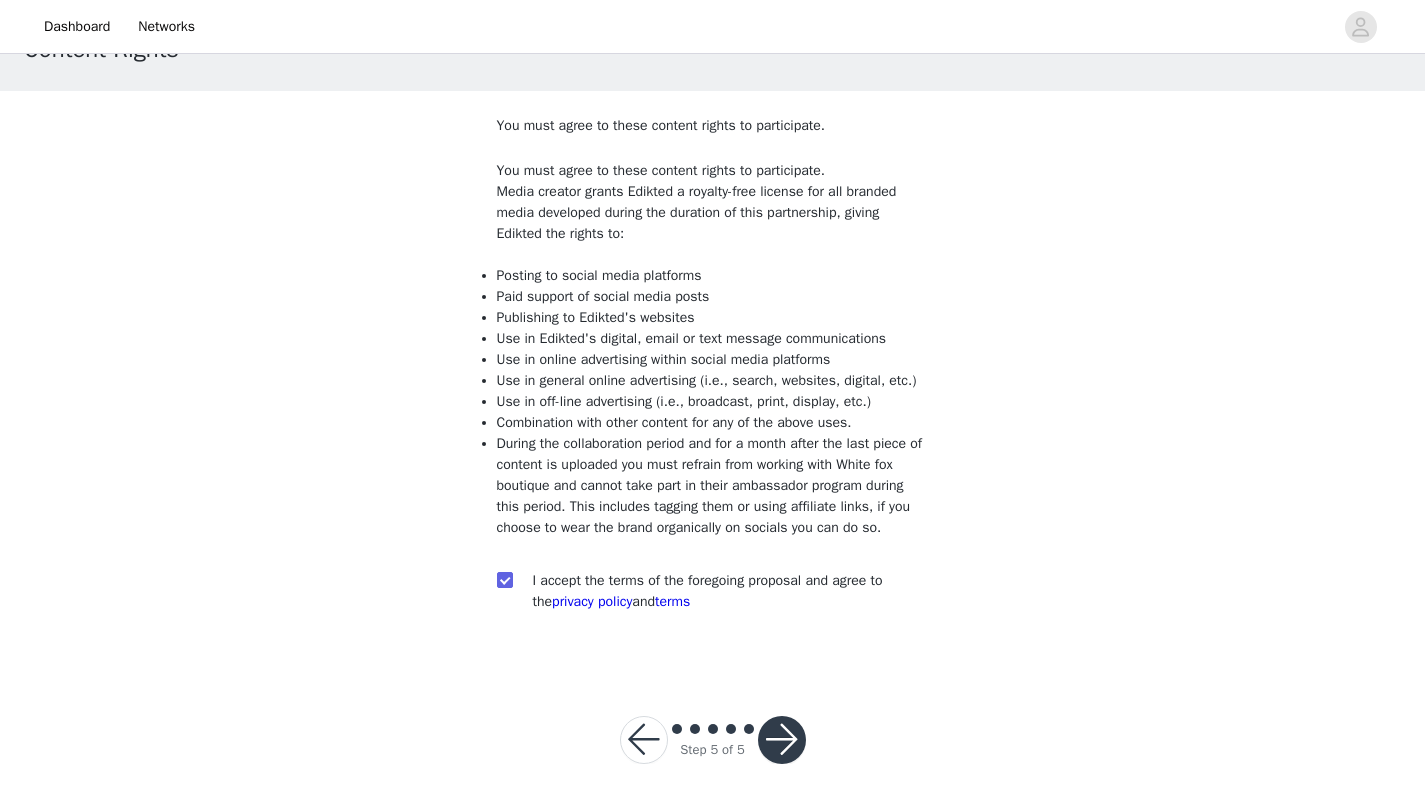 click at bounding box center [782, 740] 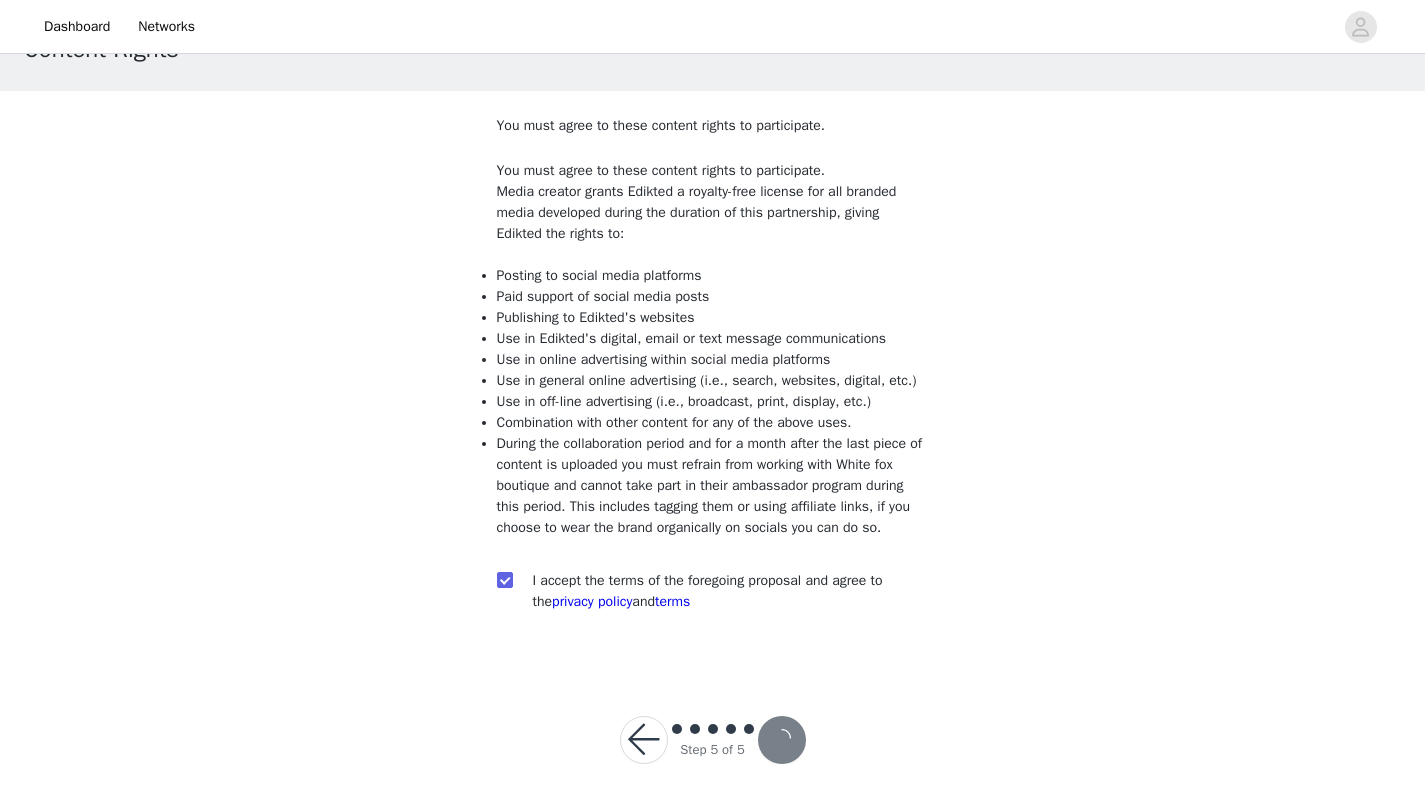 scroll, scrollTop: 0, scrollLeft: 0, axis: both 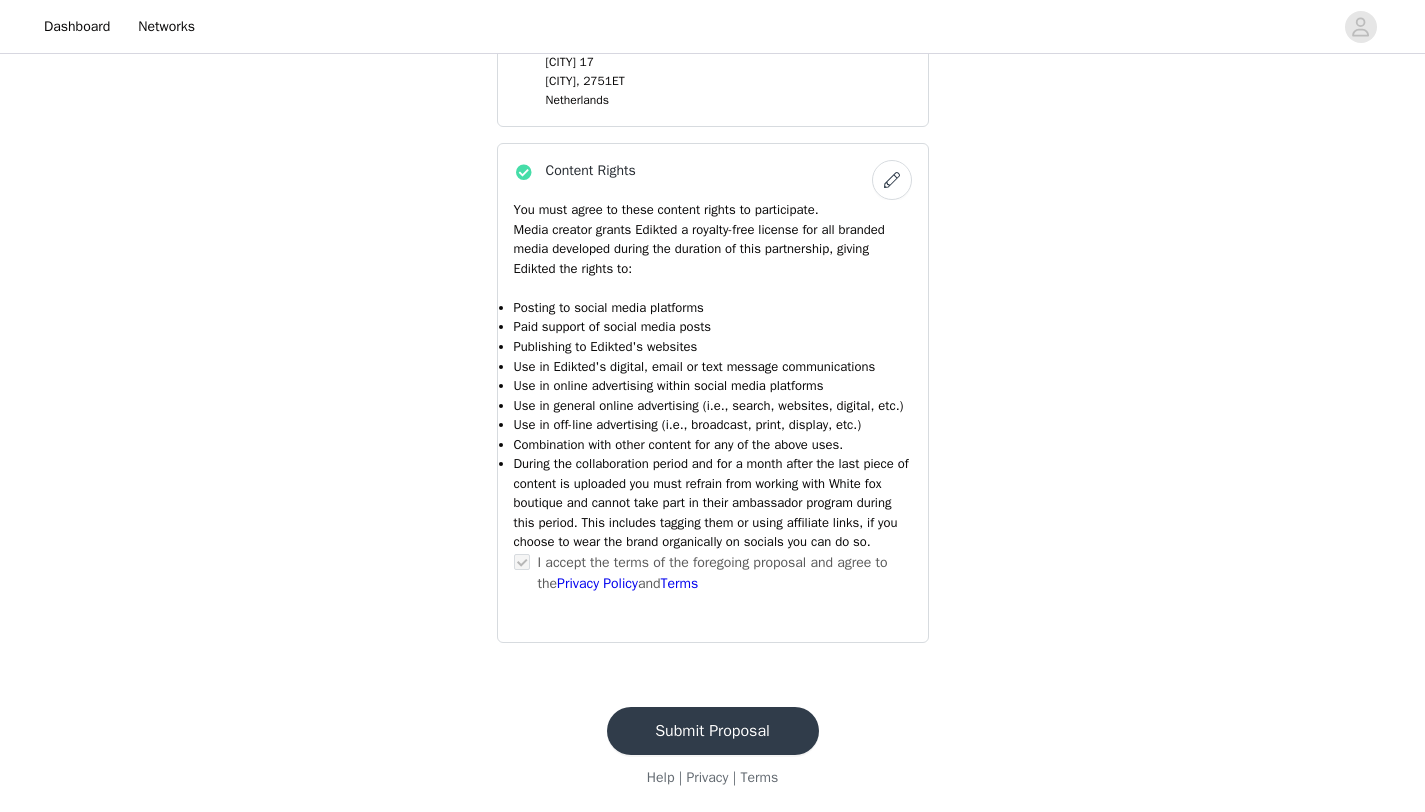 click on "Submit Proposal" at bounding box center [713, 731] 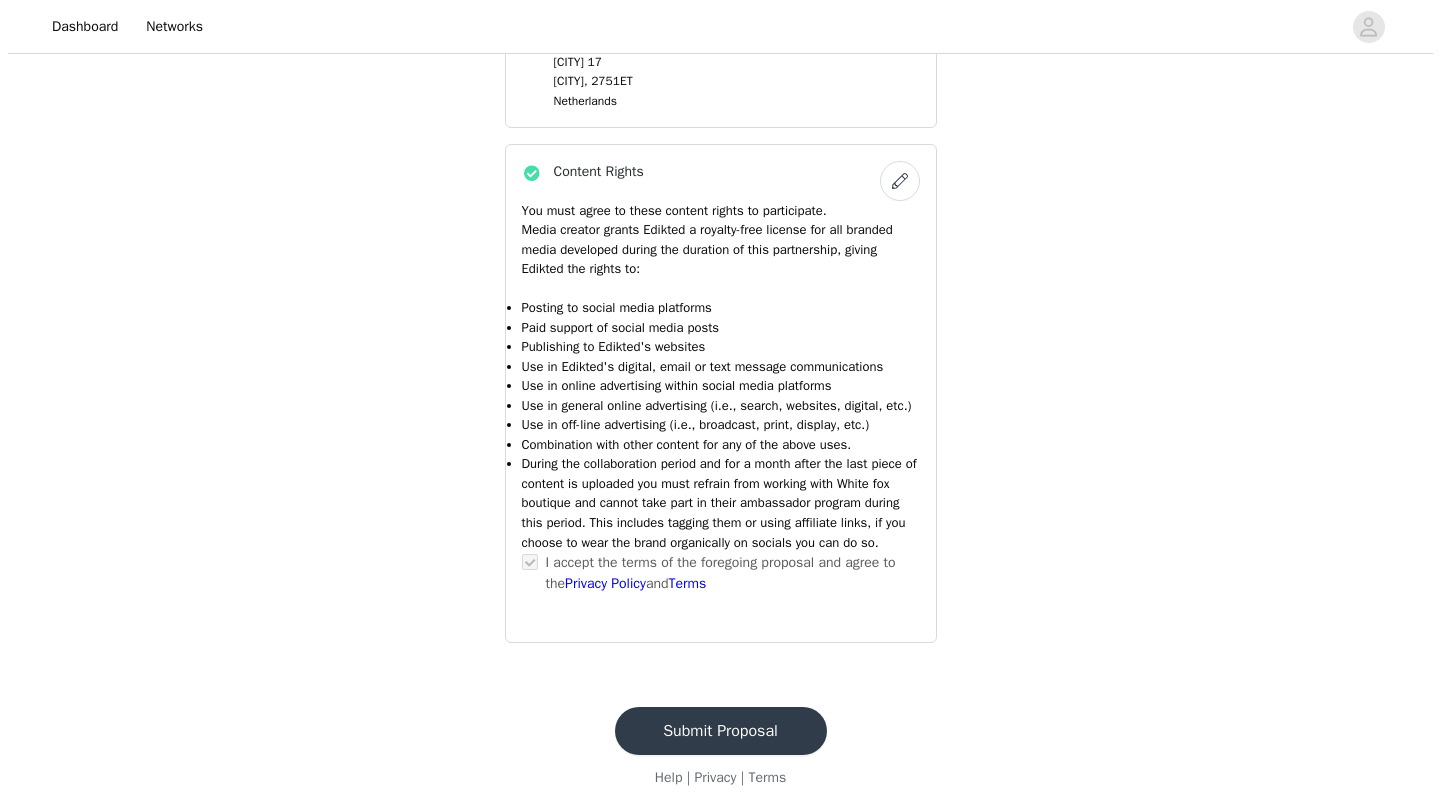 scroll, scrollTop: 0, scrollLeft: 0, axis: both 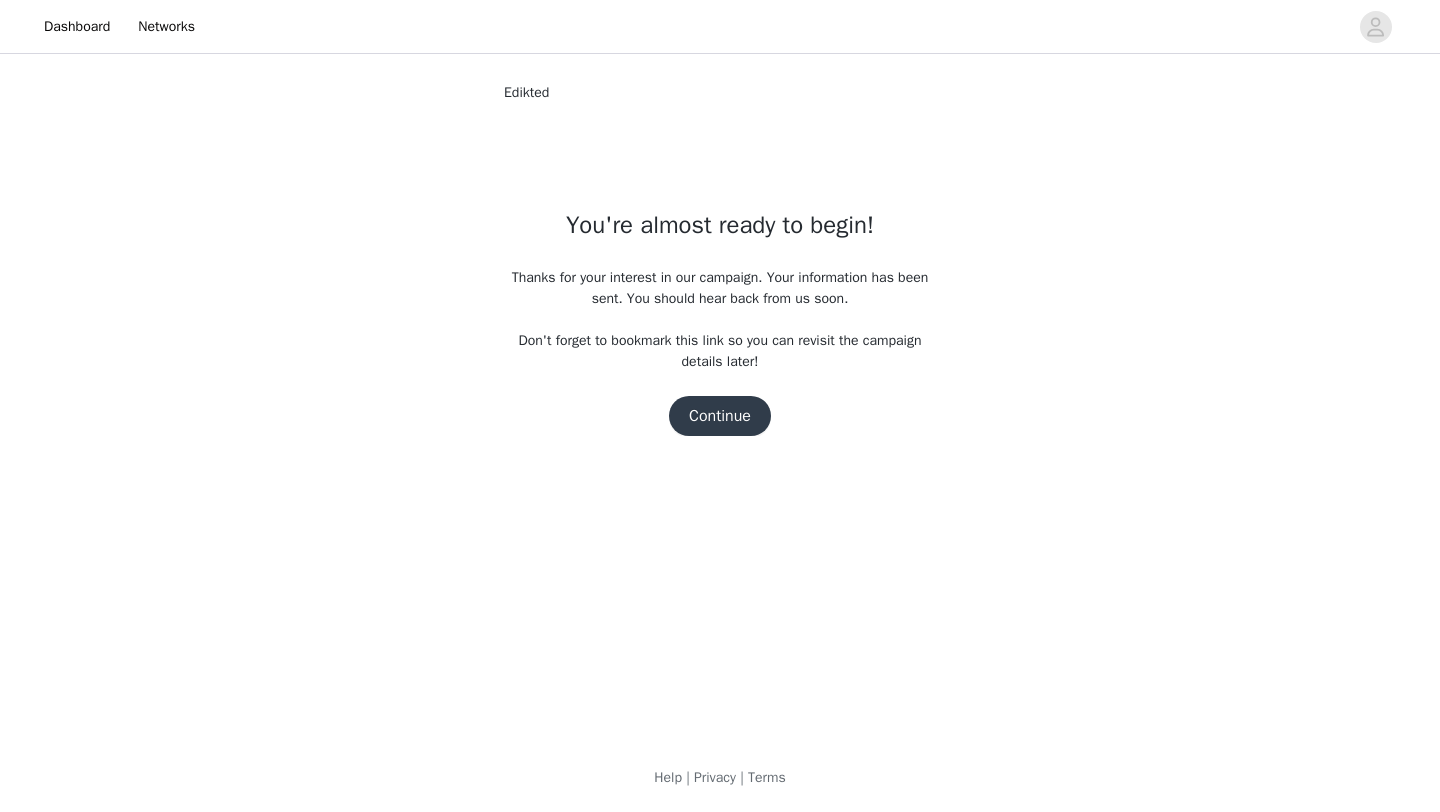 click on "Continue" at bounding box center (720, 416) 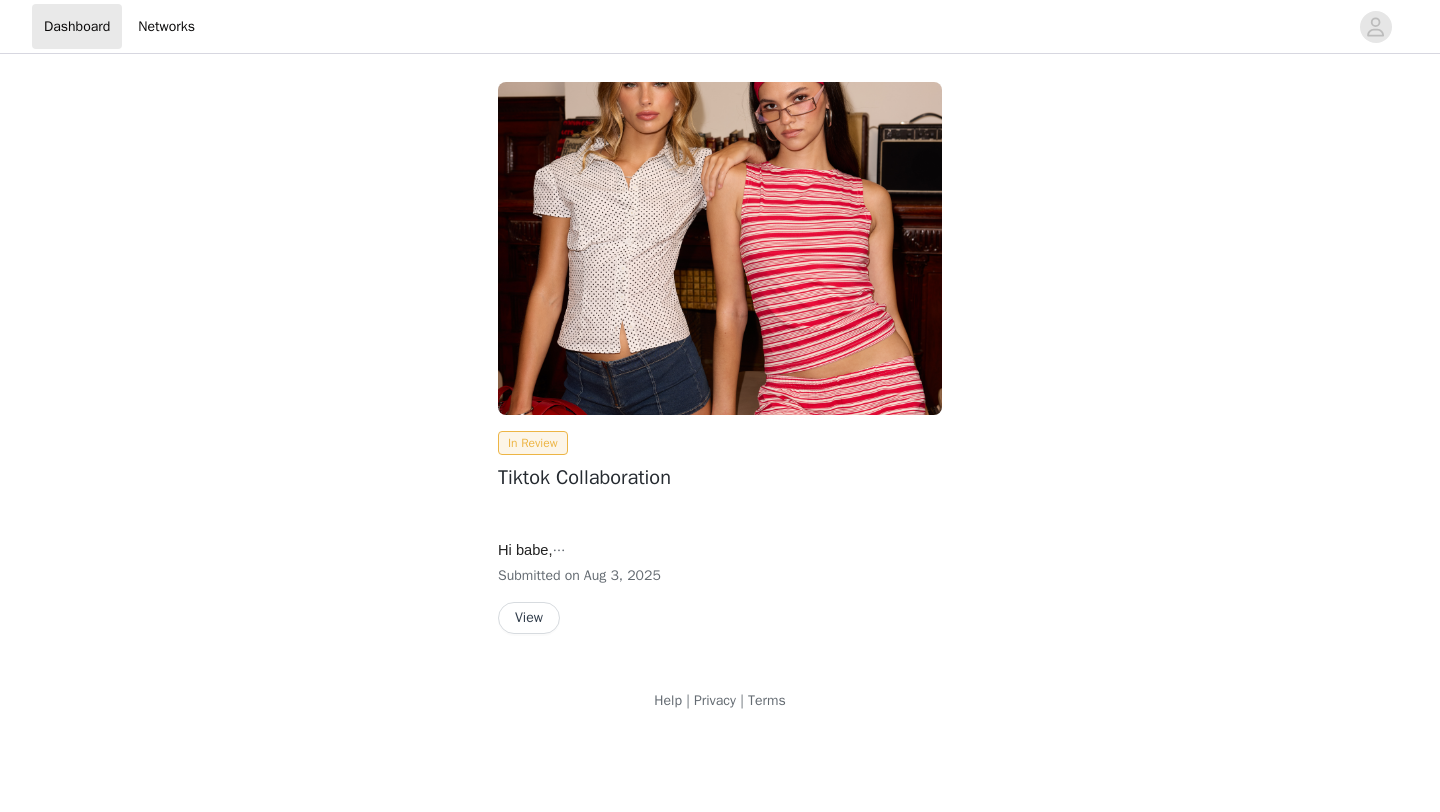 scroll, scrollTop: 0, scrollLeft: 0, axis: both 